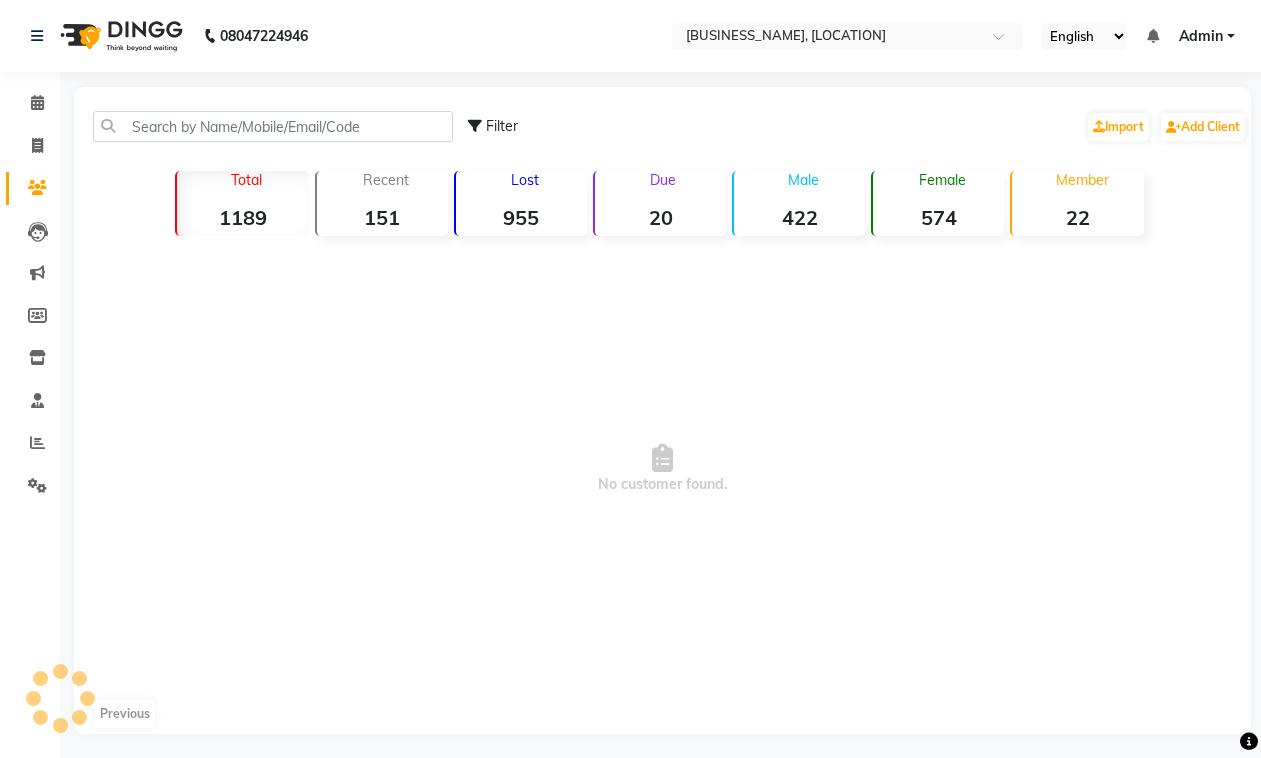 scroll, scrollTop: 0, scrollLeft: 0, axis: both 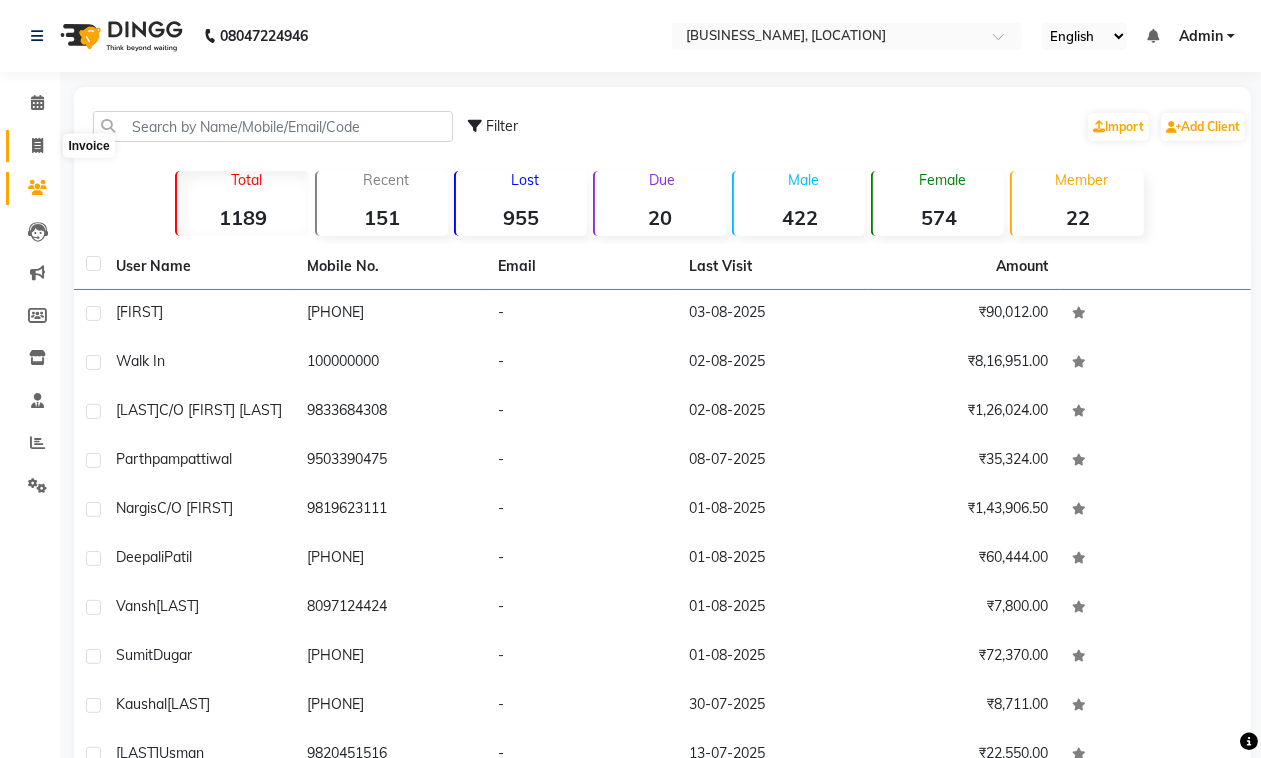 click 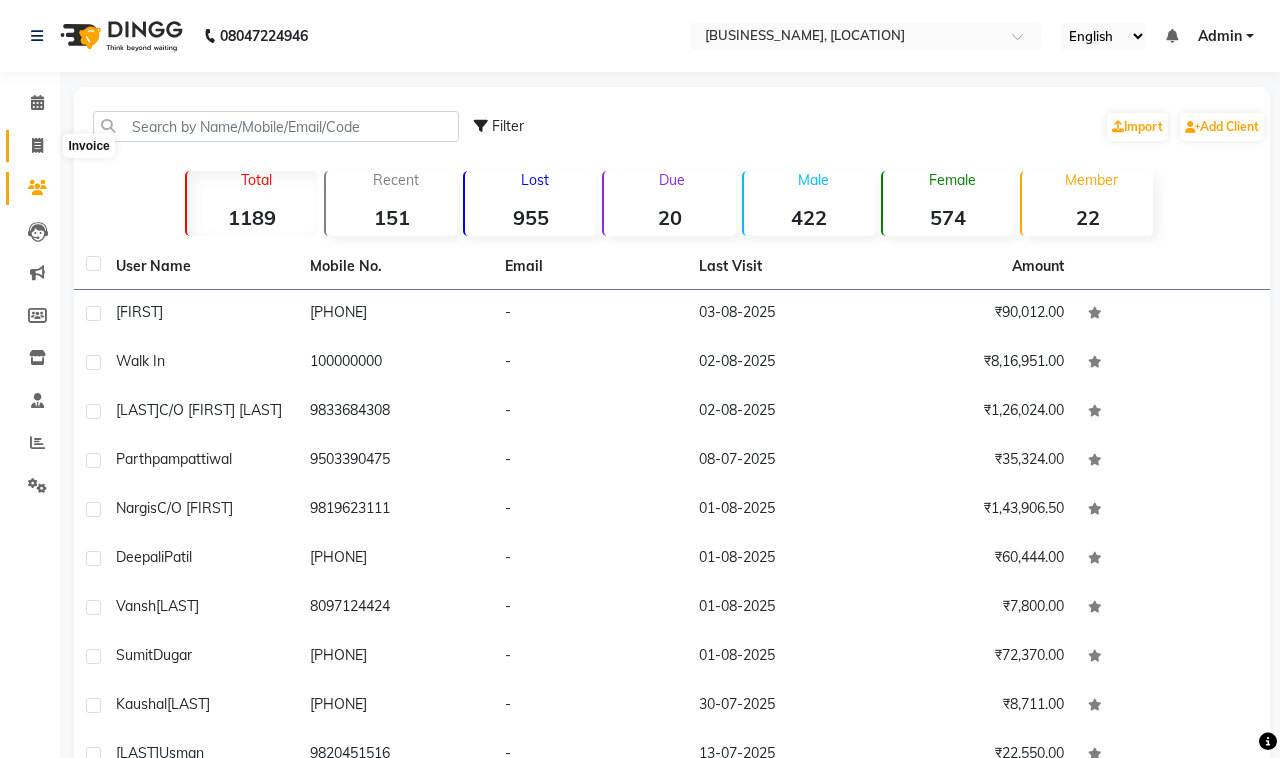 select on "695" 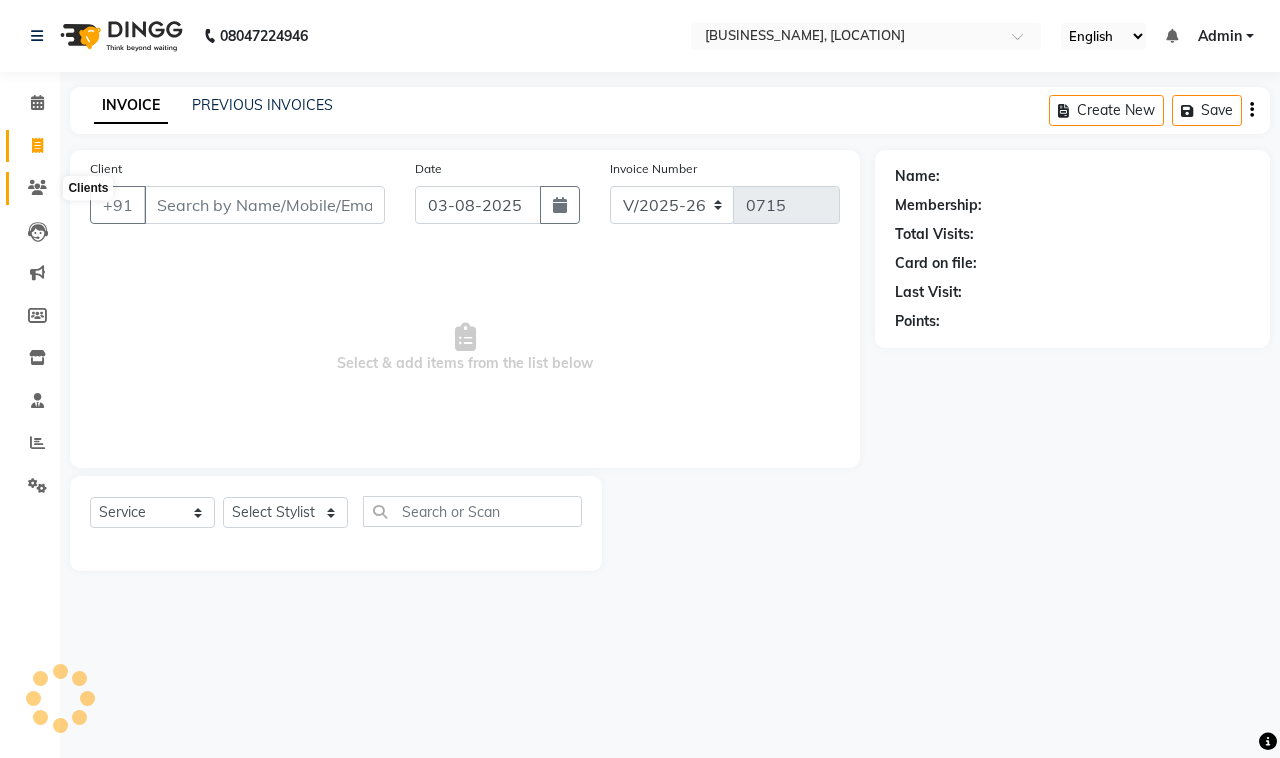 click 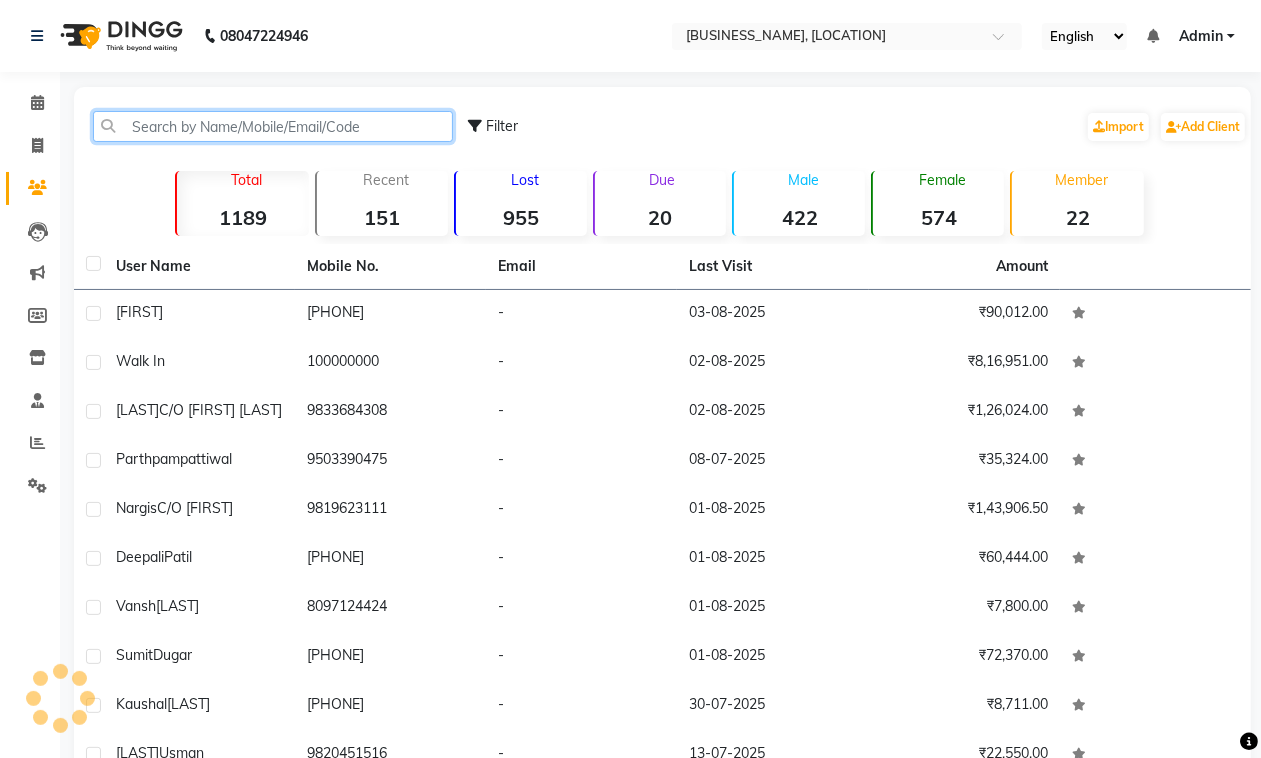 click 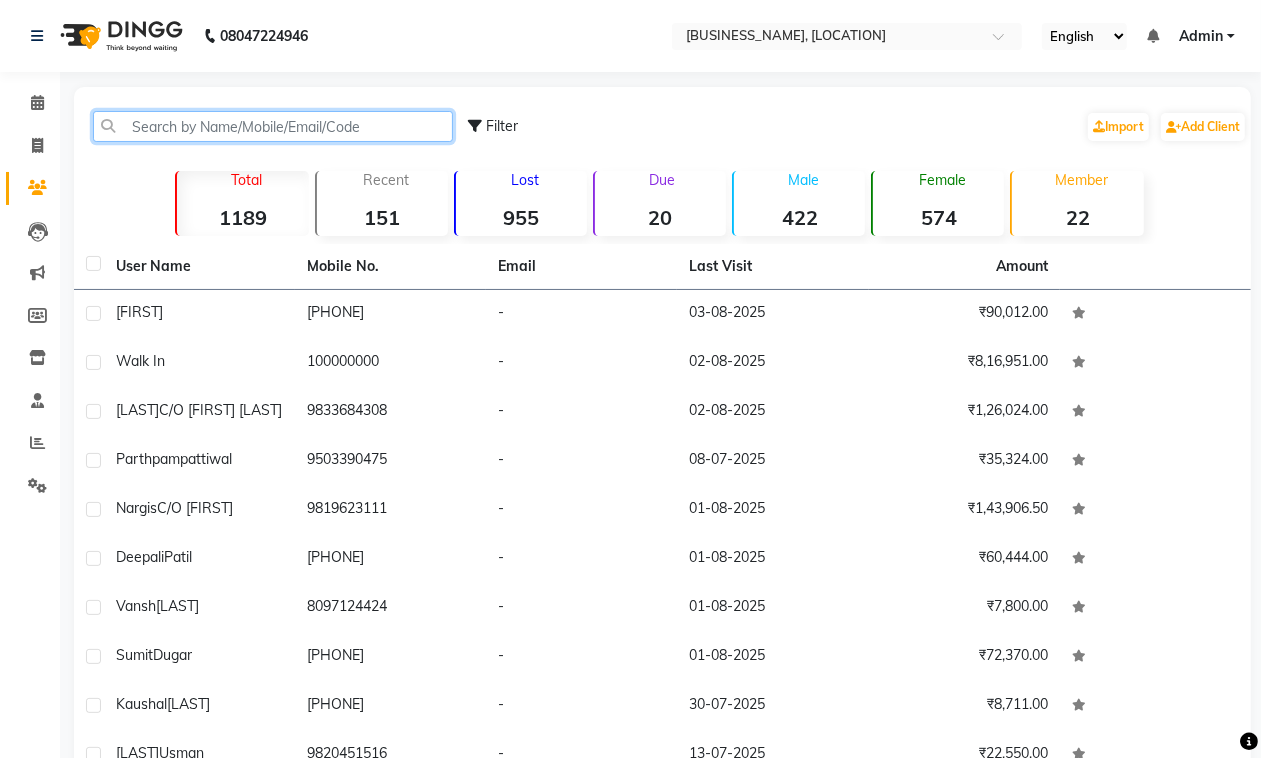 type on "x" 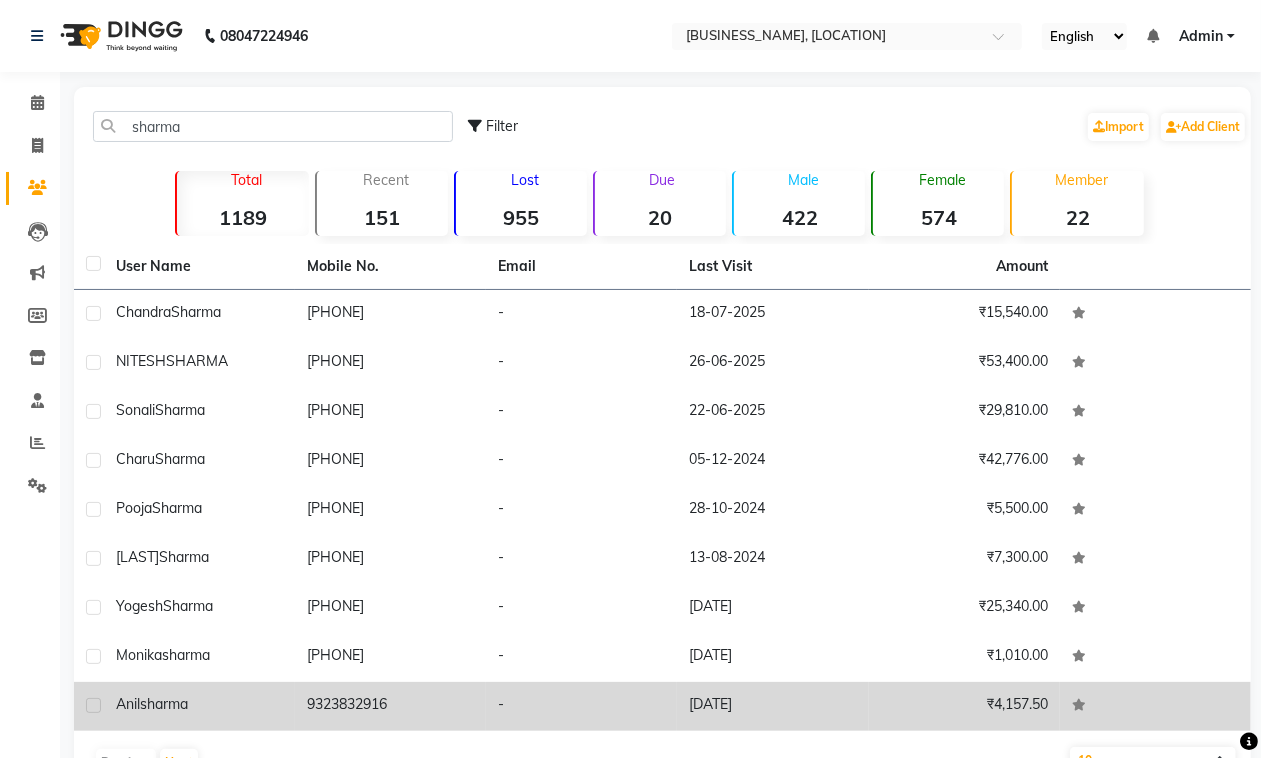click on "9323832916" 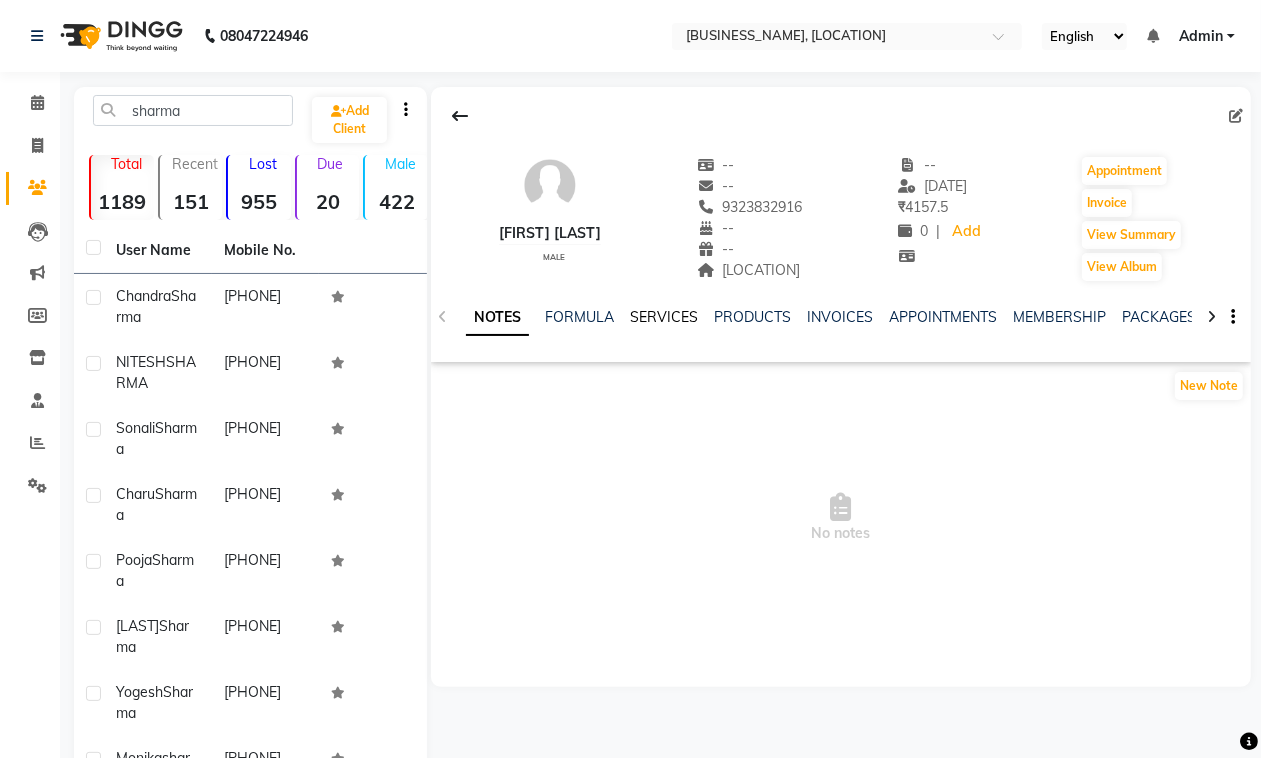 click on "SERVICES" 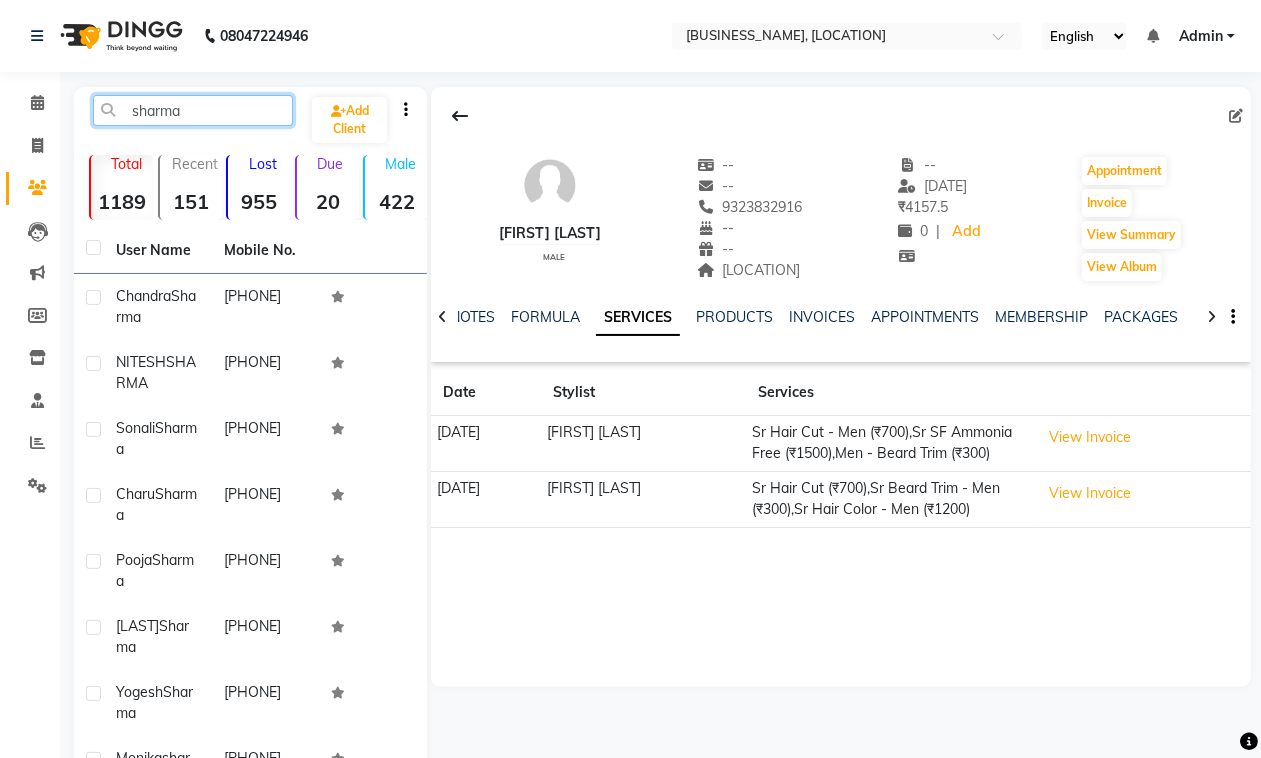 click on "sharma" 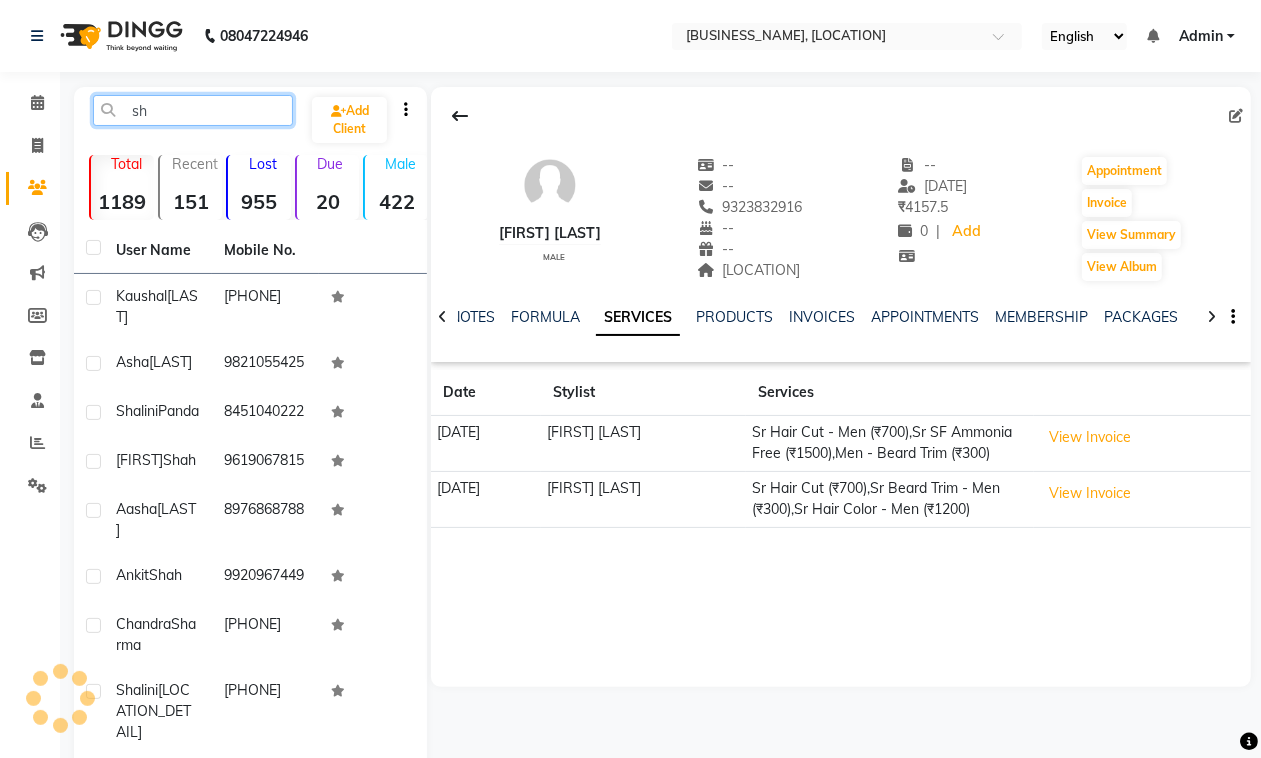 type on "s" 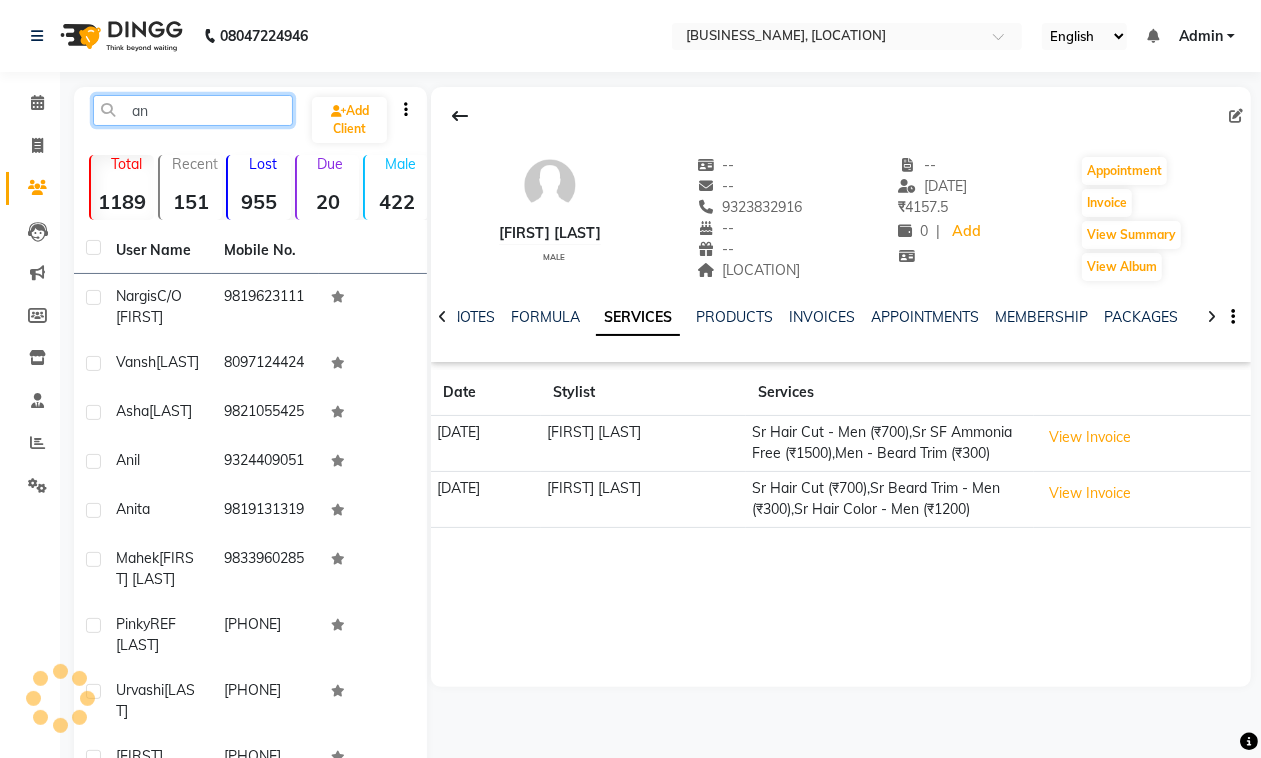 type on "a" 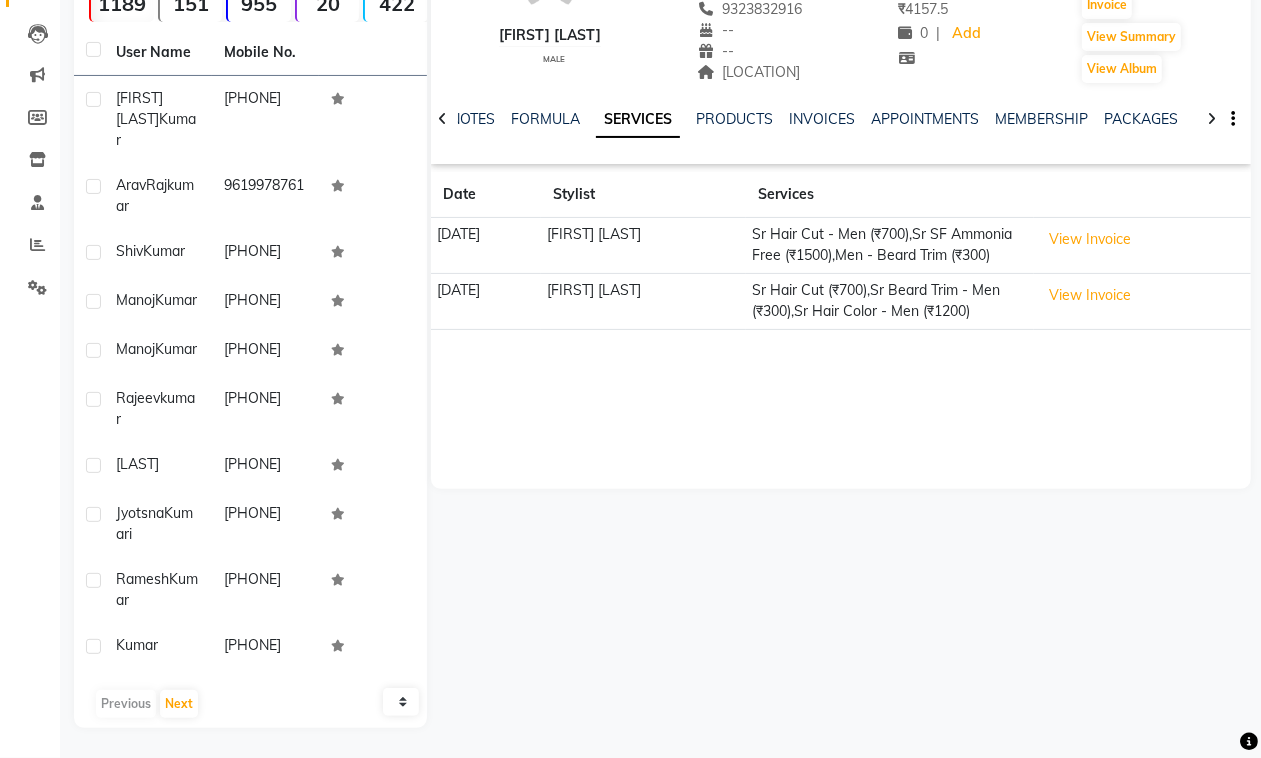 scroll, scrollTop: 0, scrollLeft: 0, axis: both 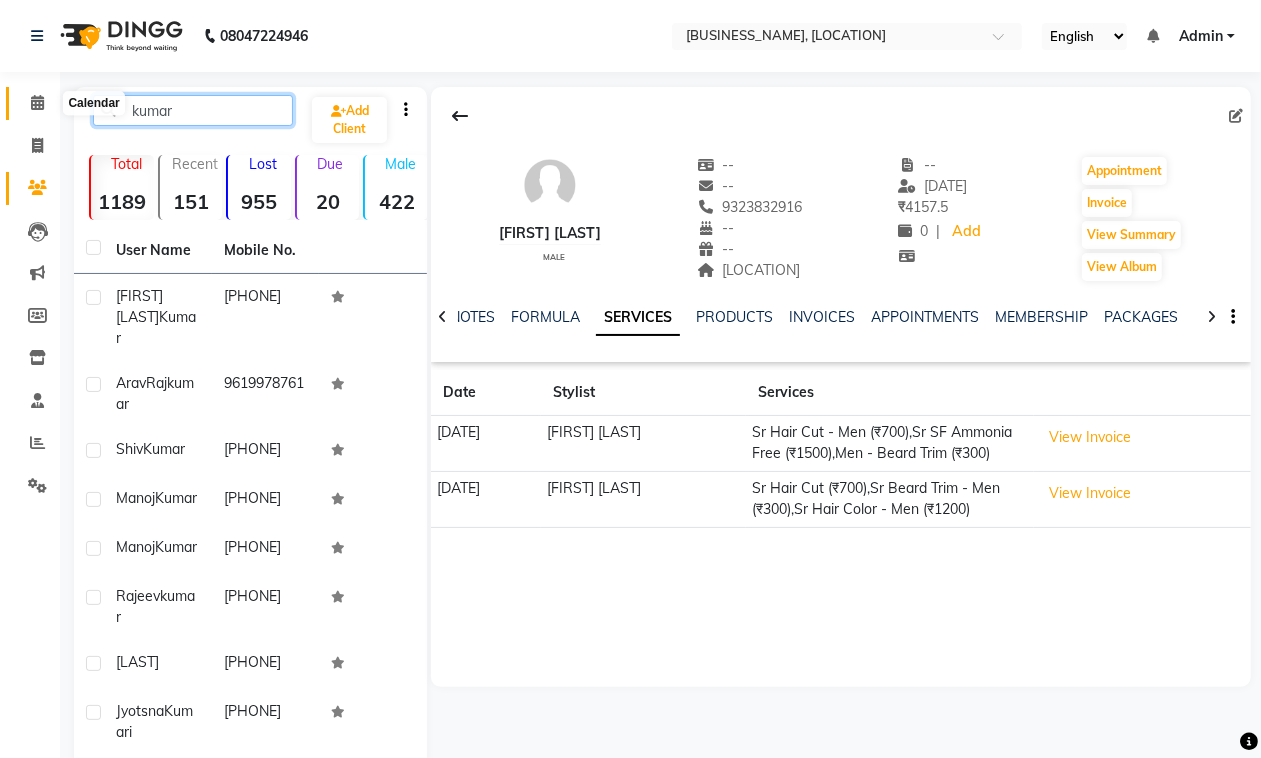 type on "kumar" 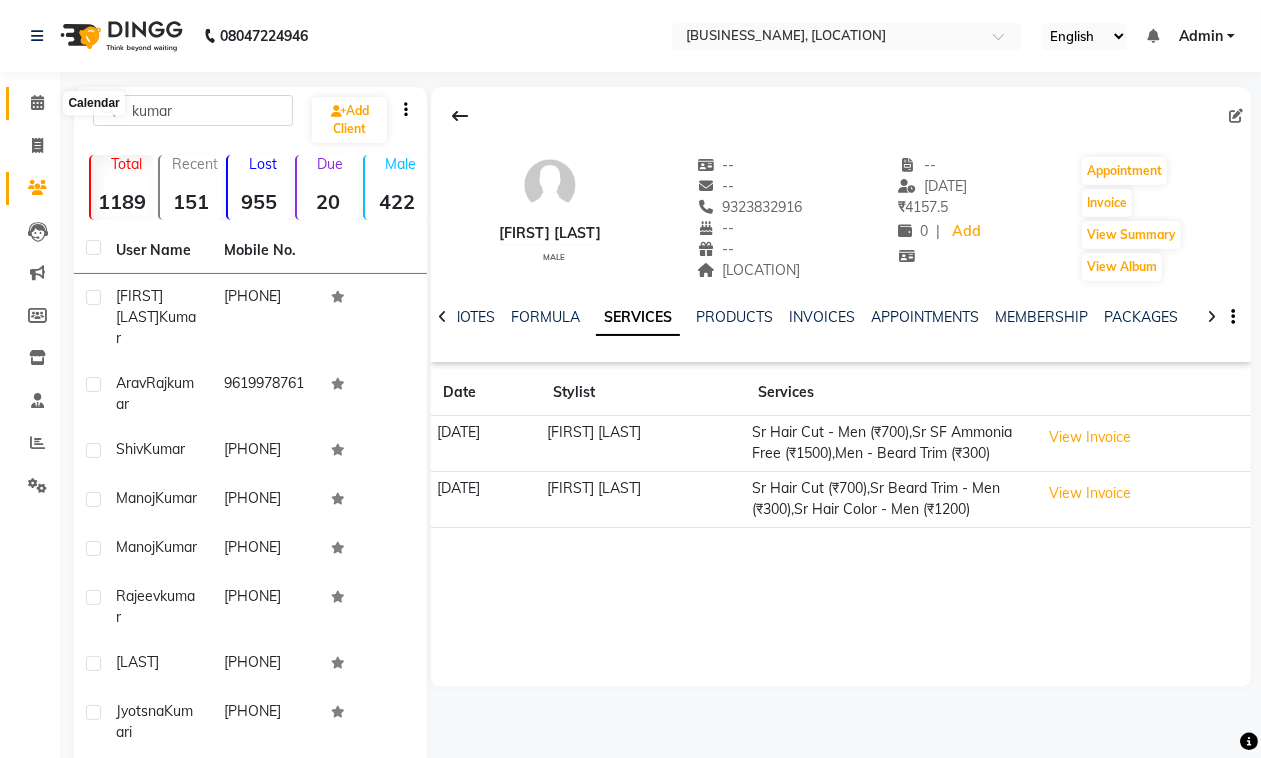 click 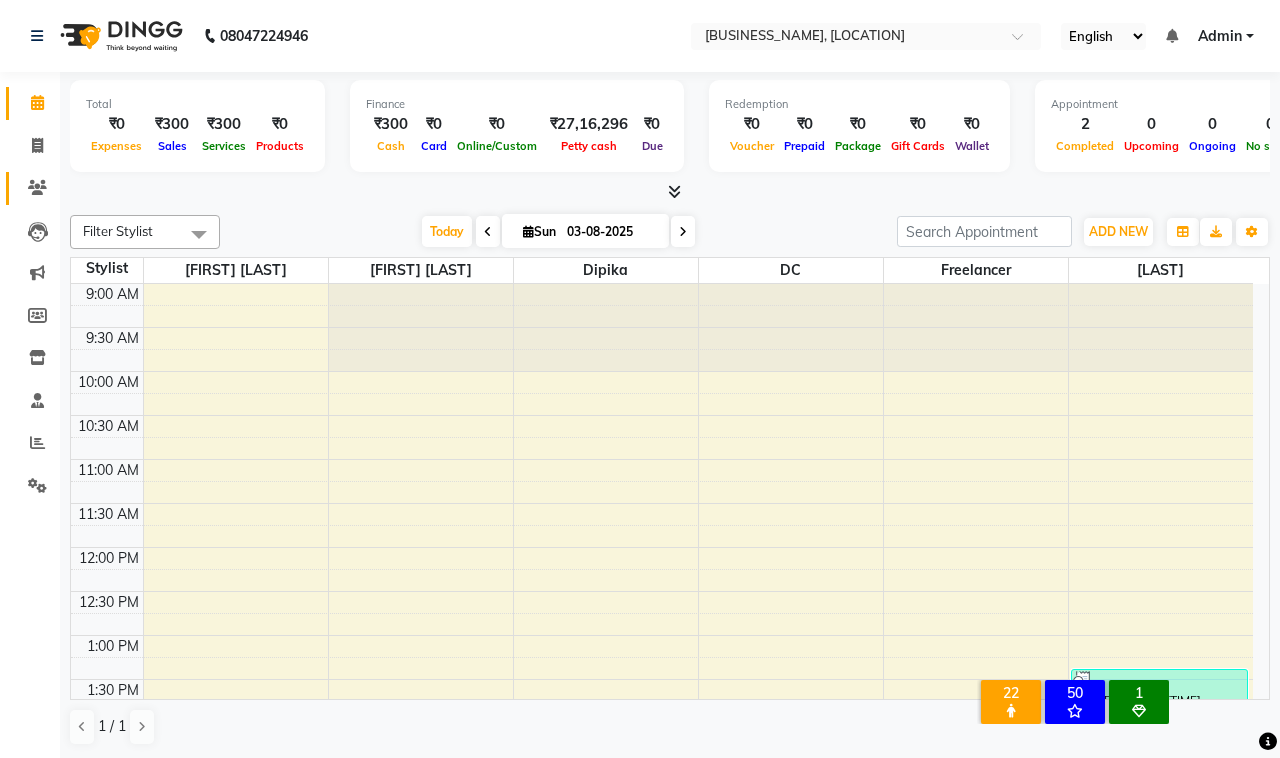 click 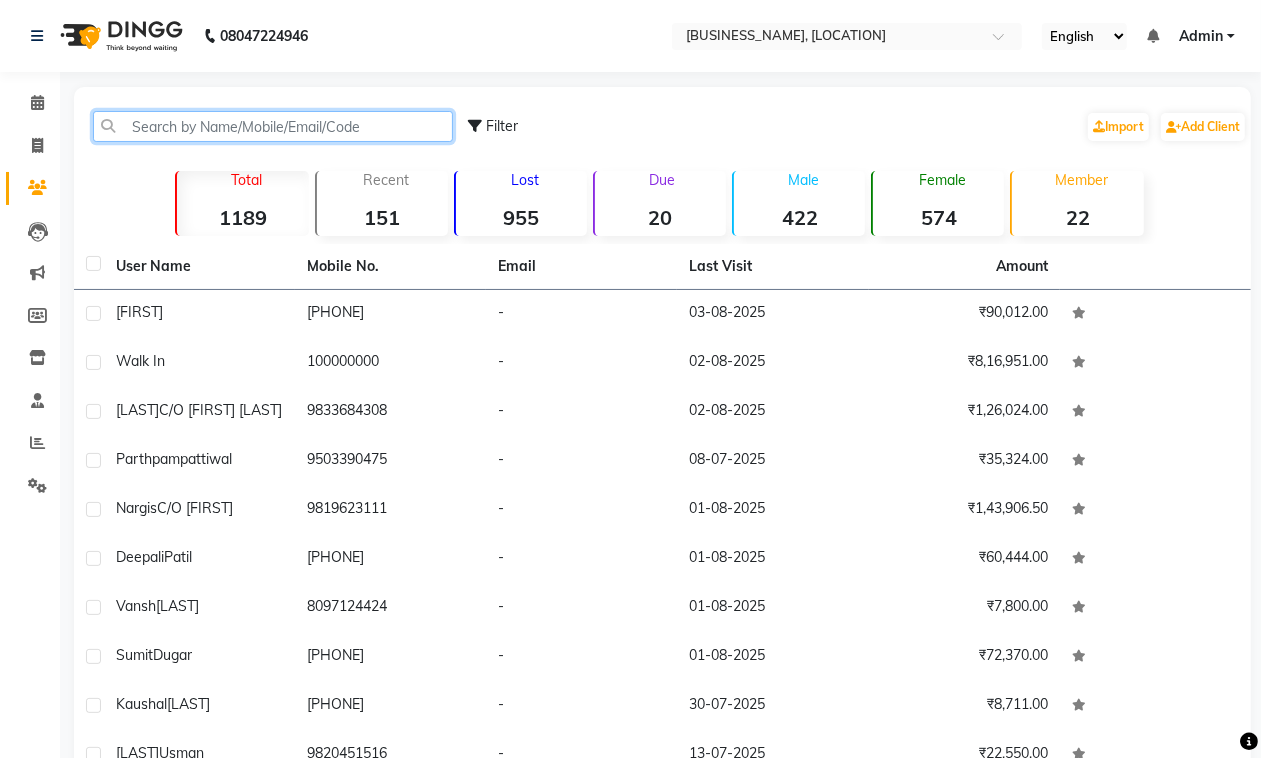click 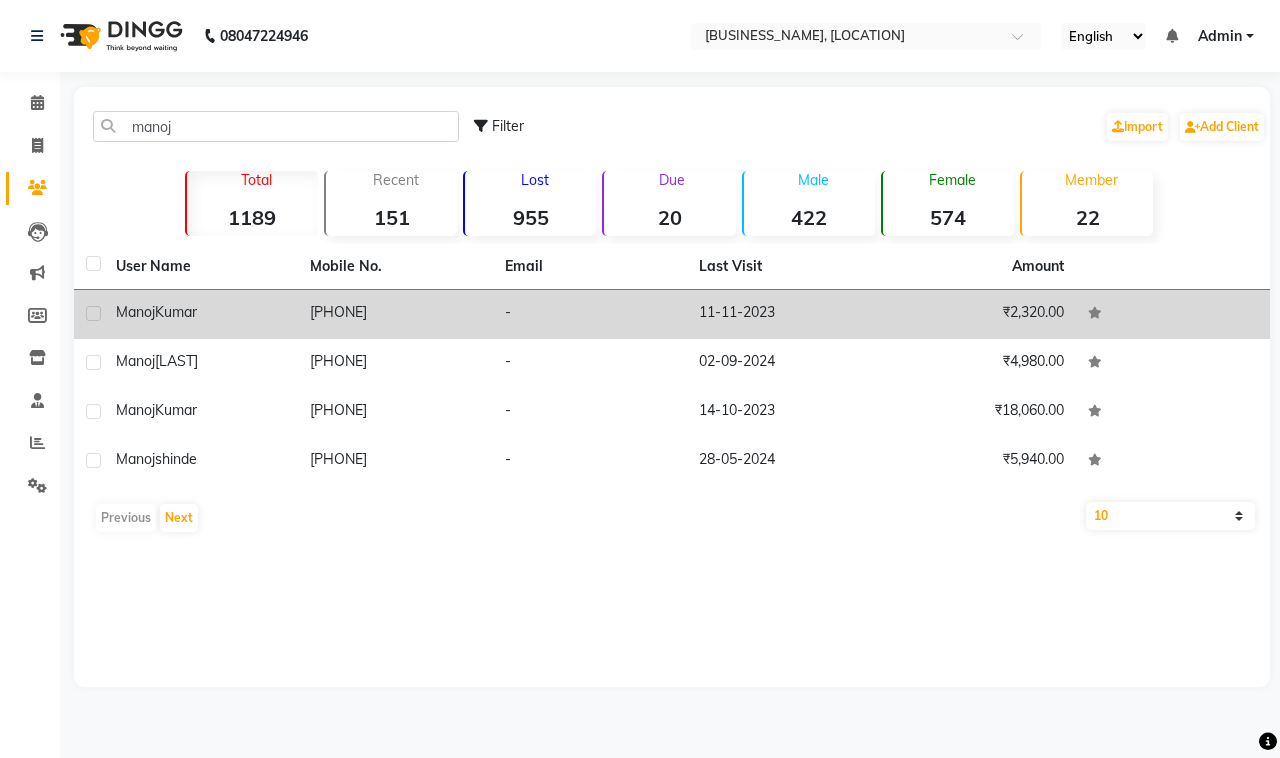click on "9492575914" 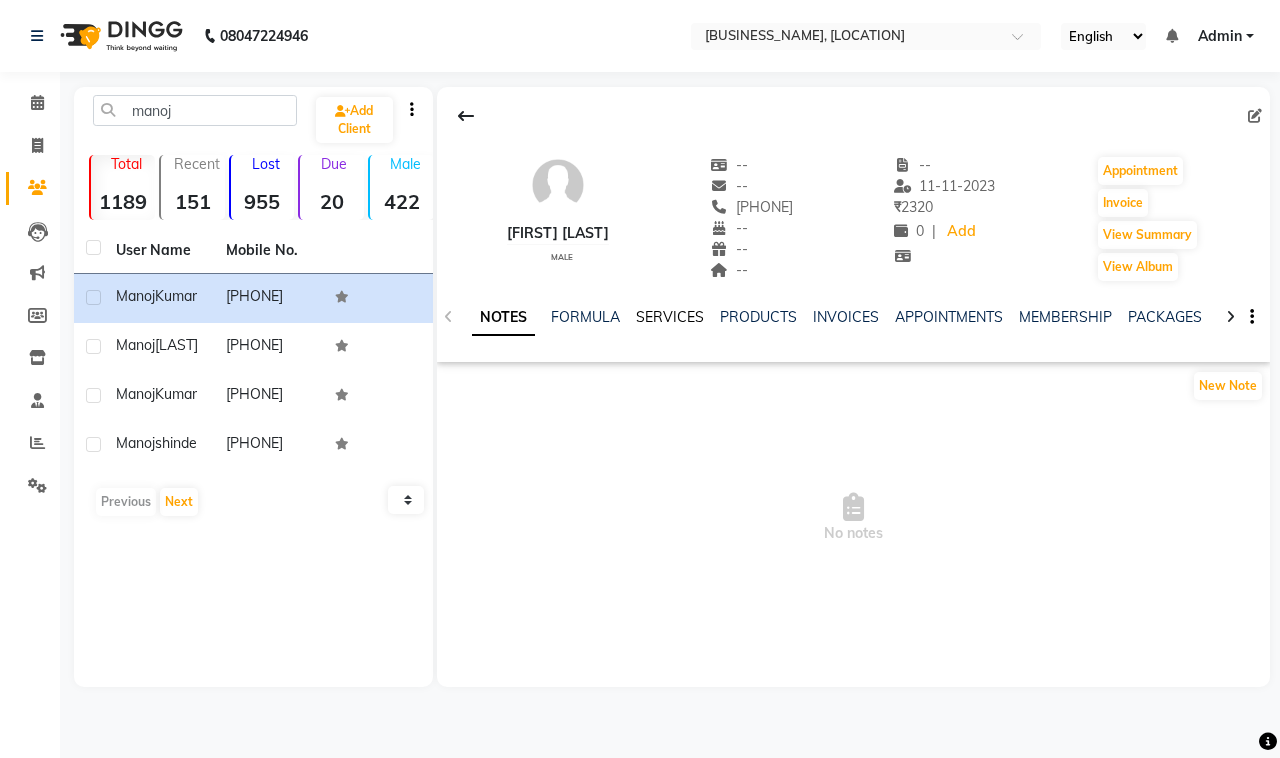 click on "SERVICES" 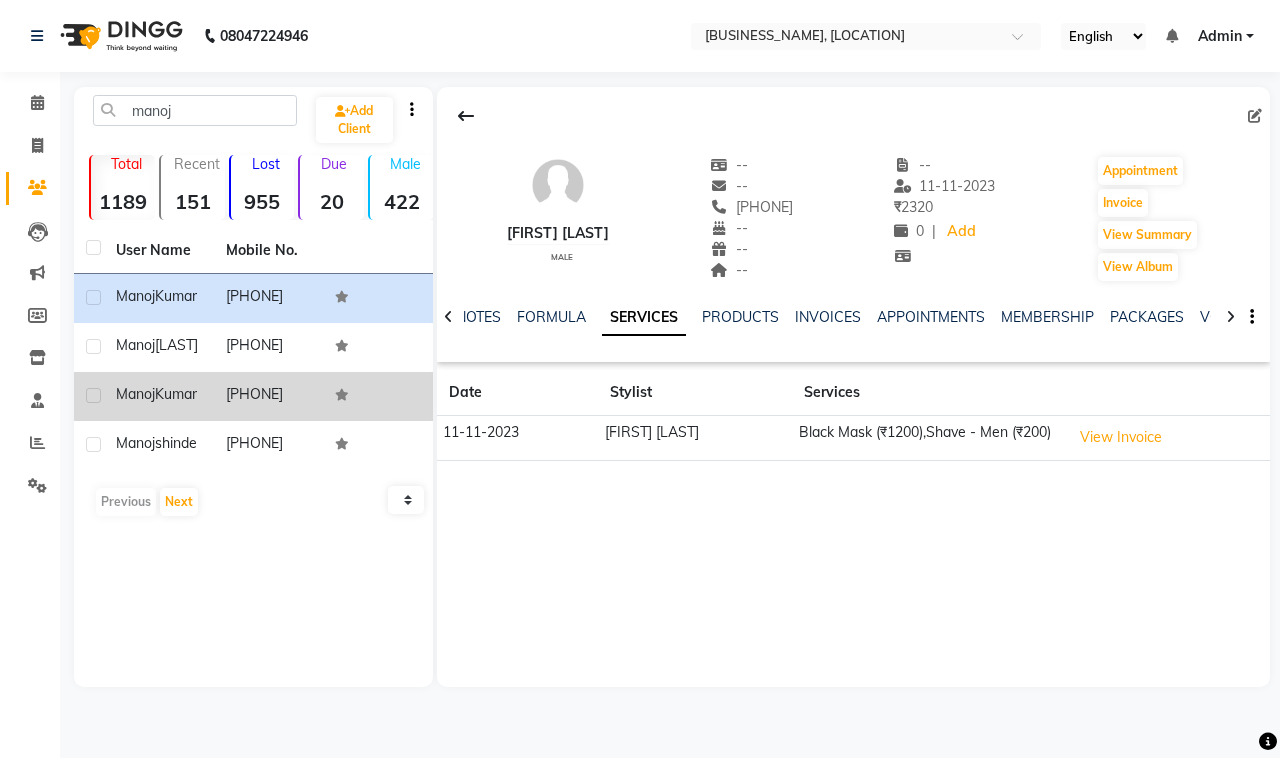 click on "Manoj  Kumar" 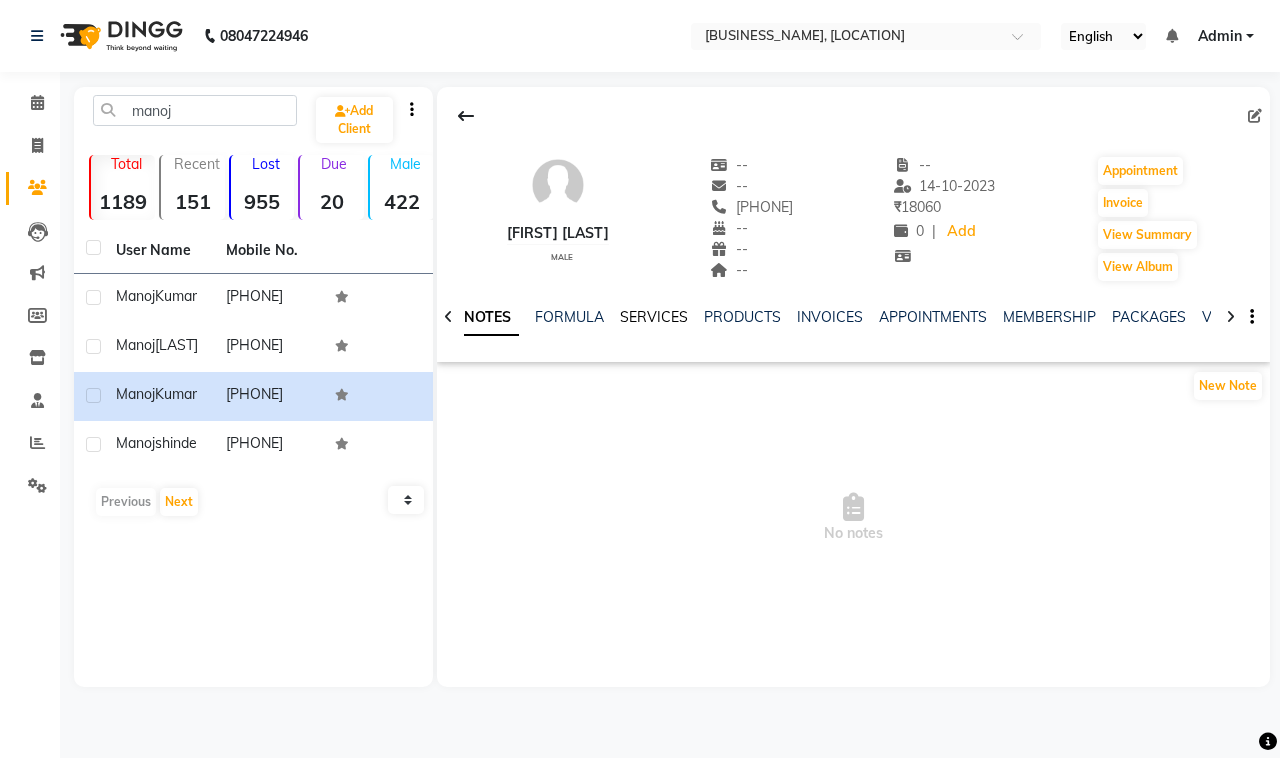 click on "SERVICES" 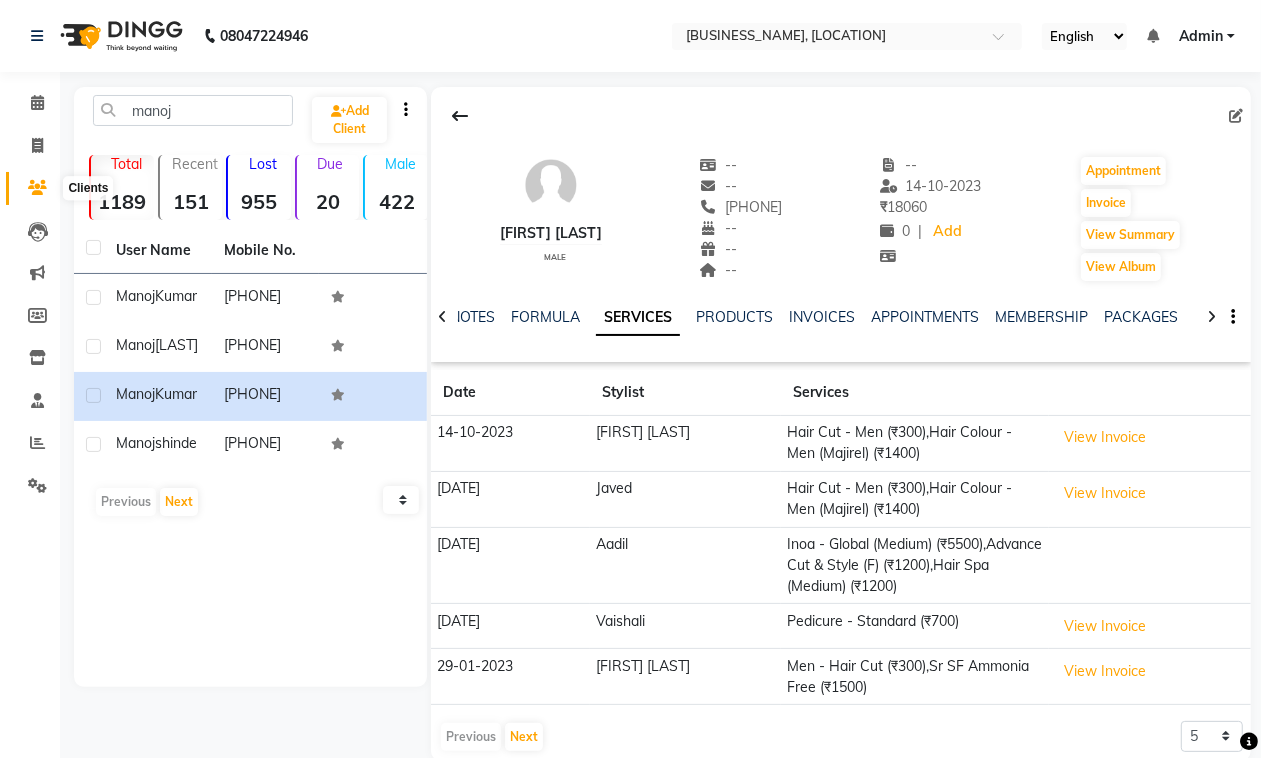 click 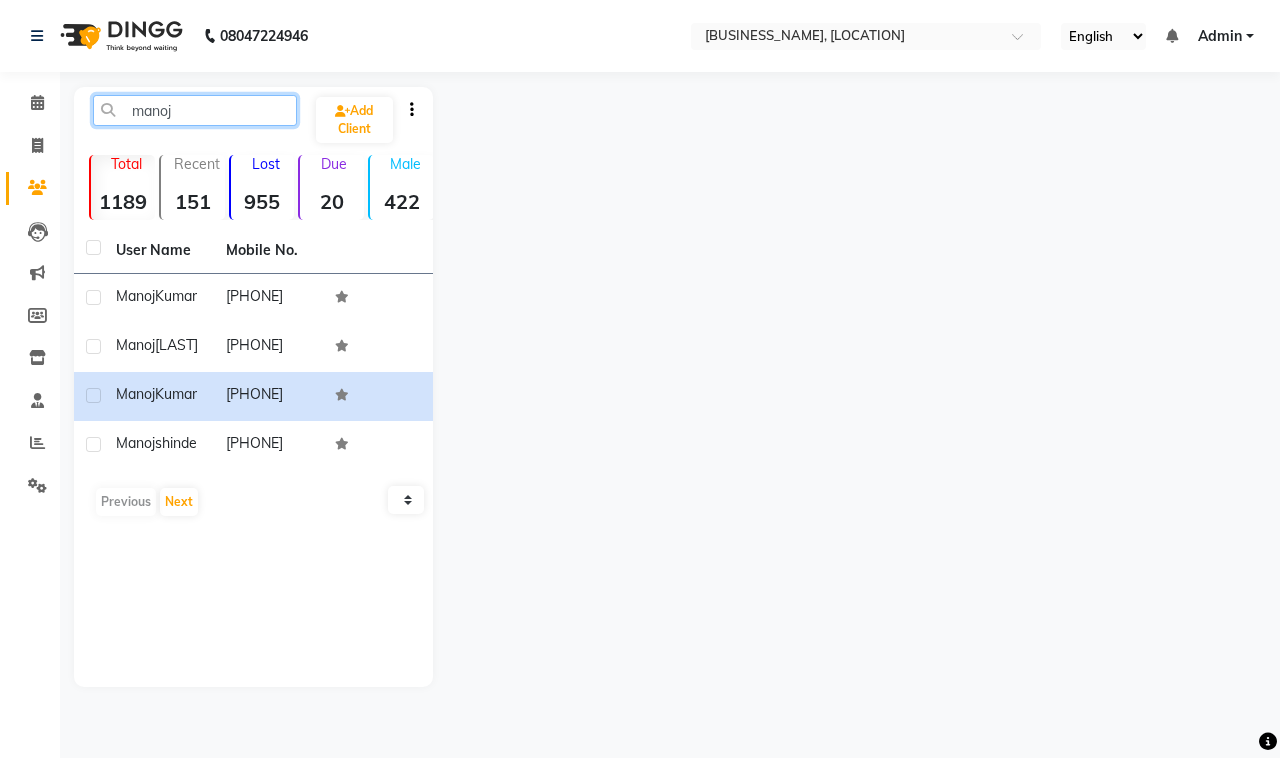 click on "manoj" 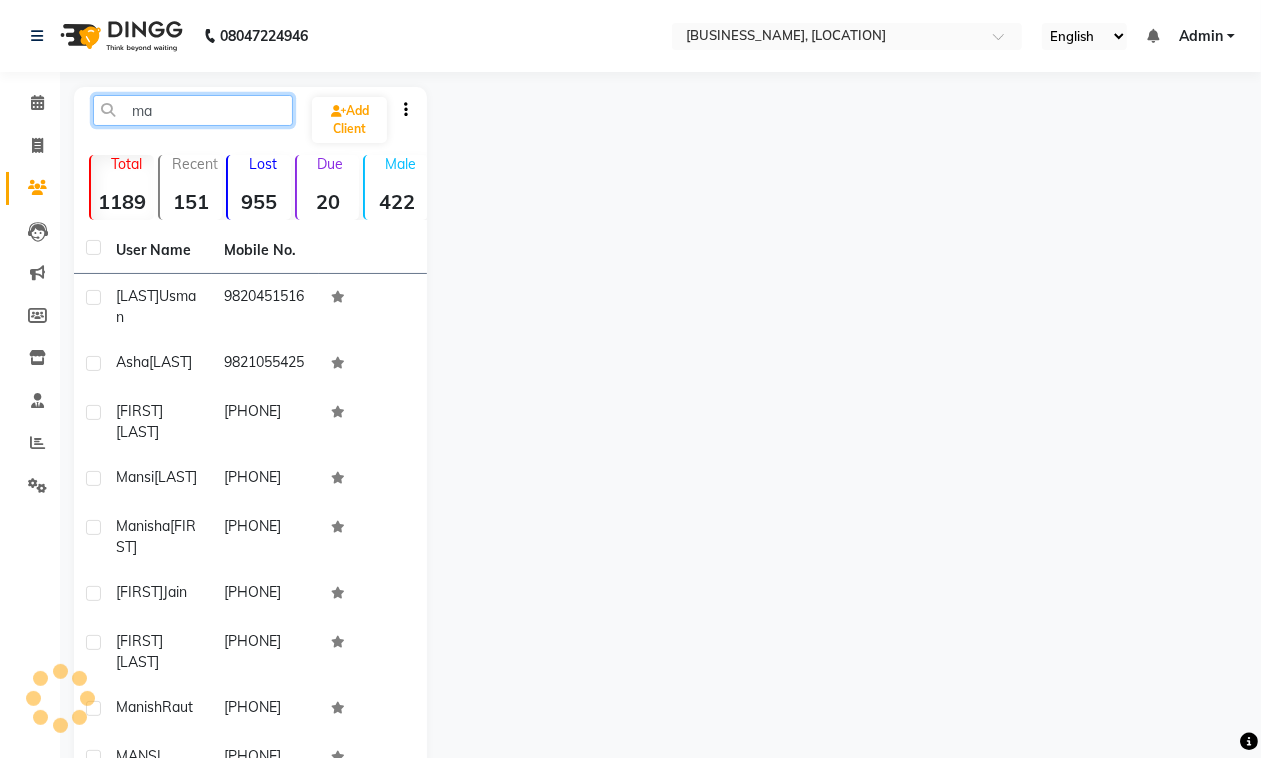 type on "m" 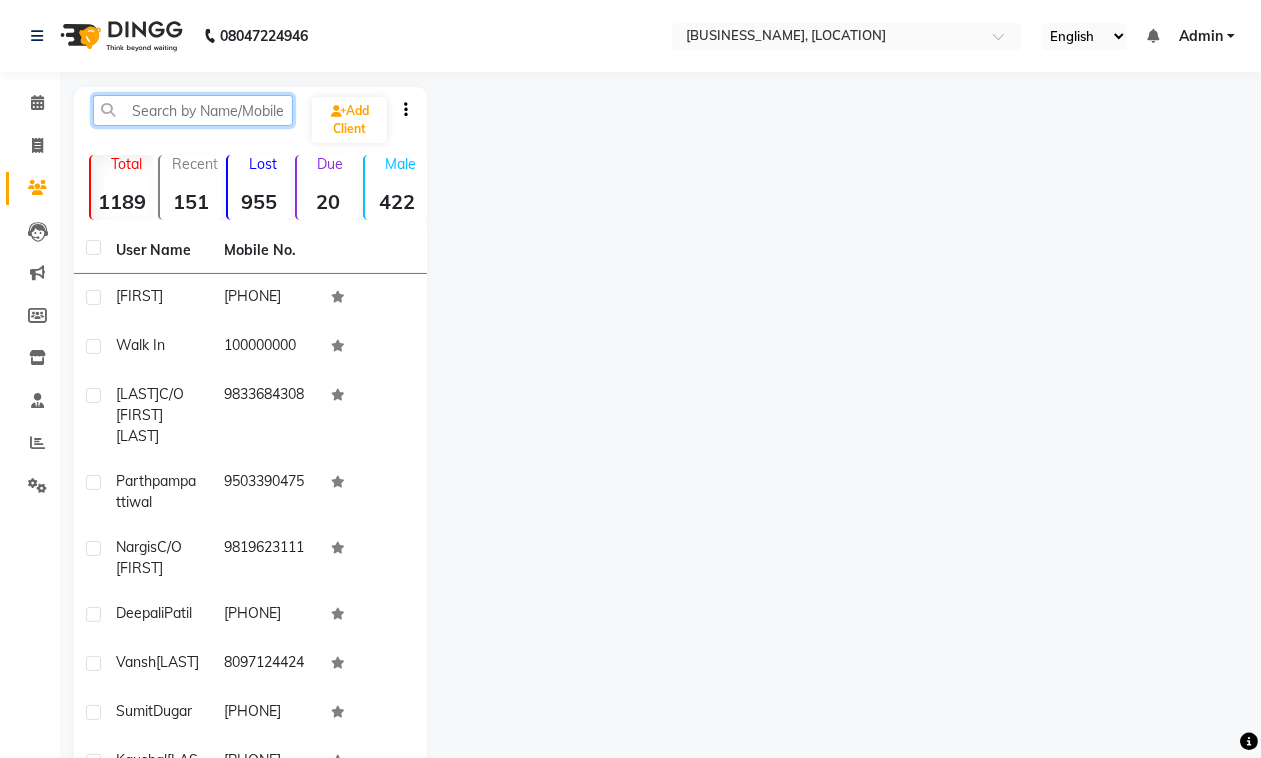 type 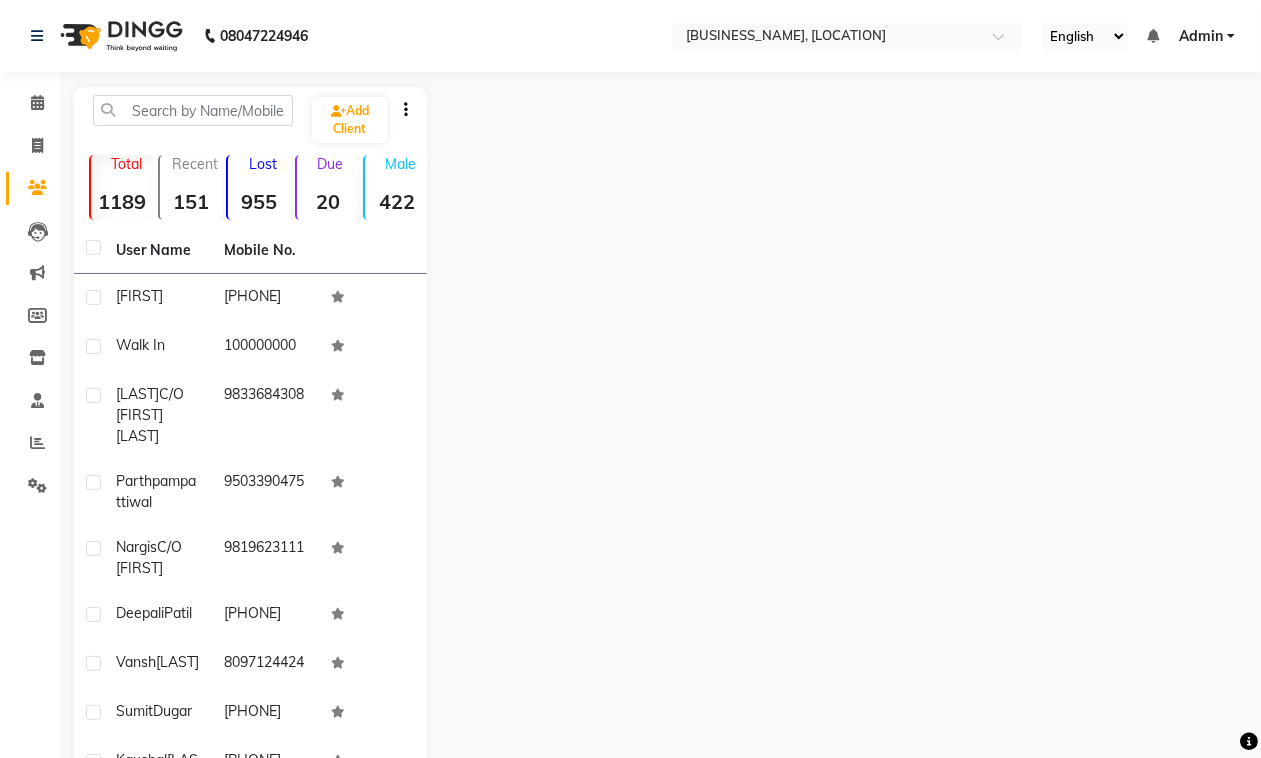 click on "422" 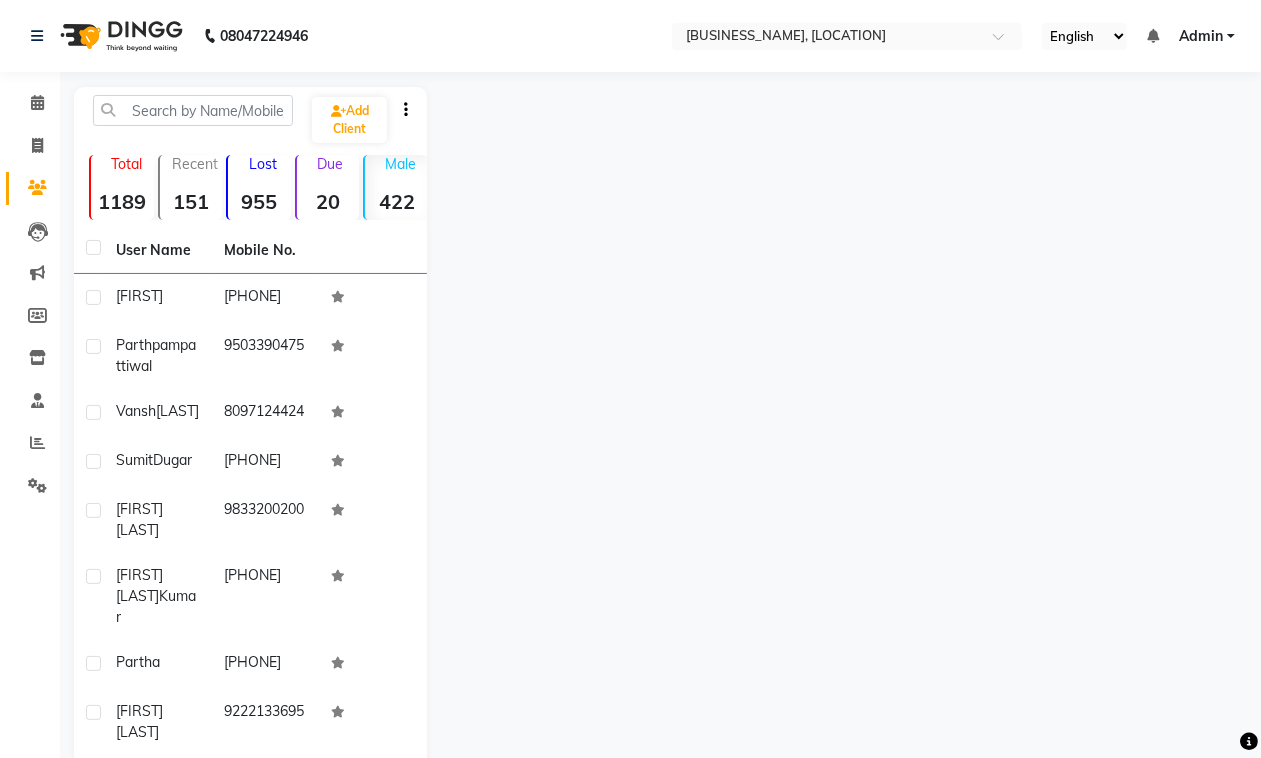 click on "422" 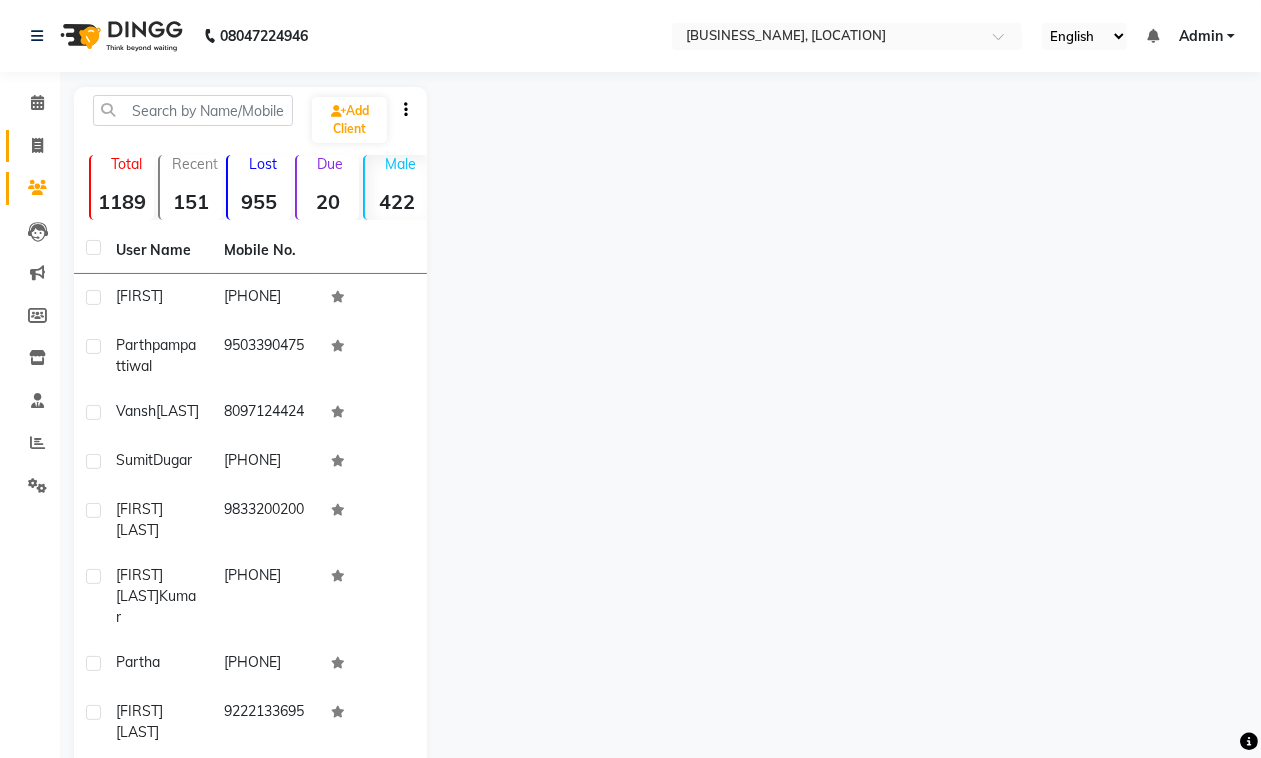click on "Invoice" 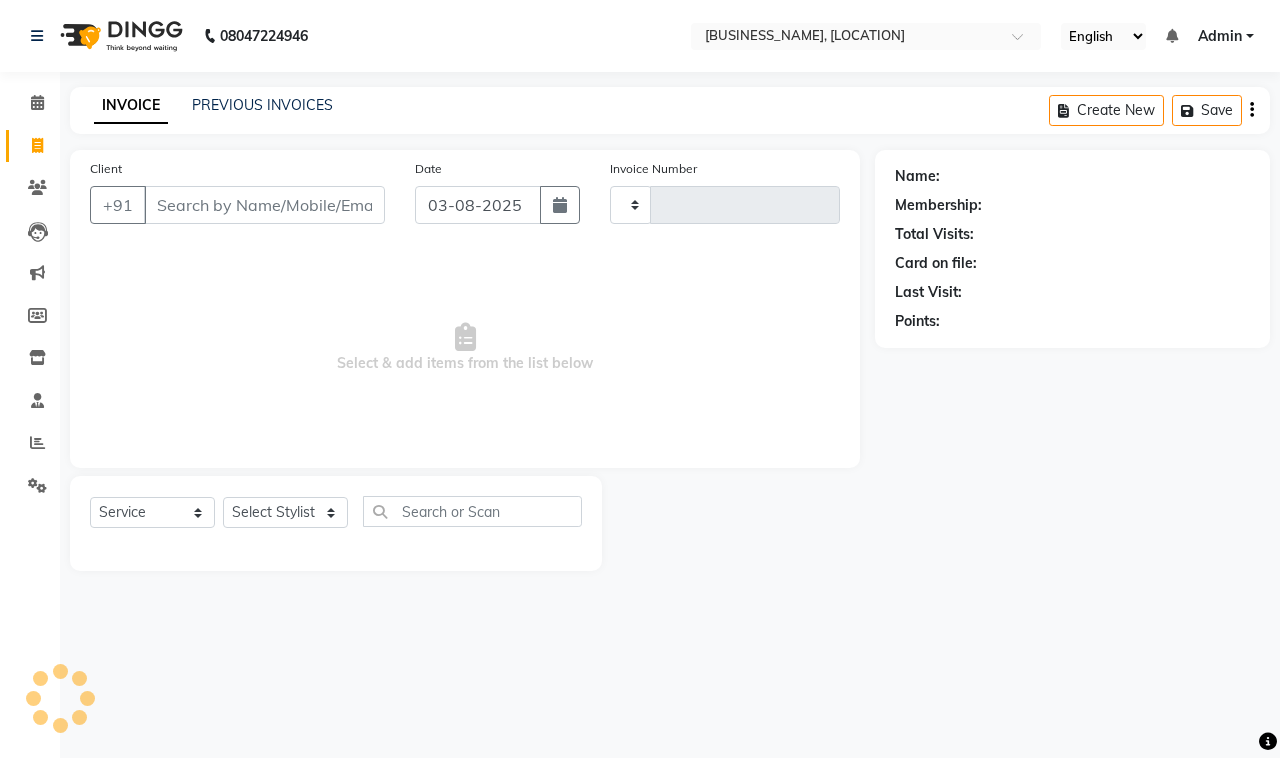 type on "0715" 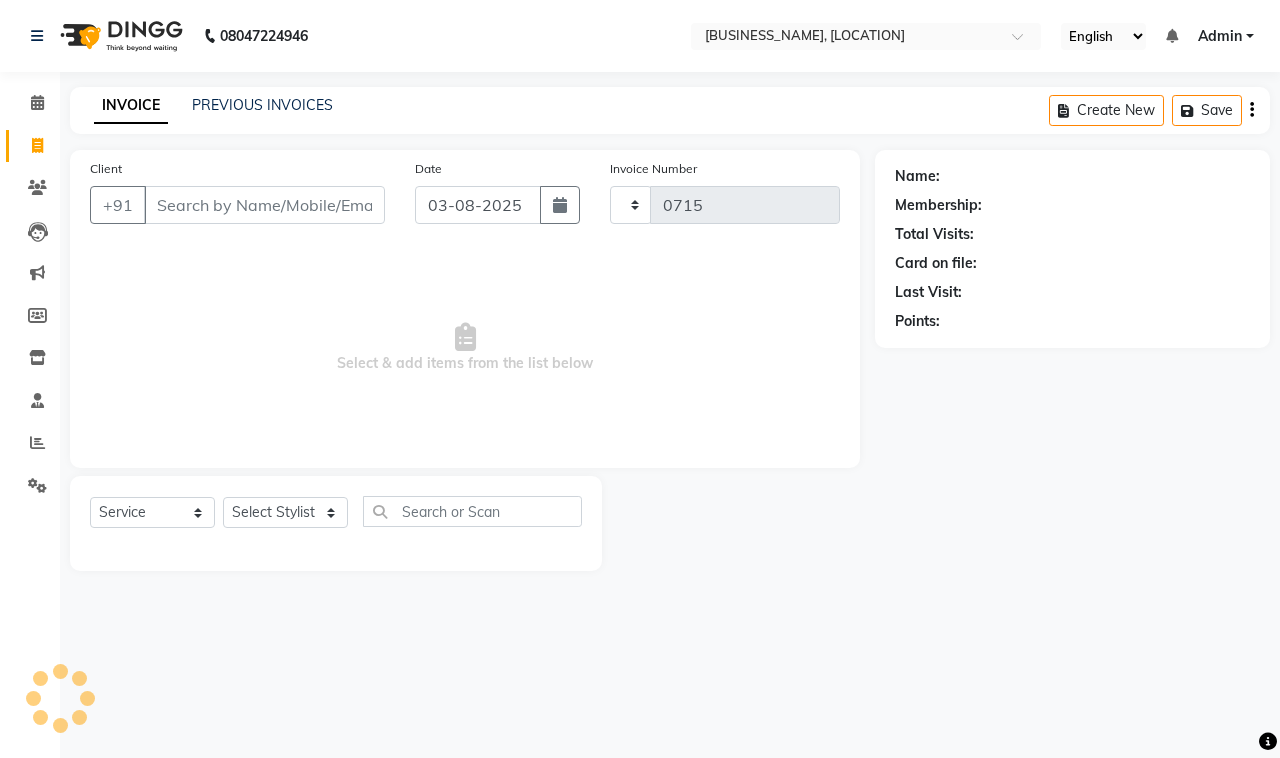 select on "695" 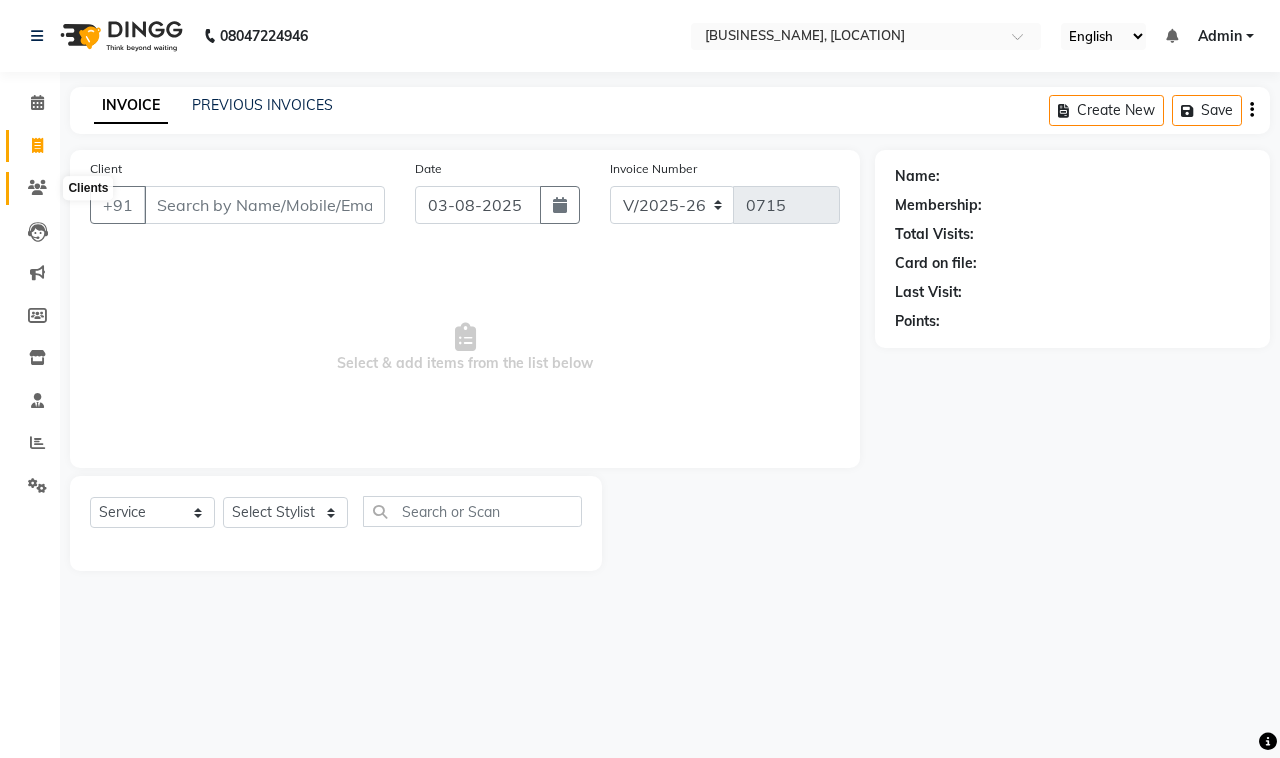 click 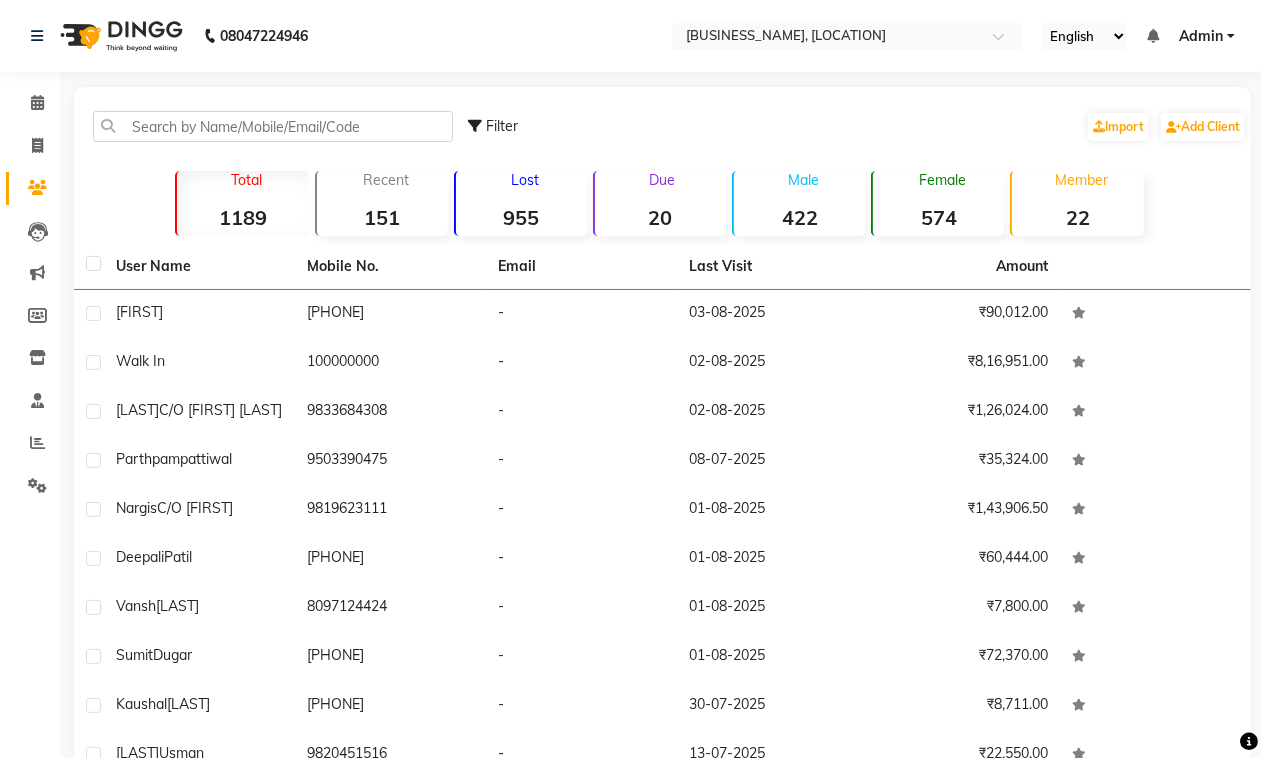 click on "422" 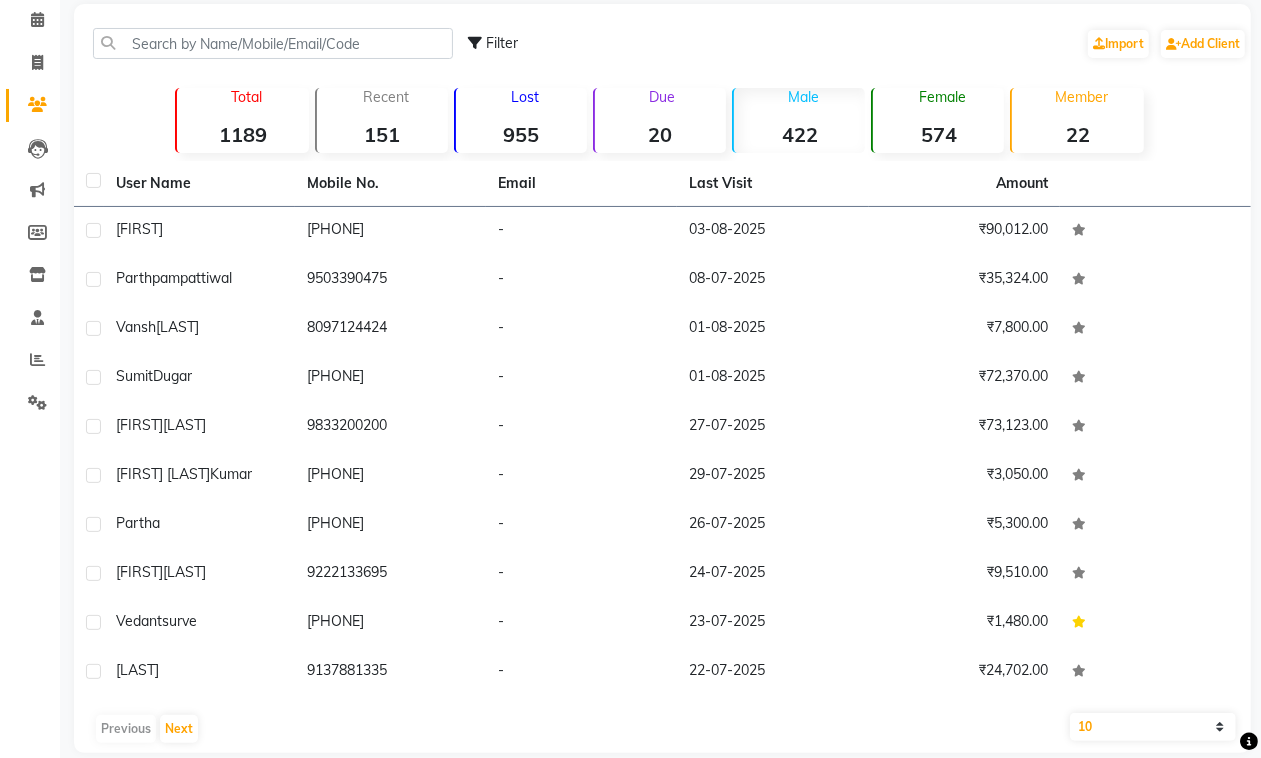 scroll, scrollTop: 107, scrollLeft: 0, axis: vertical 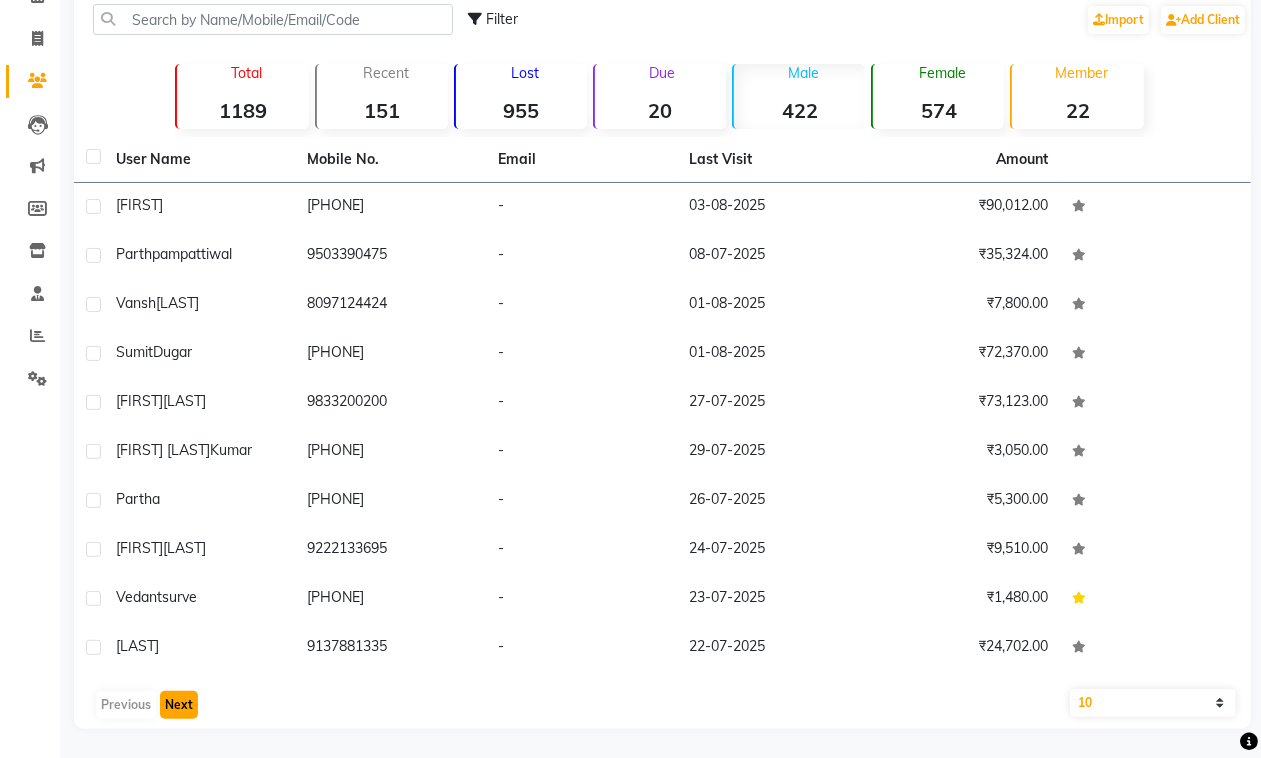 click on "Next" 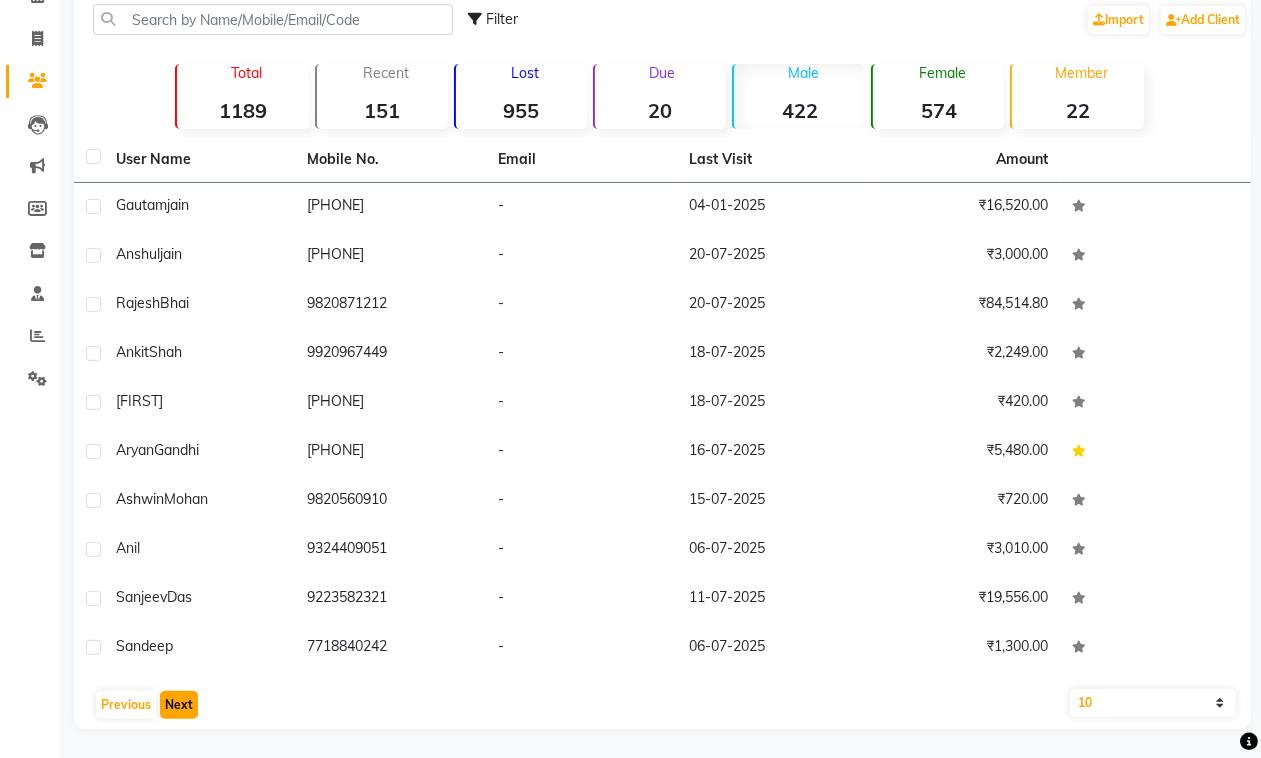 click on "Next" 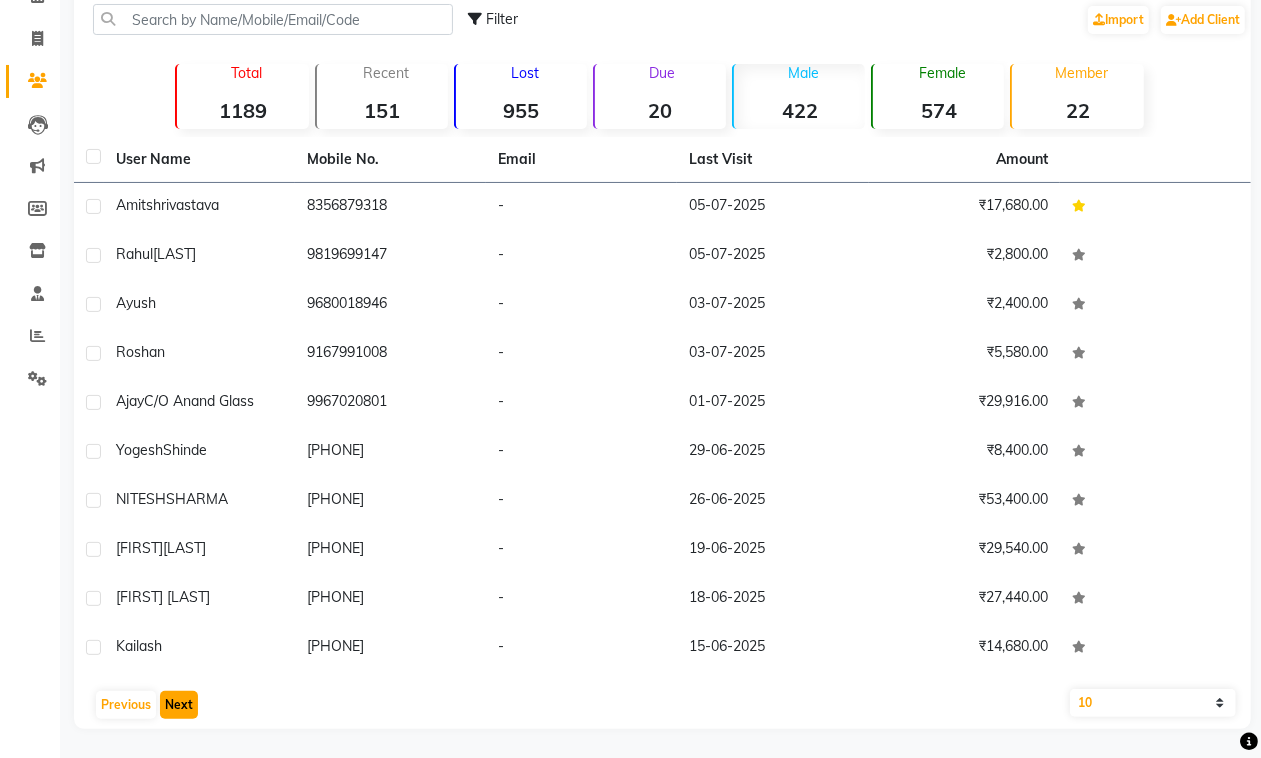click on "Next" 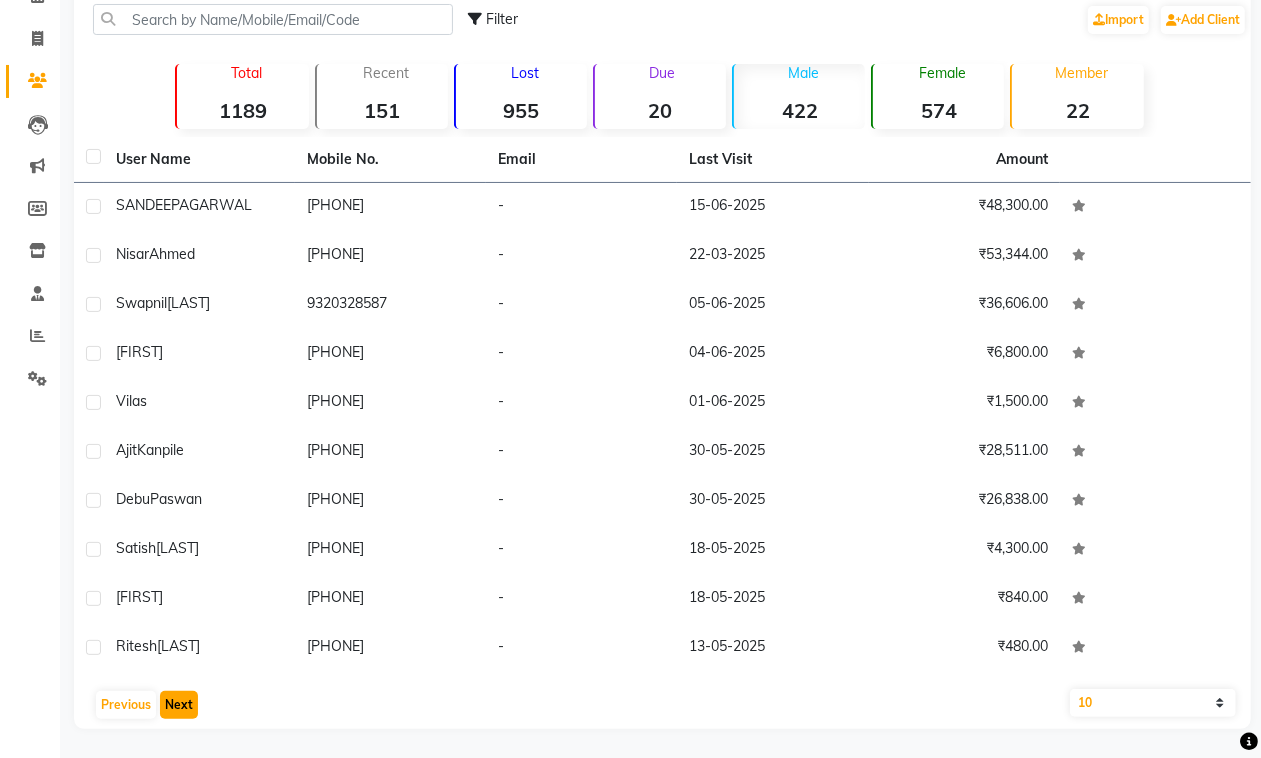 click on "Next" 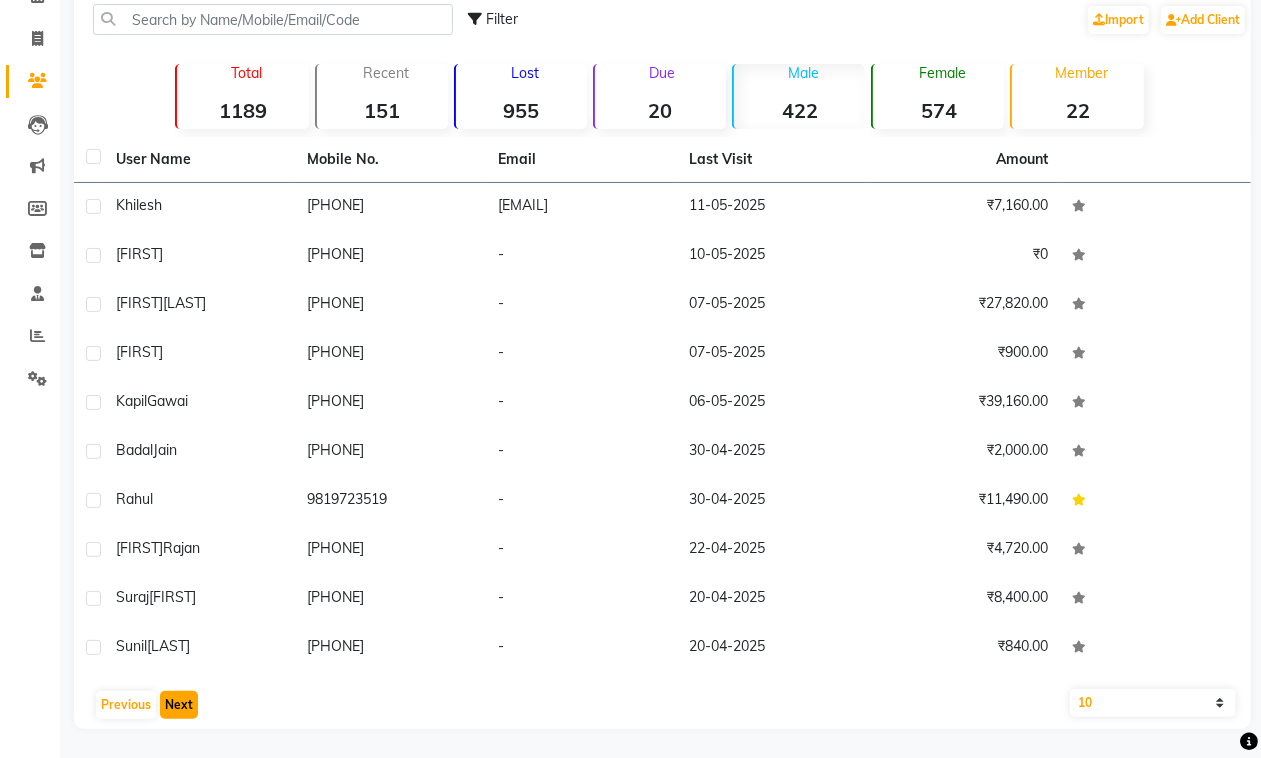 click on "Next" 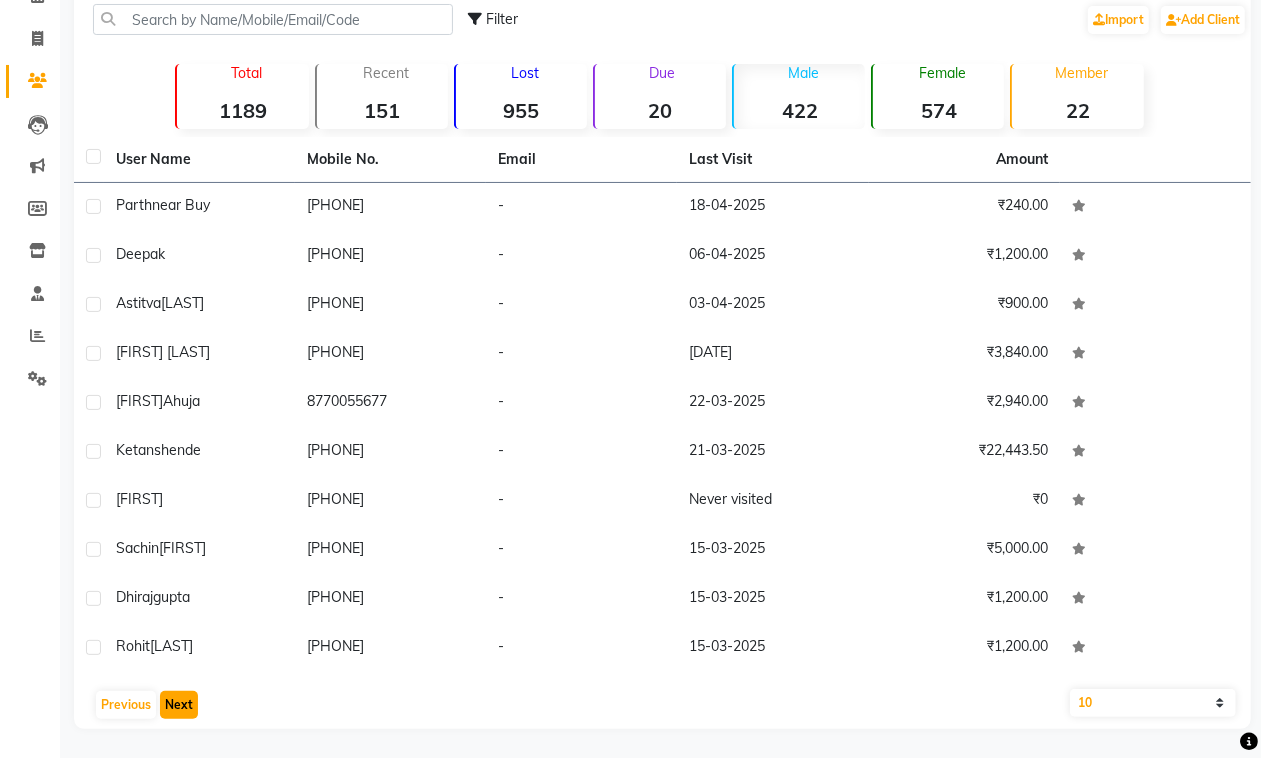 click on "Next" 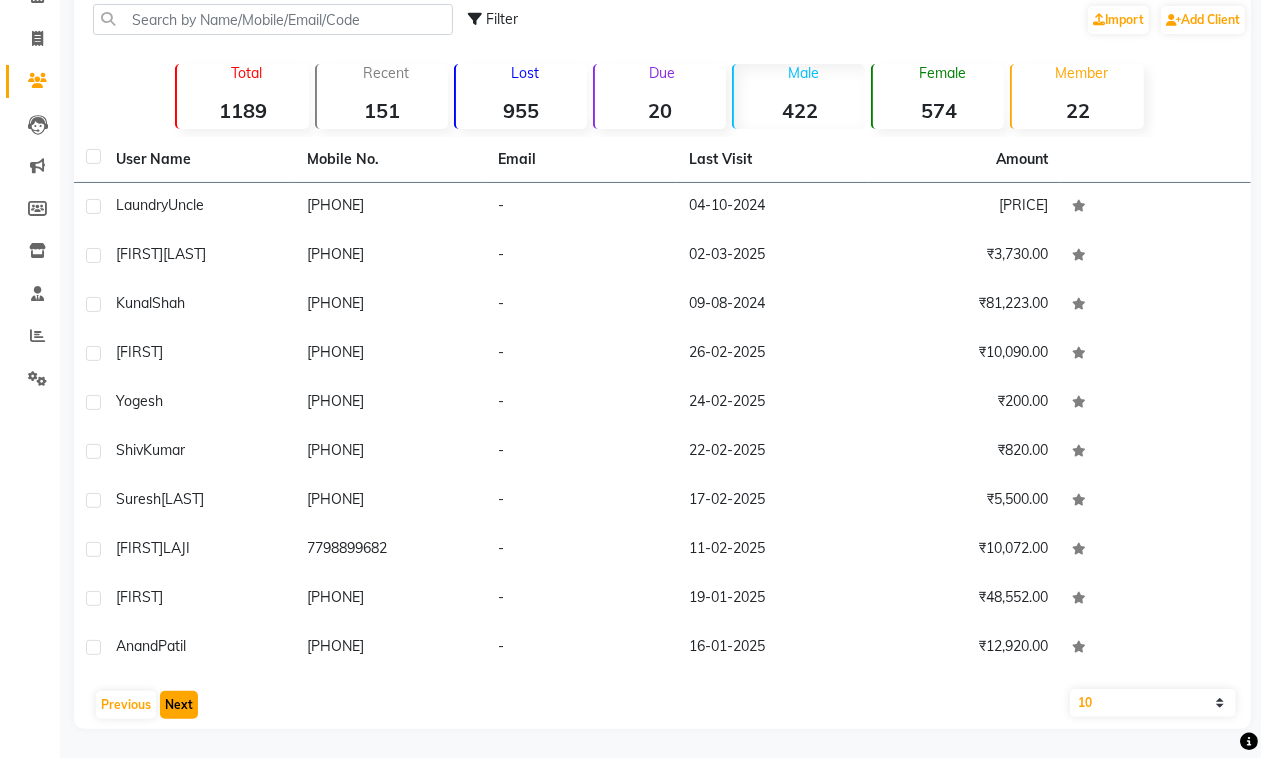 click on "Next" 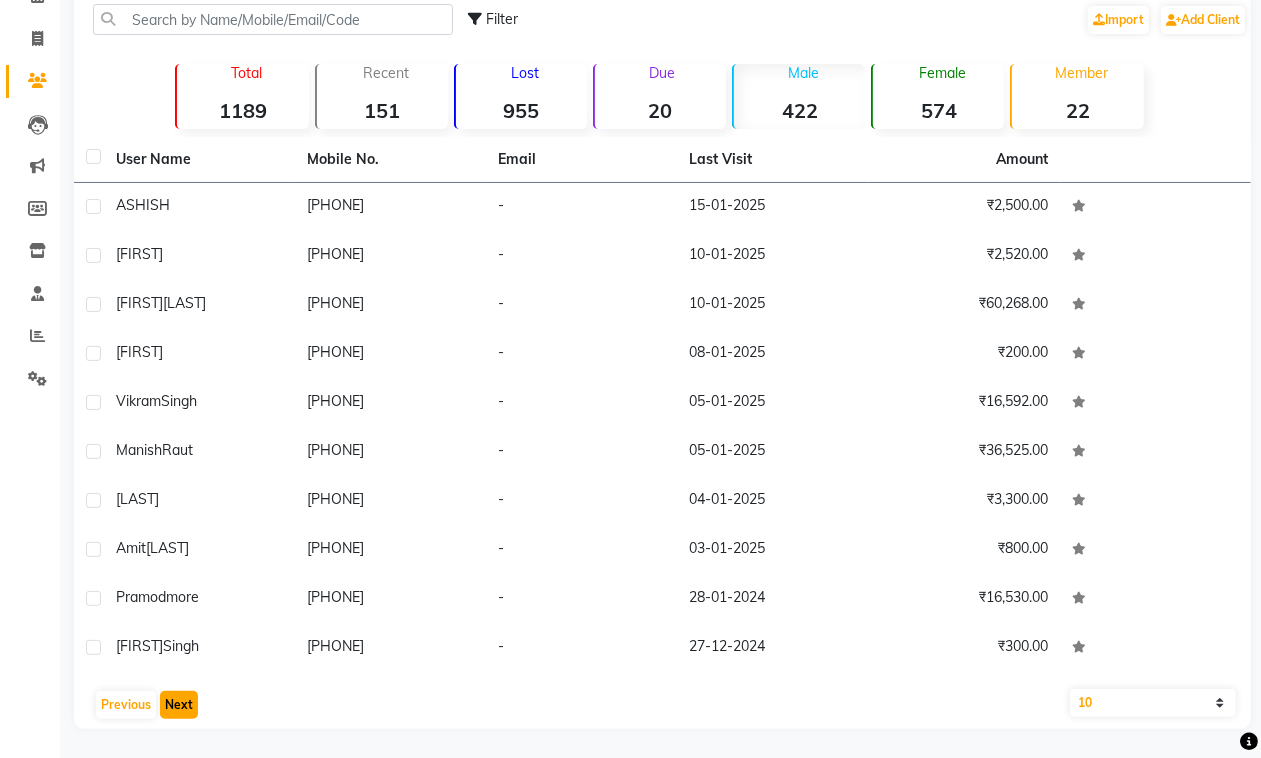 click on "Next" 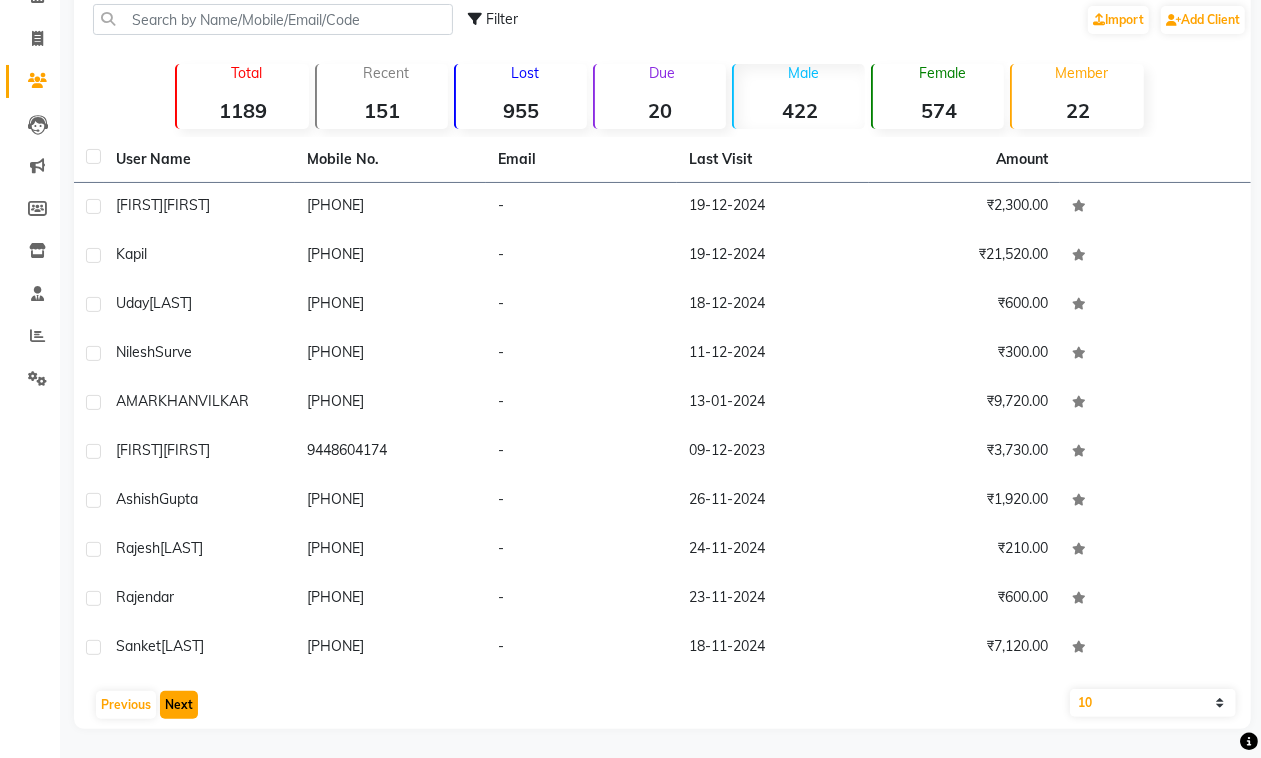 click on "Next" 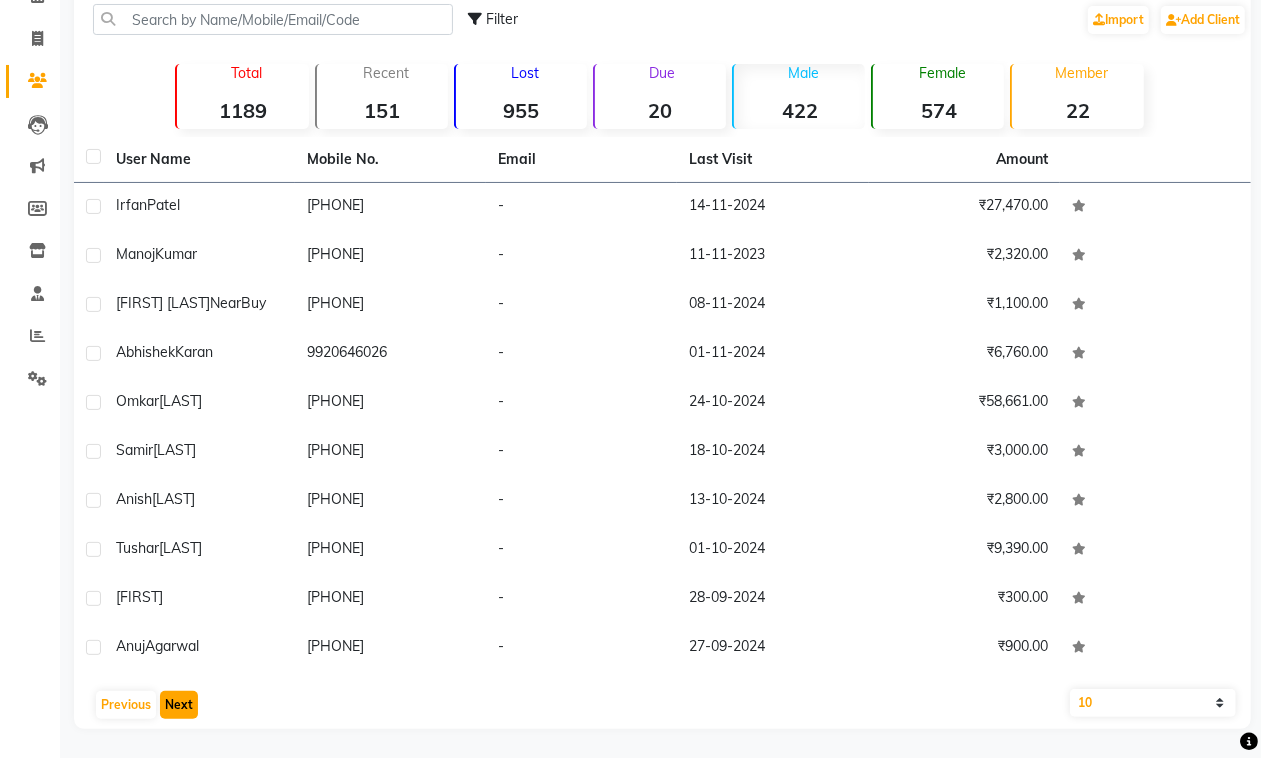click on "Next" 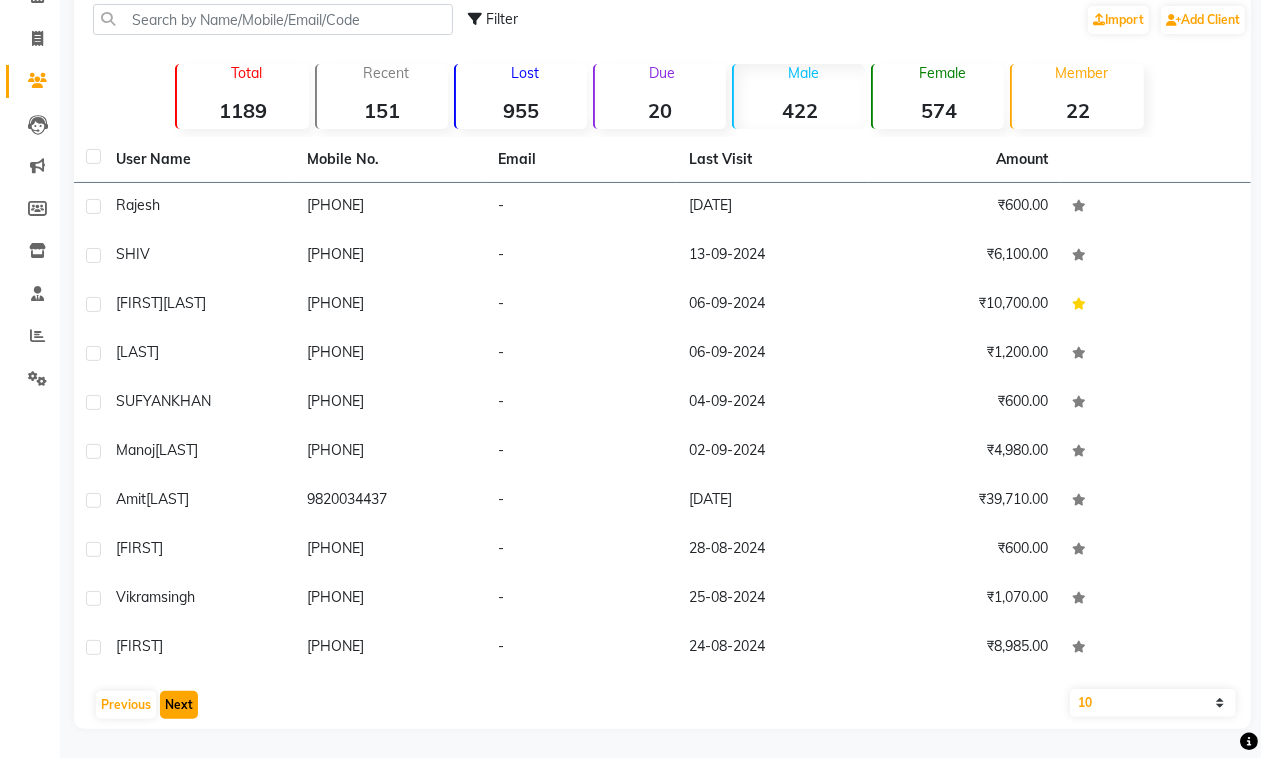 click on "Next" 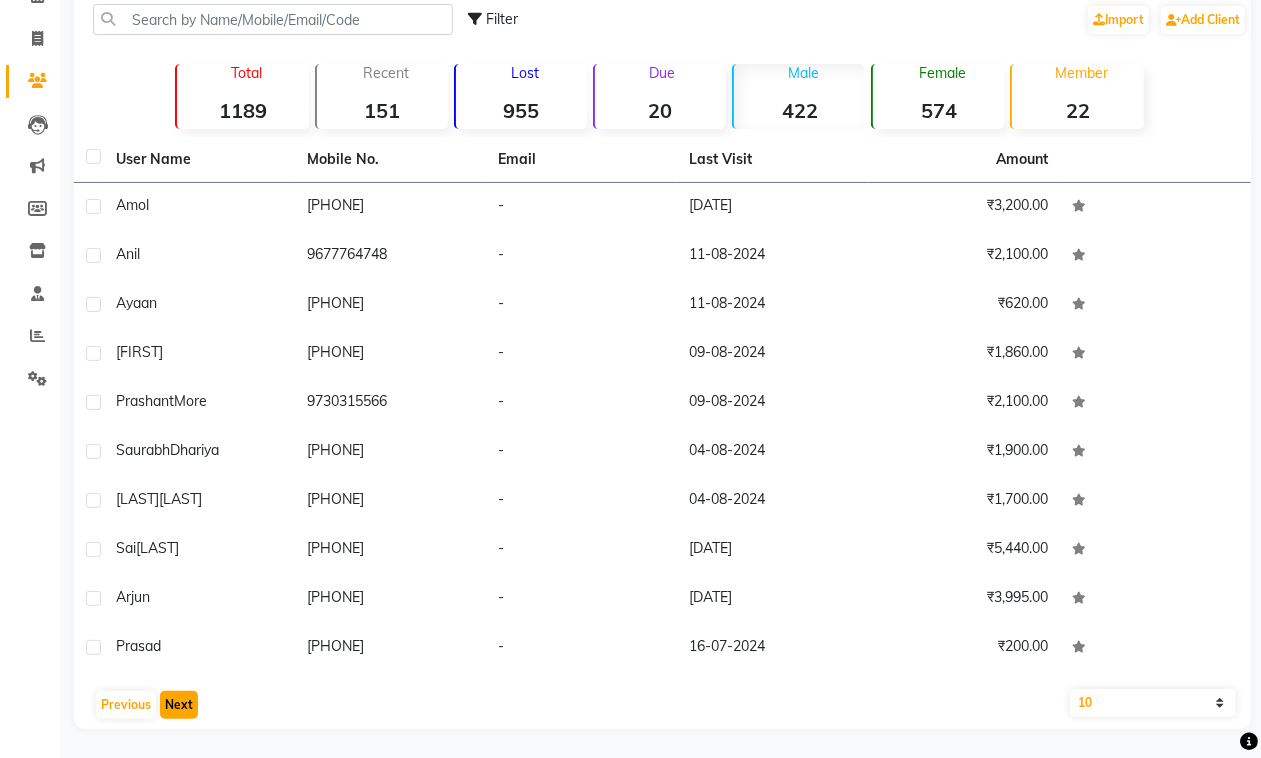 click on "Next" 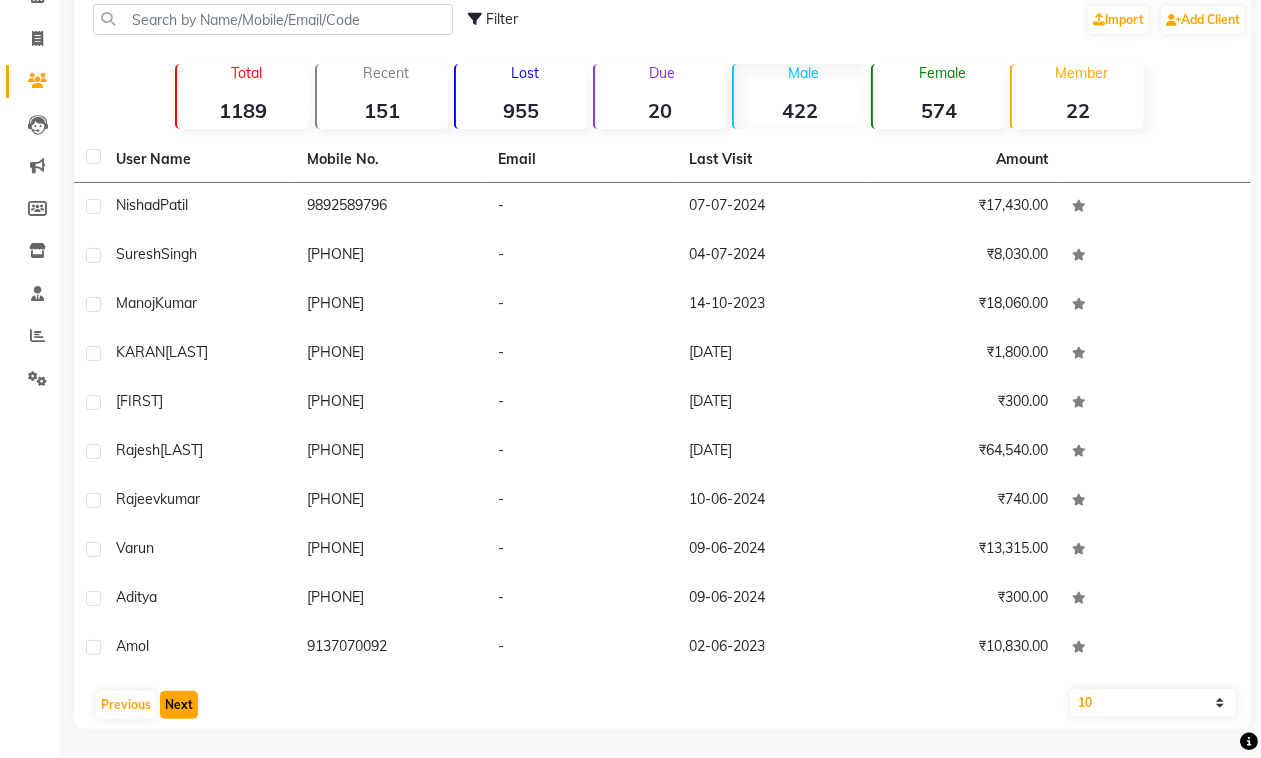 click on "Next" 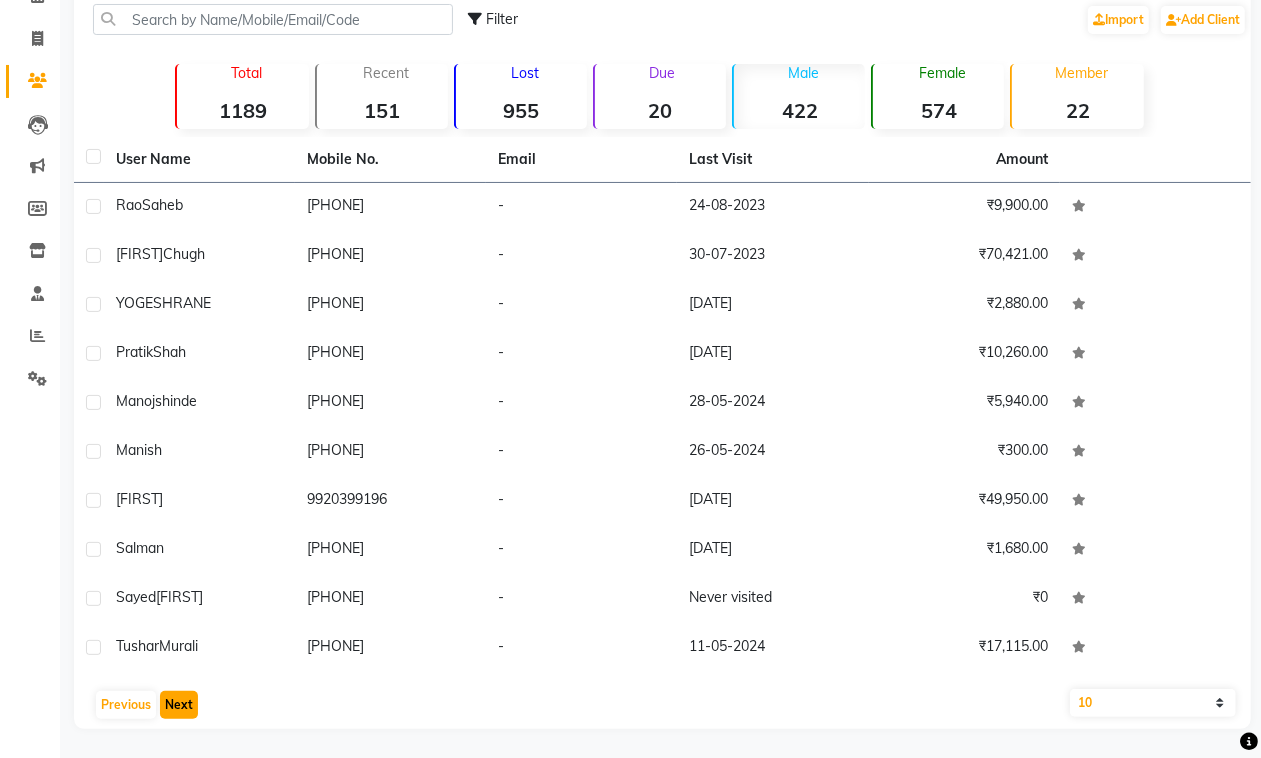 click on "Next" 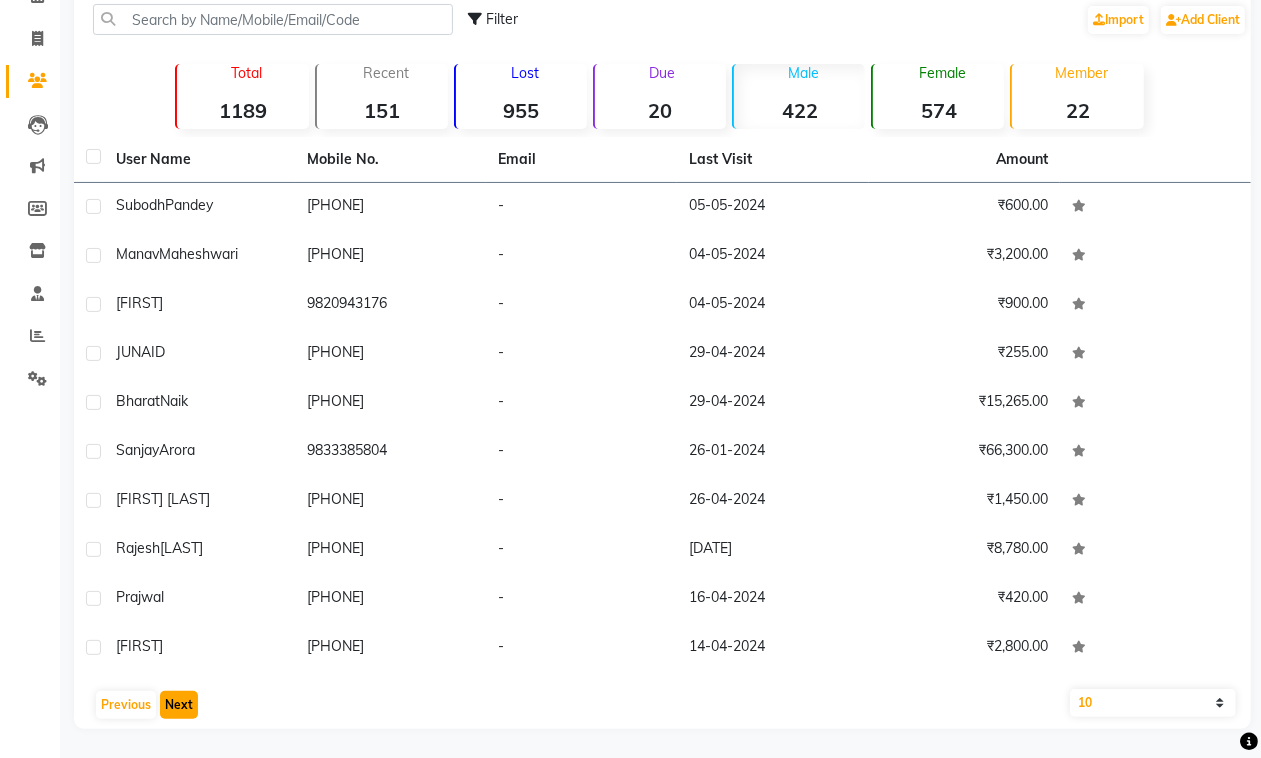 click on "Next" 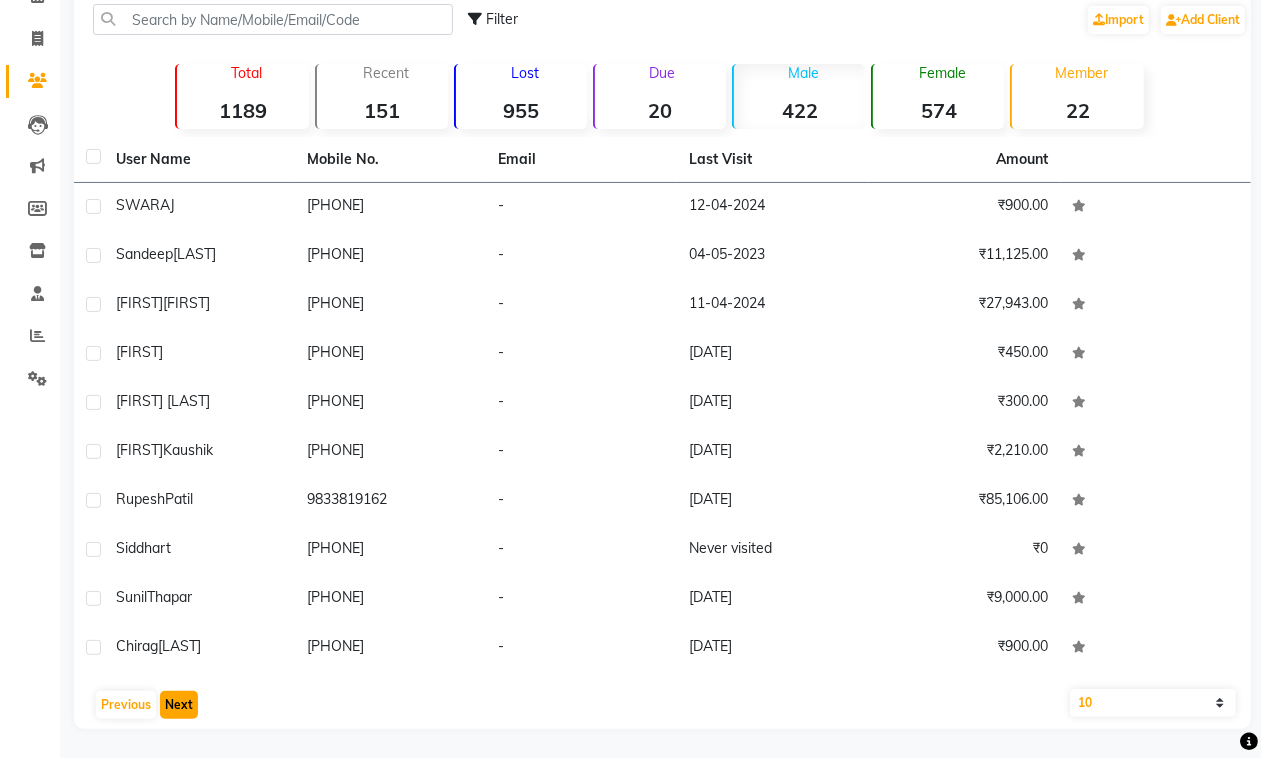 click on "Next" 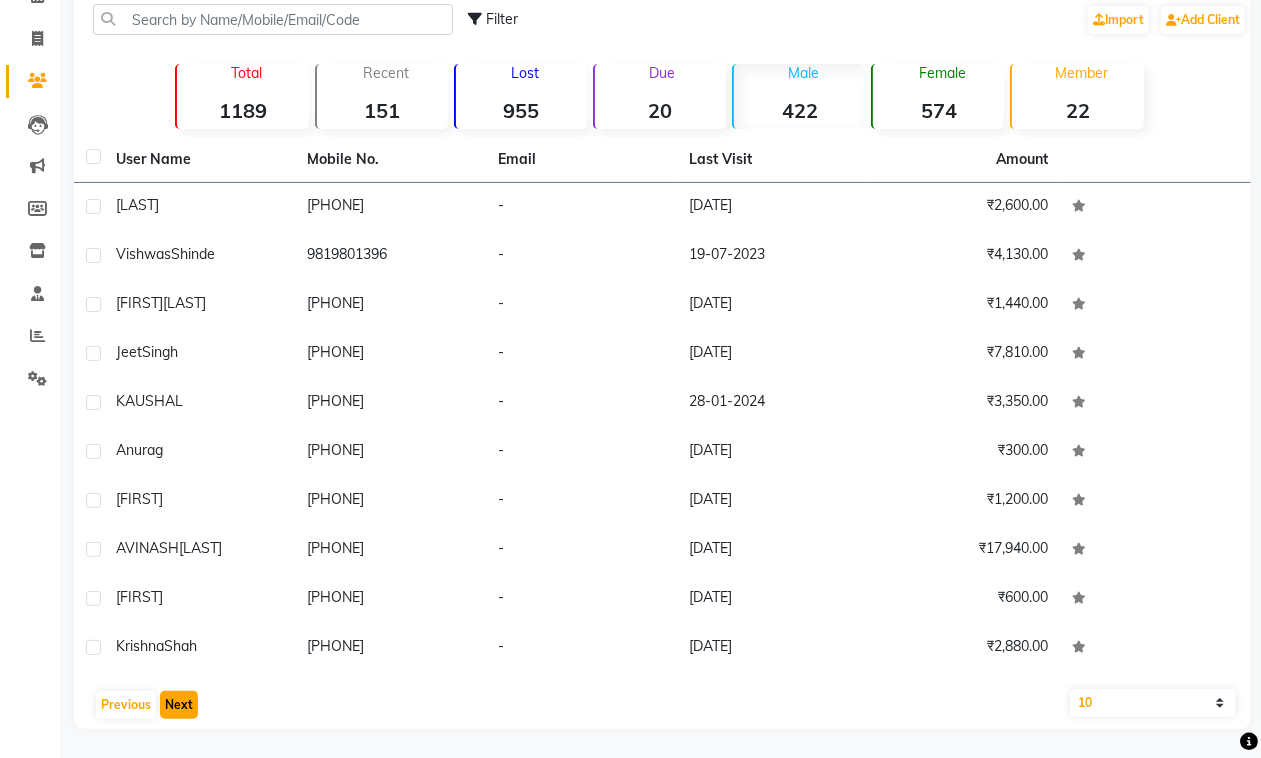 click on "Next" 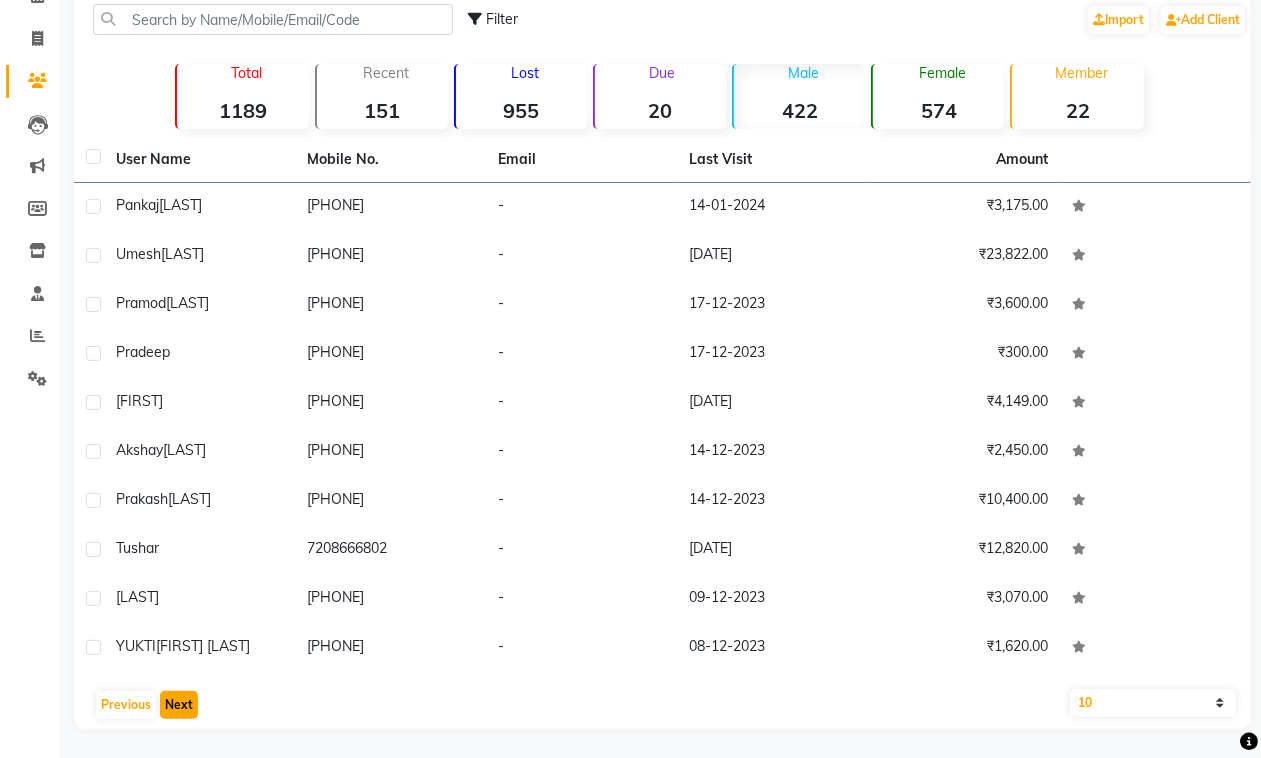 click on "Next" 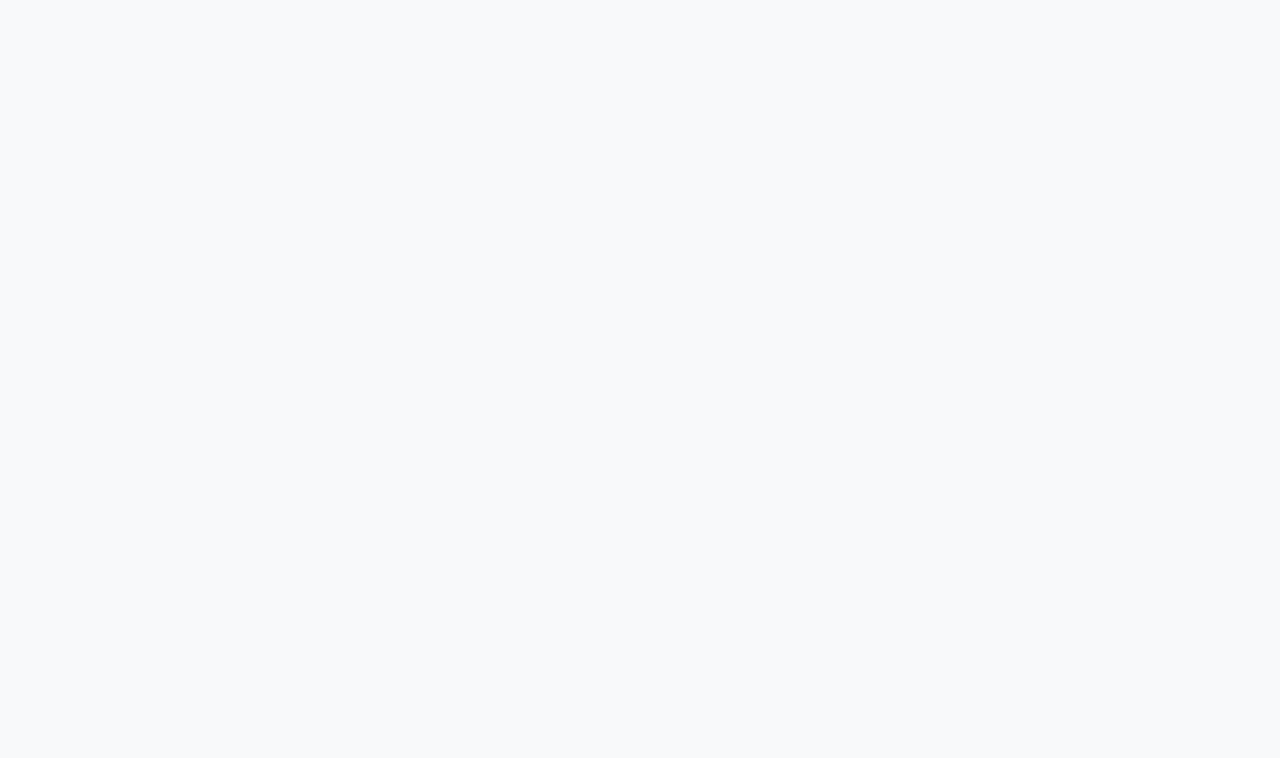 scroll, scrollTop: 0, scrollLeft: 0, axis: both 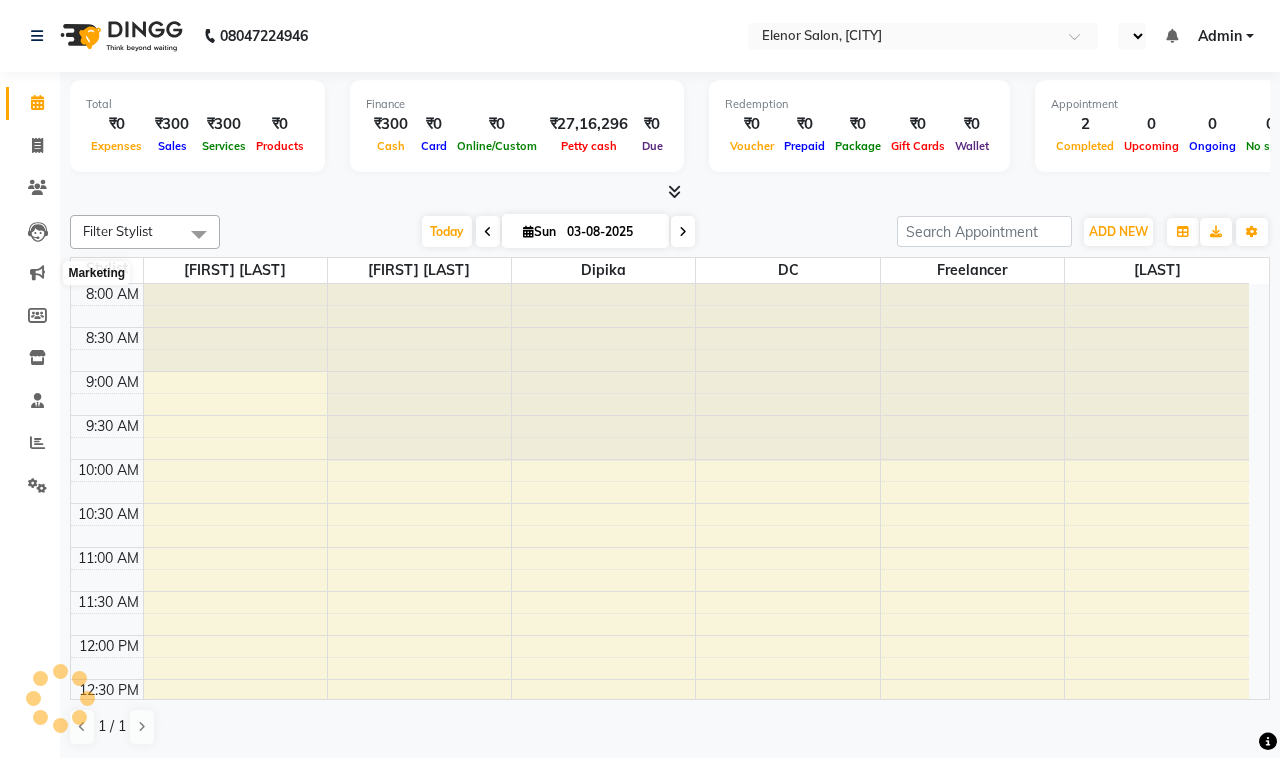 select on "en" 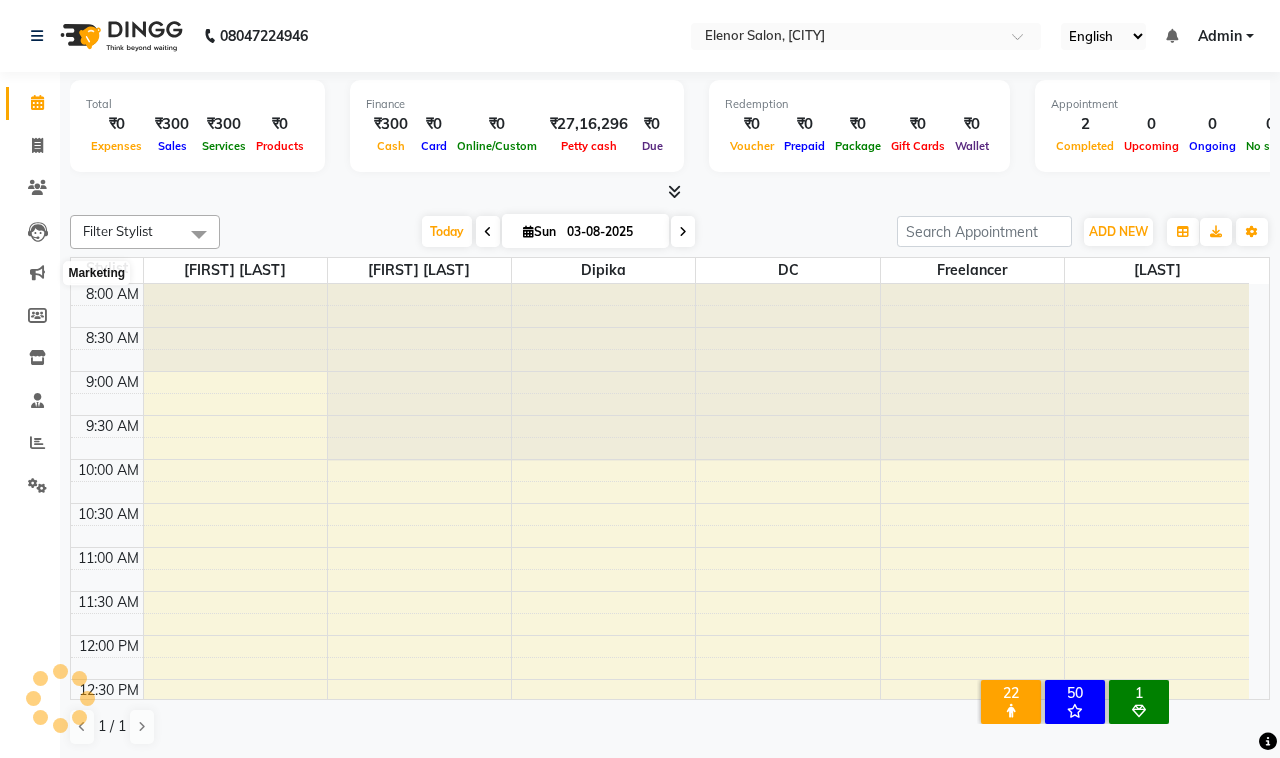 scroll, scrollTop: 0, scrollLeft: 0, axis: both 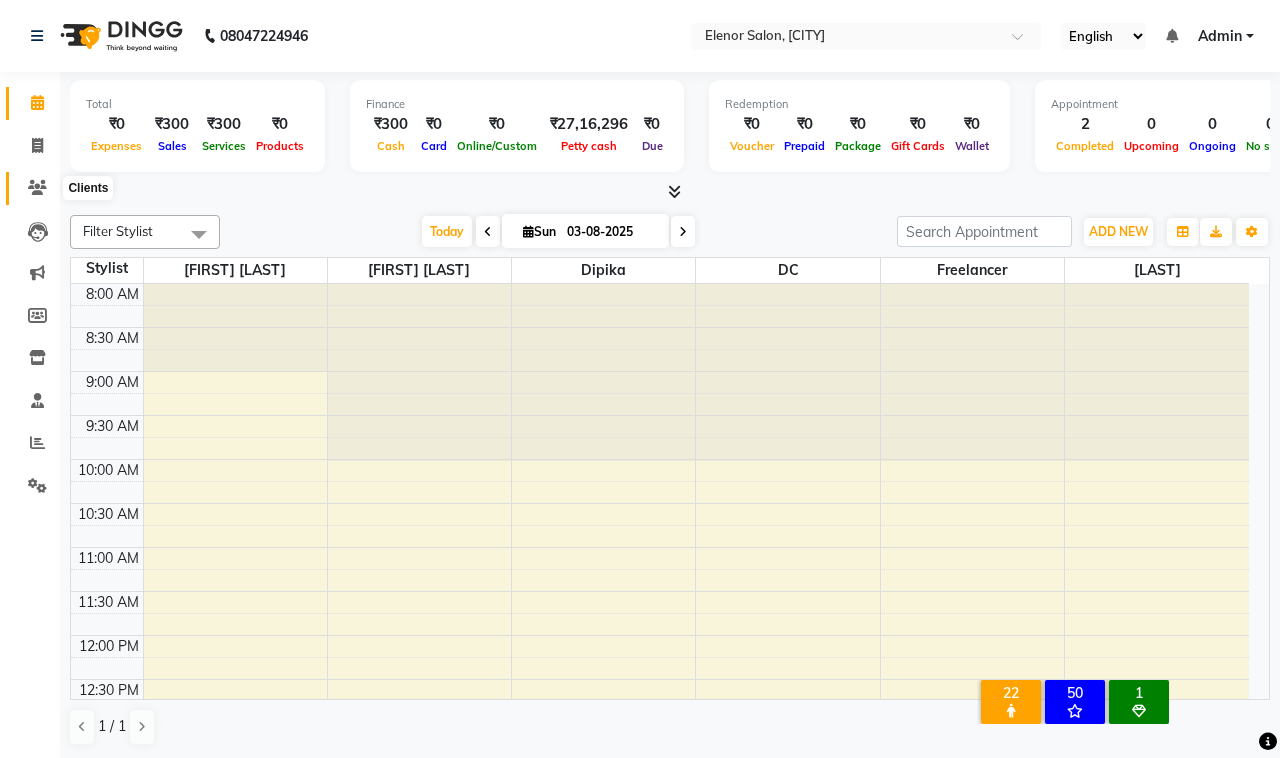 click 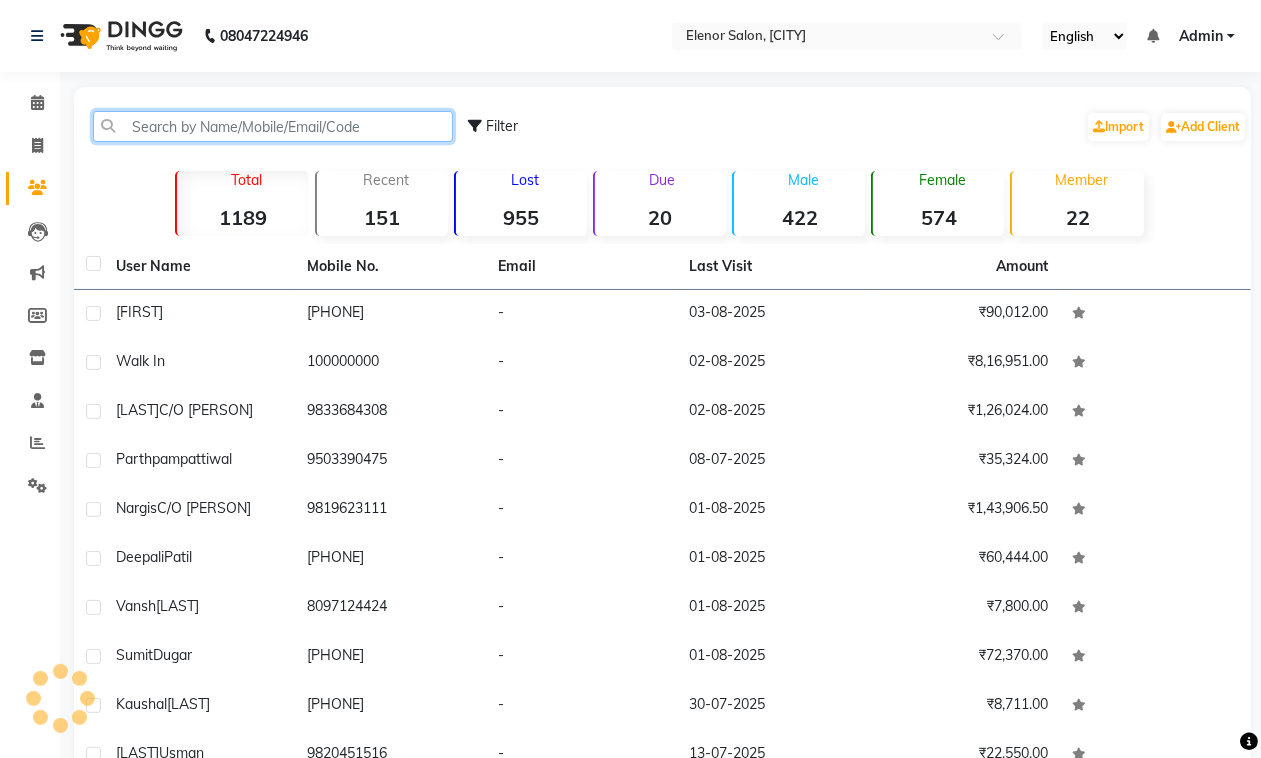 click 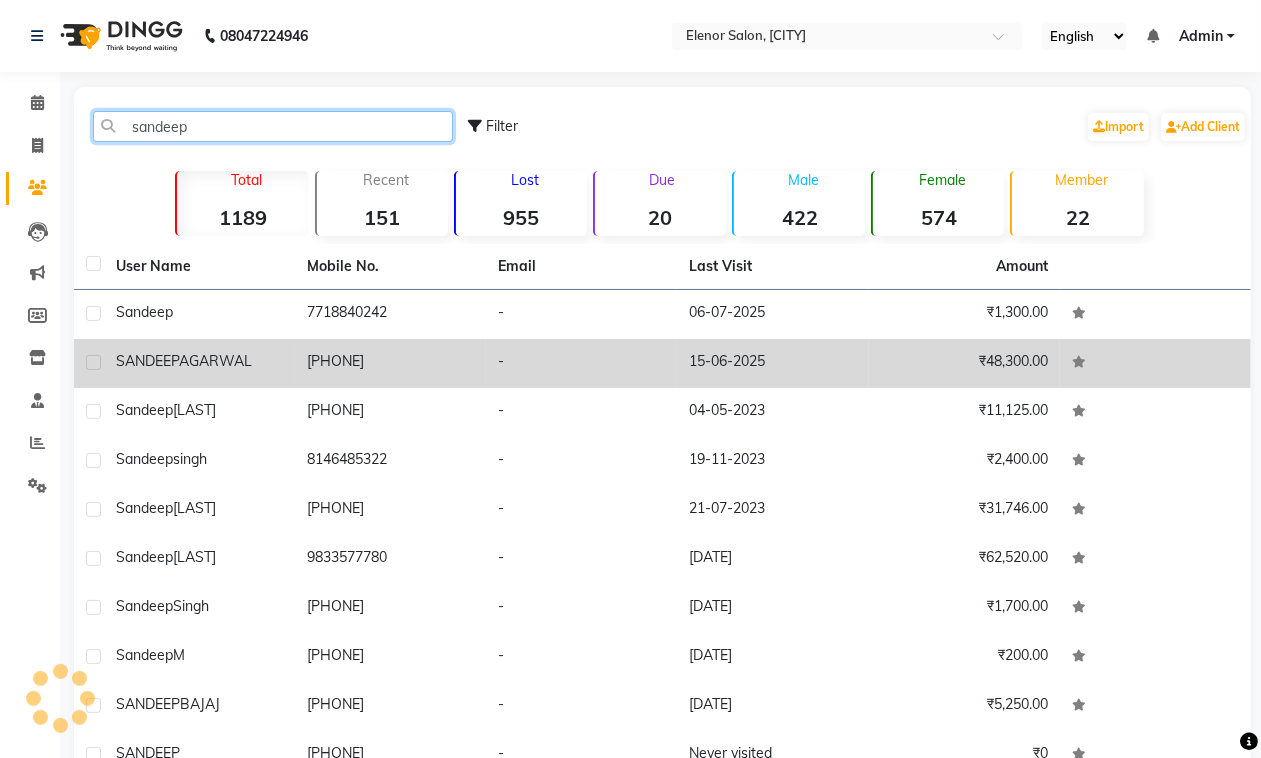 type on "sandeep" 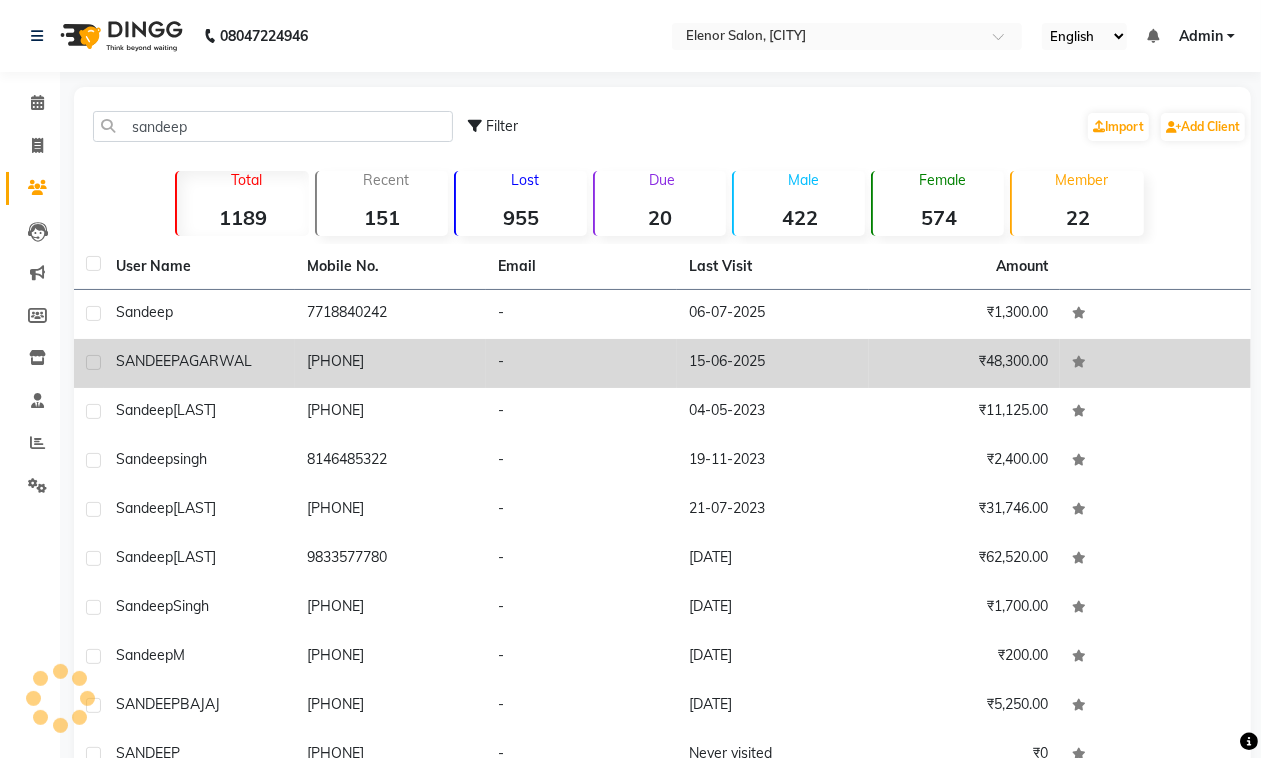 click on "SANDEEP   AGARWAL" 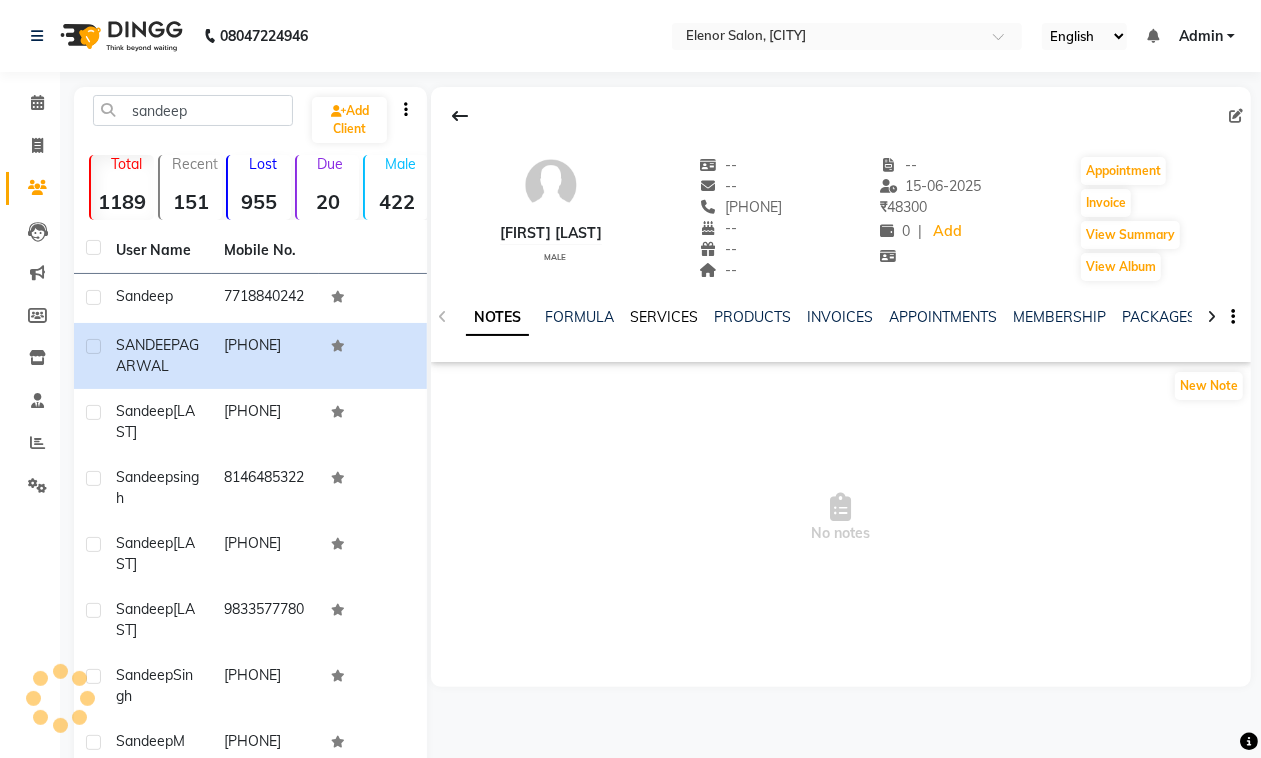 click on "SERVICES" 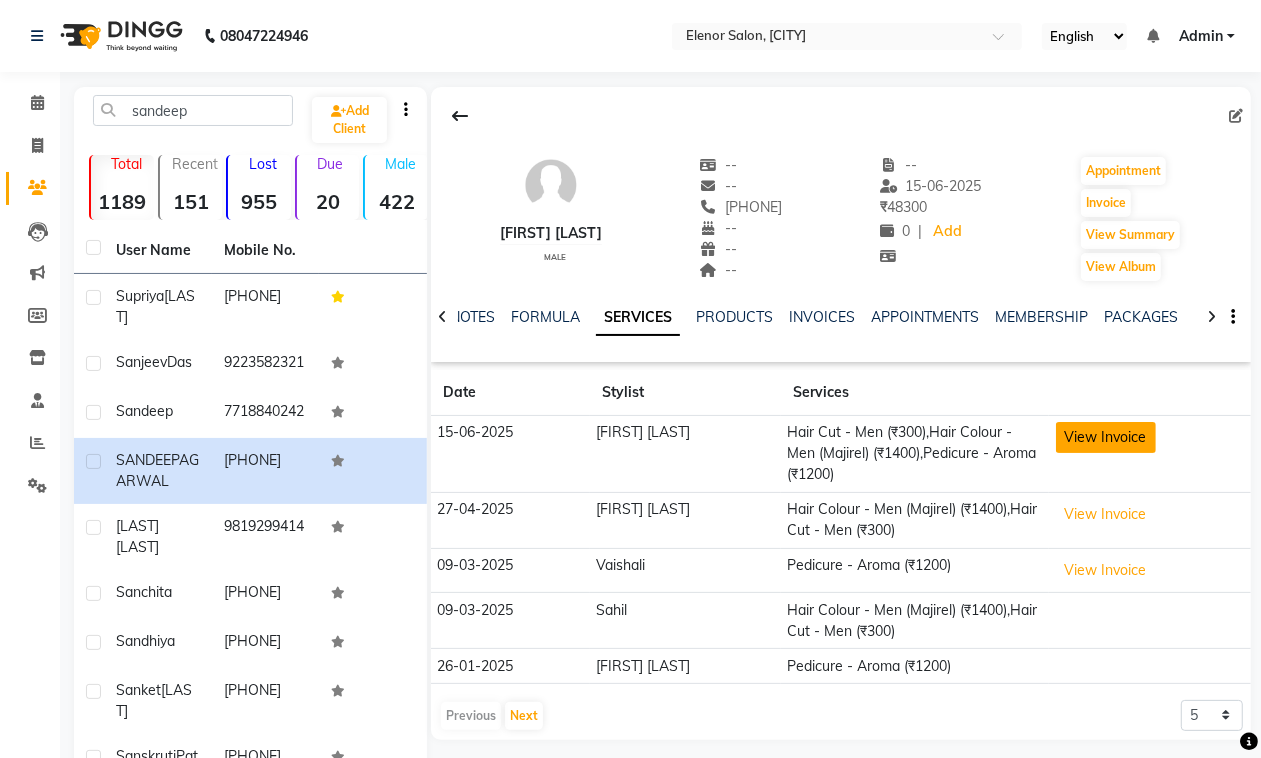 click on "View Invoice" 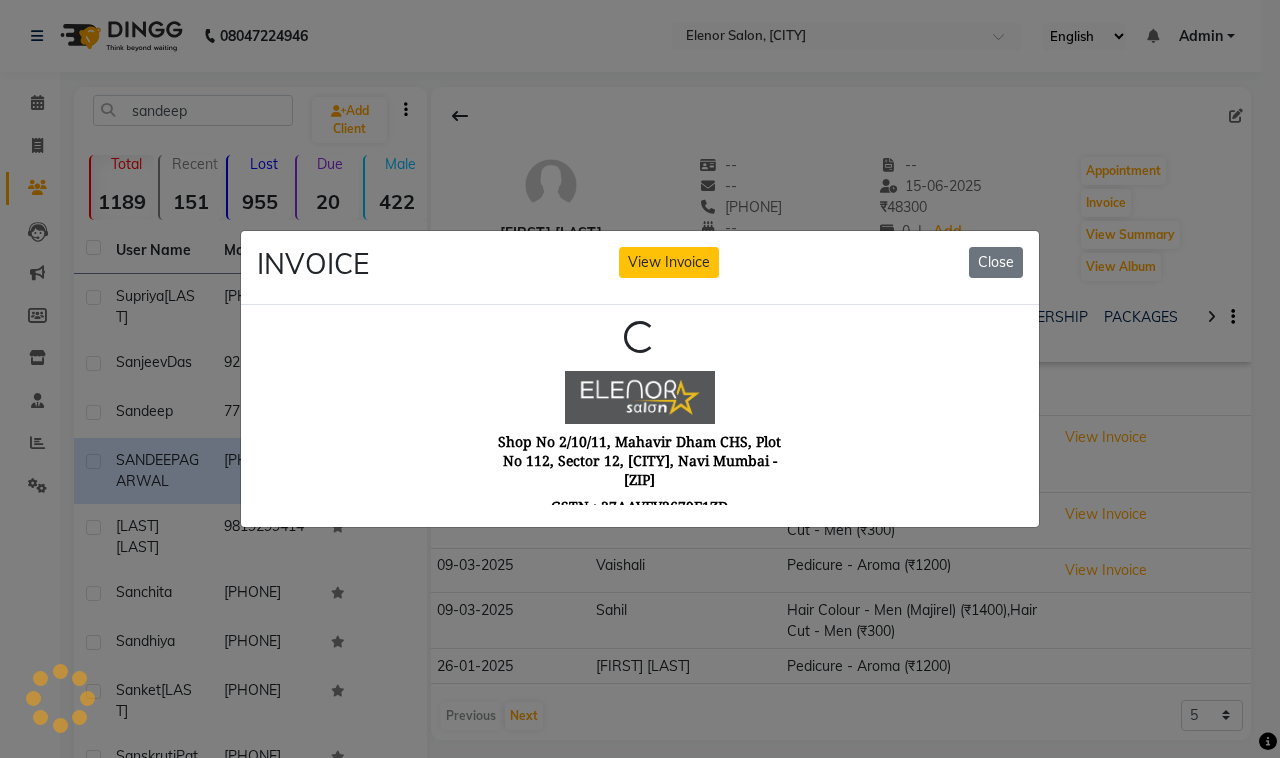 scroll, scrollTop: 0, scrollLeft: 0, axis: both 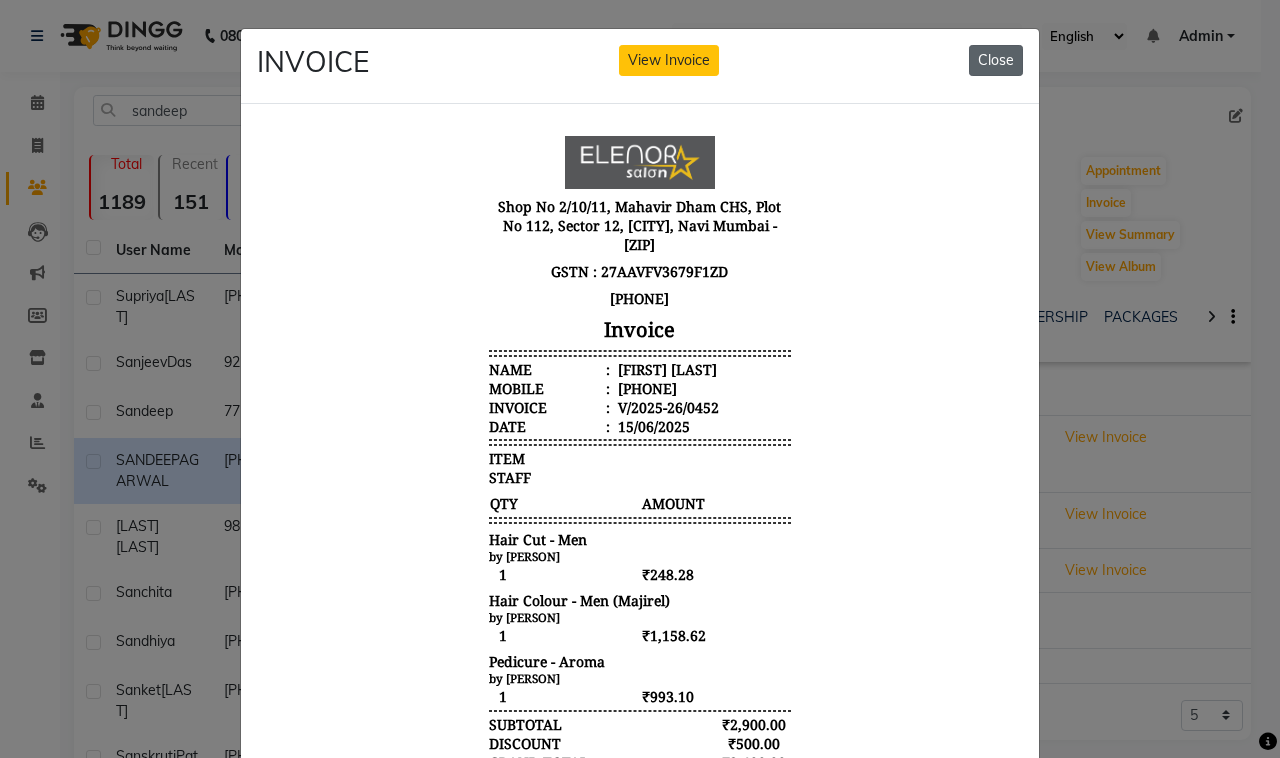 click on "Close" 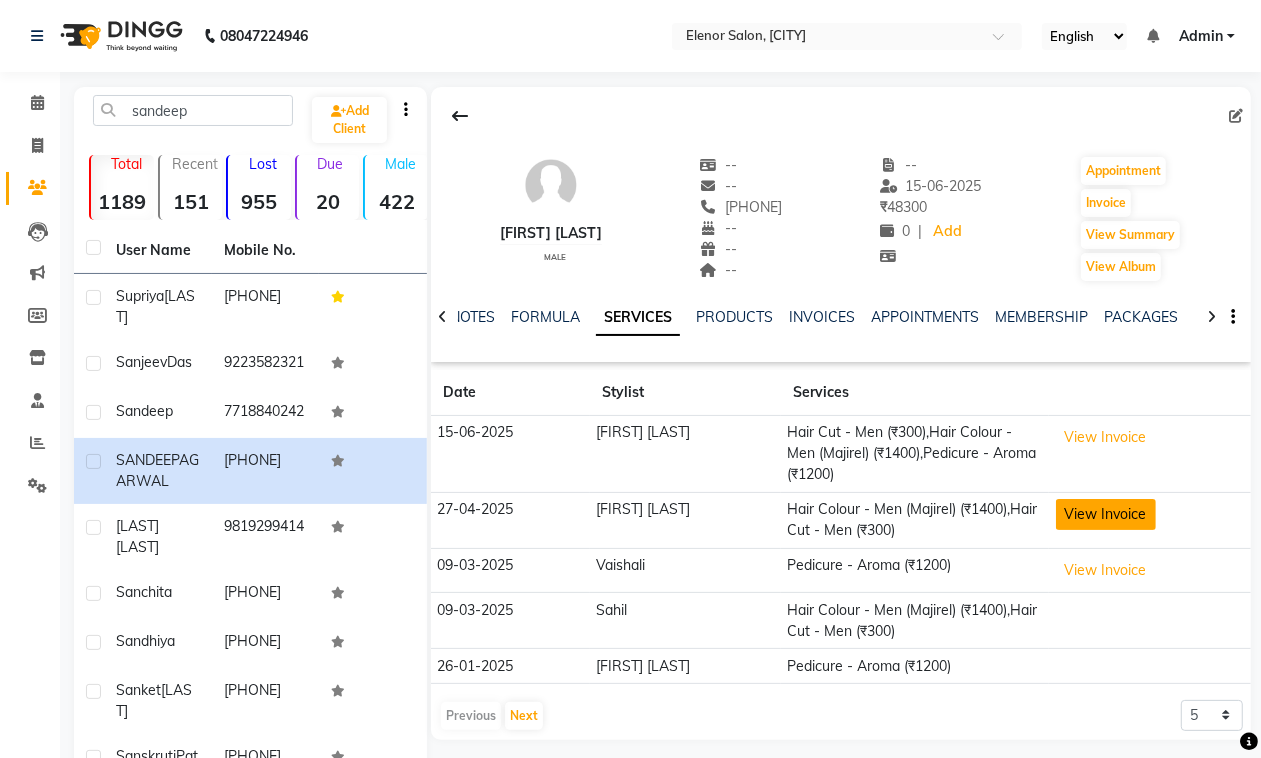 click on "View Invoice" 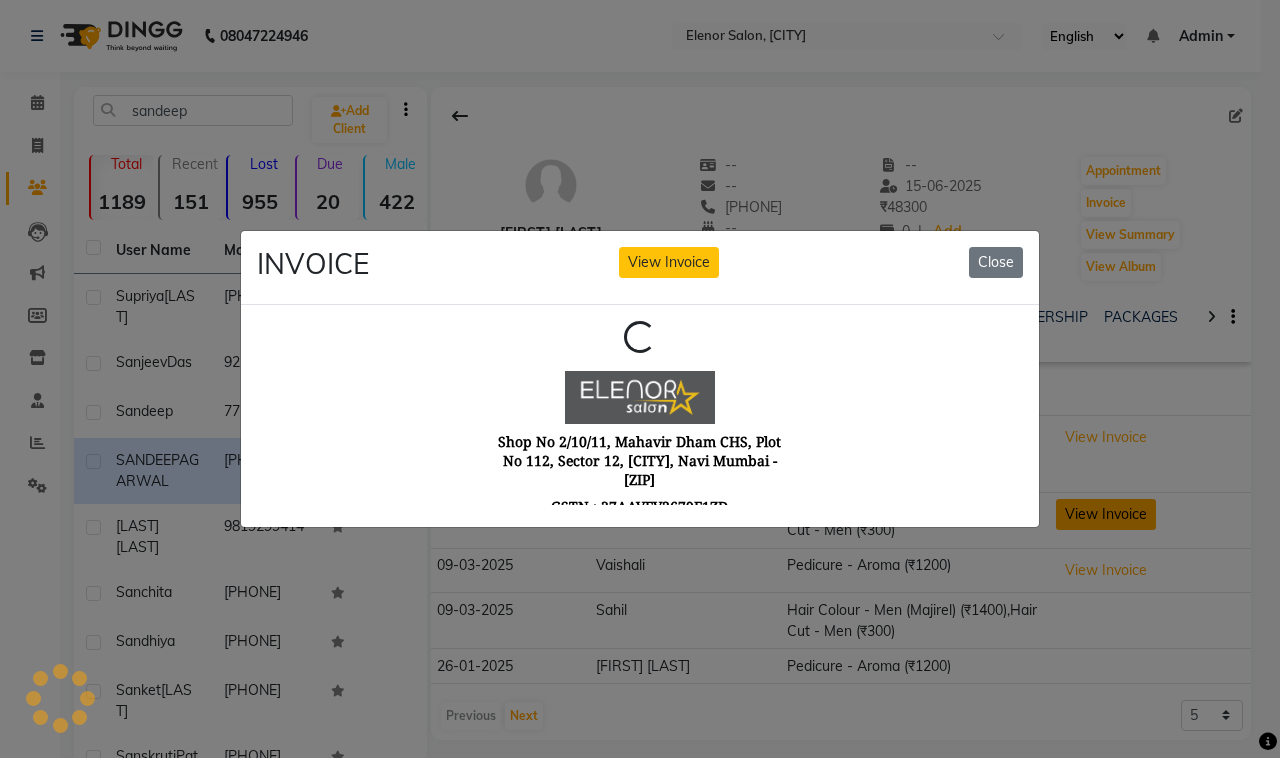 scroll, scrollTop: 0, scrollLeft: 0, axis: both 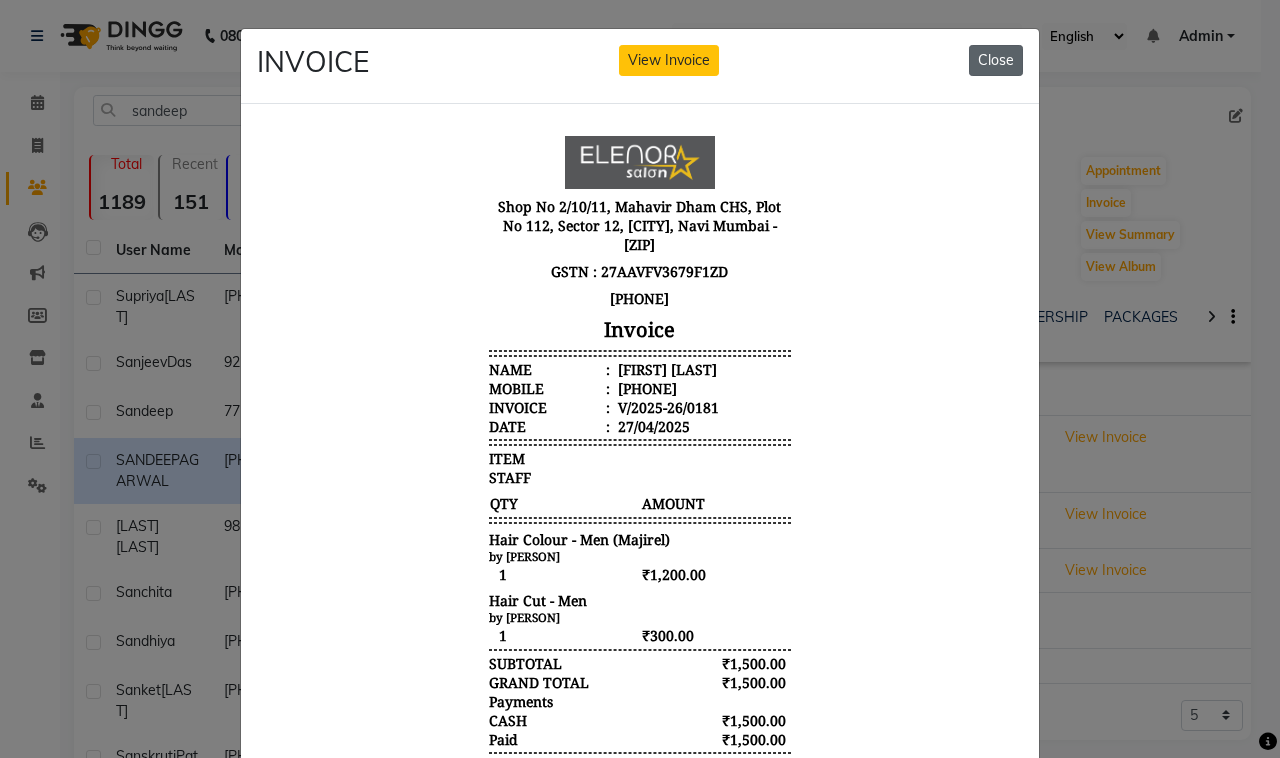click on "Close" 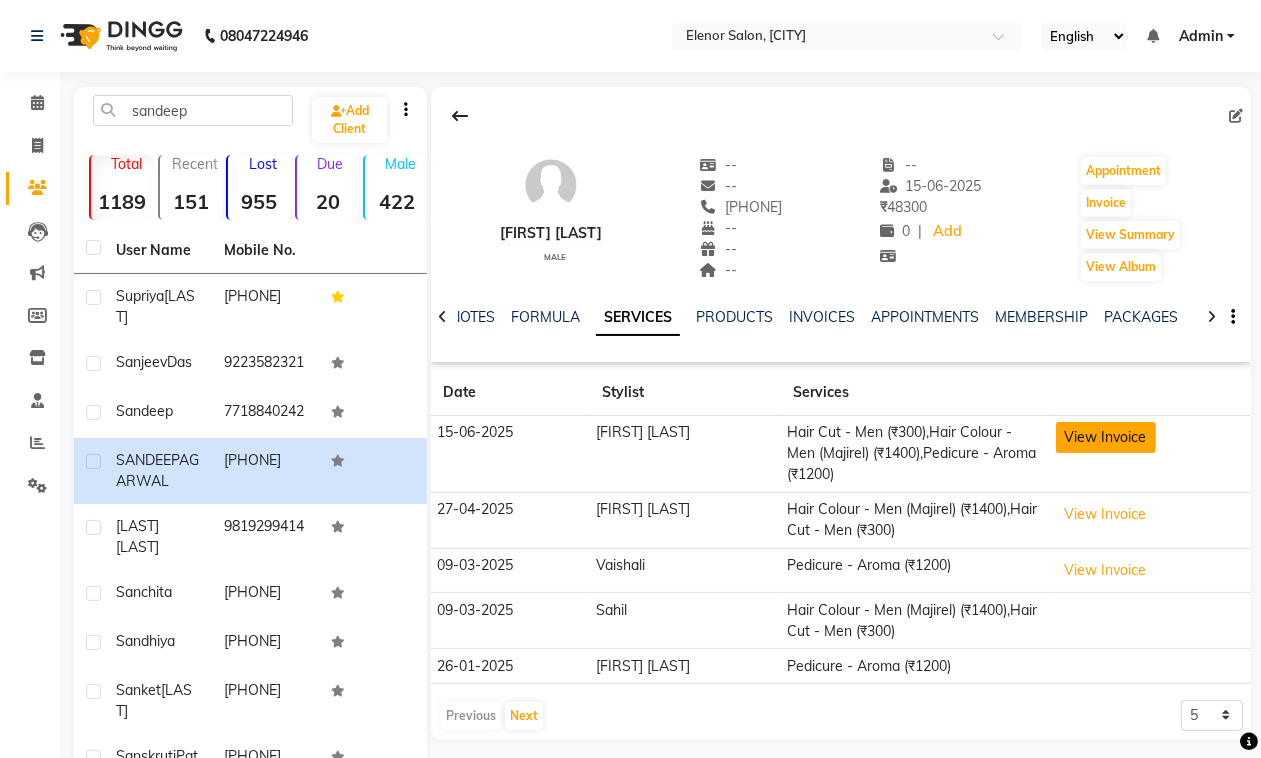 click on "View Invoice" 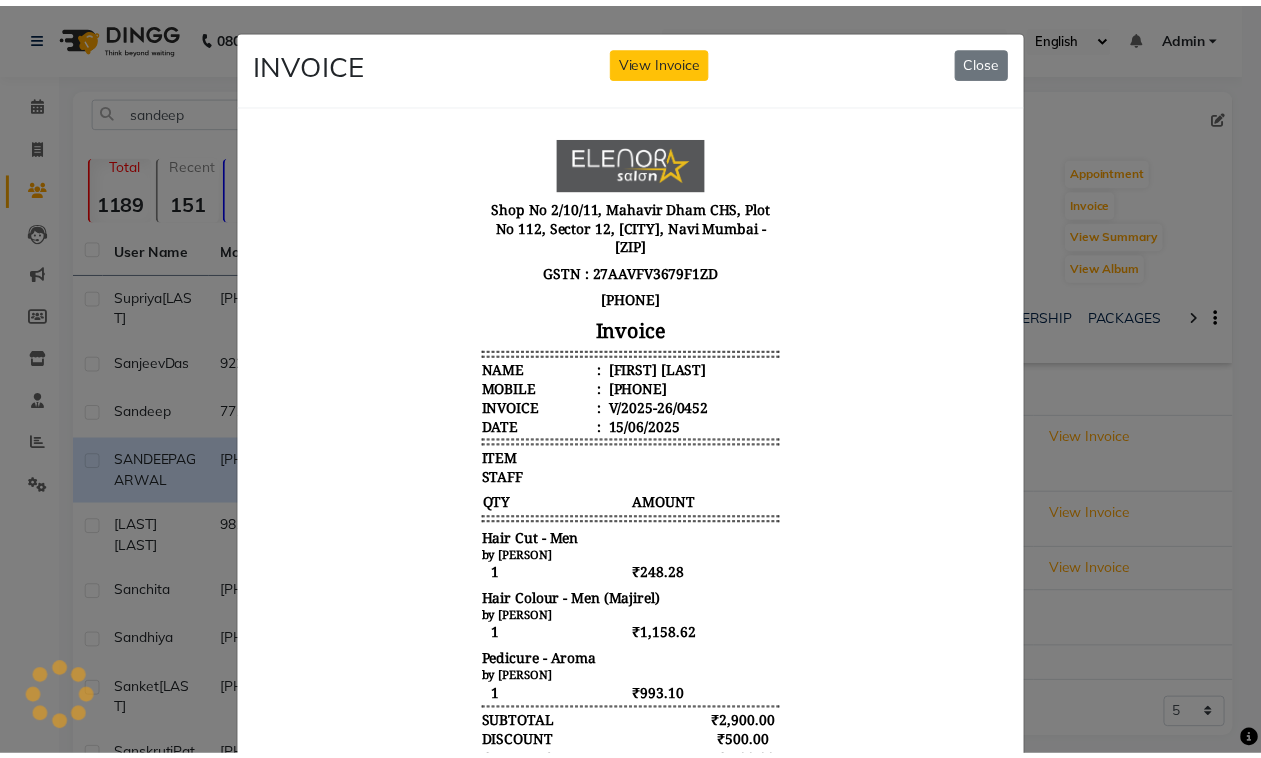 scroll, scrollTop: 0, scrollLeft: 0, axis: both 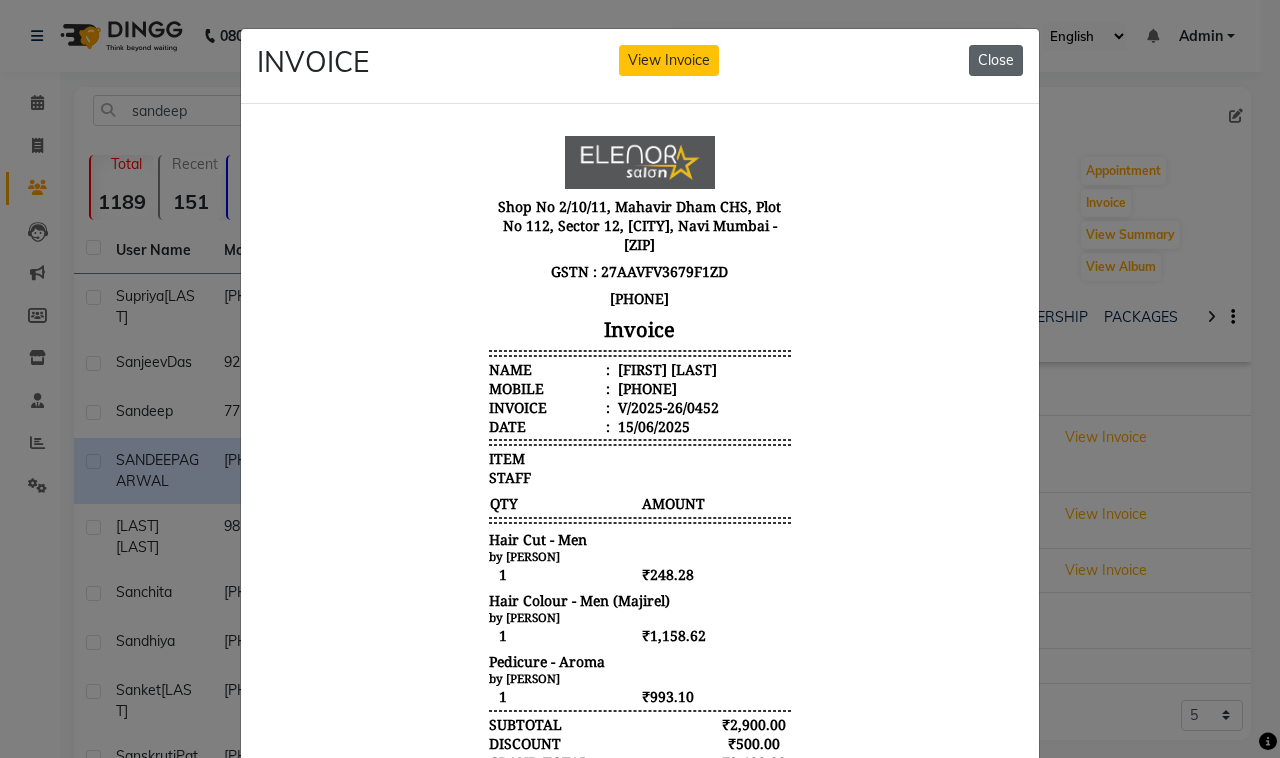 click on "Close" 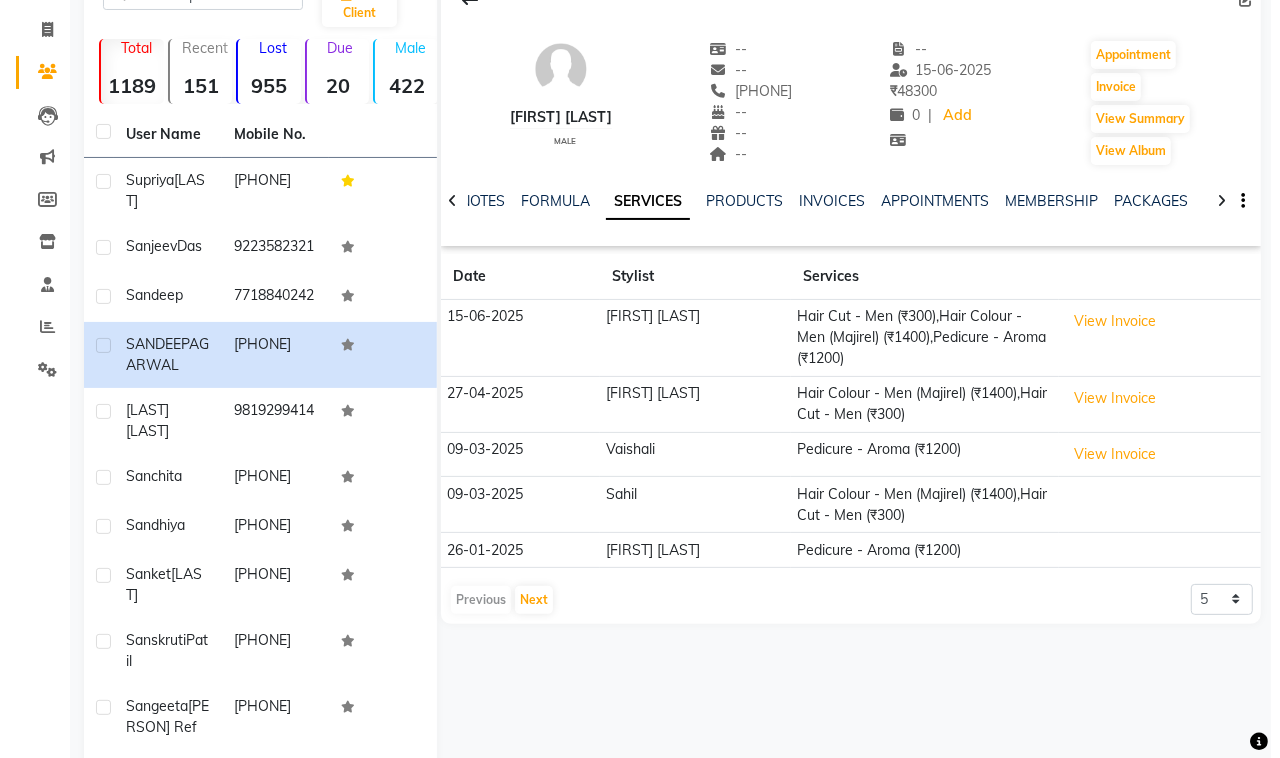 scroll, scrollTop: 261, scrollLeft: 0, axis: vertical 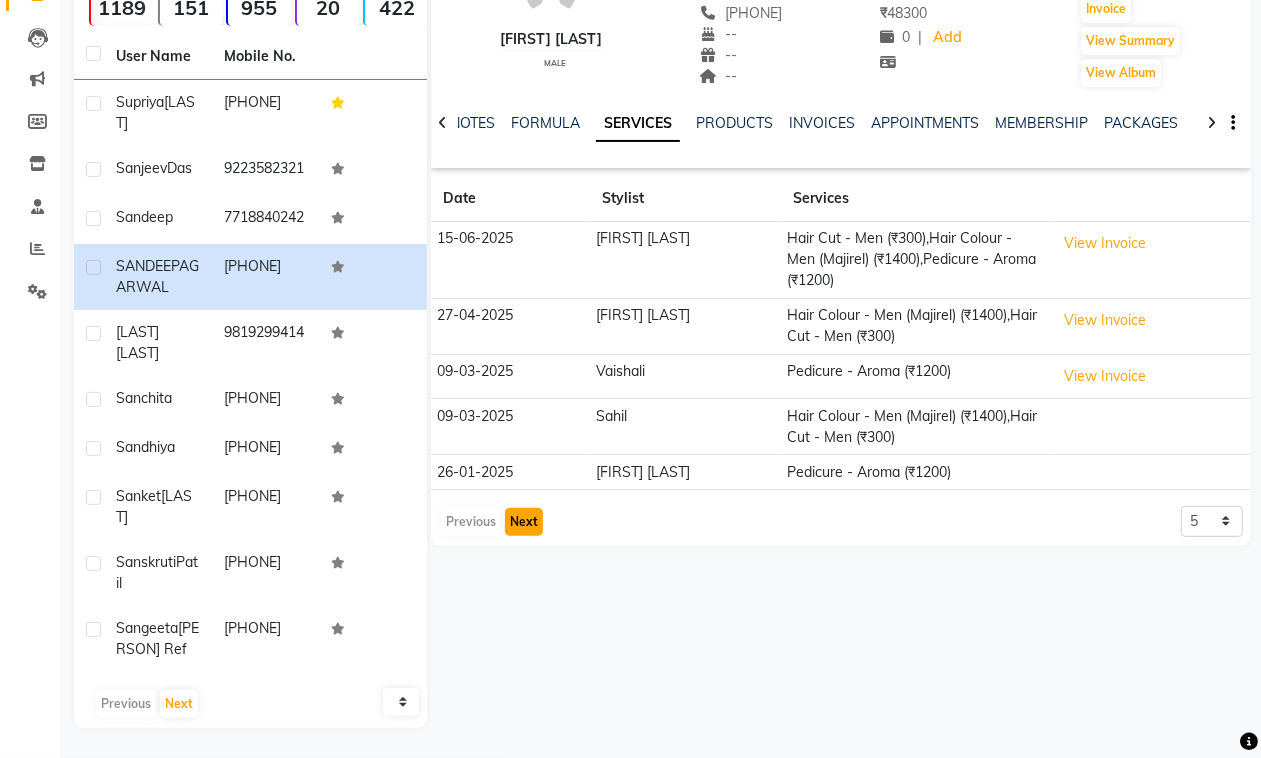 click on "Next" 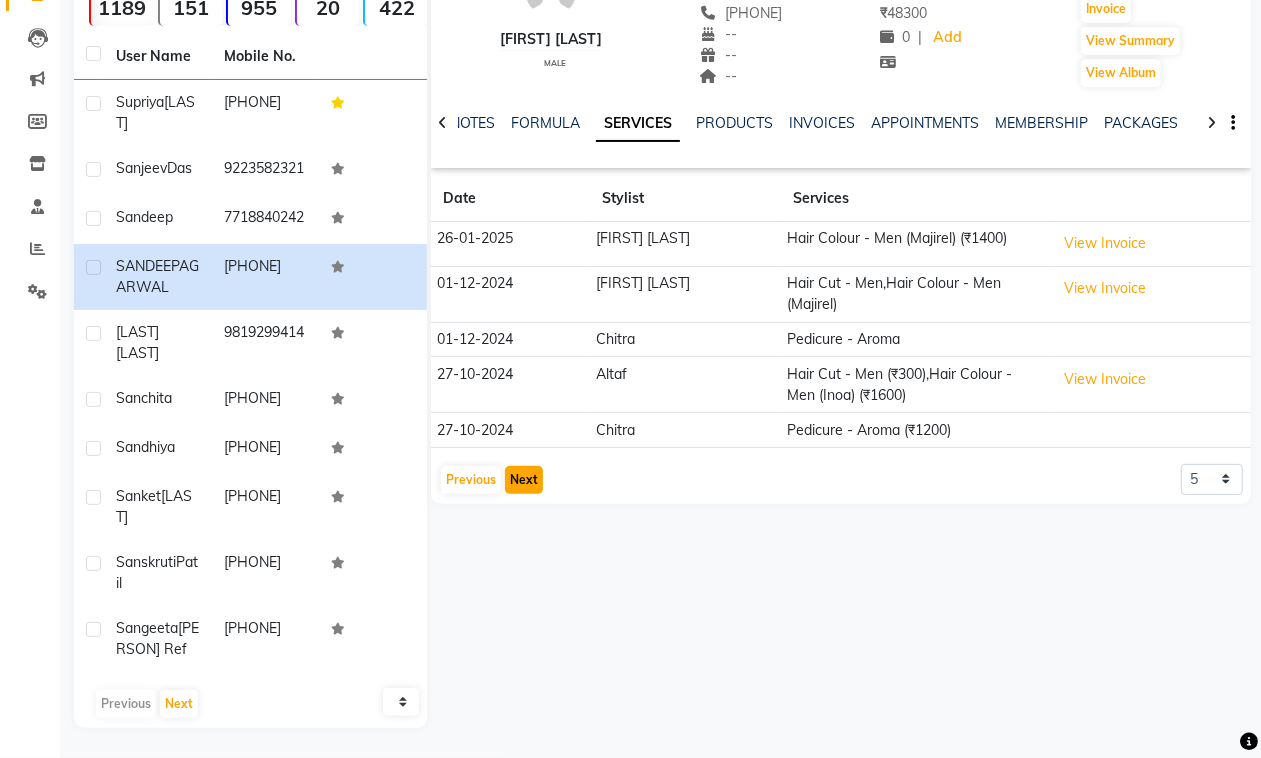 click on "Next" 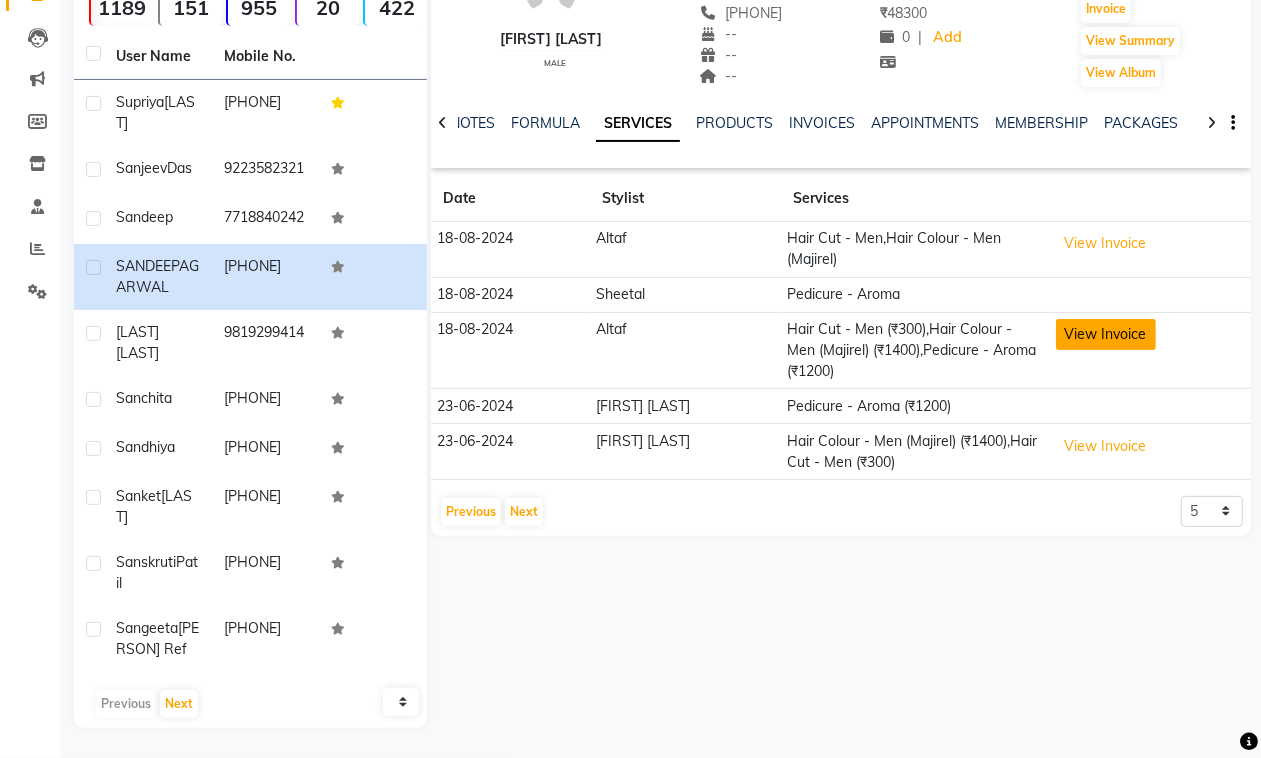 click on "View Invoice" 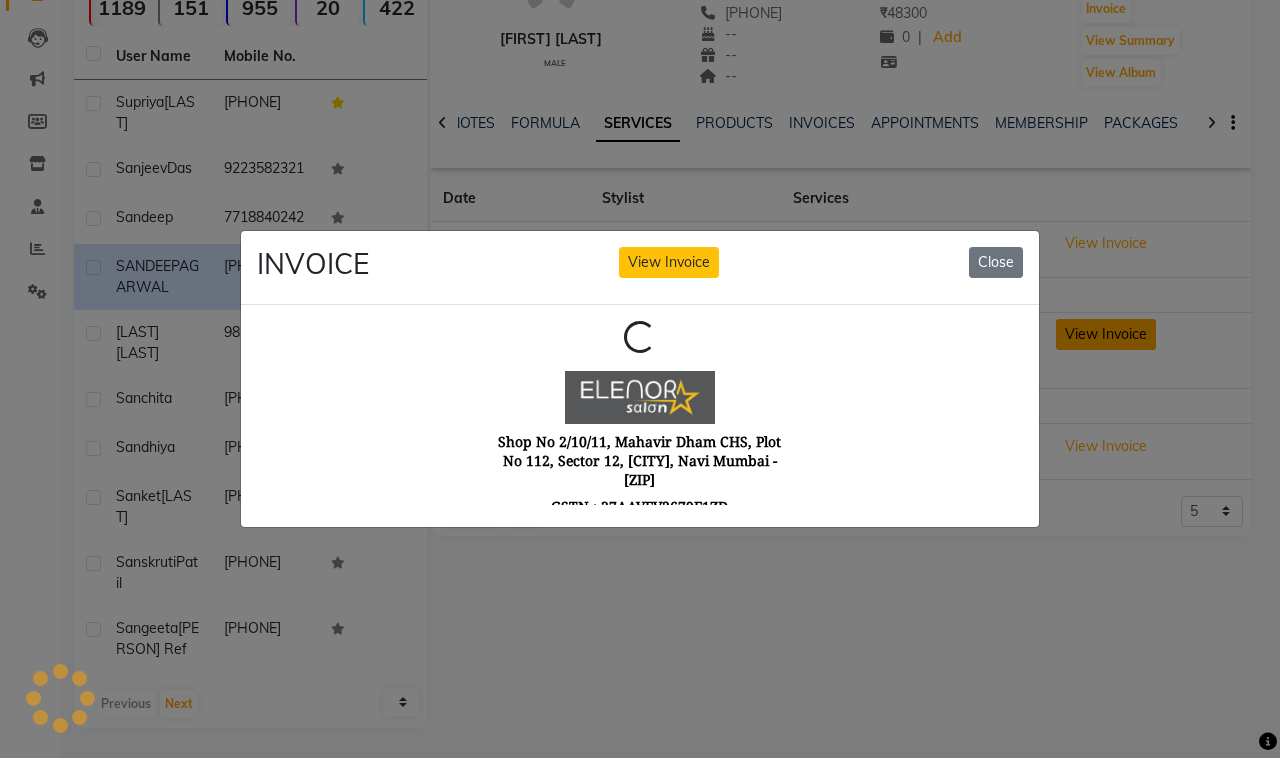 scroll, scrollTop: 0, scrollLeft: 0, axis: both 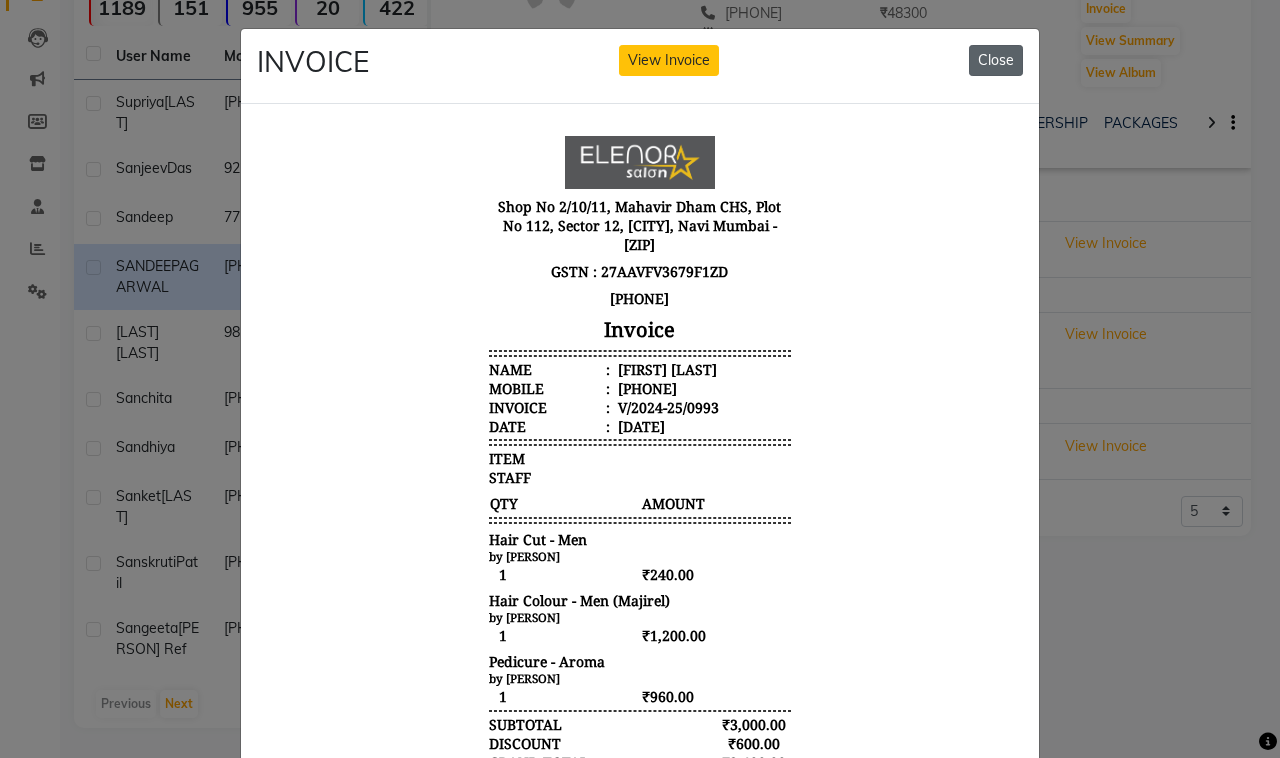 click on "Close" 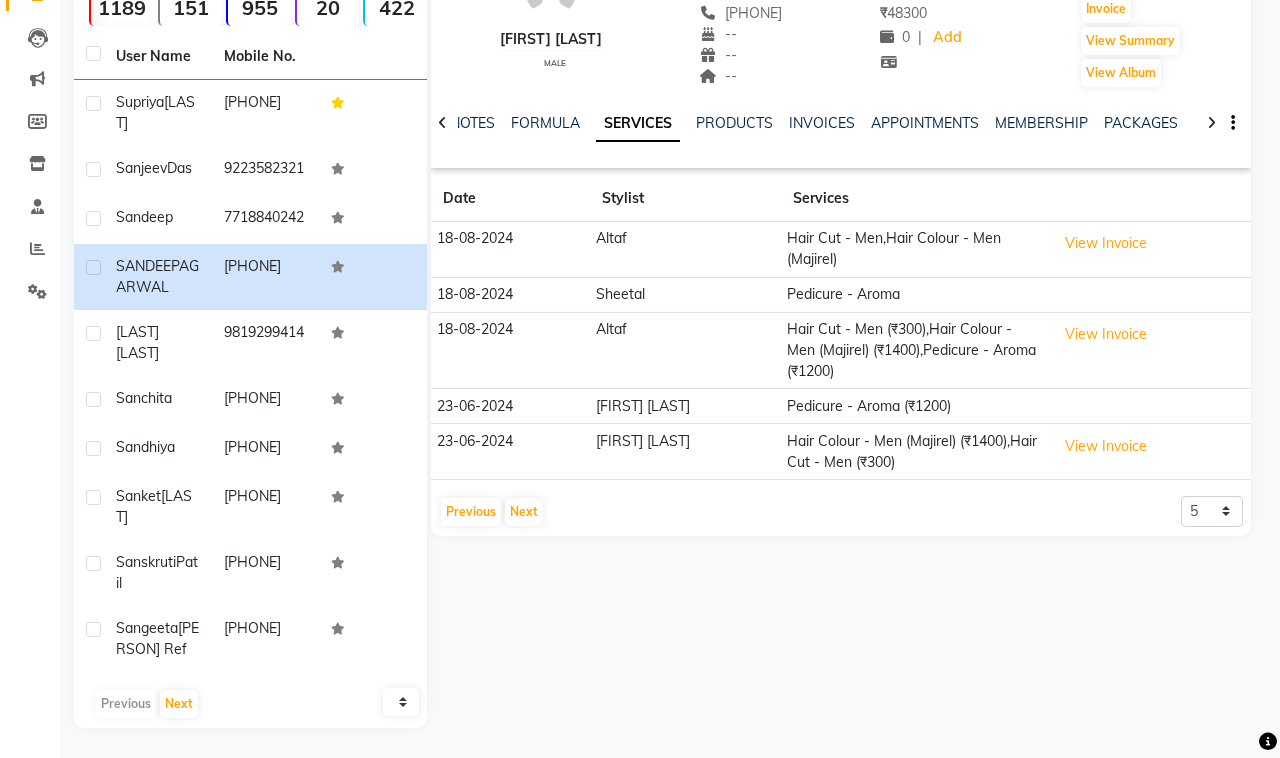 scroll, scrollTop: 192, scrollLeft: 0, axis: vertical 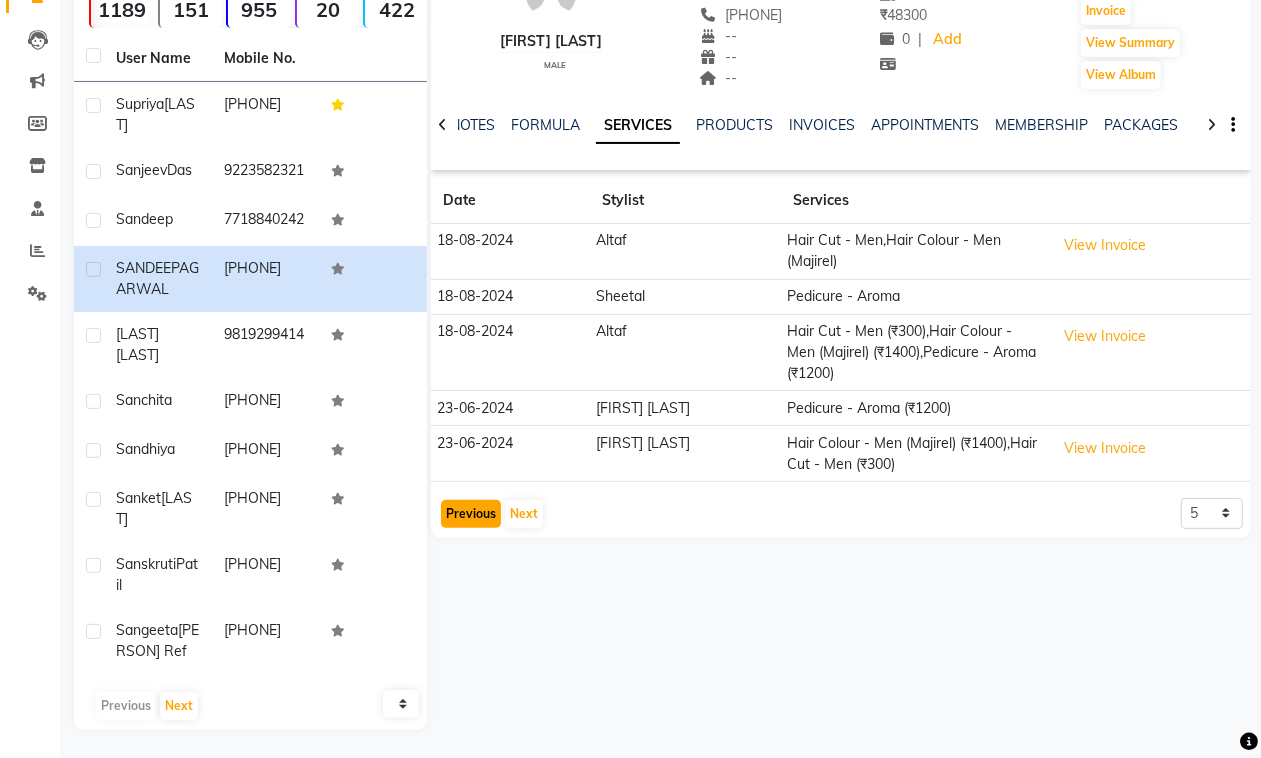 click on "Previous" 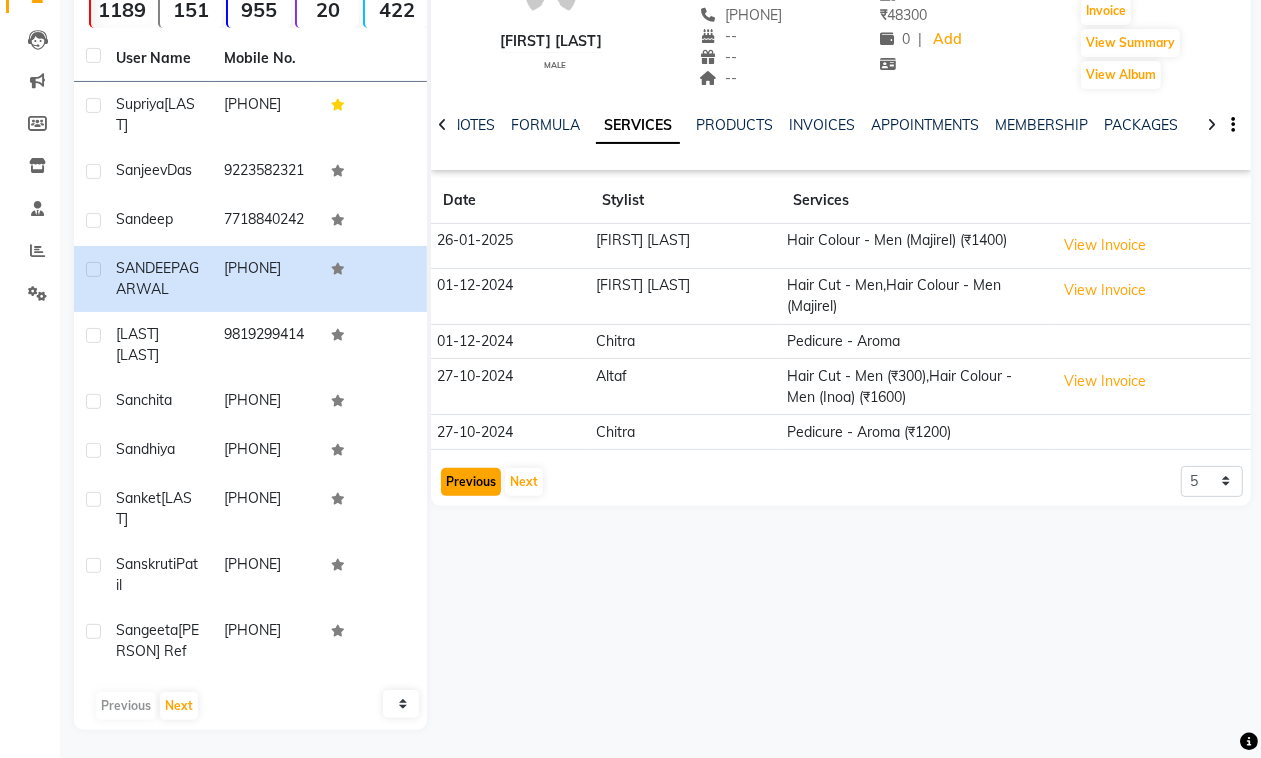click on "Previous" 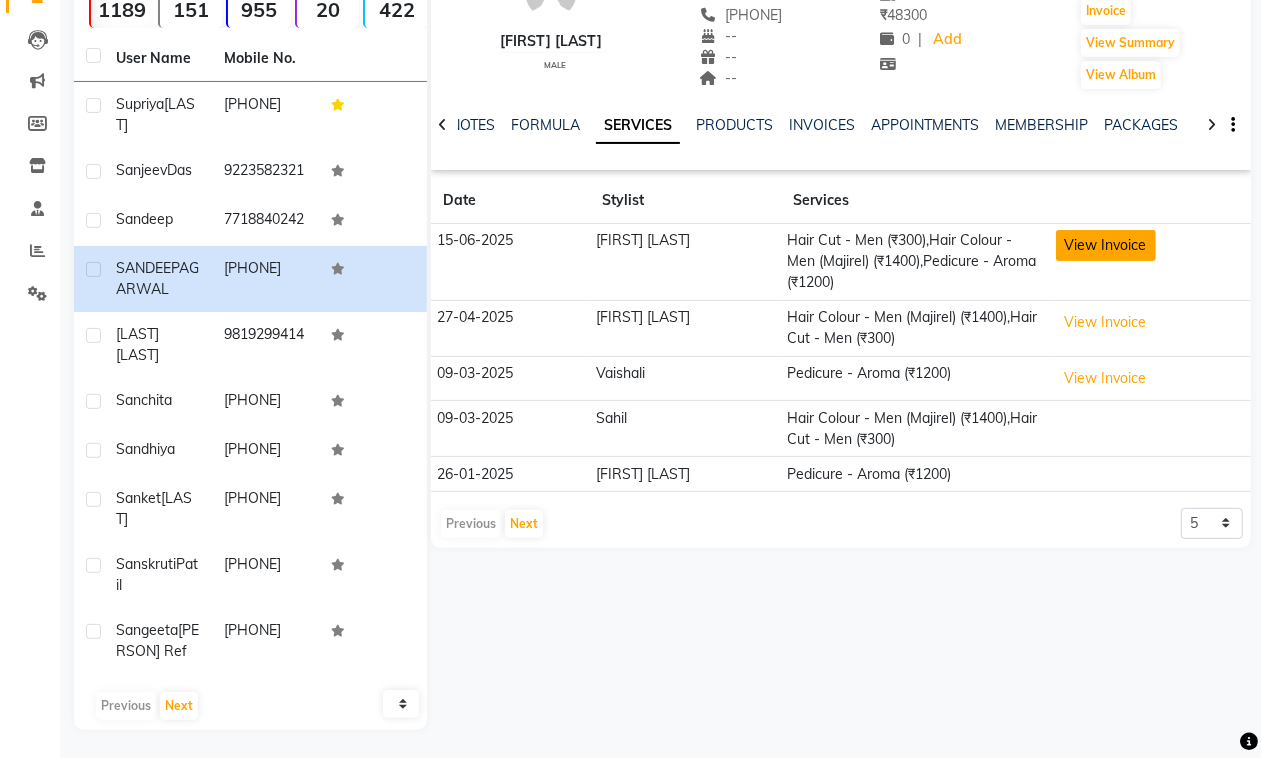 click on "View Invoice" 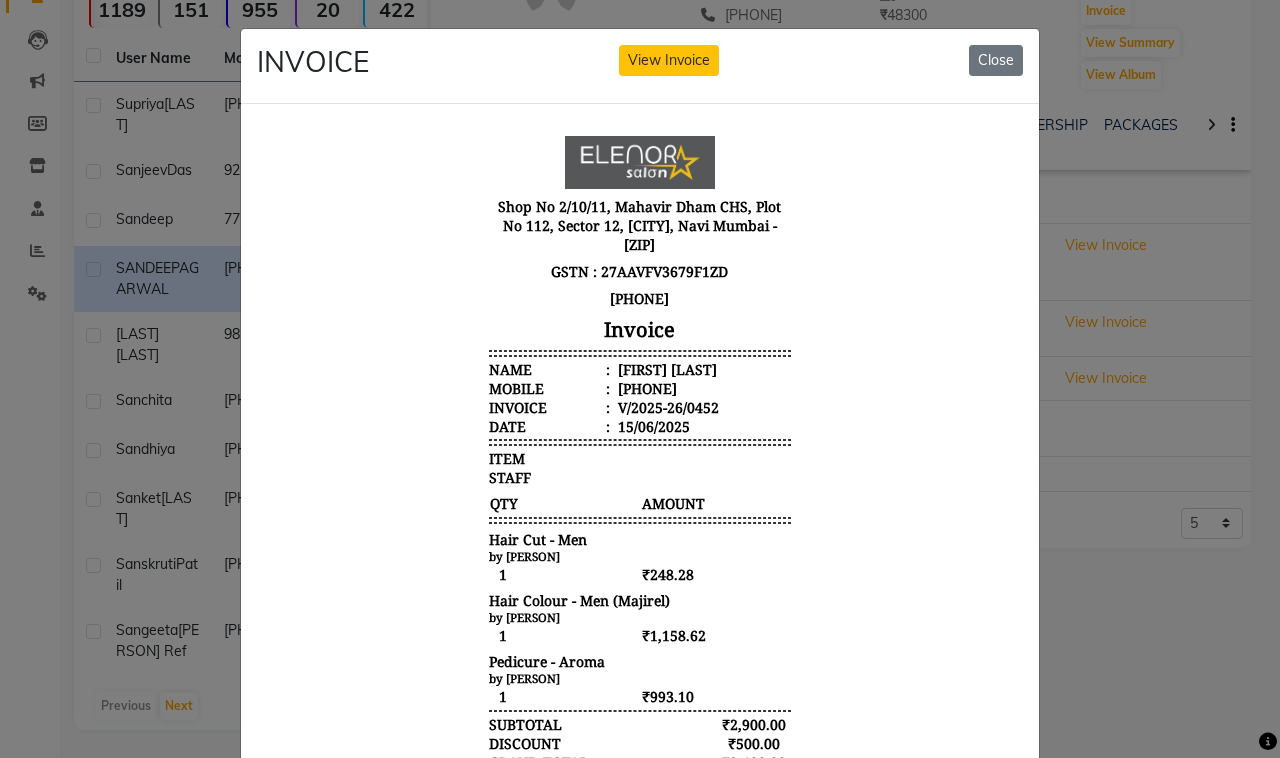 scroll, scrollTop: 0, scrollLeft: 0, axis: both 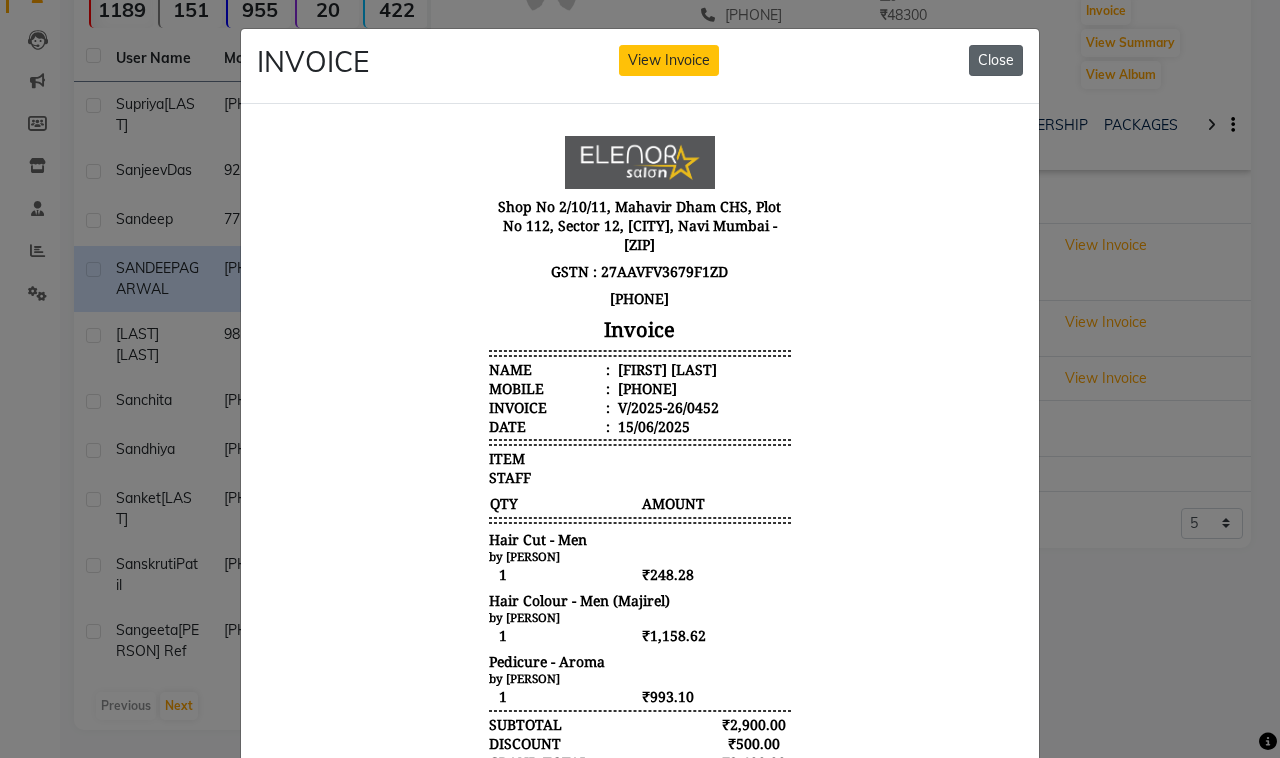 click on "Close" 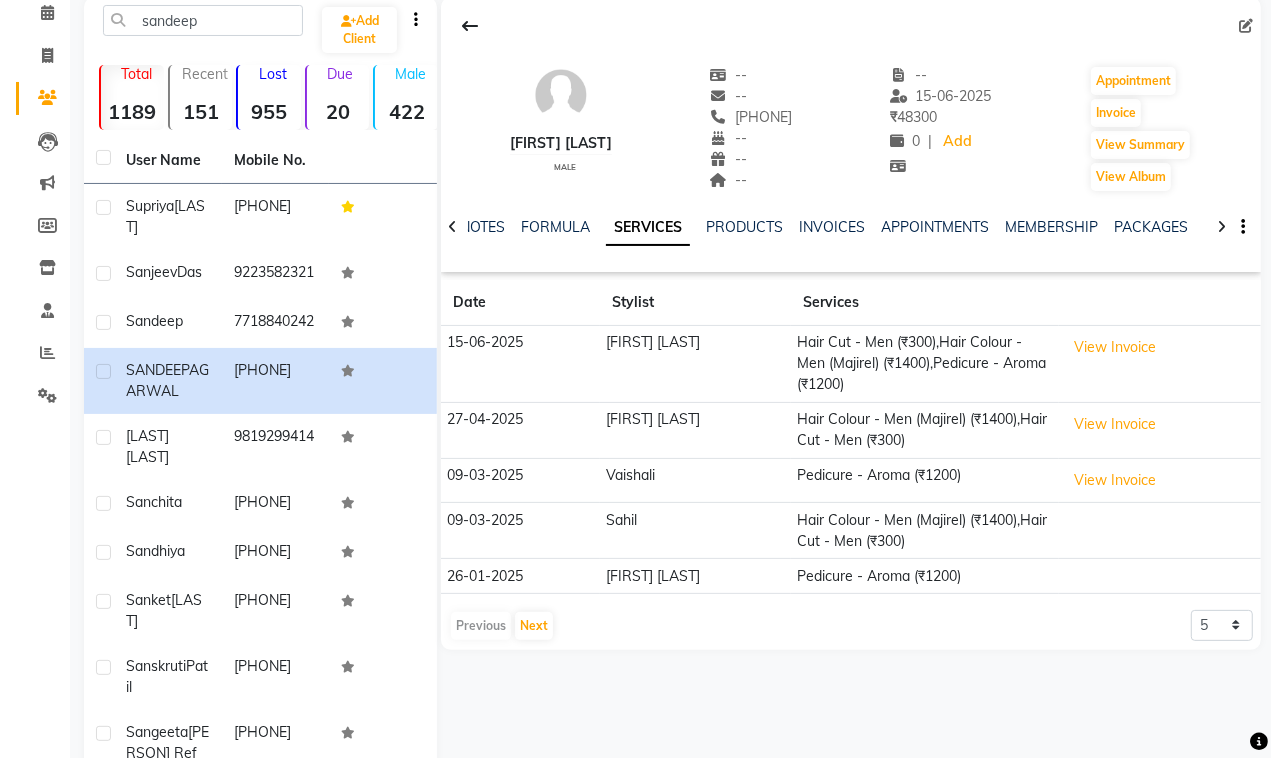 scroll, scrollTop: 96, scrollLeft: 0, axis: vertical 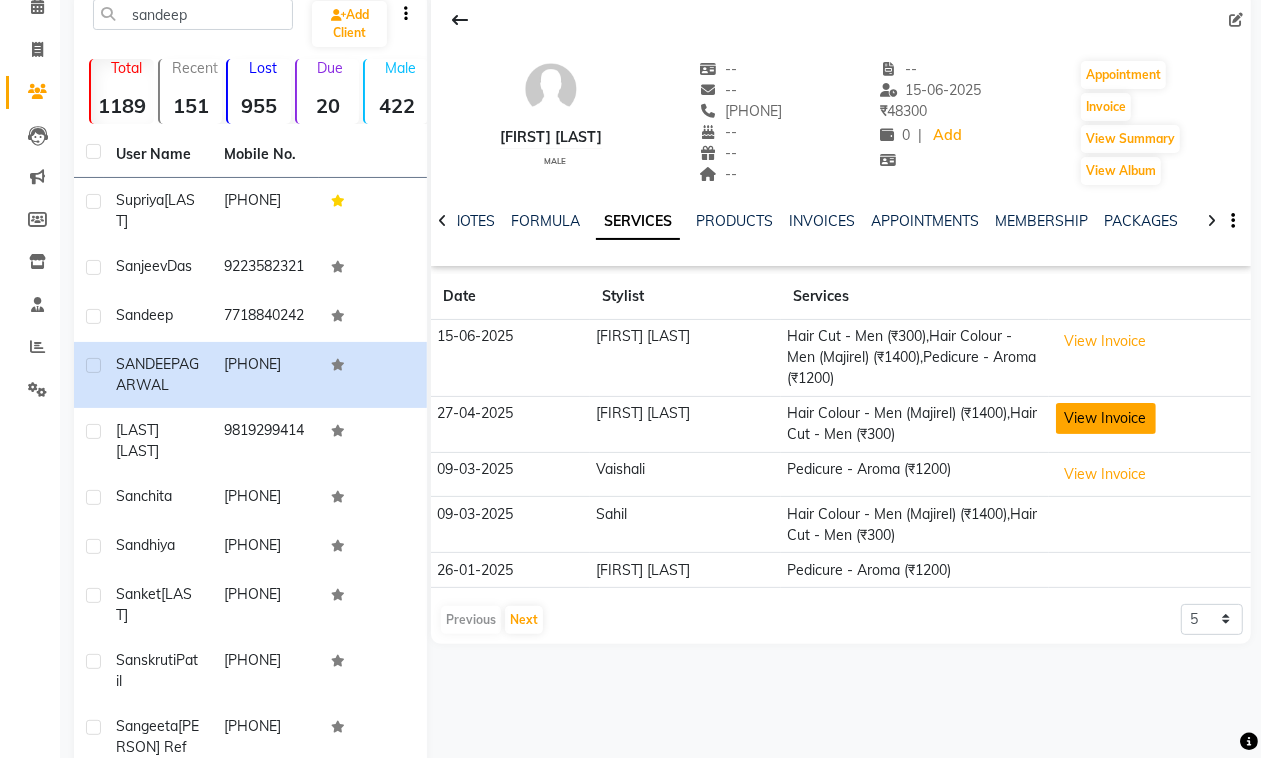 click on "View Invoice" 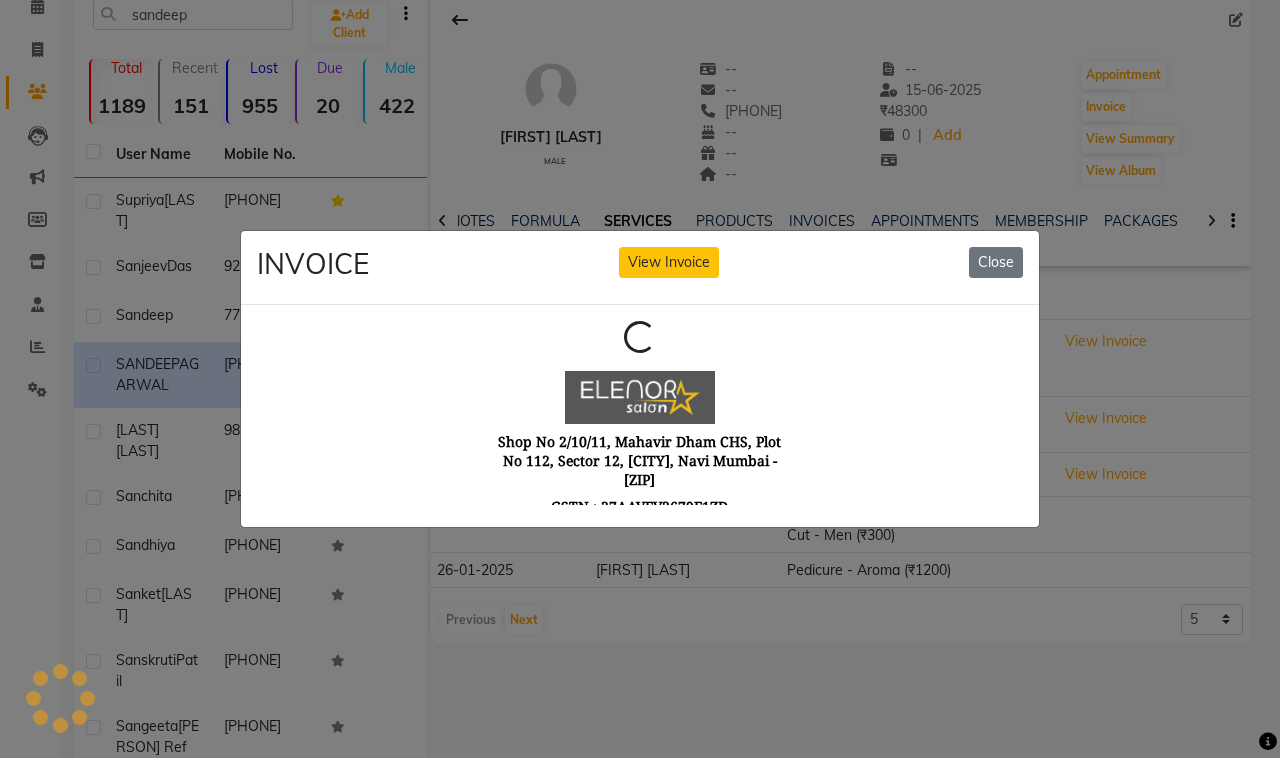 scroll, scrollTop: 0, scrollLeft: 0, axis: both 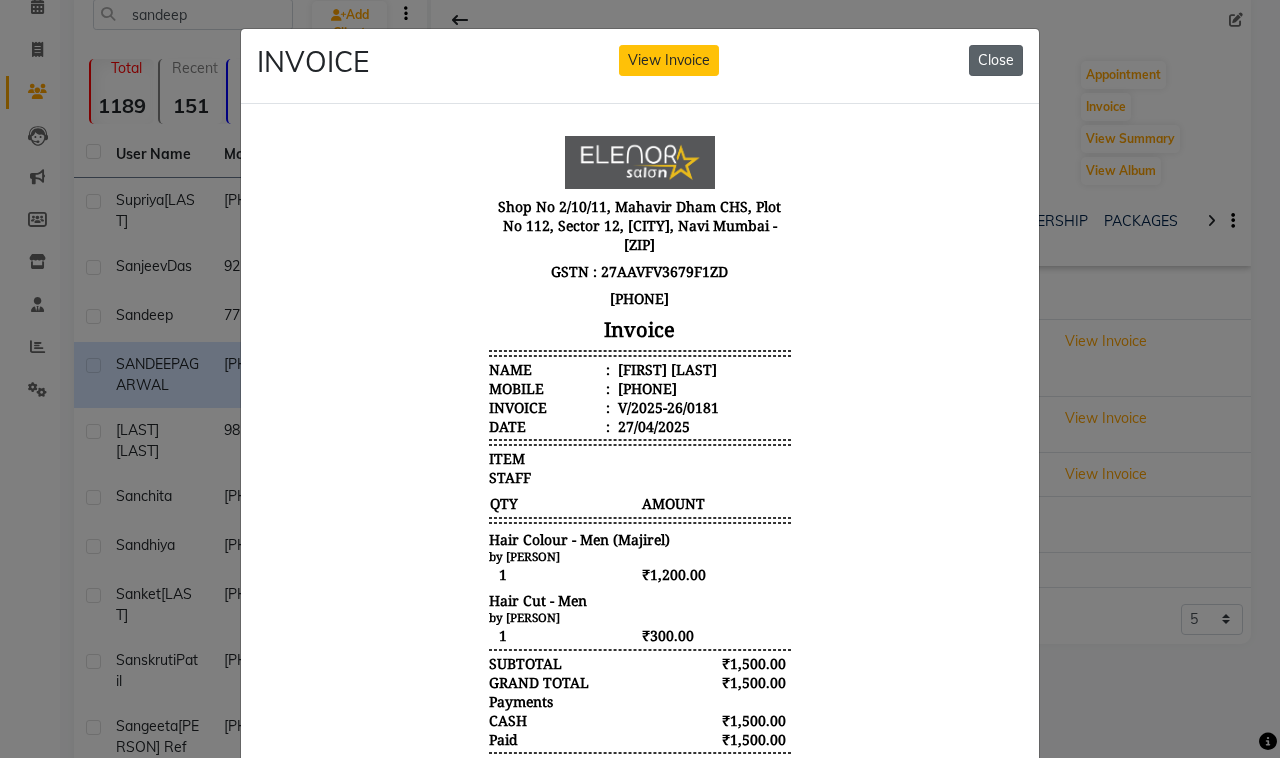 click on "Close" 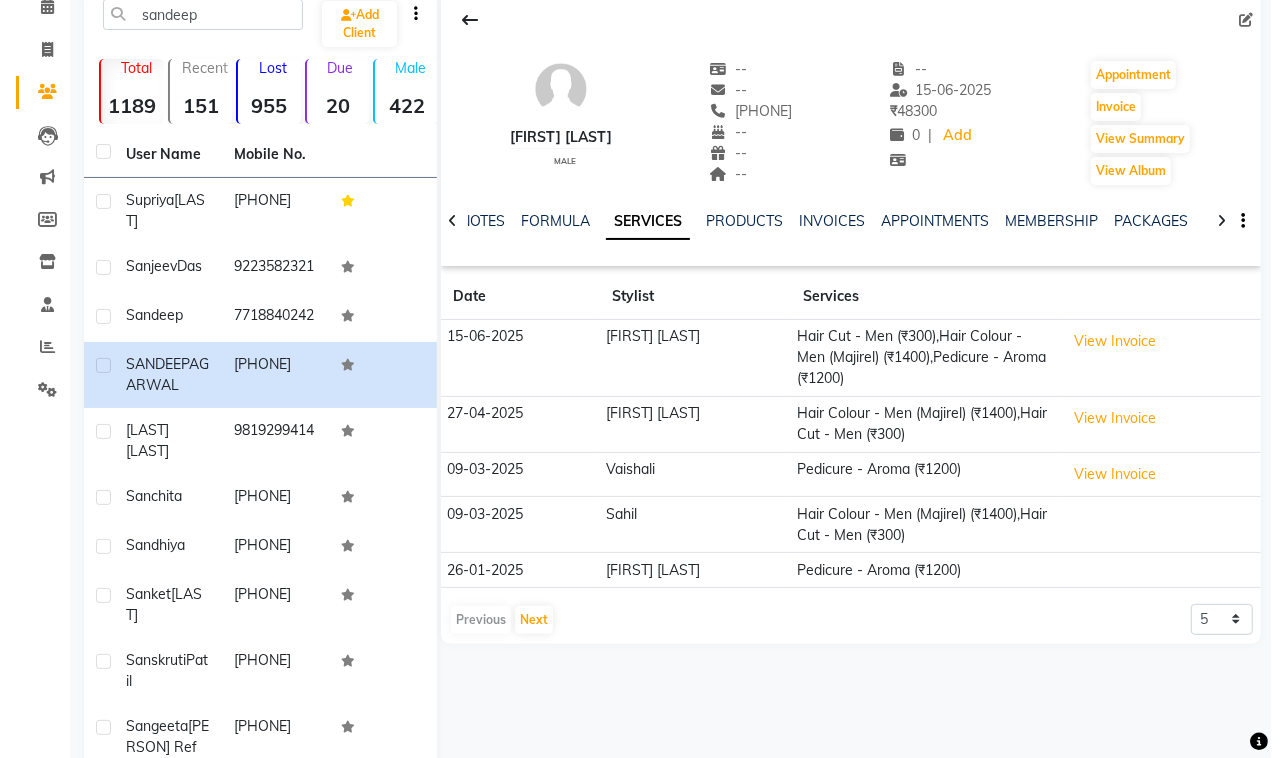 scroll, scrollTop: 0, scrollLeft: 0, axis: both 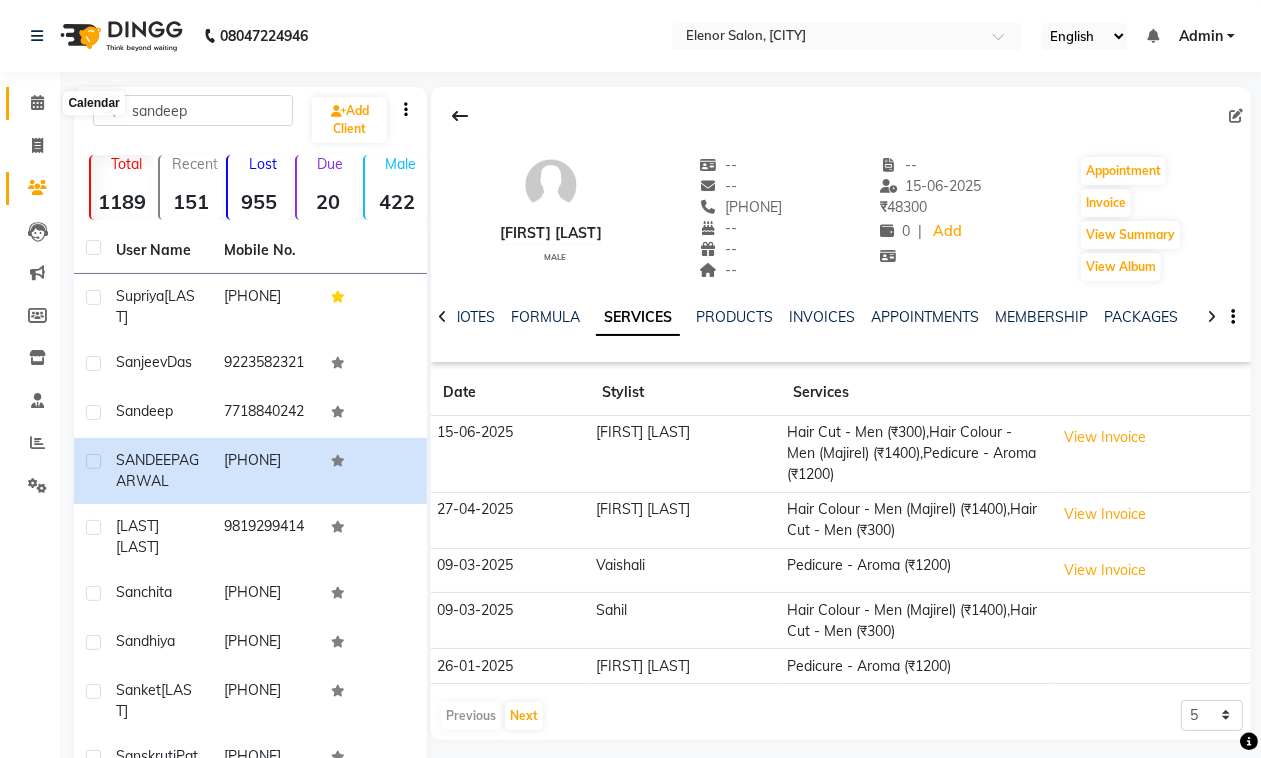 click 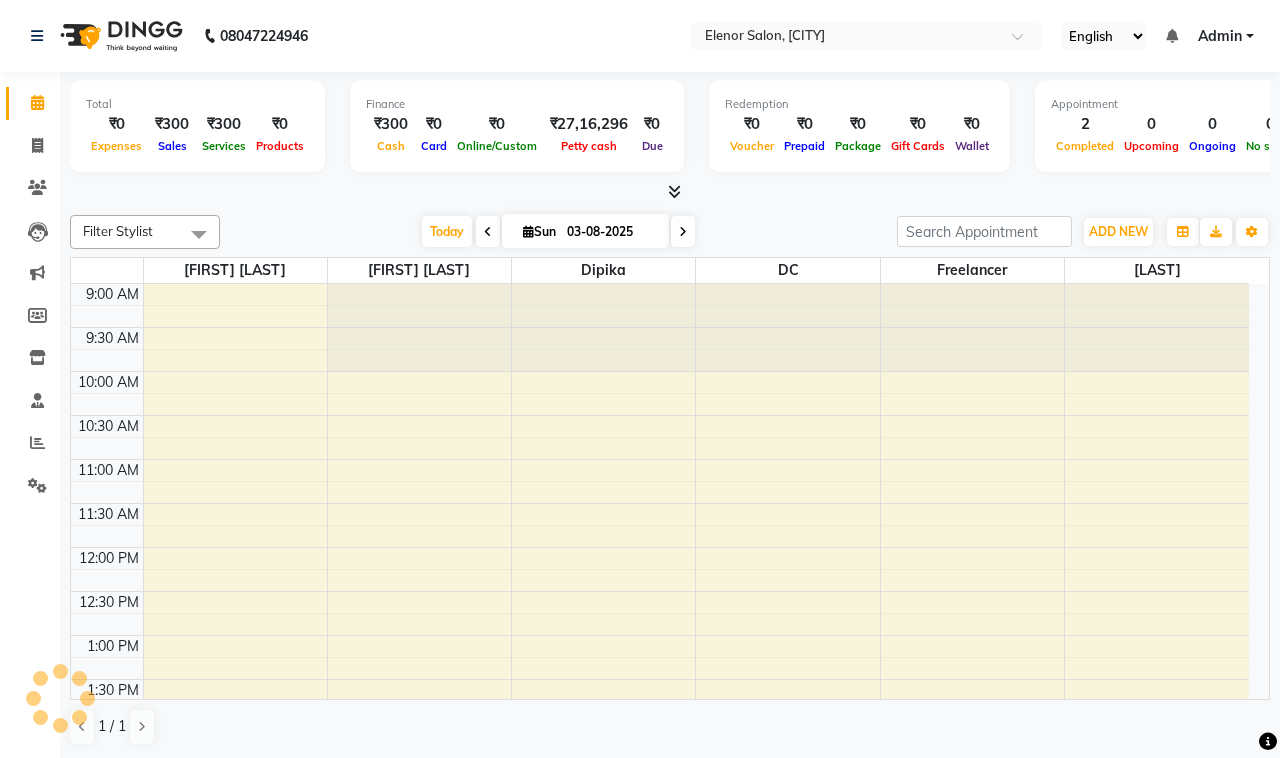 scroll, scrollTop: 535, scrollLeft: 0, axis: vertical 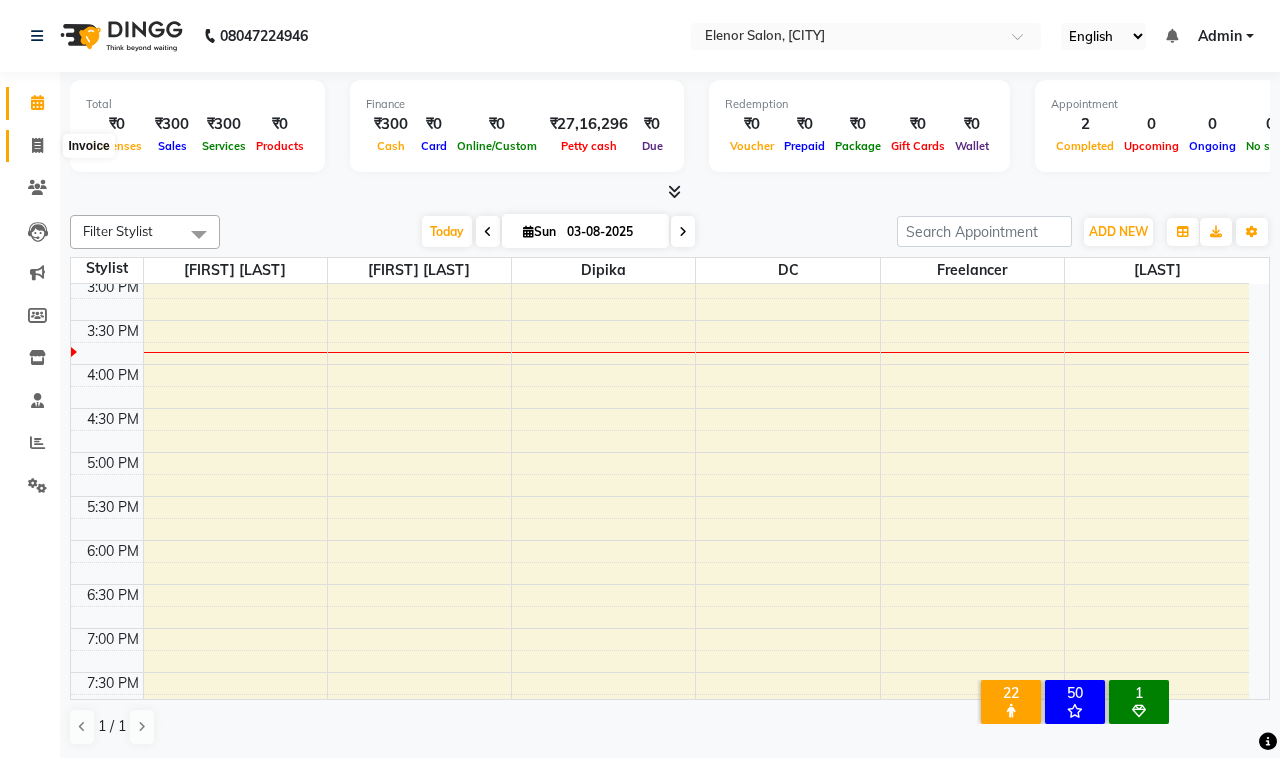 click 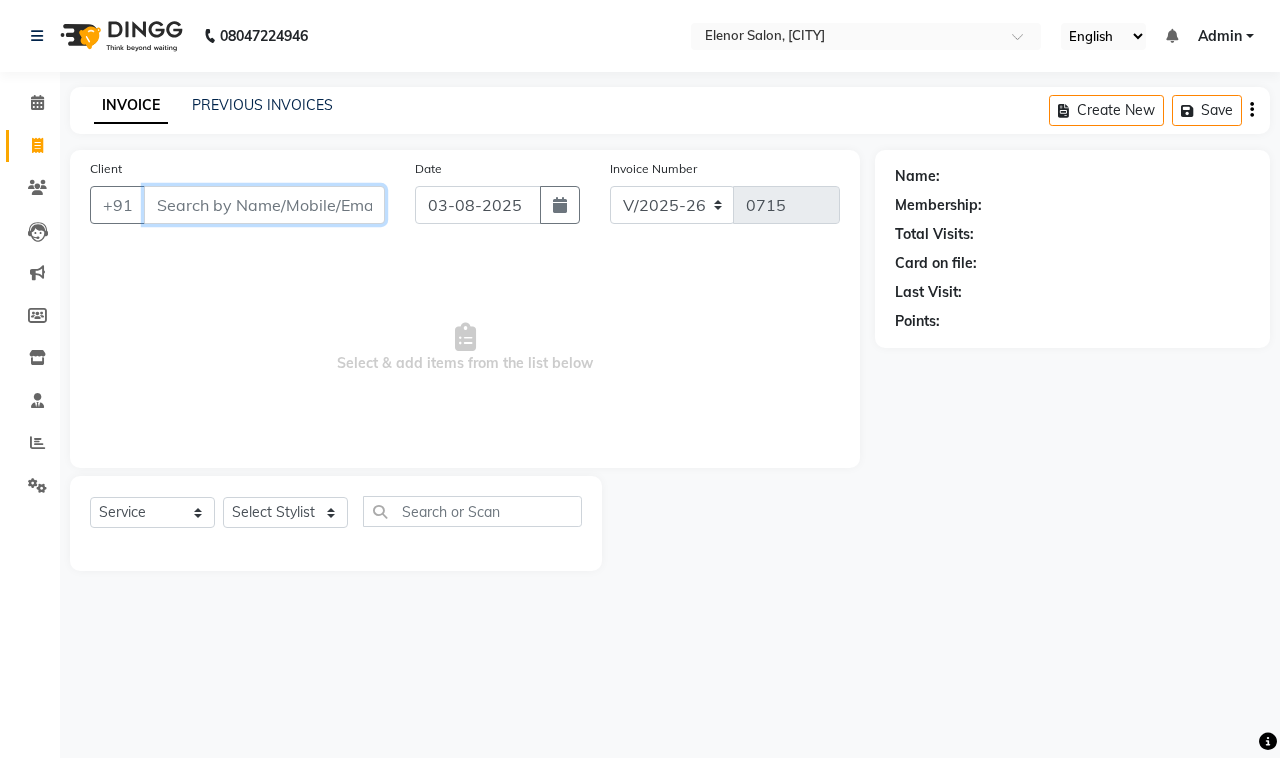 click on "Client" at bounding box center [264, 205] 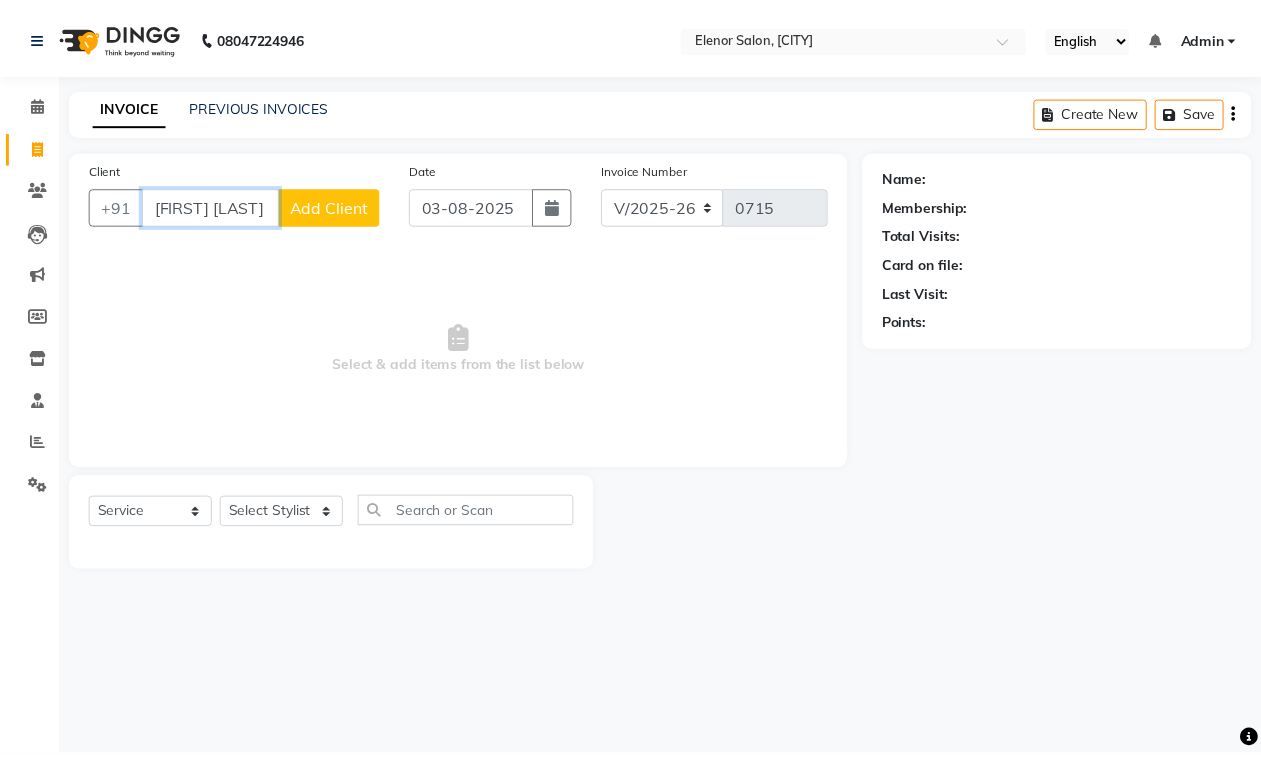 scroll, scrollTop: 0, scrollLeft: 0, axis: both 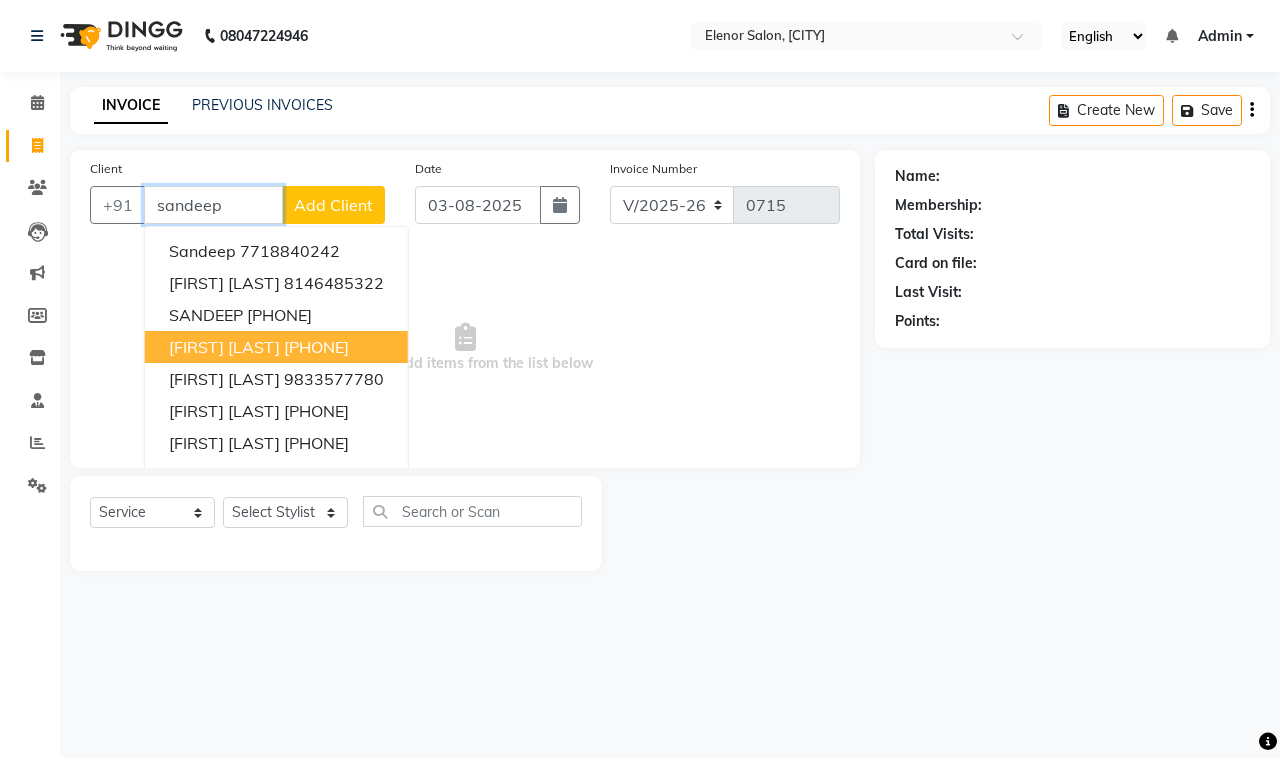 click on "SANDEEP  AGARWAL" at bounding box center [224, 347] 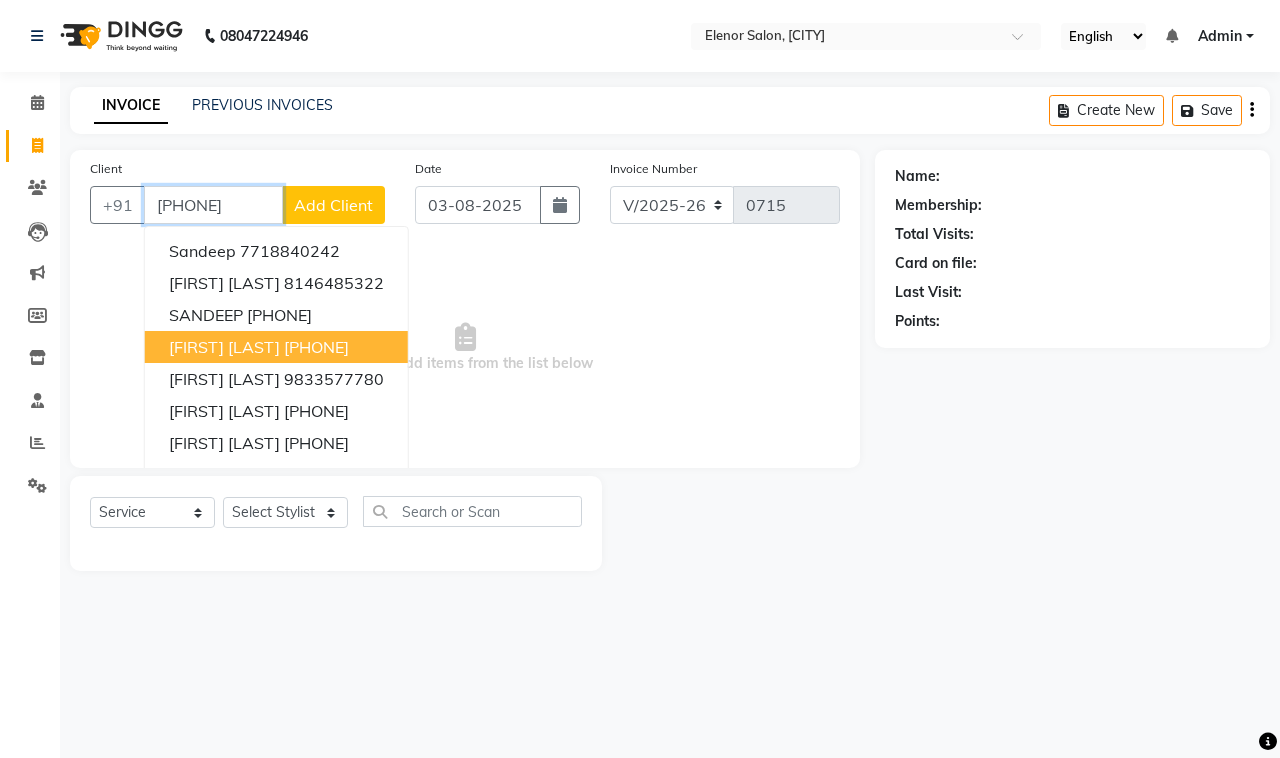 type on "[PHONE]" 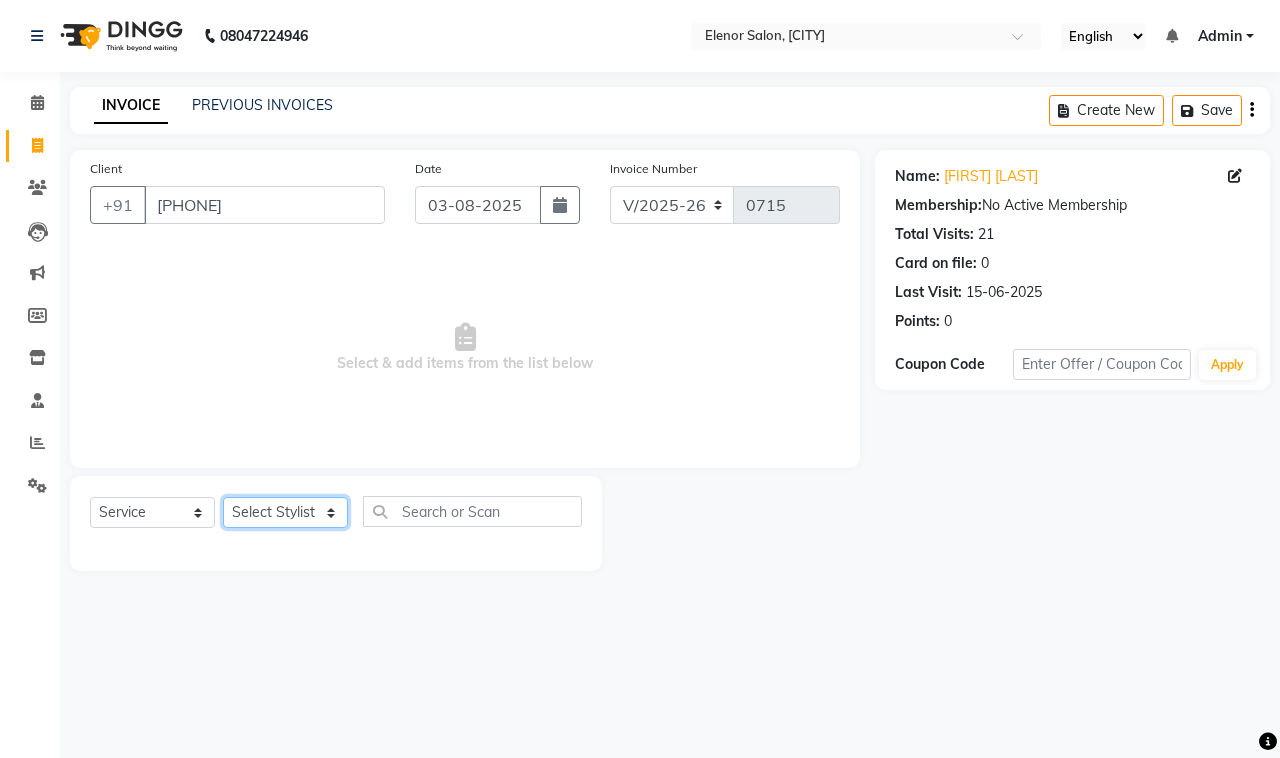 click on "Select Stylist DC Dipika Freelancer Hasan Rehan Salmani  Vinith Zoya Shaikh" 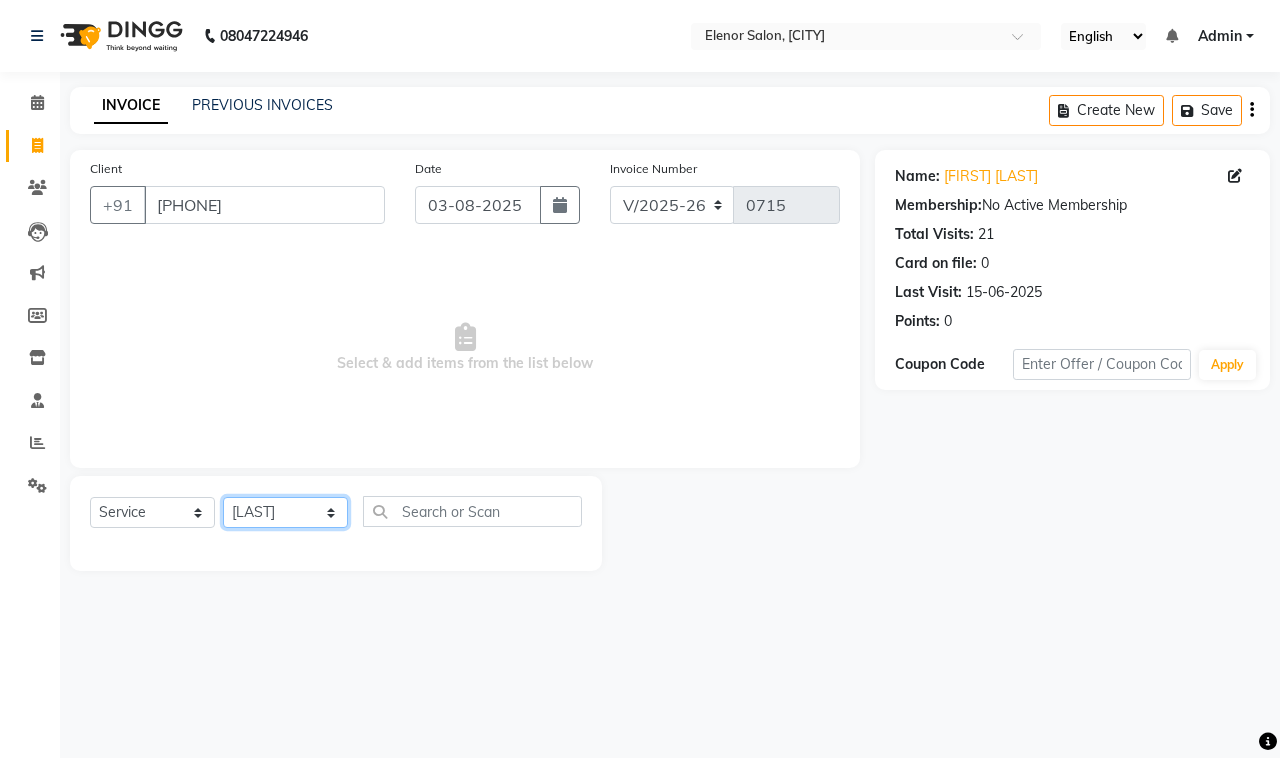 click on "Select Stylist DC Dipika Freelancer Hasan Rehan Salmani  Vinith Zoya Shaikh" 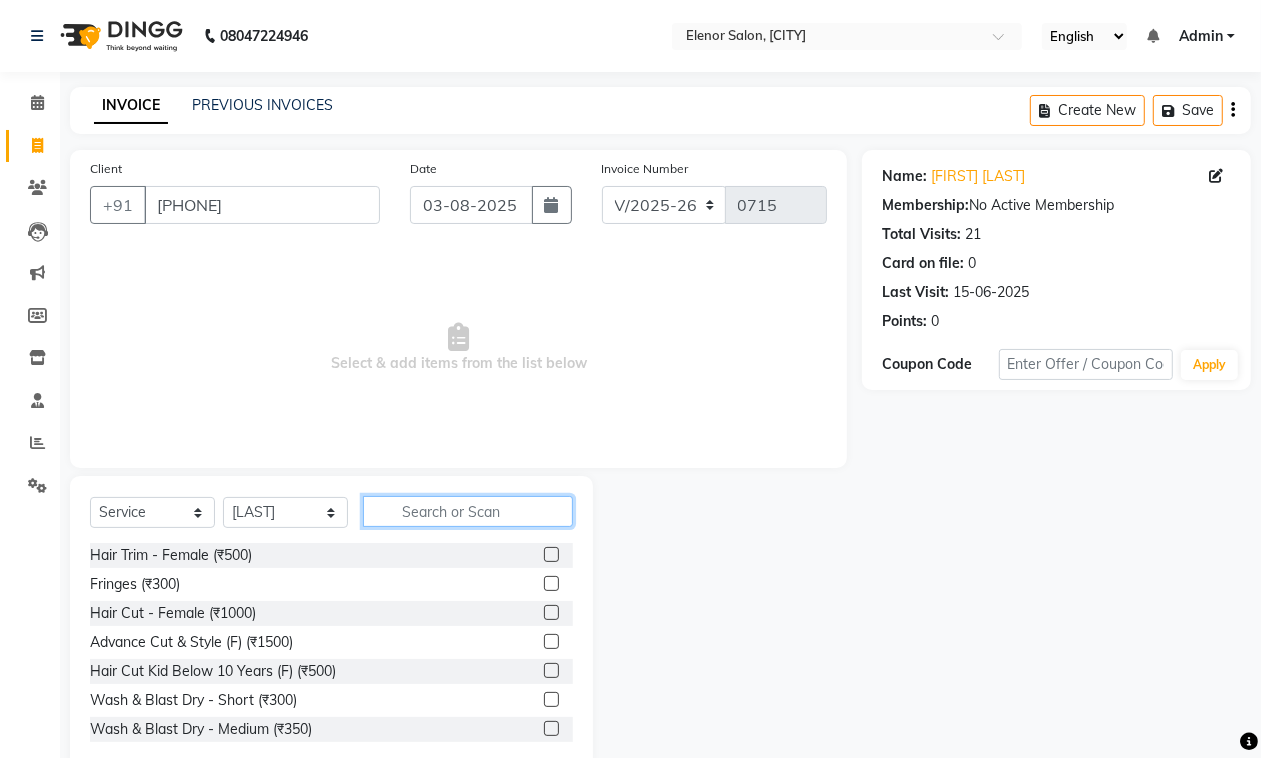 click 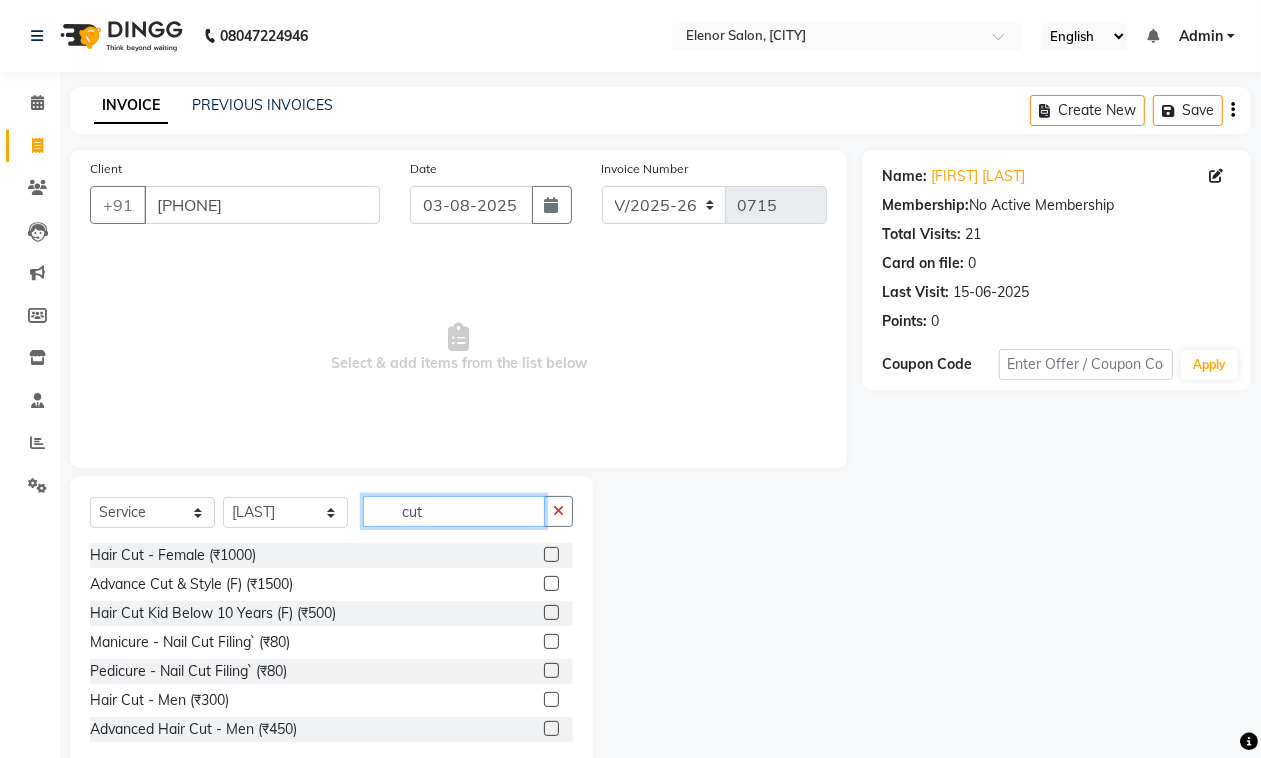 type on "cut" 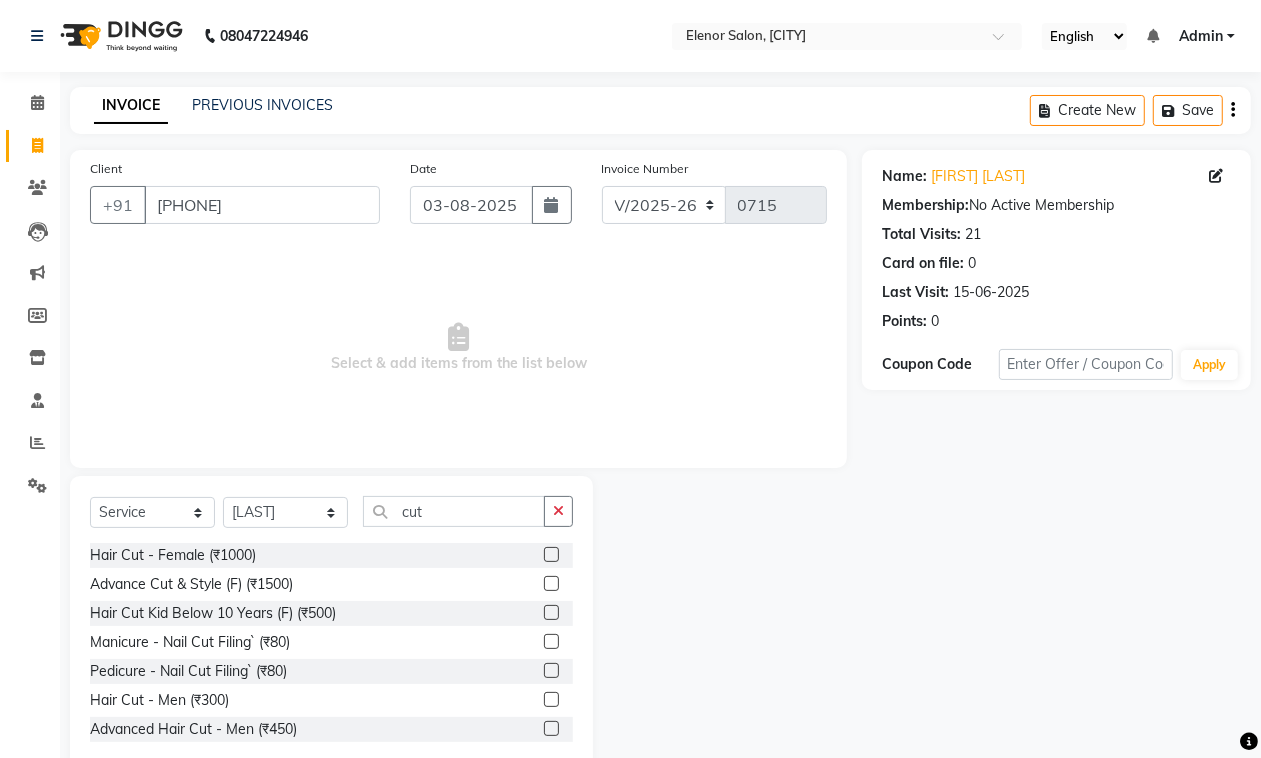drag, startPoint x: 538, startPoint y: 708, endPoint x: 531, endPoint y: 695, distance: 14.764823 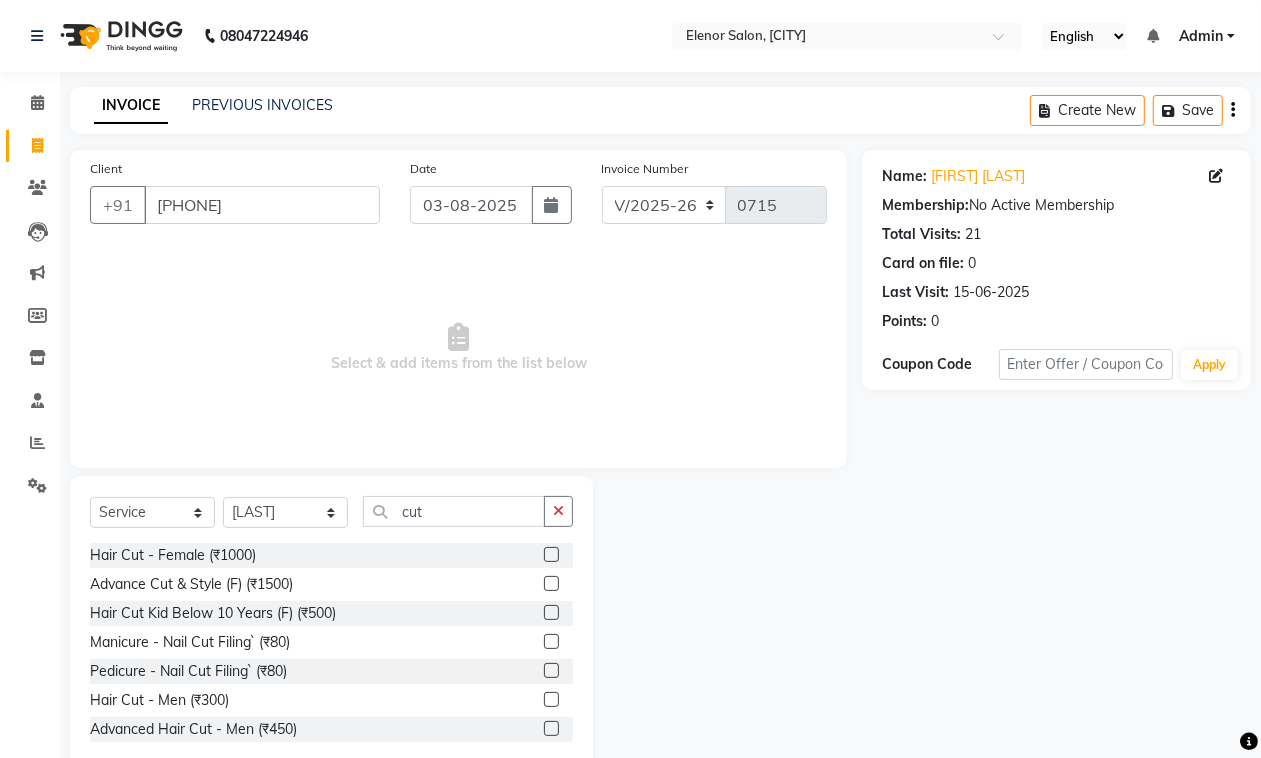 click 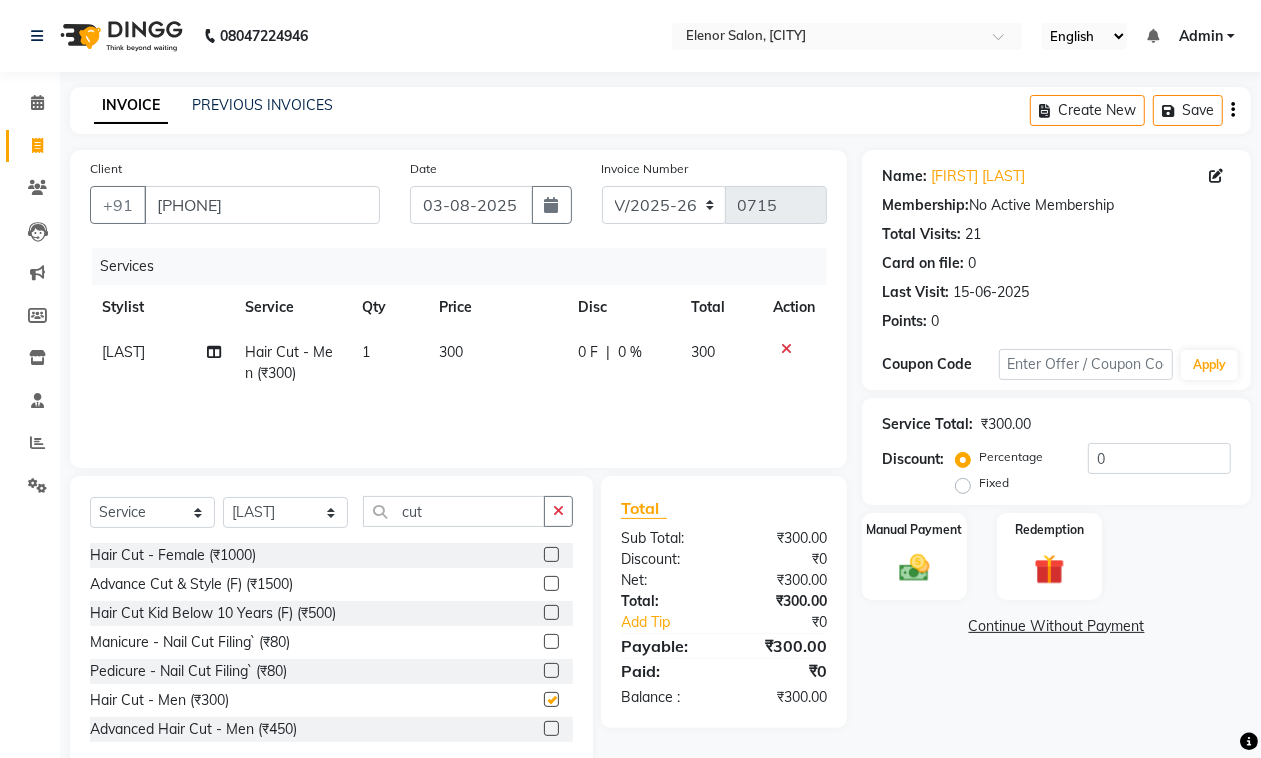 checkbox on "false" 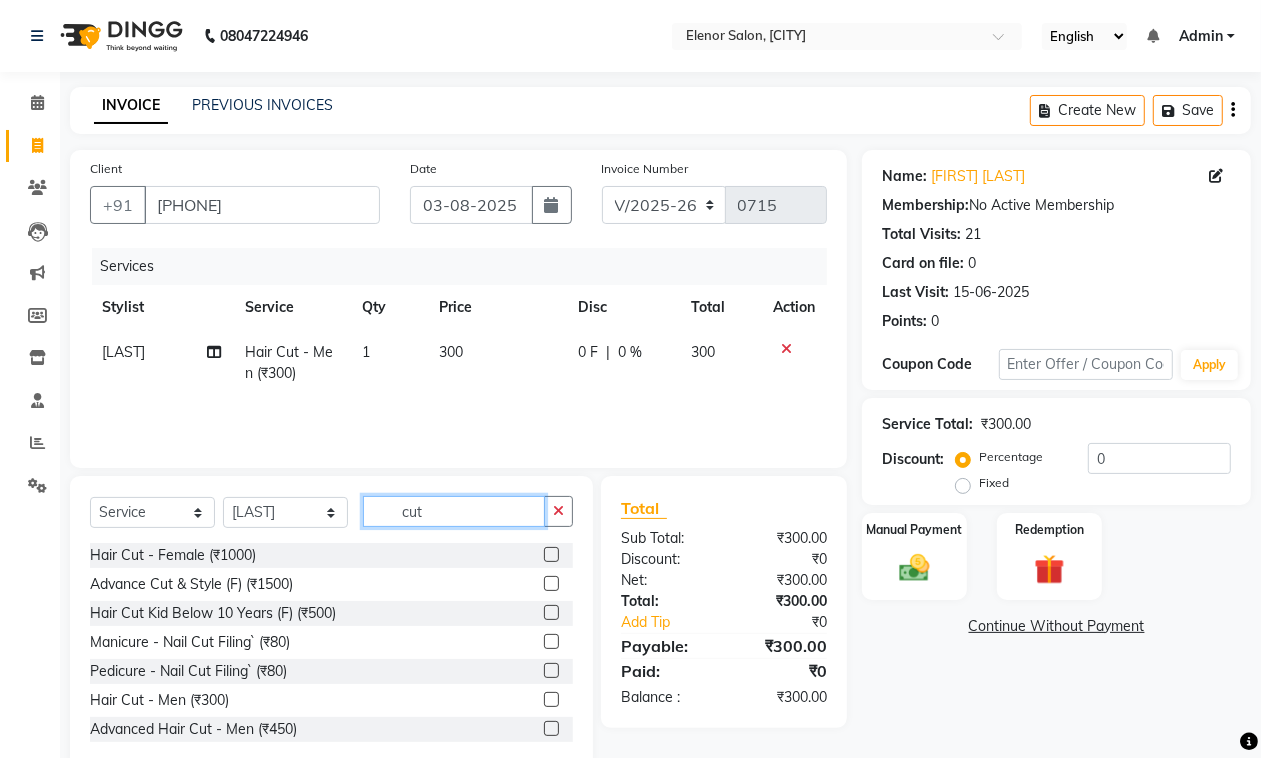 click on "cut" 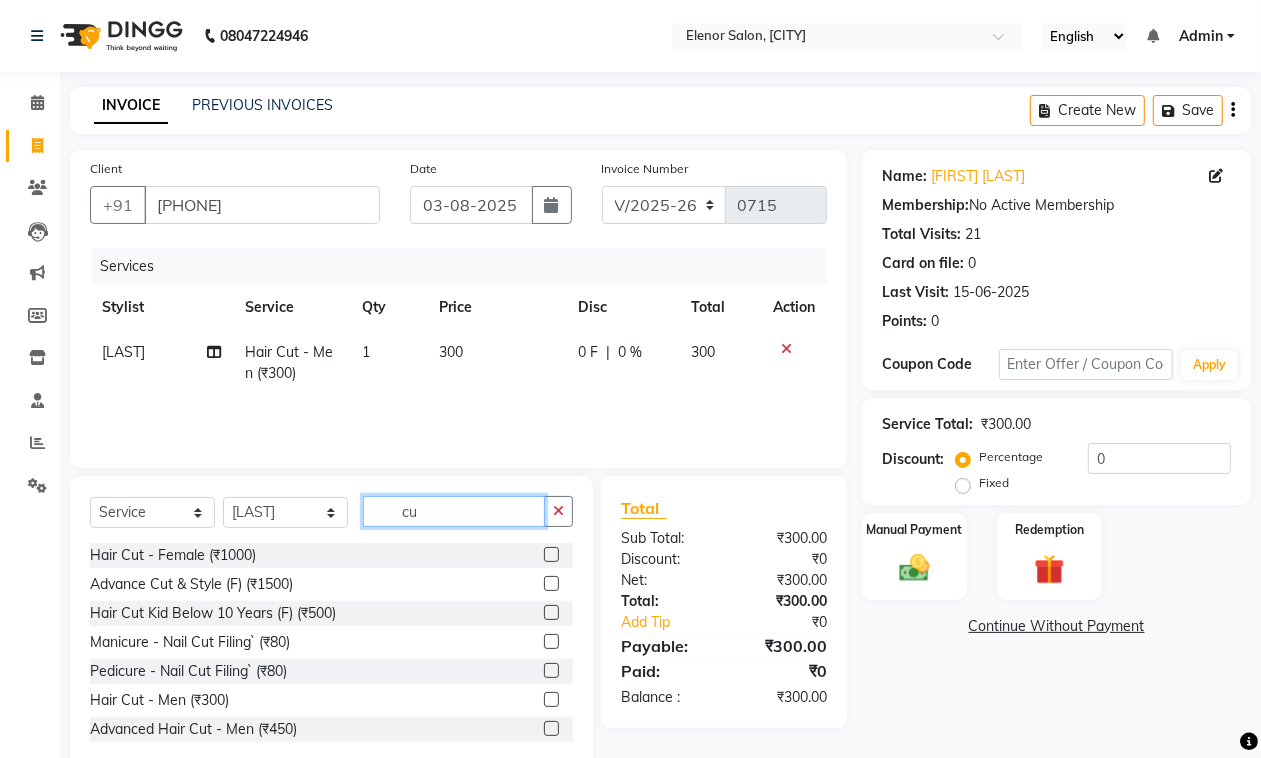 type on "c" 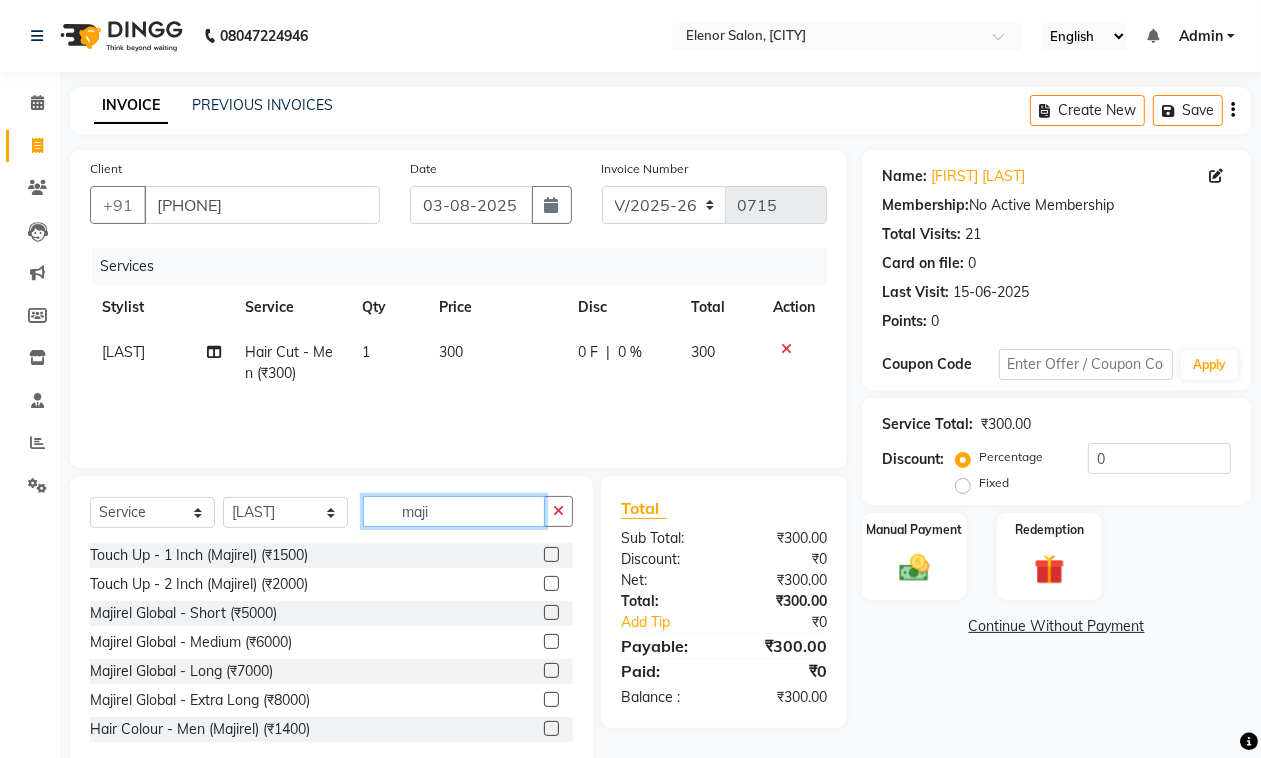 scroll, scrollTop: 2, scrollLeft: 0, axis: vertical 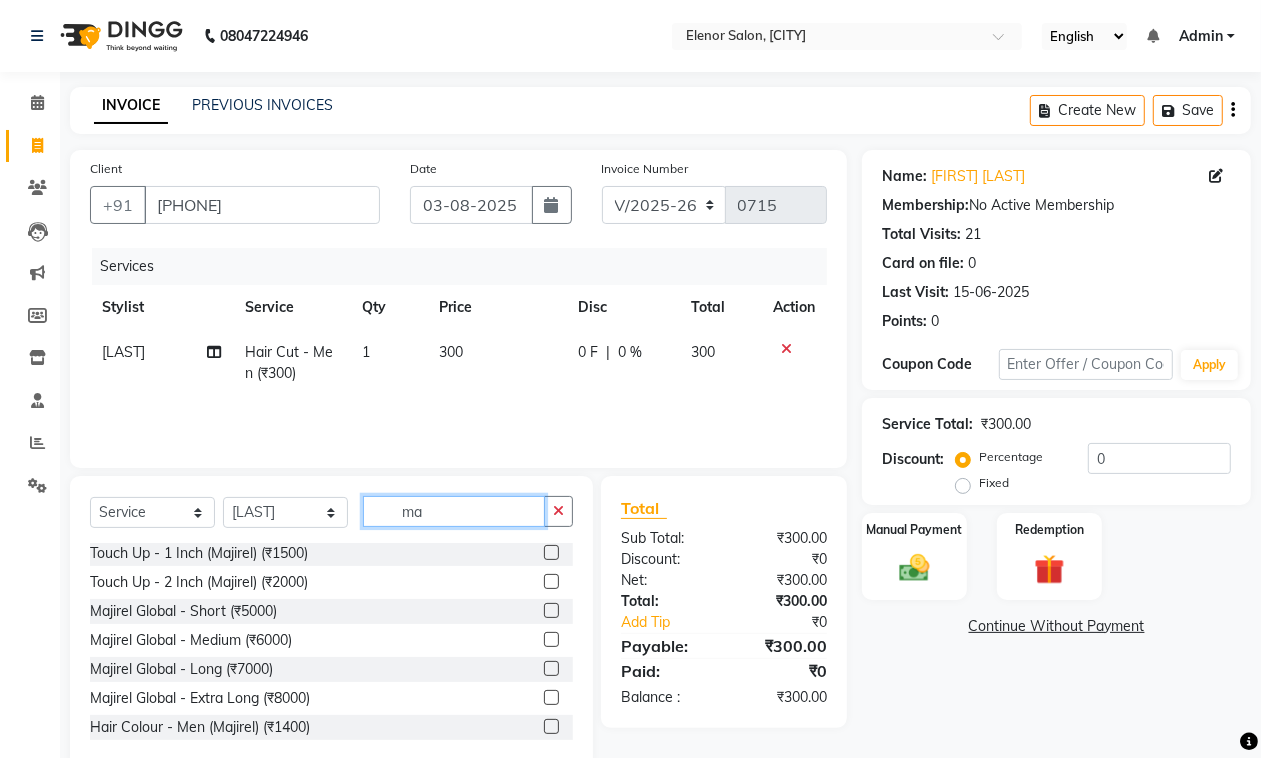 type on "m" 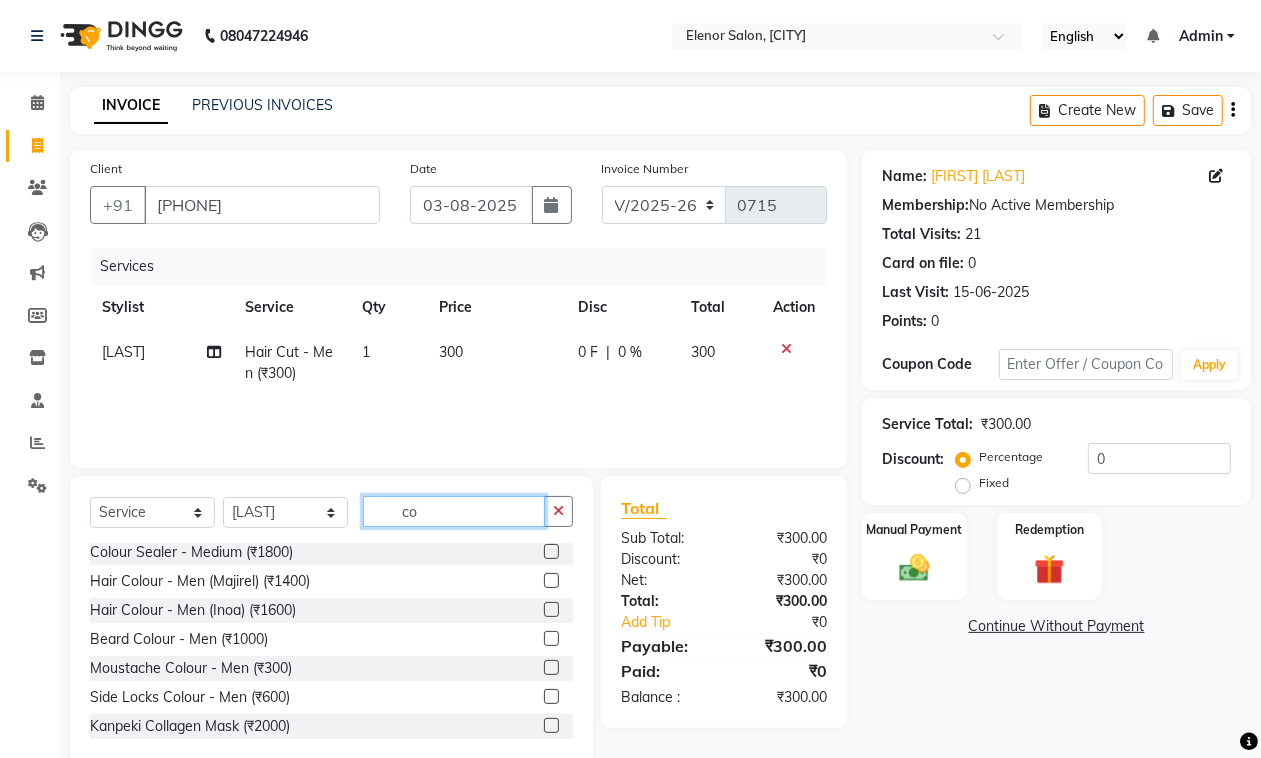 scroll, scrollTop: 0, scrollLeft: 0, axis: both 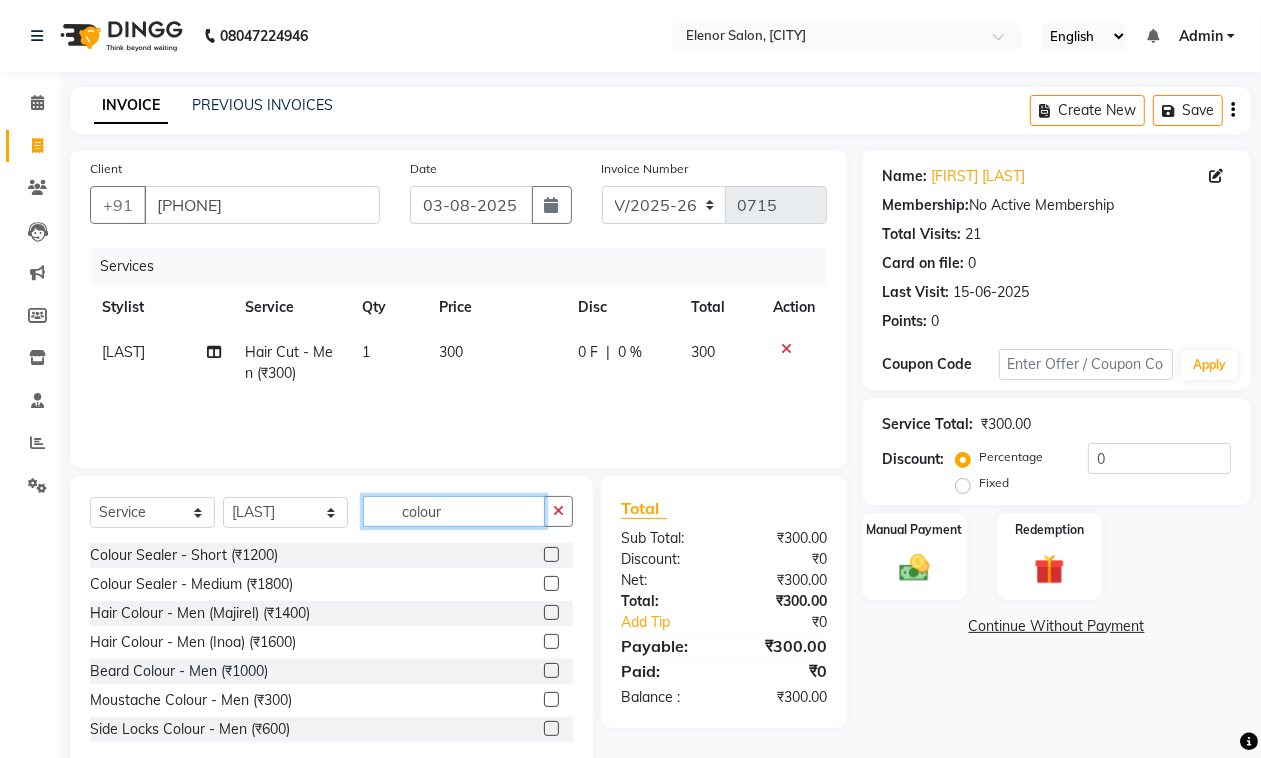 type on "colour" 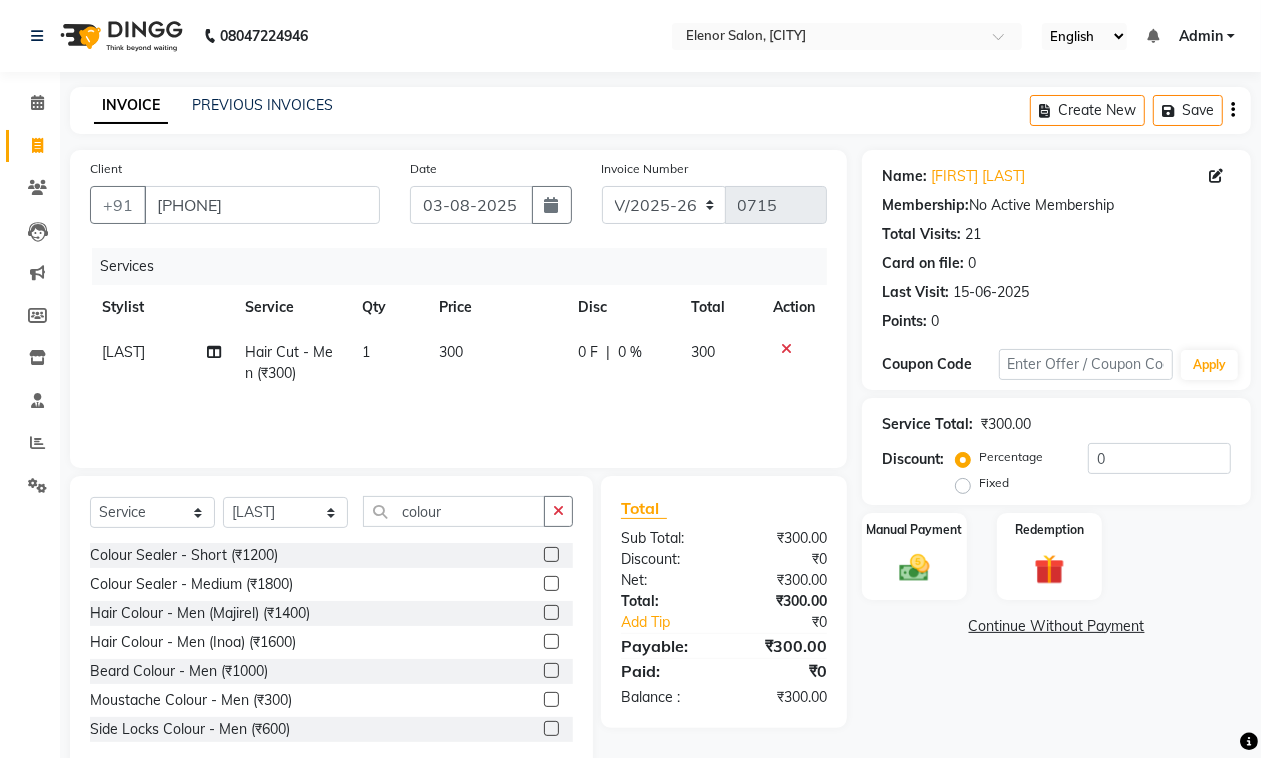 click 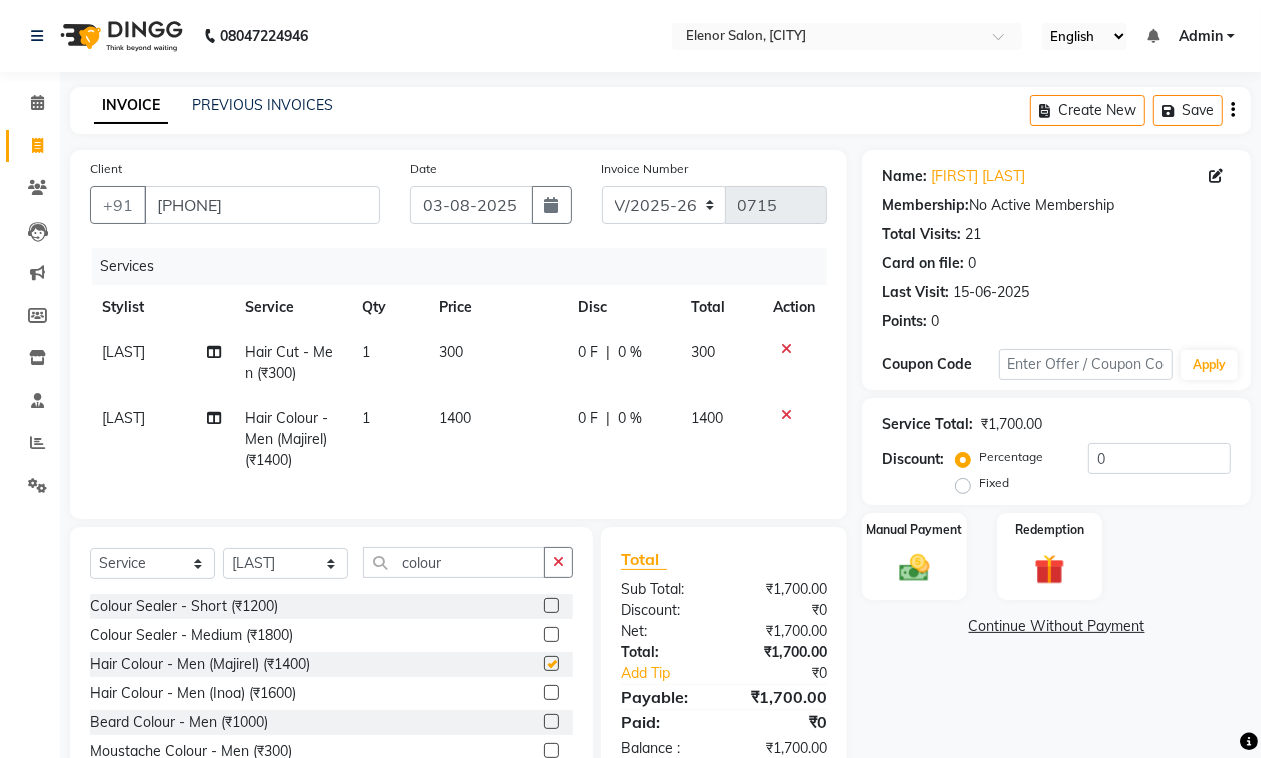 checkbox on "false" 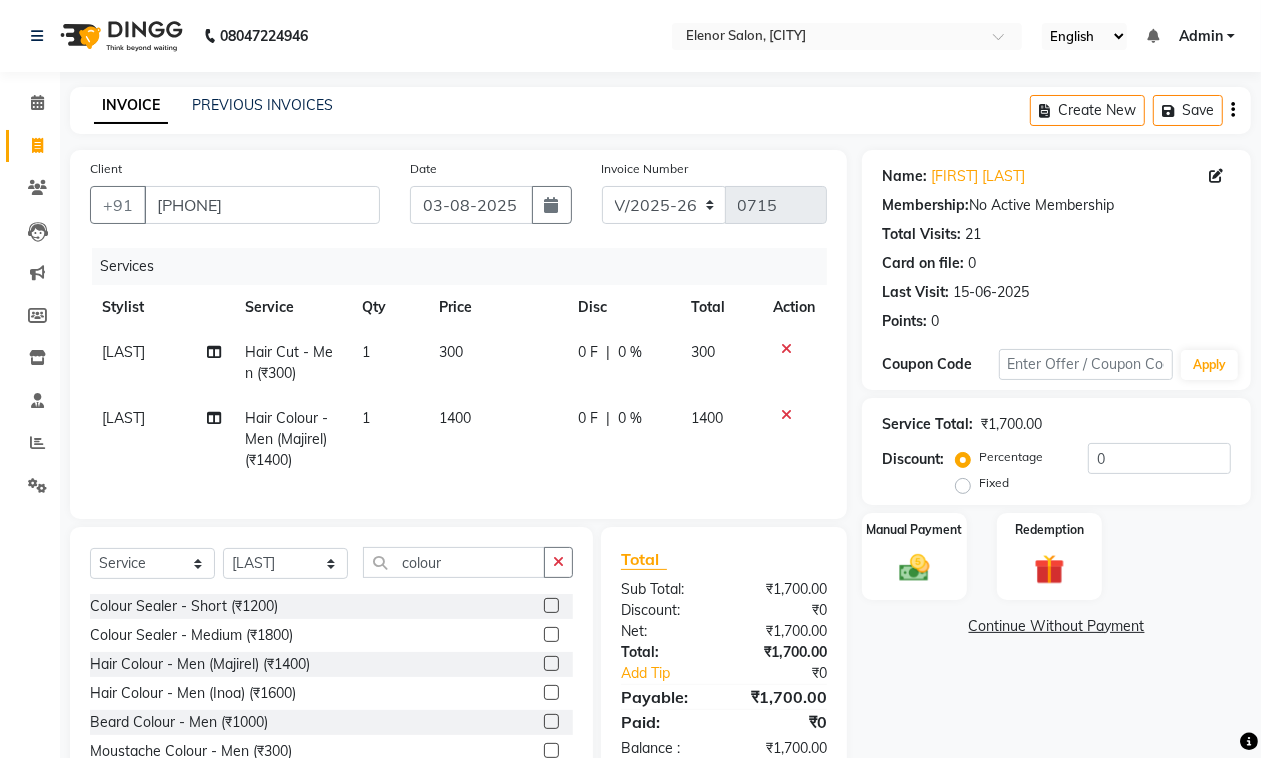 click on "1400" 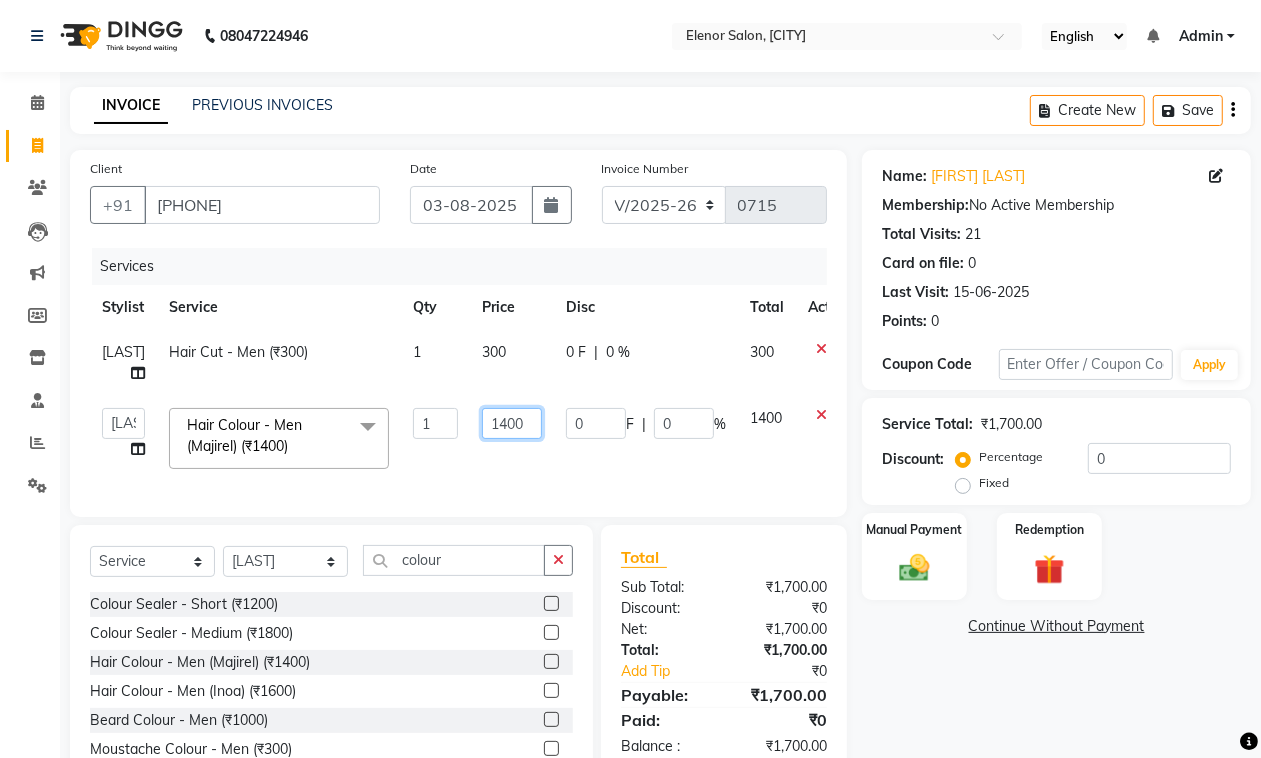 drag, startPoint x: 490, startPoint y: 427, endPoint x: 546, endPoint y: 437, distance: 56.88585 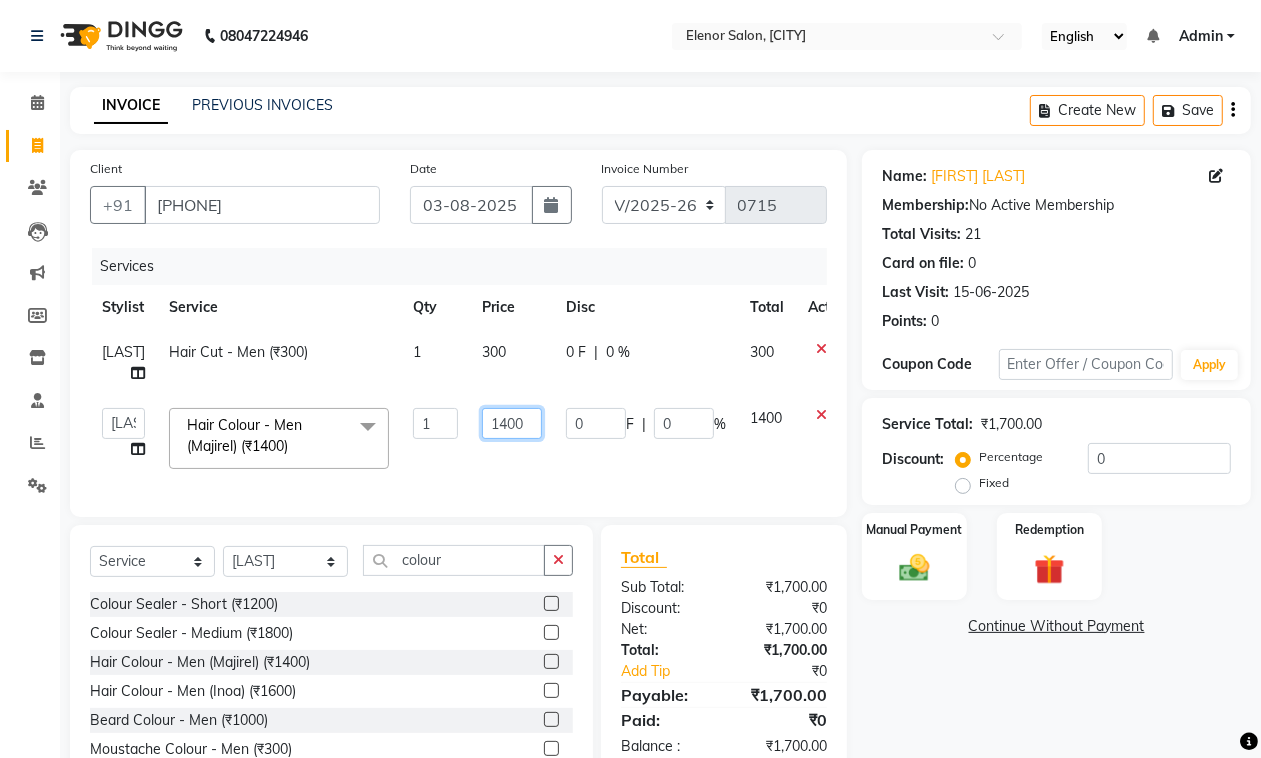 click on "DC   Dipika   Freelancer   Hasan   Rehan Salmani    Vinith   Zoya Shaikh  Hair Colour - Men (Majirel) (₹1400)  x Hair Trim - Female (₹500) Fringes (₹300) Hair Cut  - Female (₹1000) Advance Cut & Style (F) (₹1500) Hair Cut Kid Below 10 Years (F) (₹500) Wash & Blast Dry - Short (₹300) Wash & Blast Dry - Medium (₹350) Wash & Blast Dry - Long (₹400) Blow Dry - Short (₹550) Blow Dry - Medium (₹650) Blow Dry - Long (₹750) Wash & Blow Dry - Short (₹700) Wash & Blow Dry - Medium (₹800) Wash & Blow Dry - Long (₹900) Ironing - Short (₹650) Ironing - Medium (₹750) Ironing - Long (₹850) Tongs - Short (₹850) Tongs - Medium (₹950) Tongs - Long (₹1000) Crimping - Short (₹850) Crimping - Medium (₹950) Crimping - Long (₹1000) Wash For Oiled Hair/Sulphate Free (₹150) Wash For Oiled Hair/Sulphate Extra Length (₹250) EXTRA AMOUNT FOR ADDITIONAL SERVICE (₹1) Tinsel (Hair sparkling) (₹120) Venue Charges (₹0) Membership Redemption (₹0) Front Hair Patch (₹10000) 1 1400" 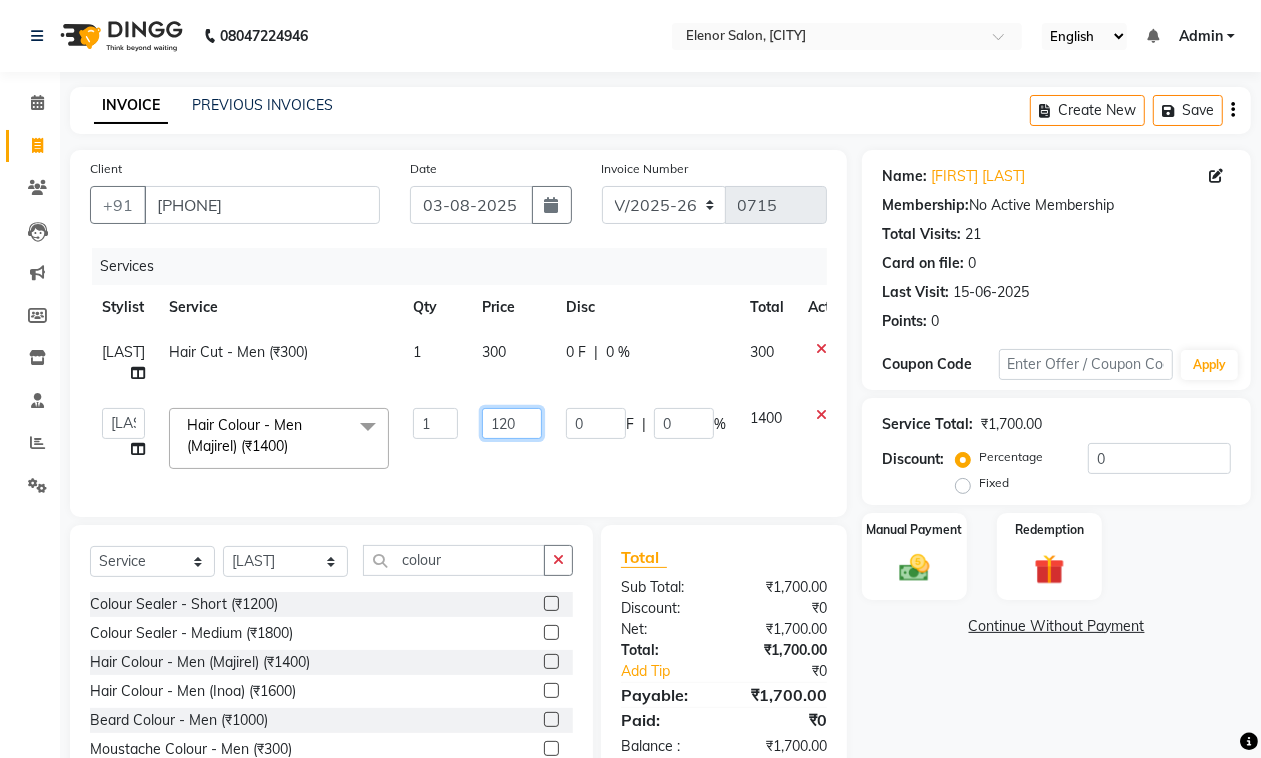 type on "1200" 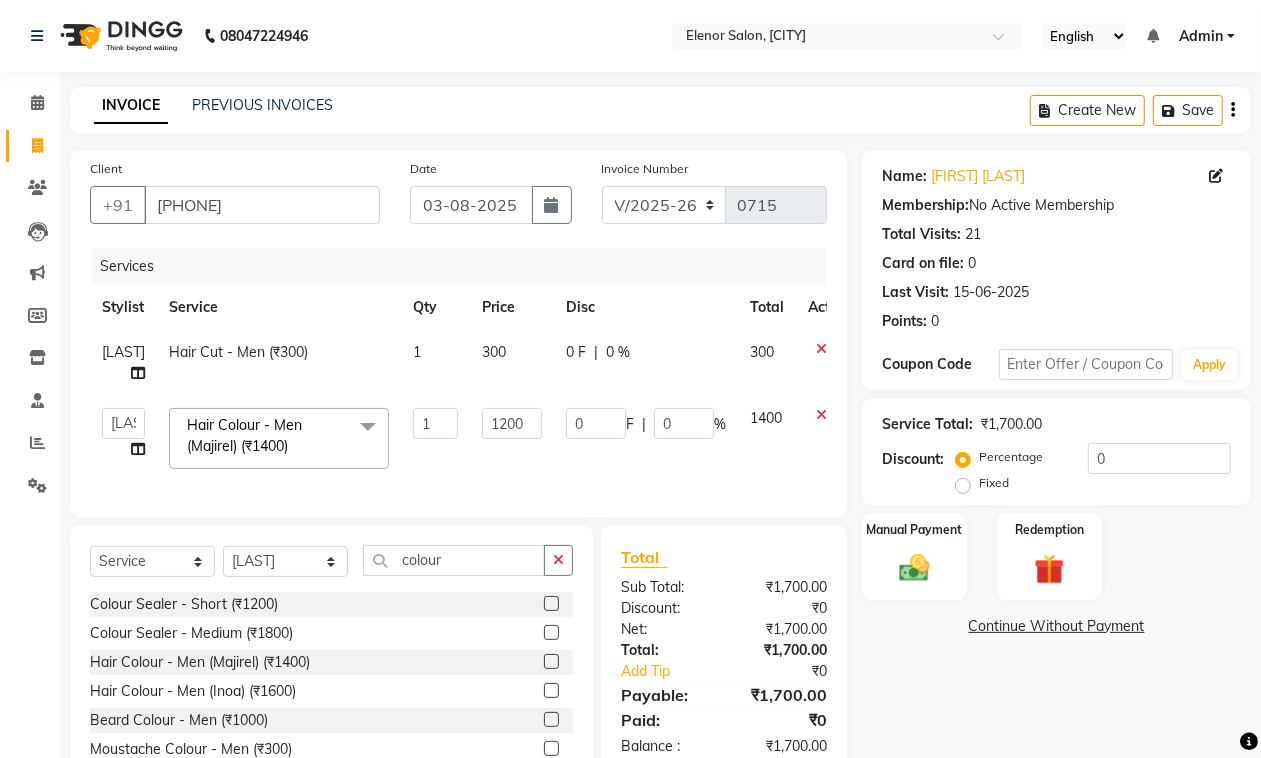 click on "Manual Payment Redemption" 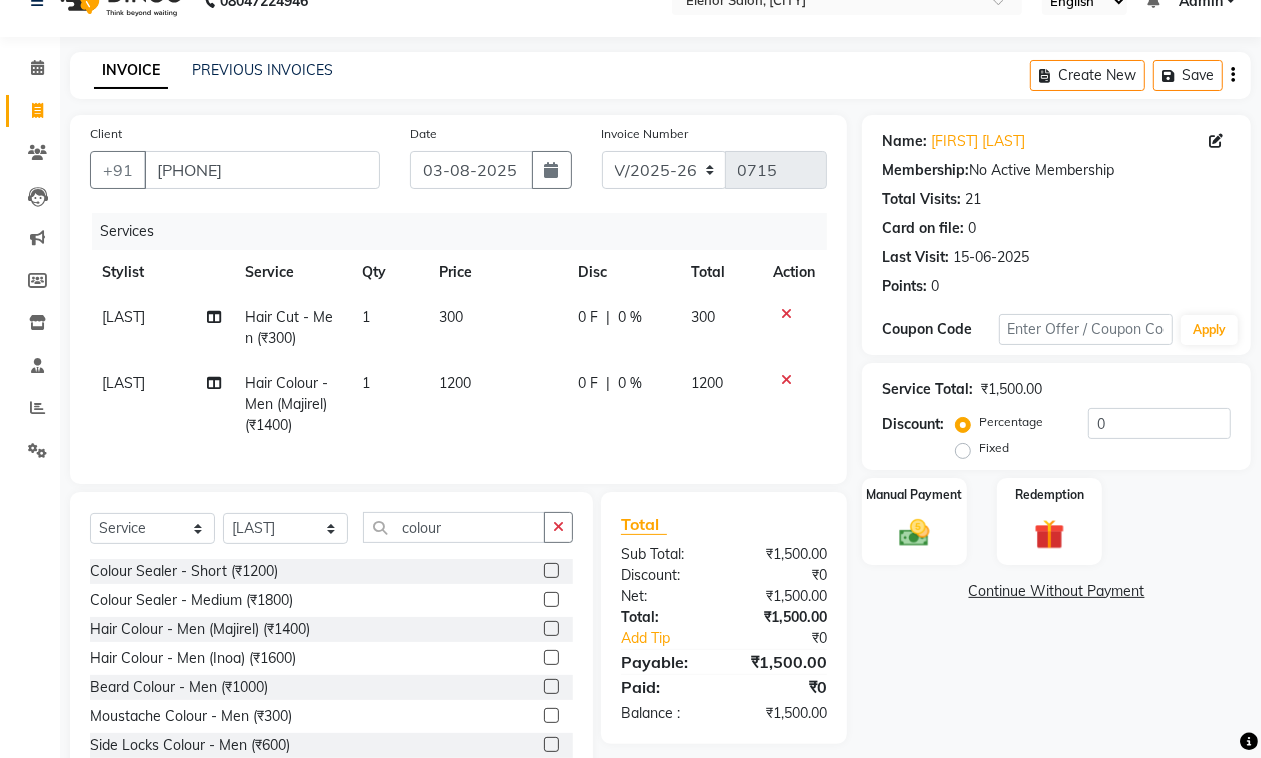 scroll, scrollTop: 112, scrollLeft: 0, axis: vertical 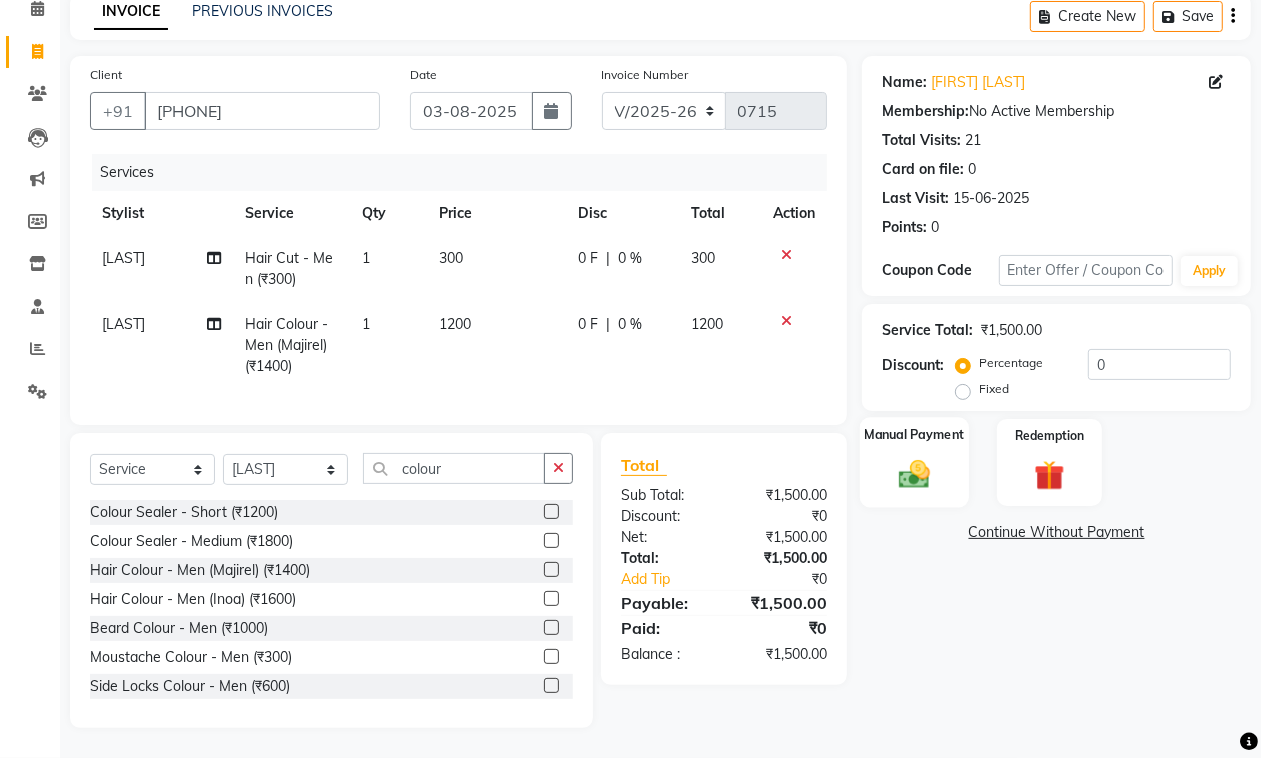 click 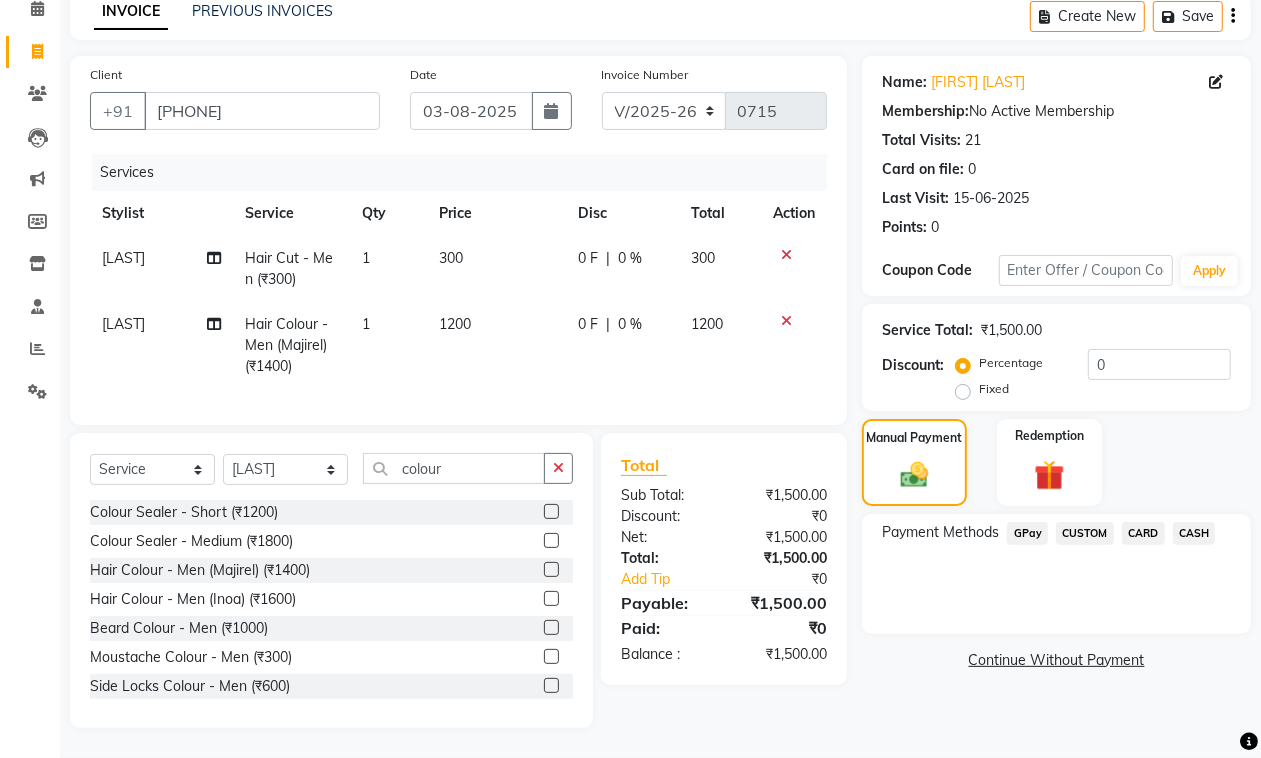 click on "CASH" 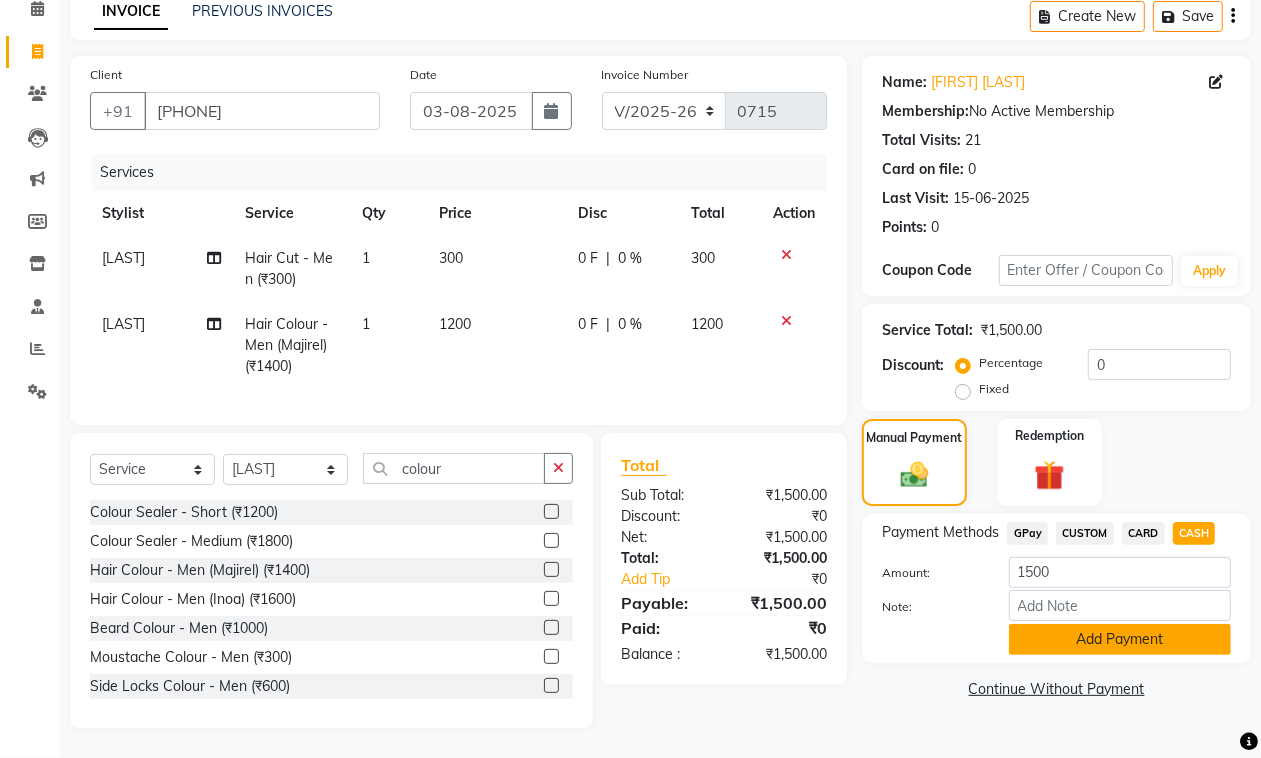 click on "Add Payment" 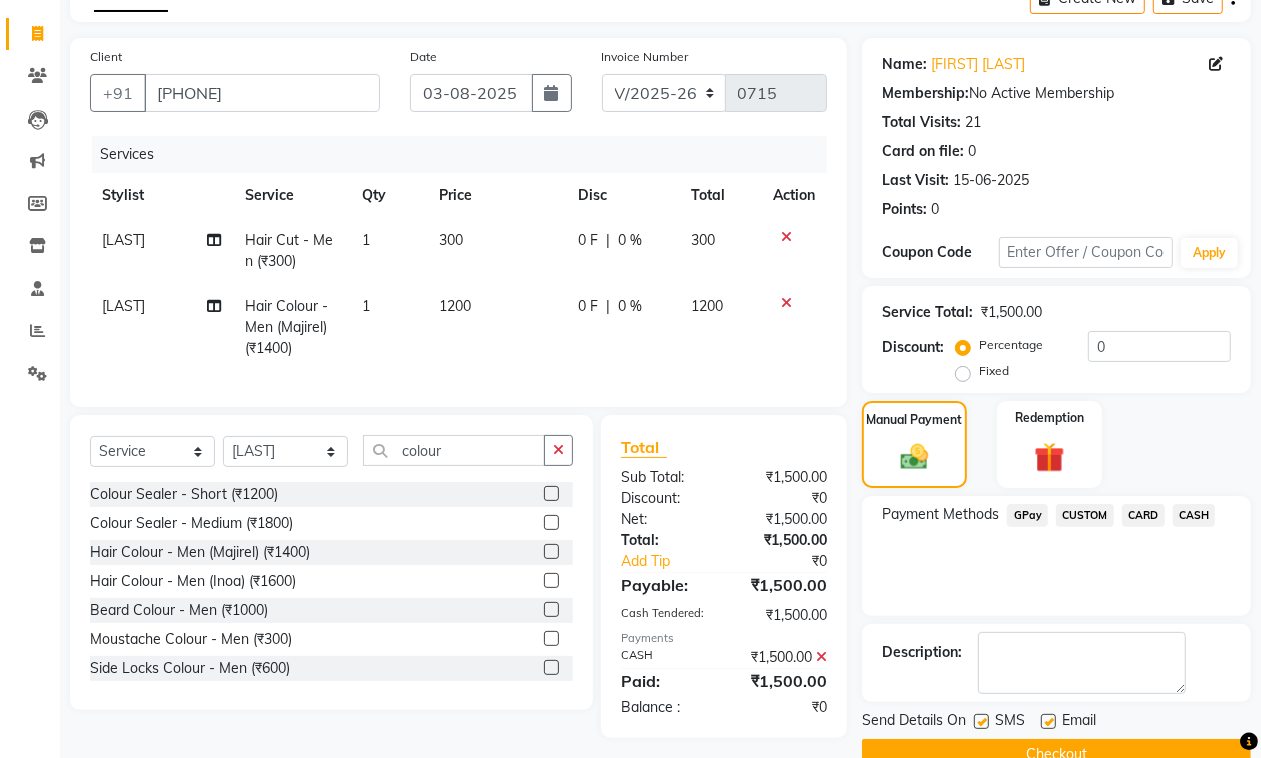 scroll, scrollTop: 153, scrollLeft: 0, axis: vertical 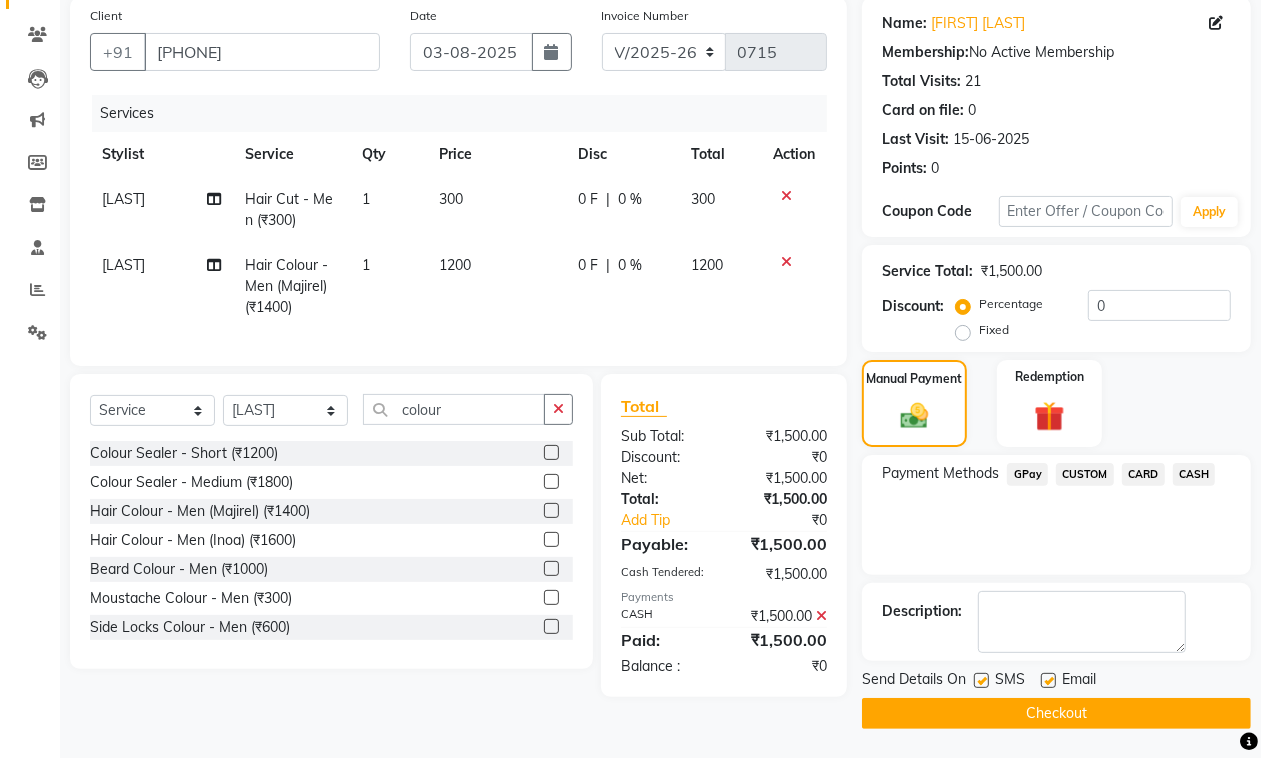 click 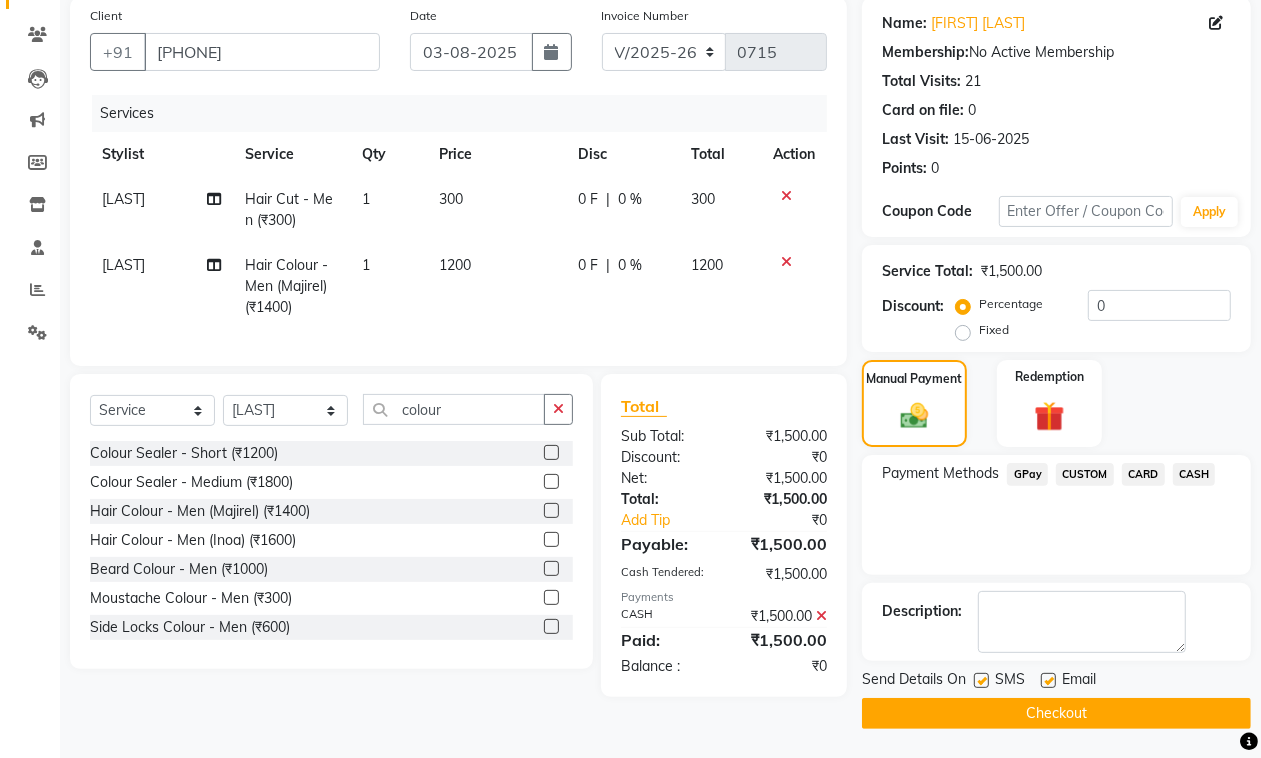 click at bounding box center (980, 681) 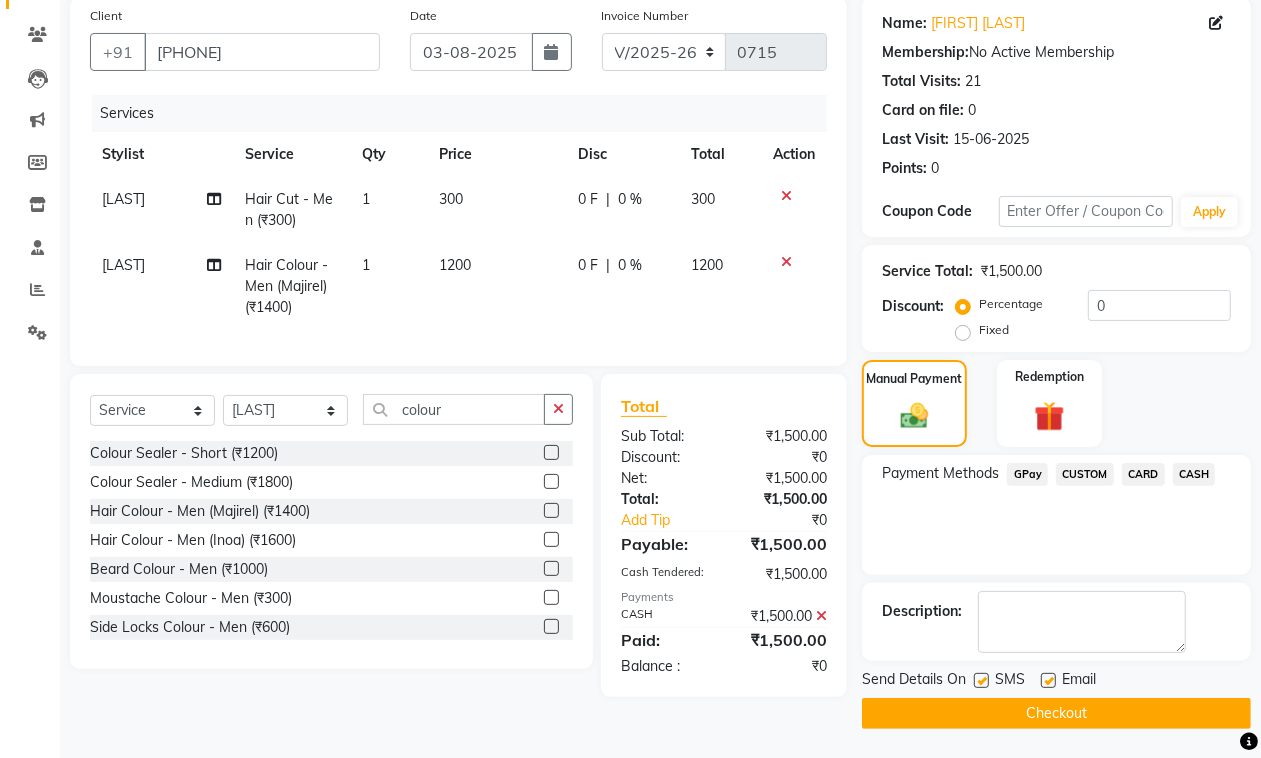 checkbox on "false" 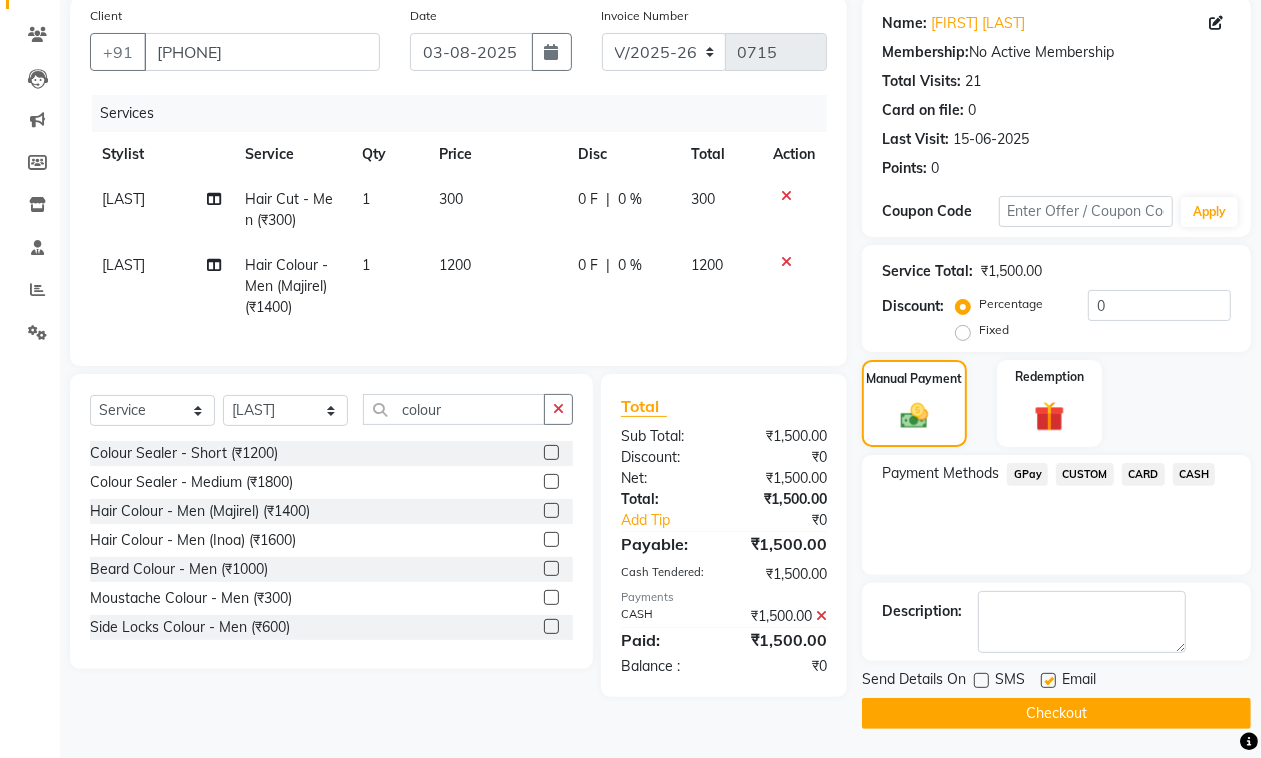 click 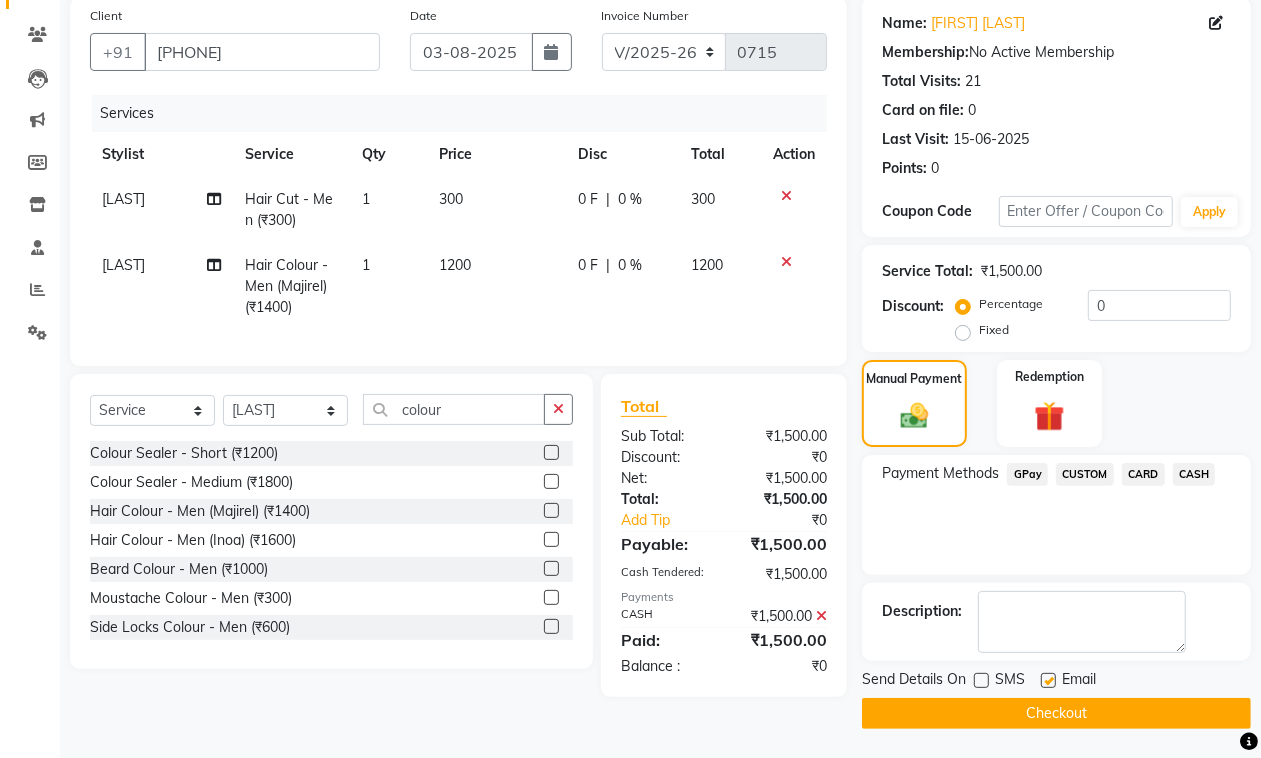 click at bounding box center (1047, 681) 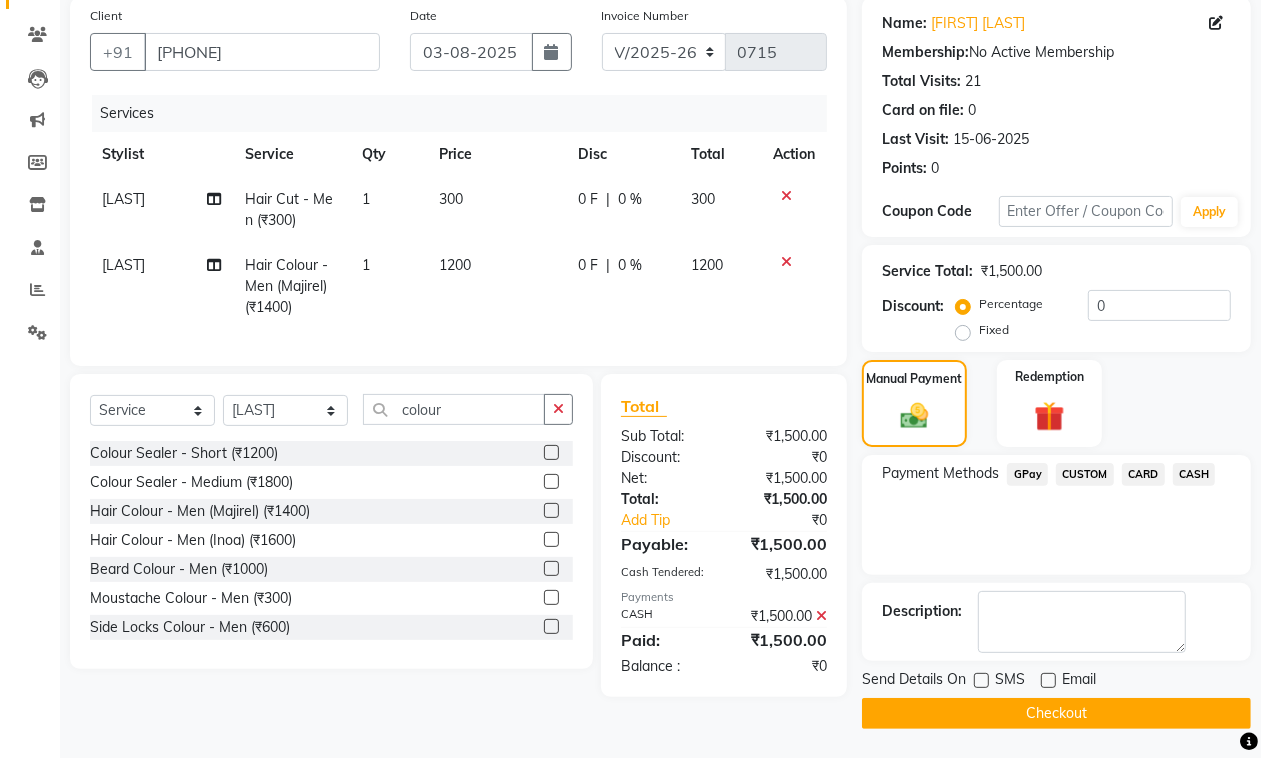 click on "Checkout" 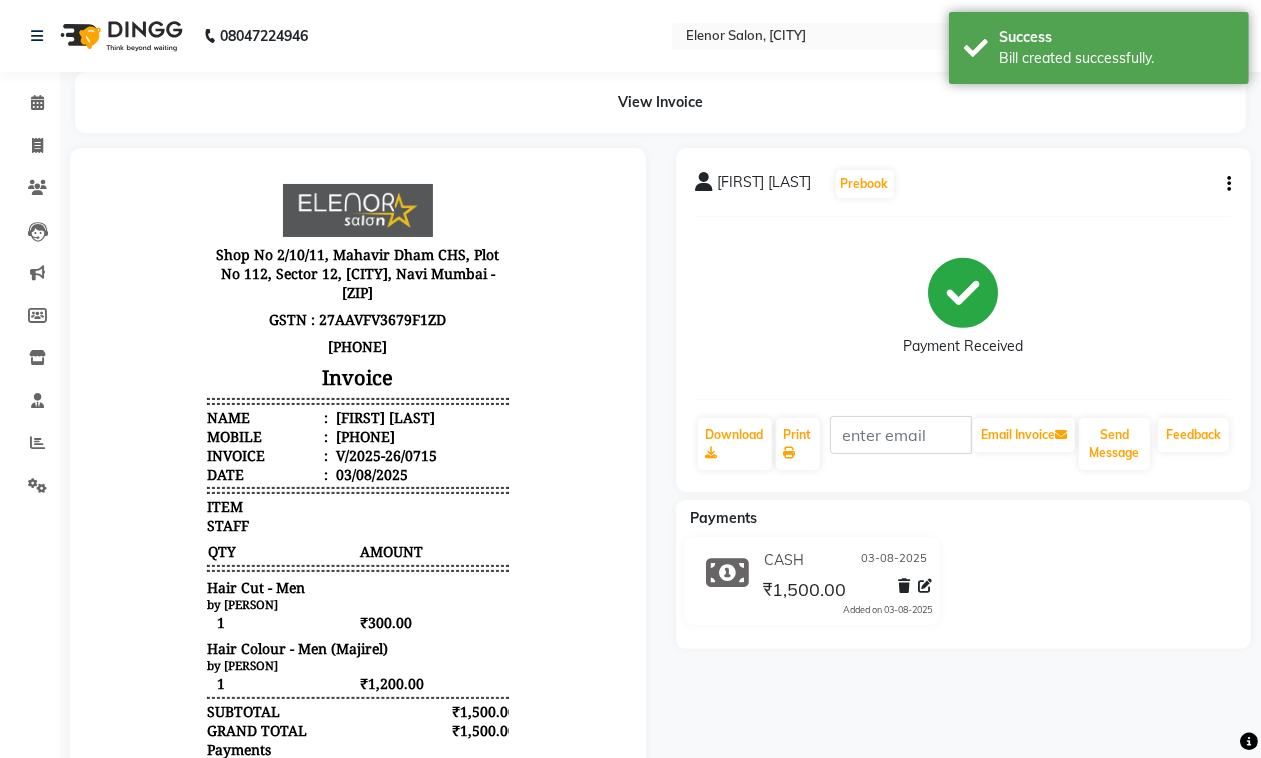 scroll, scrollTop: 0, scrollLeft: 0, axis: both 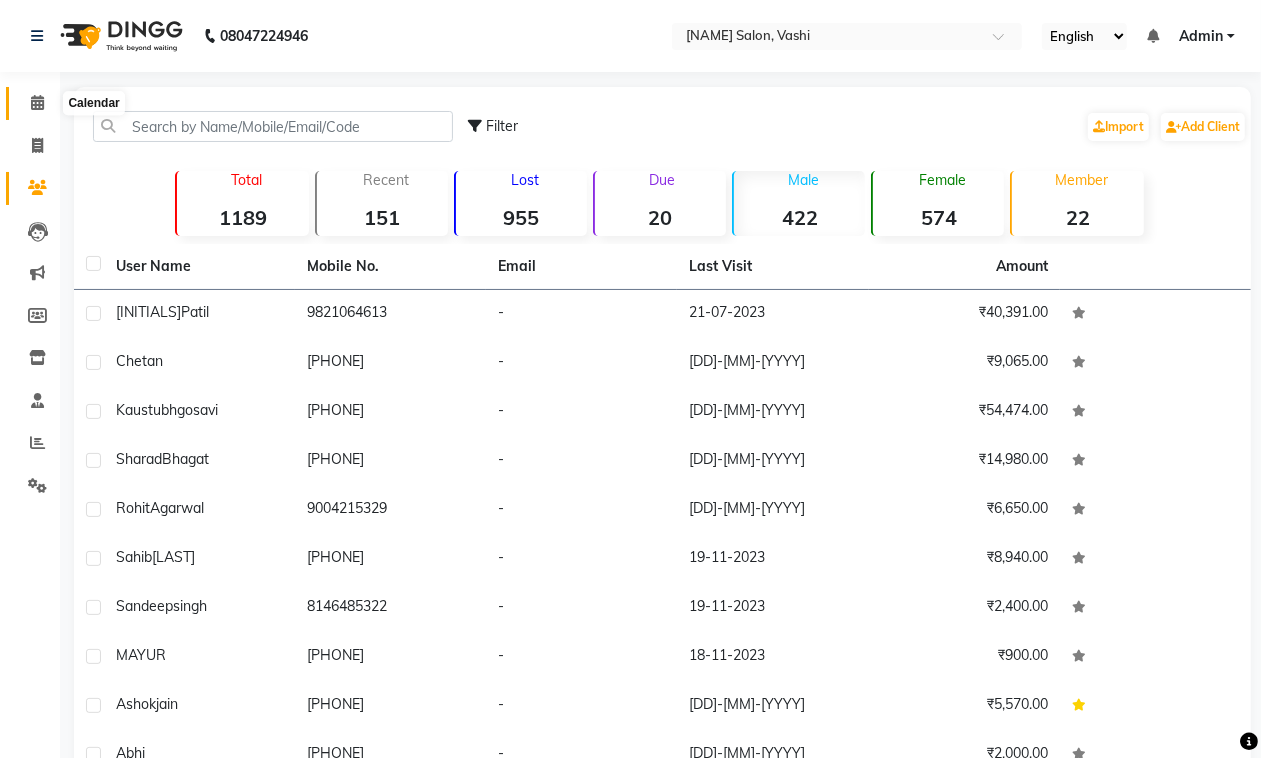click 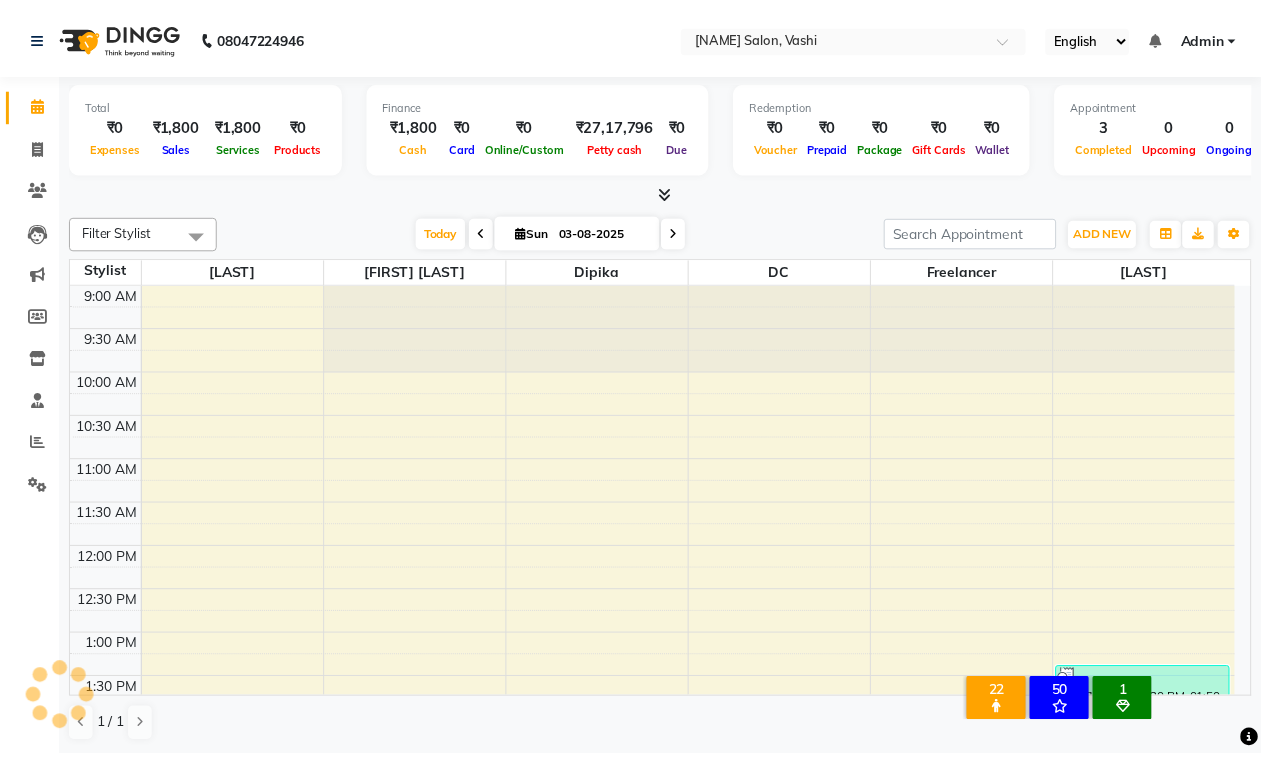 scroll, scrollTop: 623, scrollLeft: 0, axis: vertical 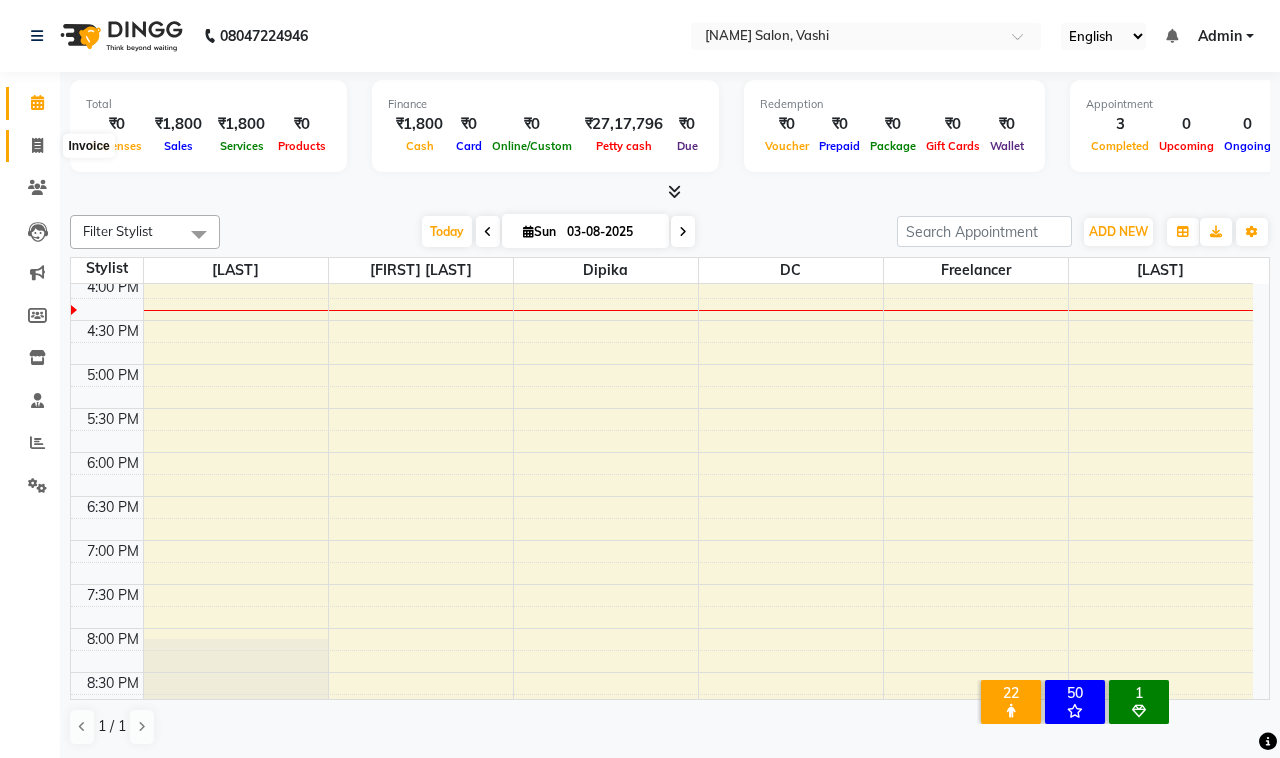 click 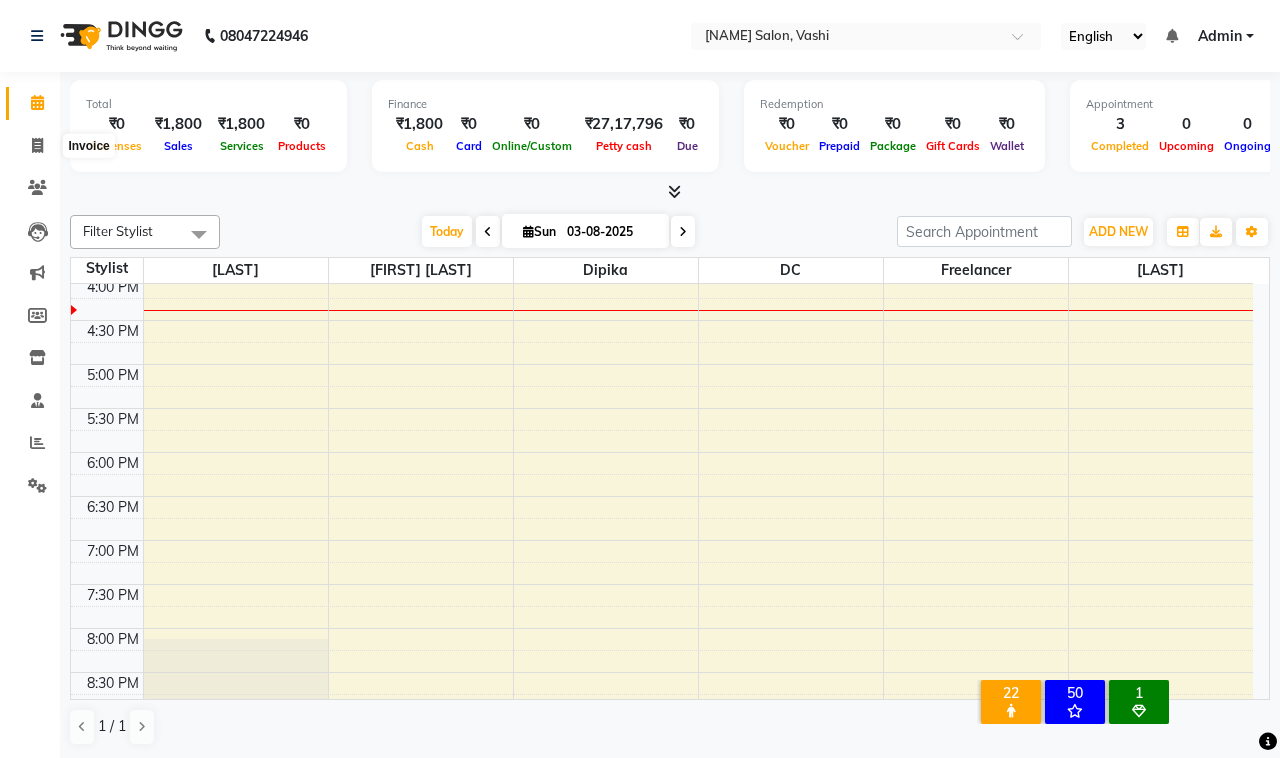 select on "695" 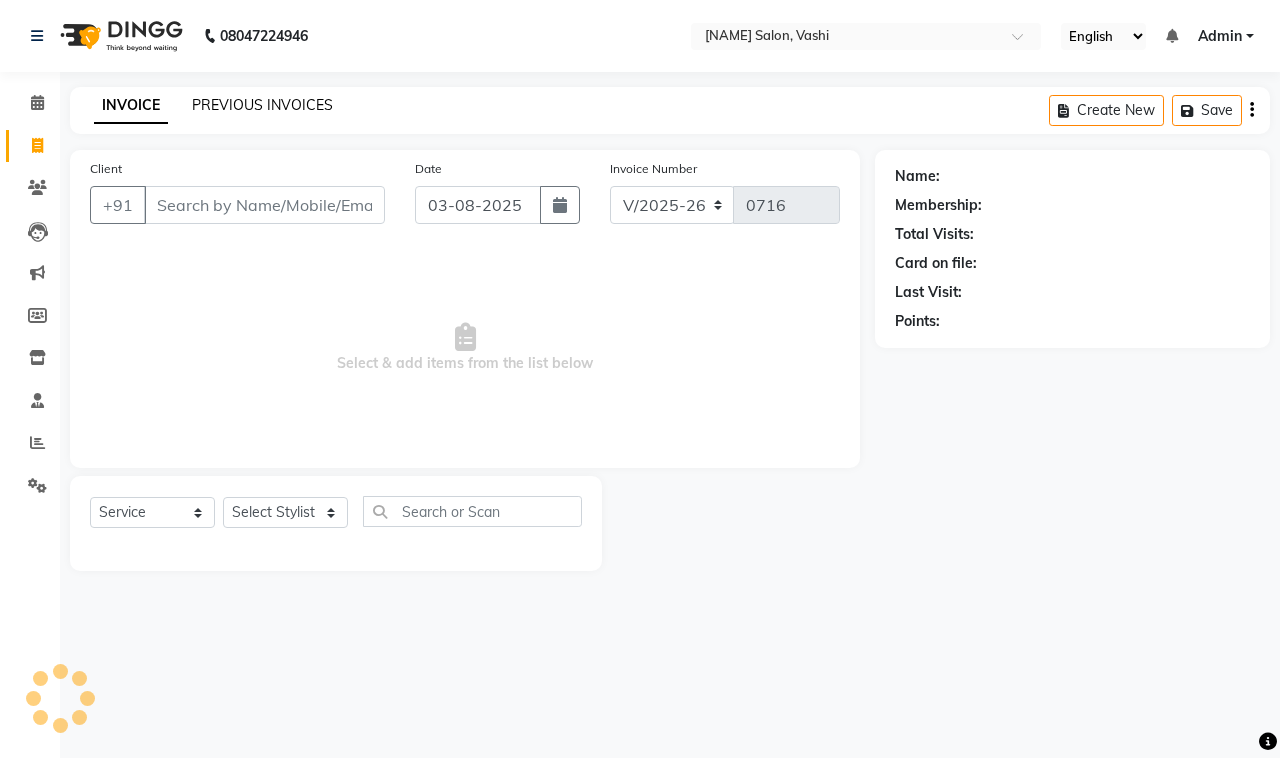click on "PREVIOUS INVOICES" 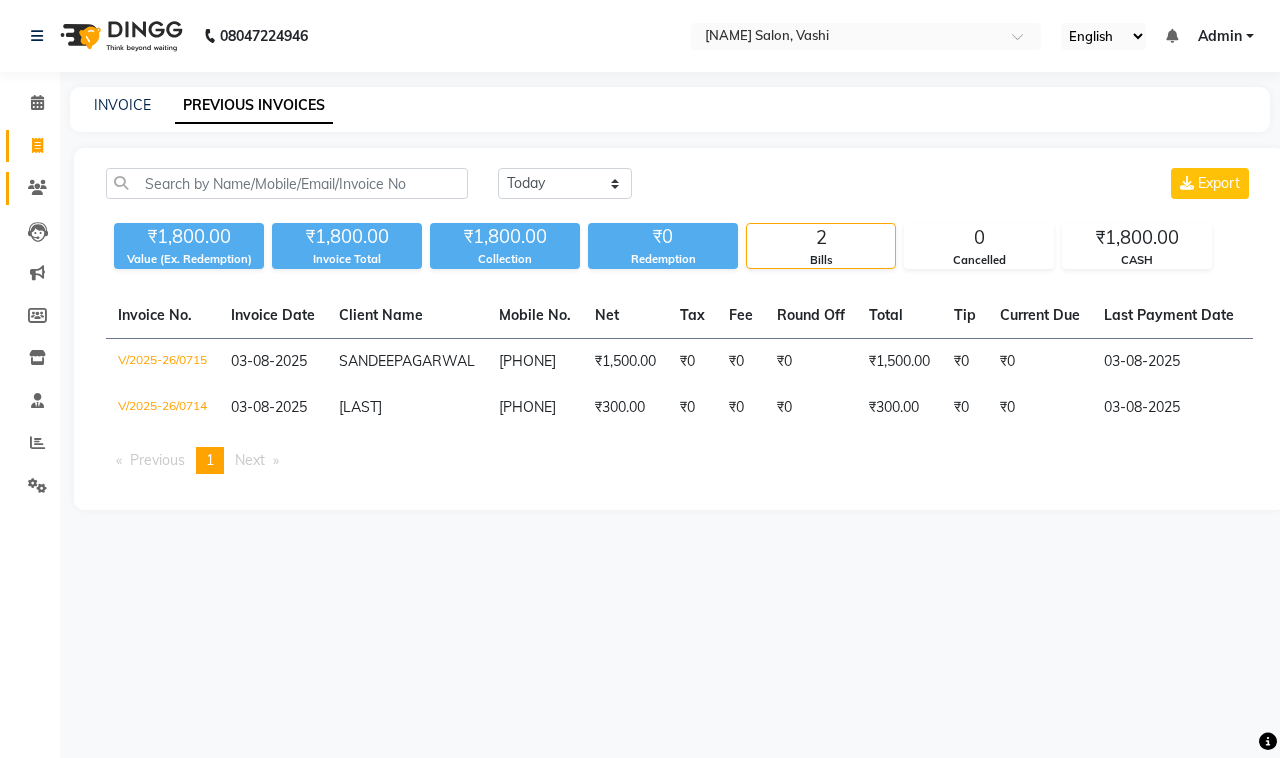 click 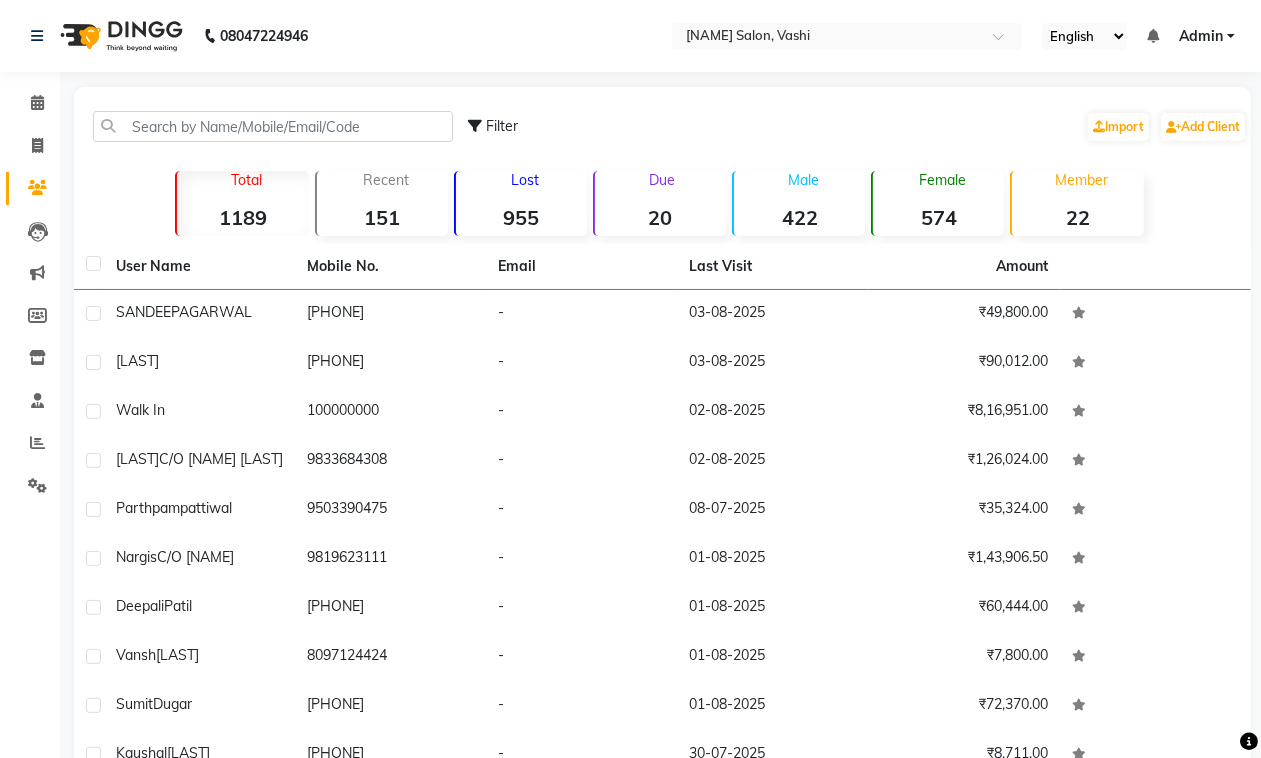 click on "Filter  Import   Add Client" 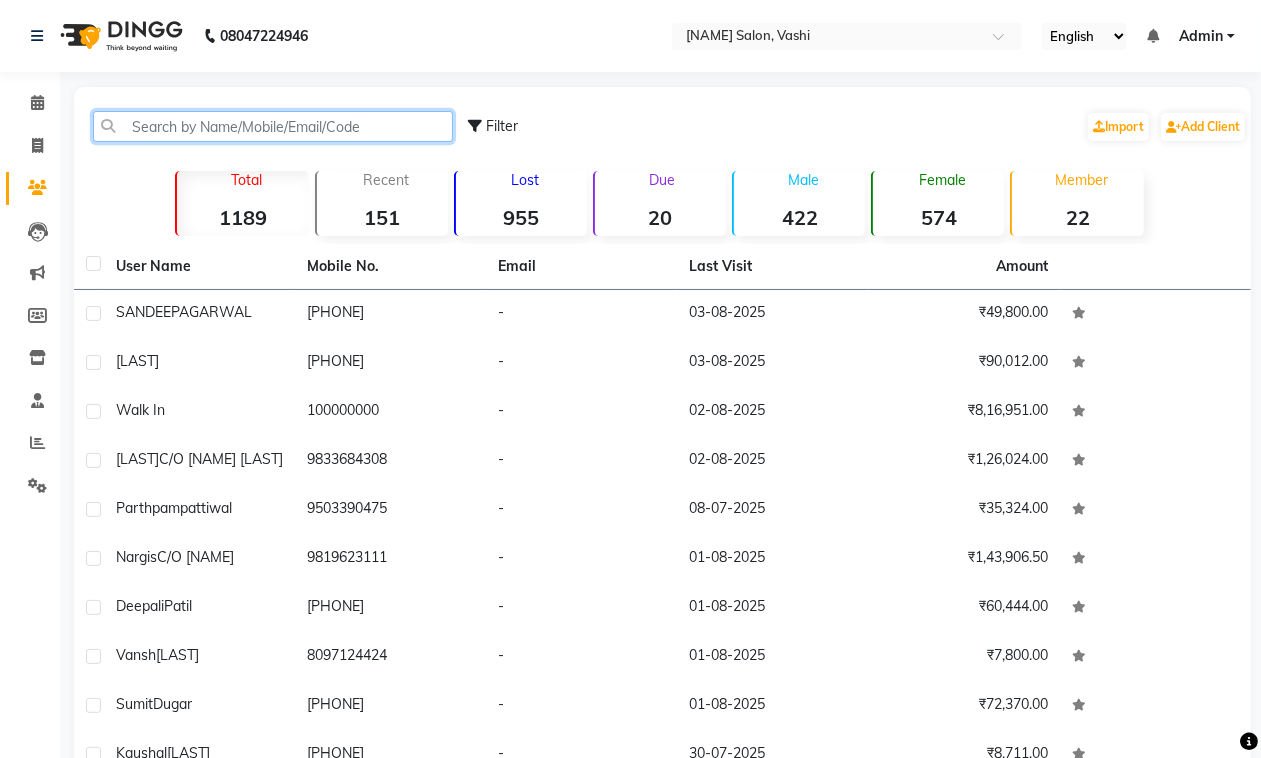 click 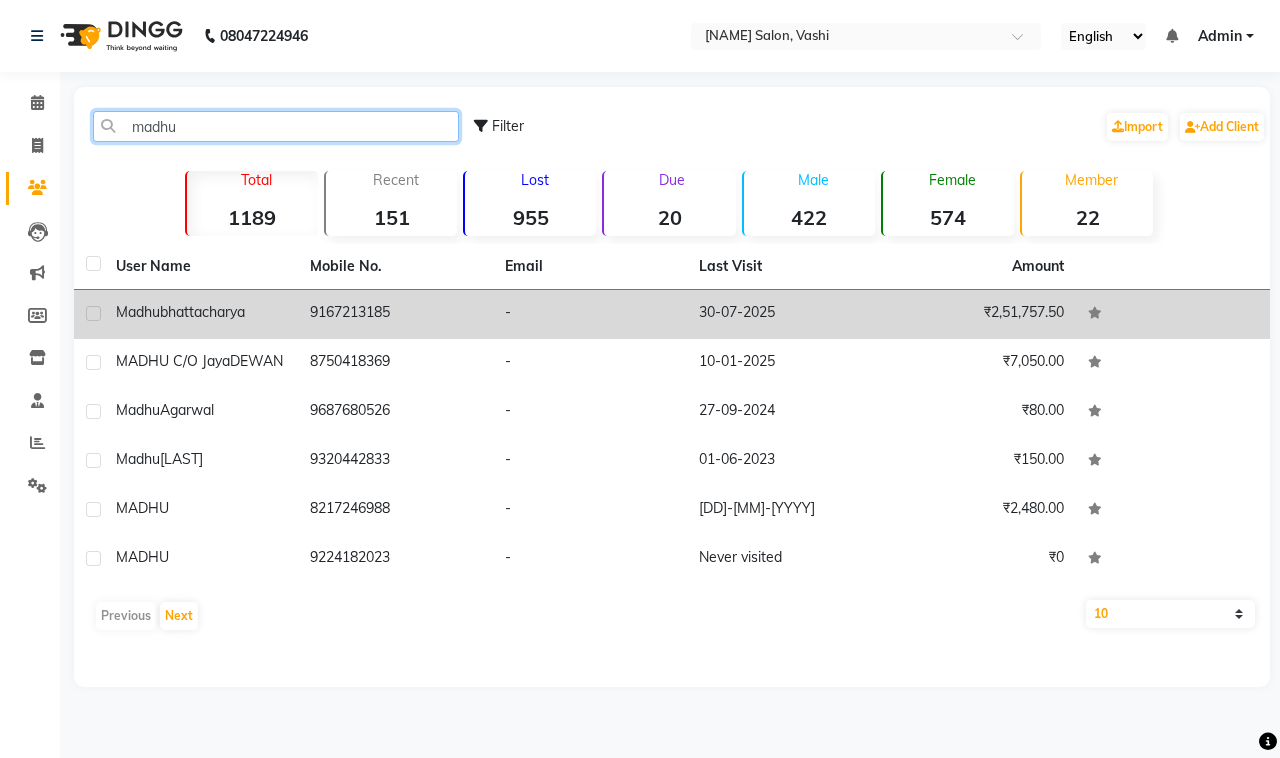 type on "madhu" 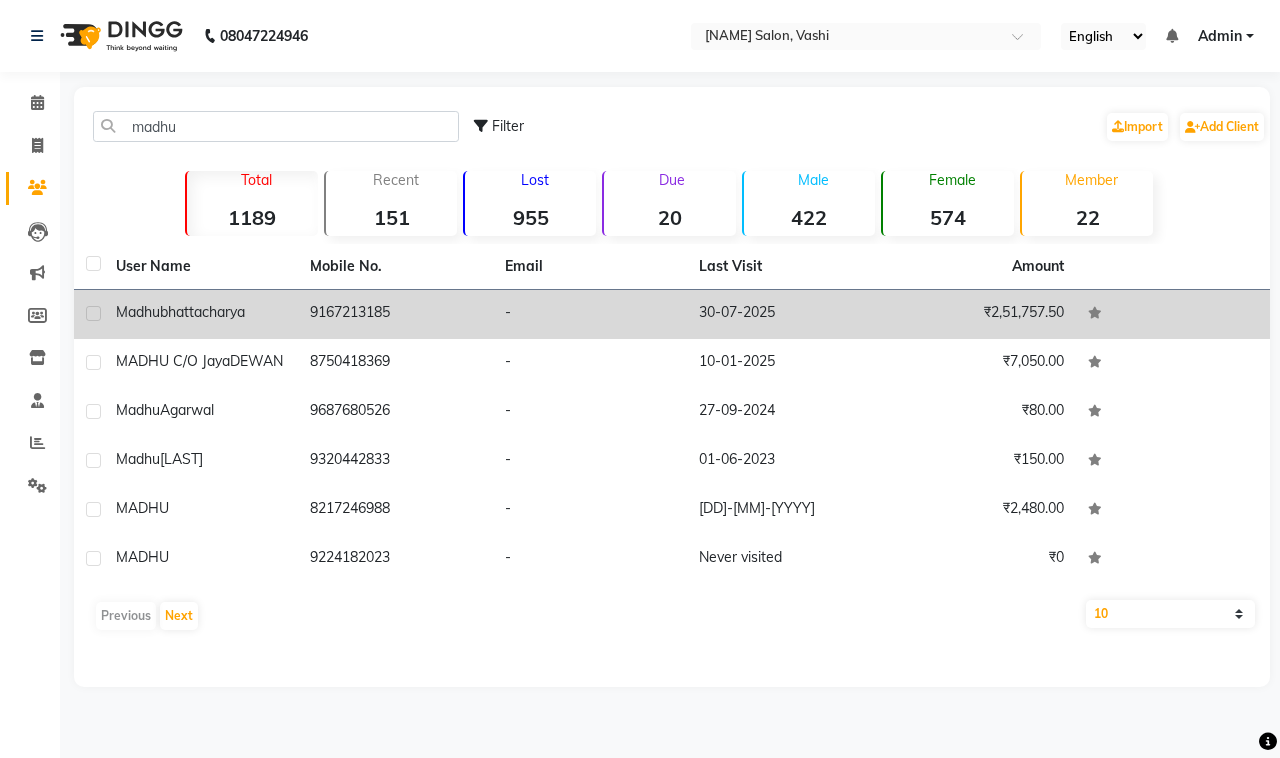 click on "[FIRST] [LAST]" 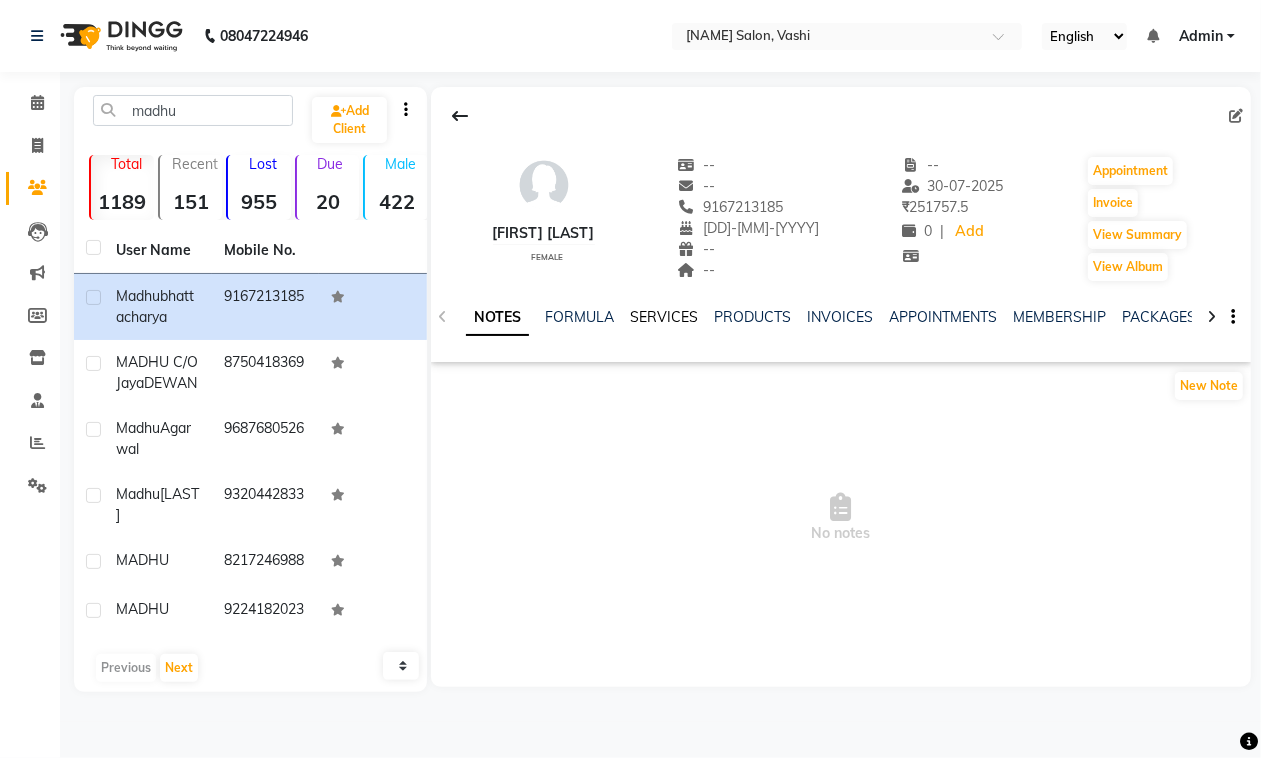 click on "SERVICES" 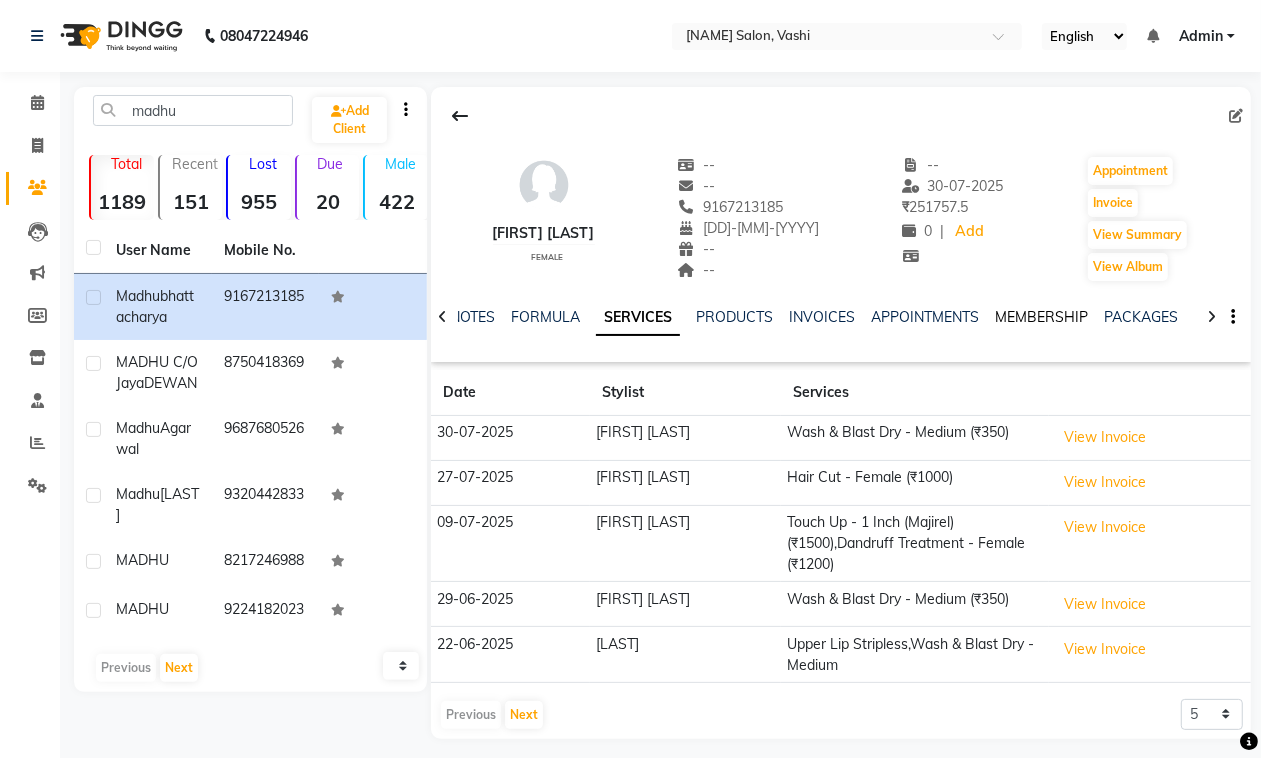 click on "MEMBERSHIP" 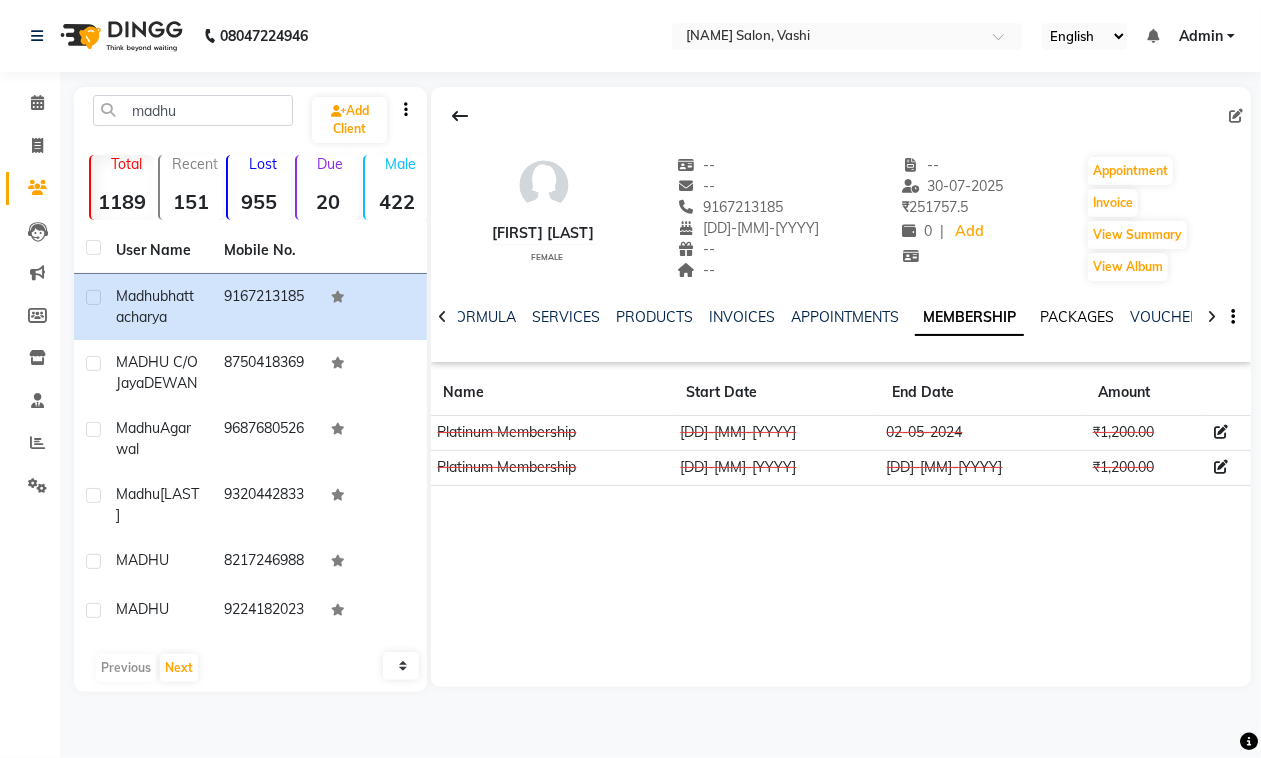 click on "PACKAGES" 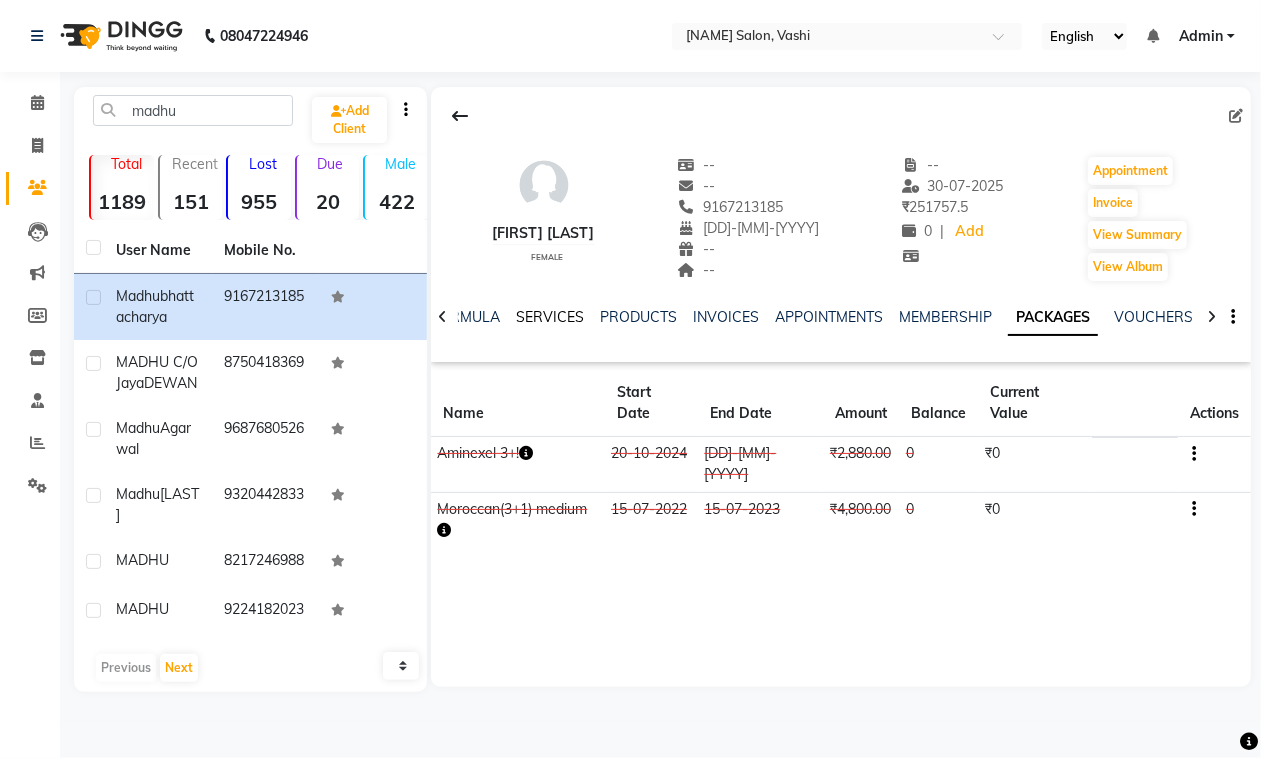 click on "SERVICES" 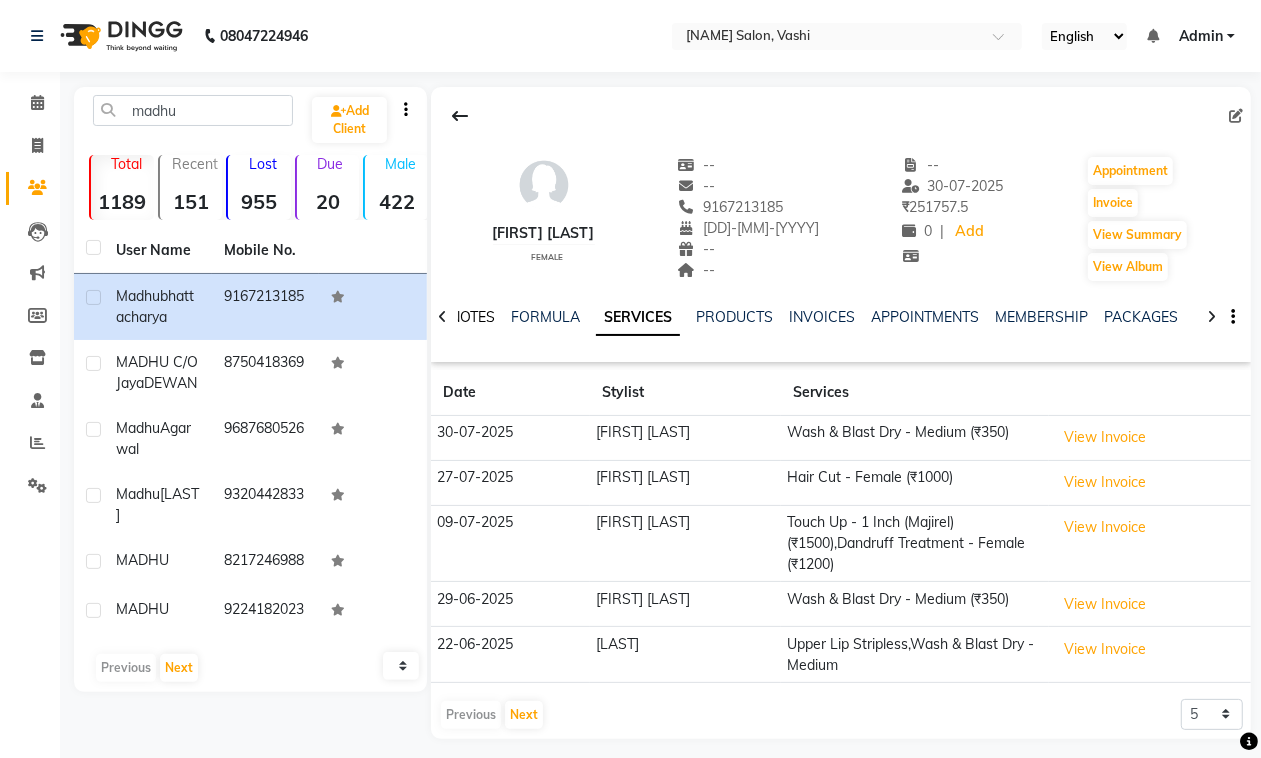 click on "NOTES" 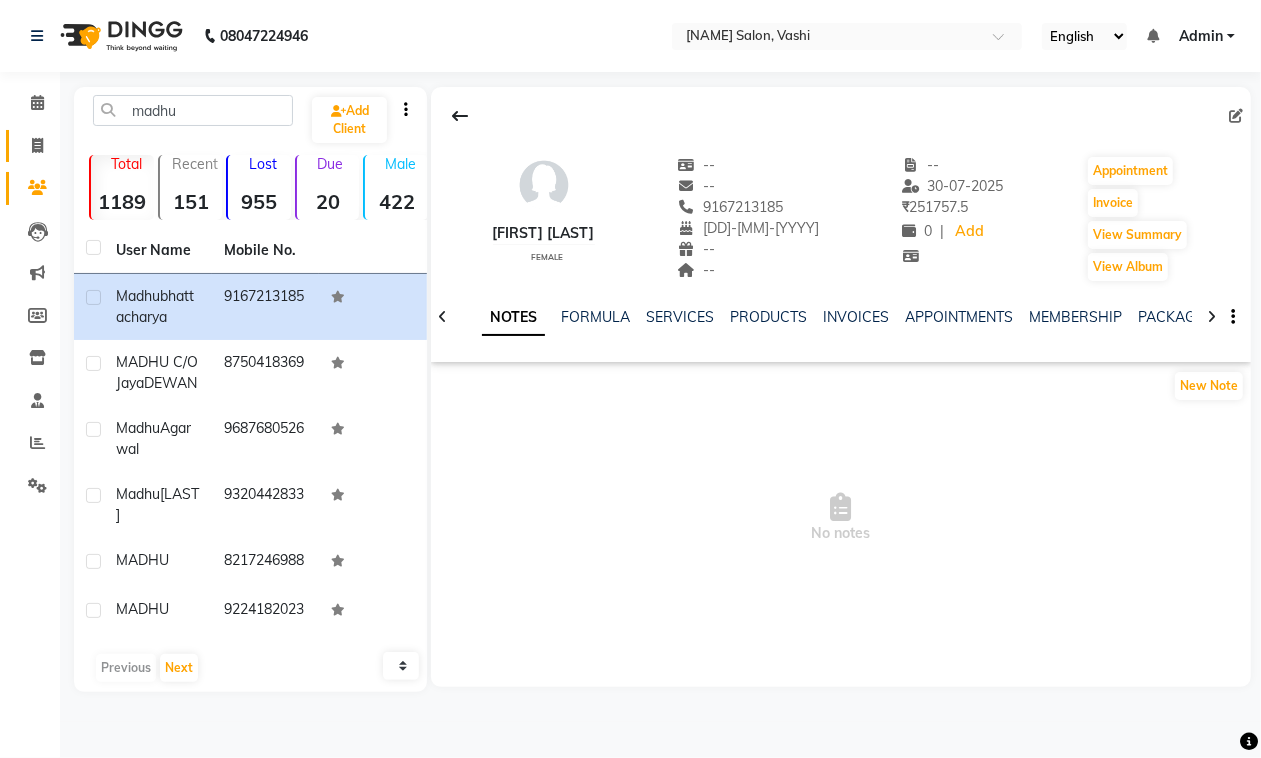 click on "Invoice" 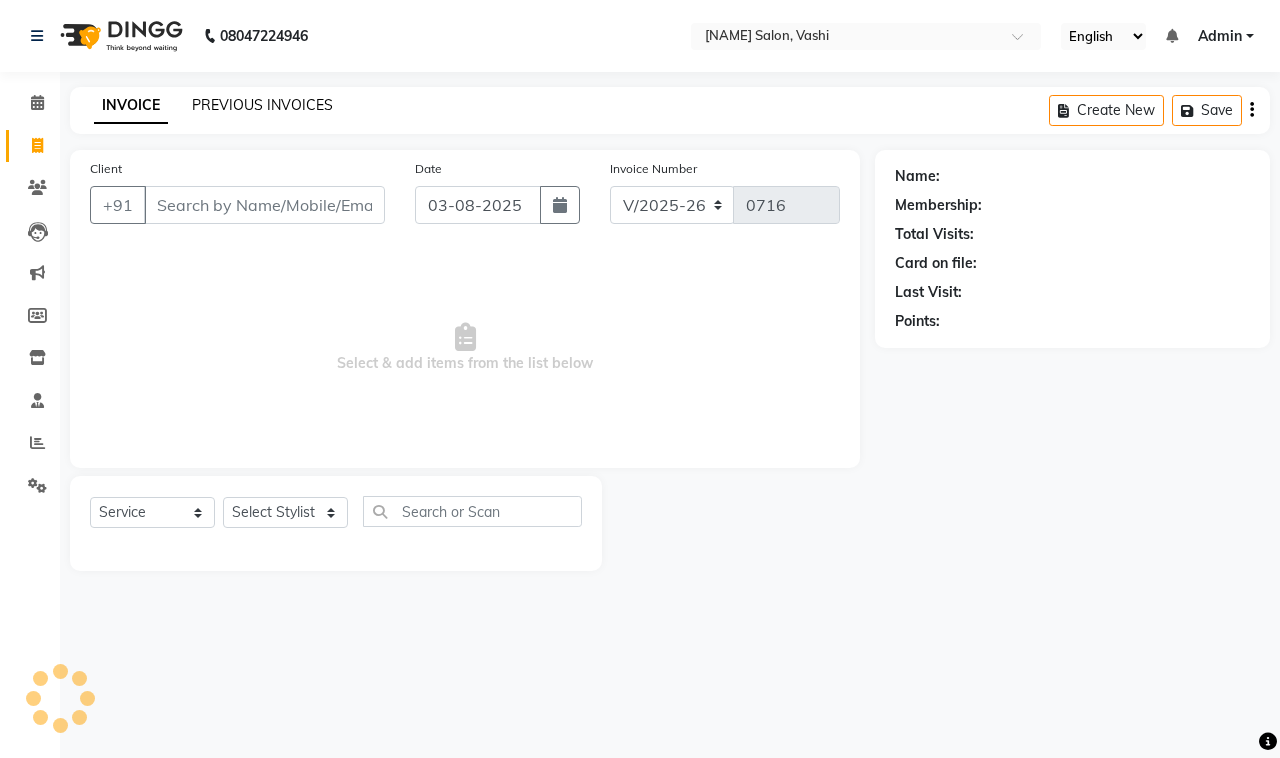 click on "PREVIOUS INVOICES" 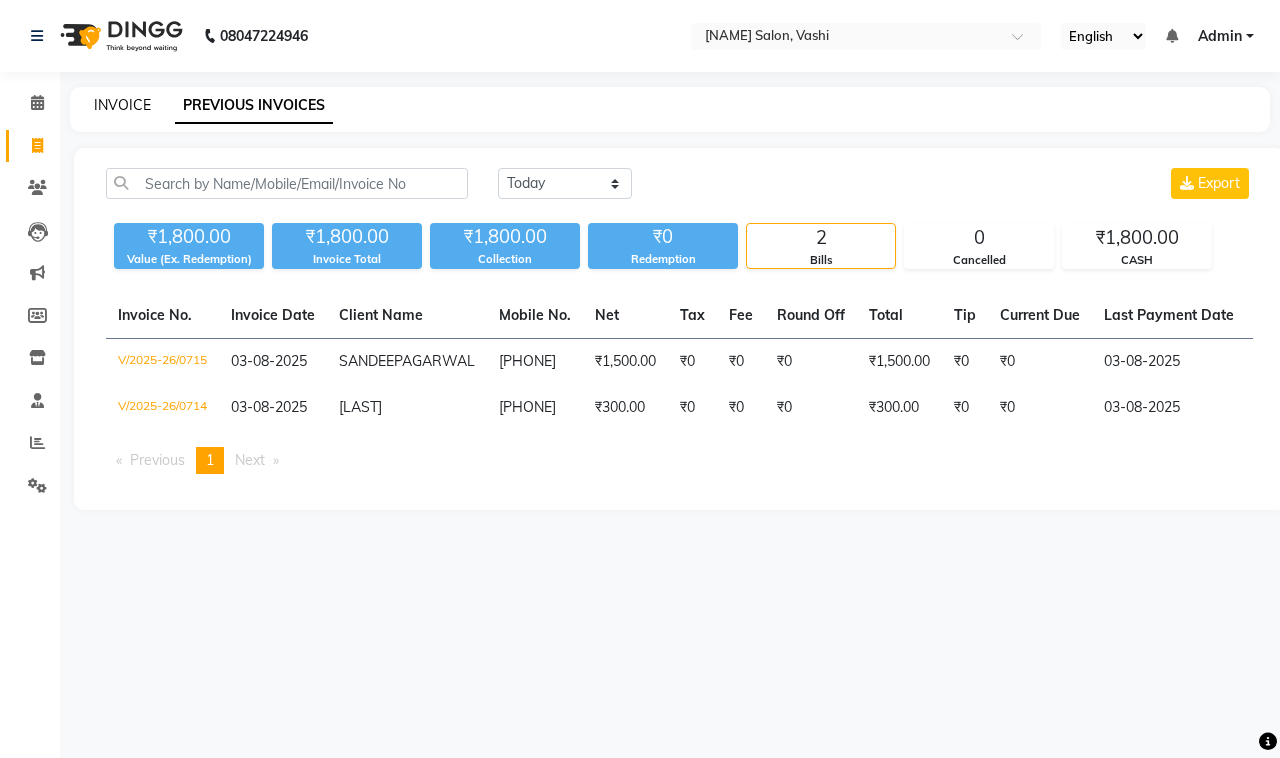 click on "INVOICE" 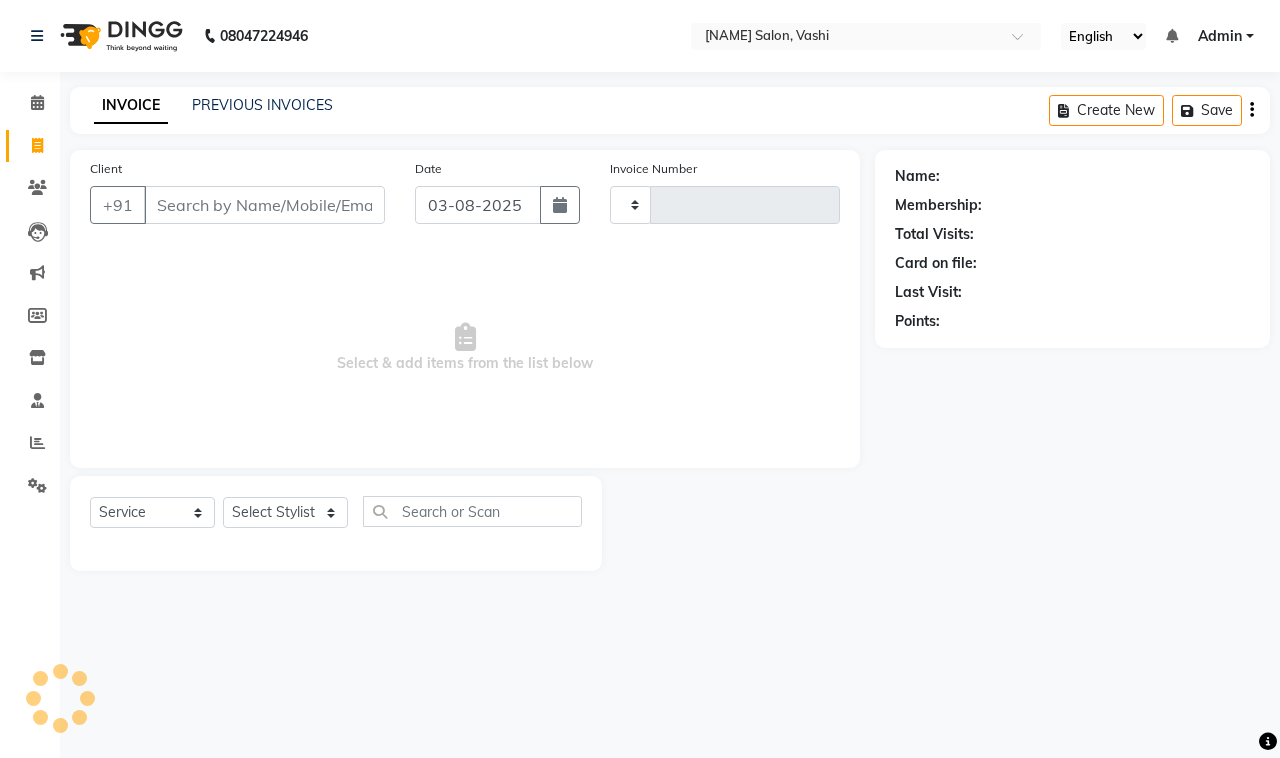 type on "0716" 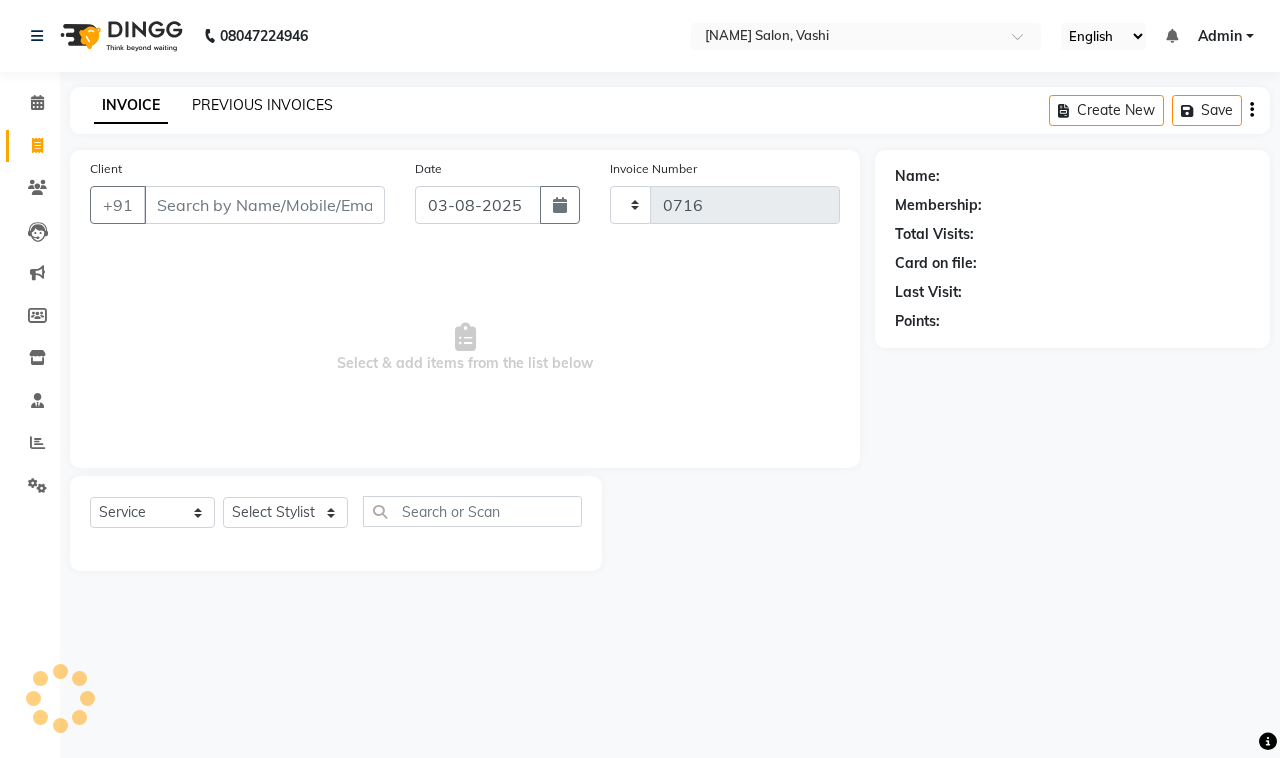 select on "695" 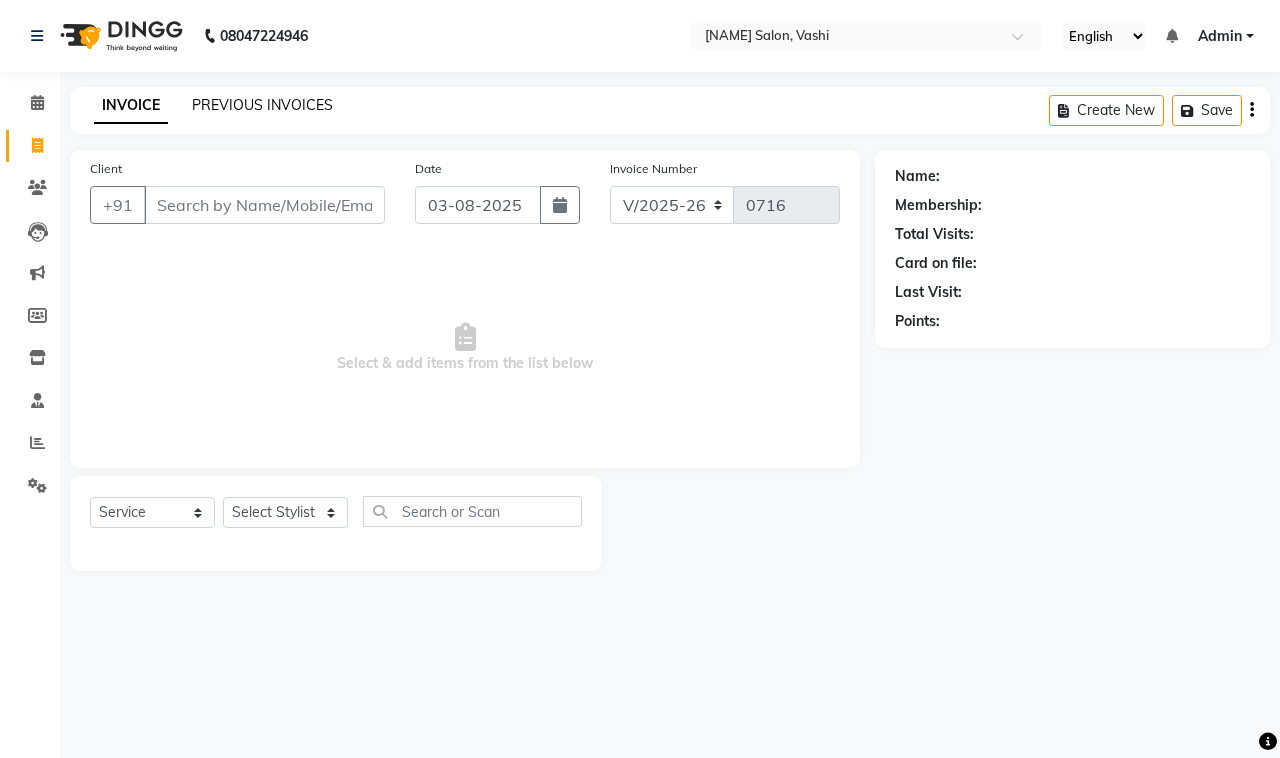 click on "PREVIOUS INVOICES" 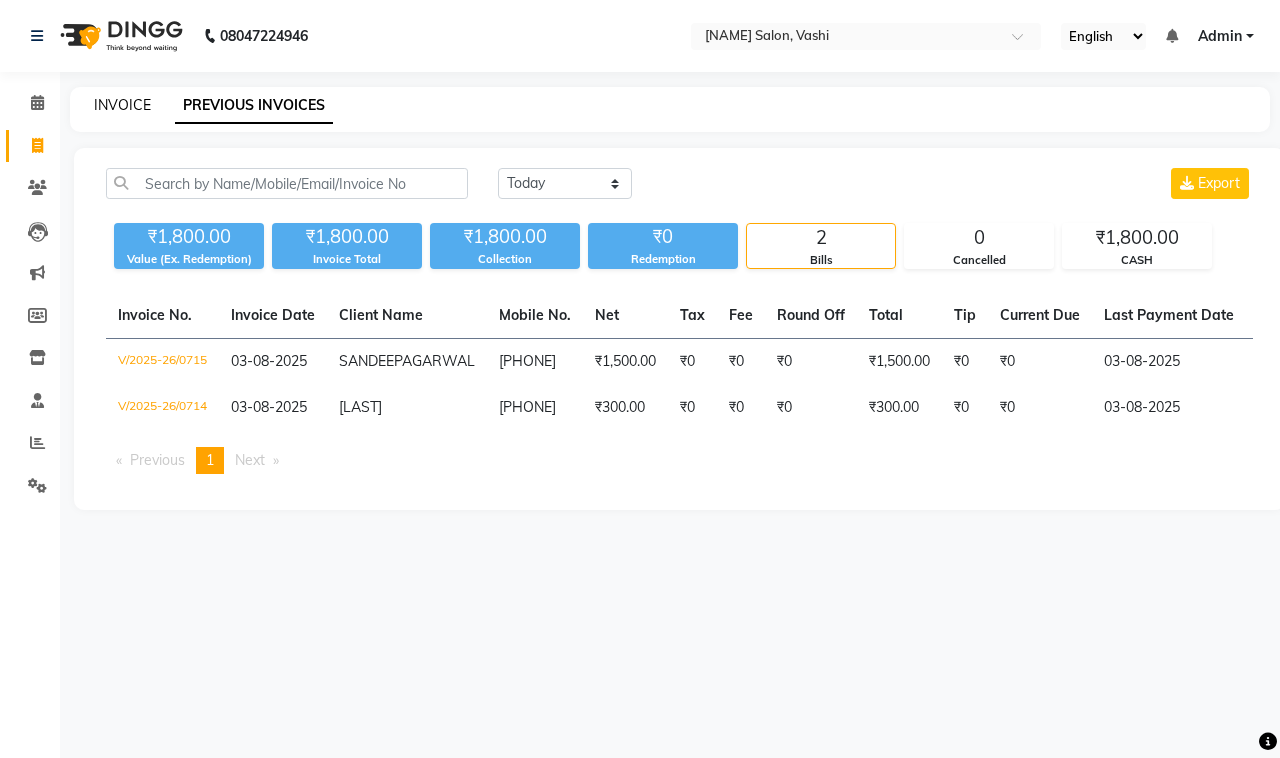click on "INVOICE" 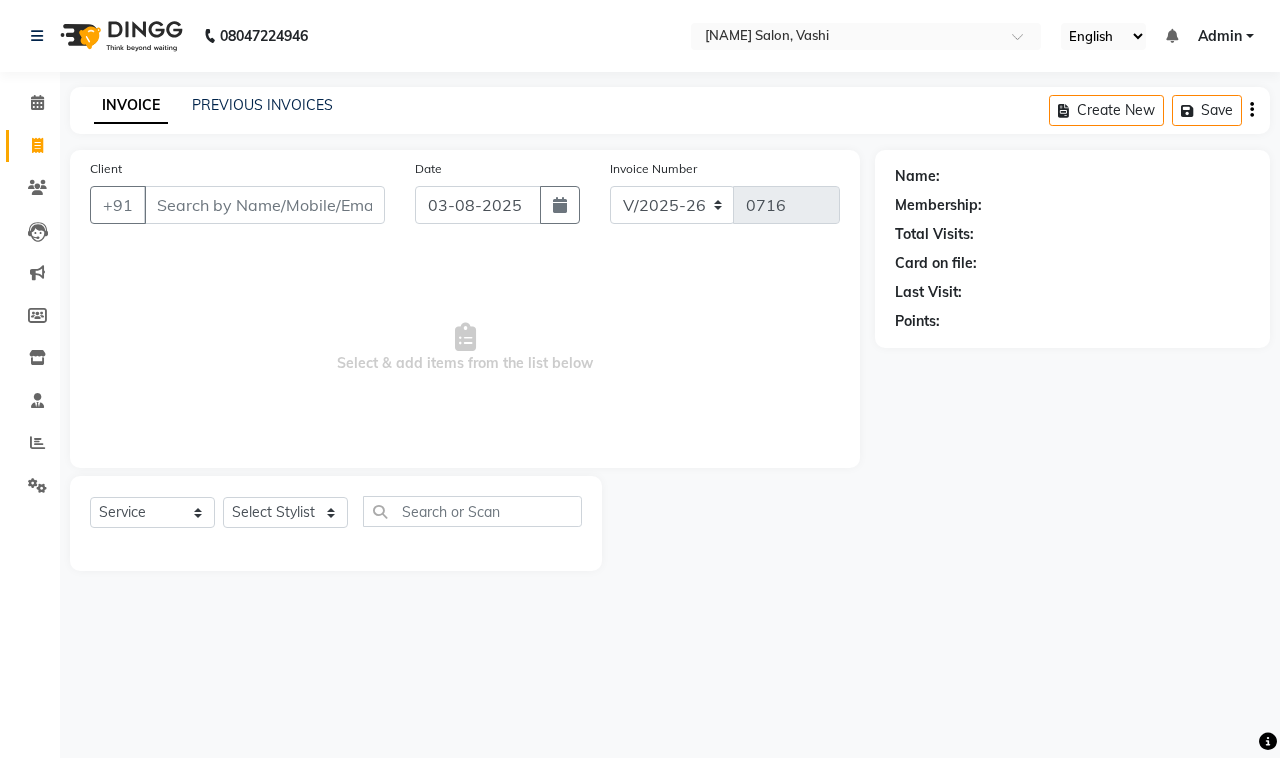 click on "PREVIOUS INVOICES" 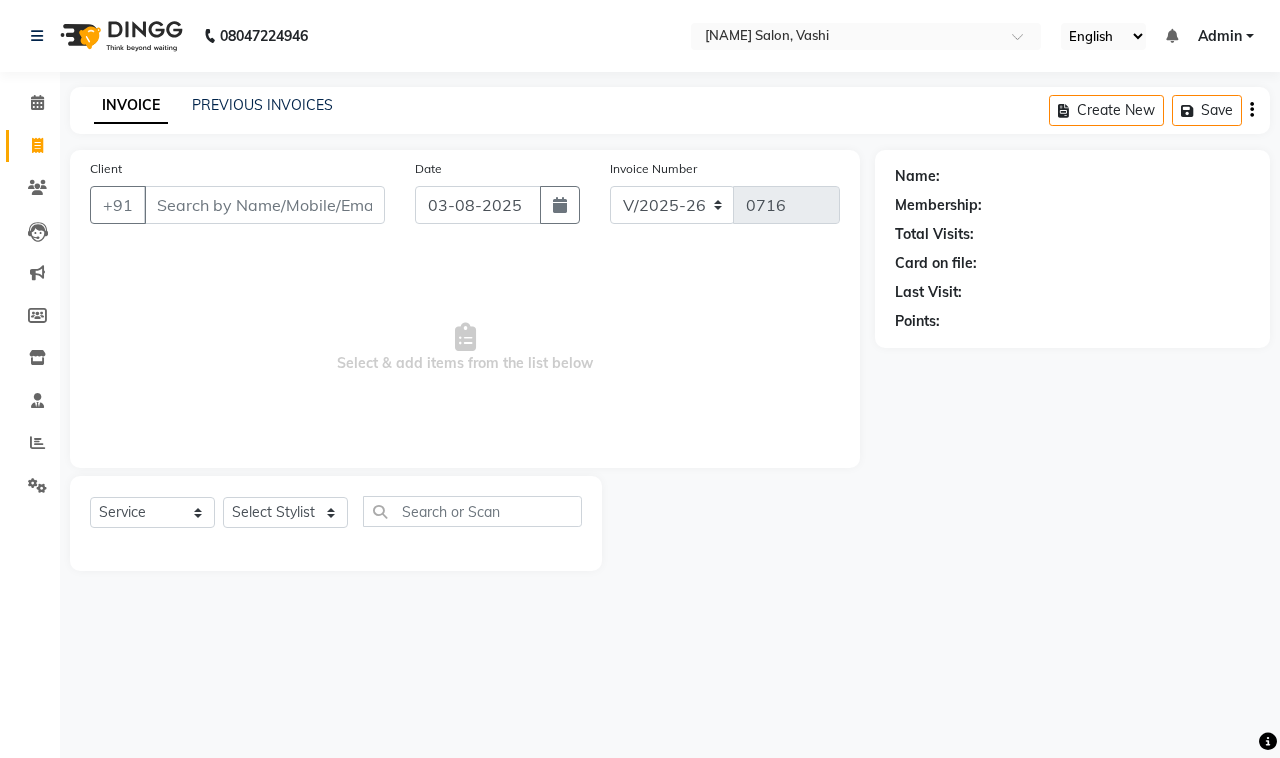 click on "08047224946 Select Location × [NAME] Salon, Vashi English ENGLISH Español العربية मराठी हिंदी ગુજરાતી தமிழ் 中文 Notifications nothing to show Admin Manage Profile Change Password Sign out  Version:3.15.11  ☀ [NAME] SALON, Vashi  Calendar  Invoice  Clients  Leads   Marketing  Members  Inventory  Staff  Reports  Settings Completed InProgress Upcoming Dropped Tentative Check-In Confirm Bookings Generate Report Segments Page Builder INVOICE PREVIOUS INVOICES Create New   Save  Client +91 Date [DD]-[MM]-[YYYY] Invoice Number V/2025 V/2025-26 0716  Select & add items from the list below  Select  Service  Product  Membership  Package Voucher Prepaid Gift Card  Select Stylist DC Dipika Freelancer Hasan Rehan Salmani  Vinith Zoya Shaikh Name: Membership: Total Visits: Card on file: Last Visit:  Points:" at bounding box center (640, 379) 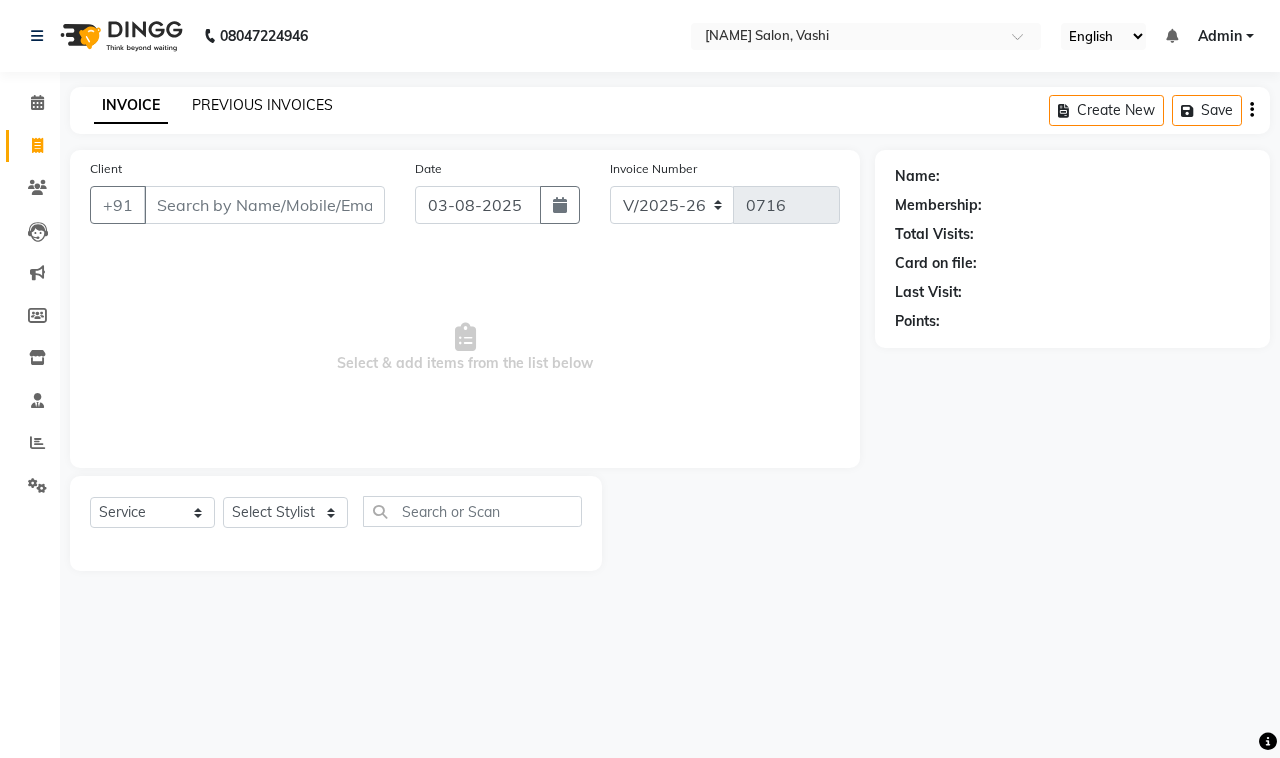 click on "PREVIOUS INVOICES" 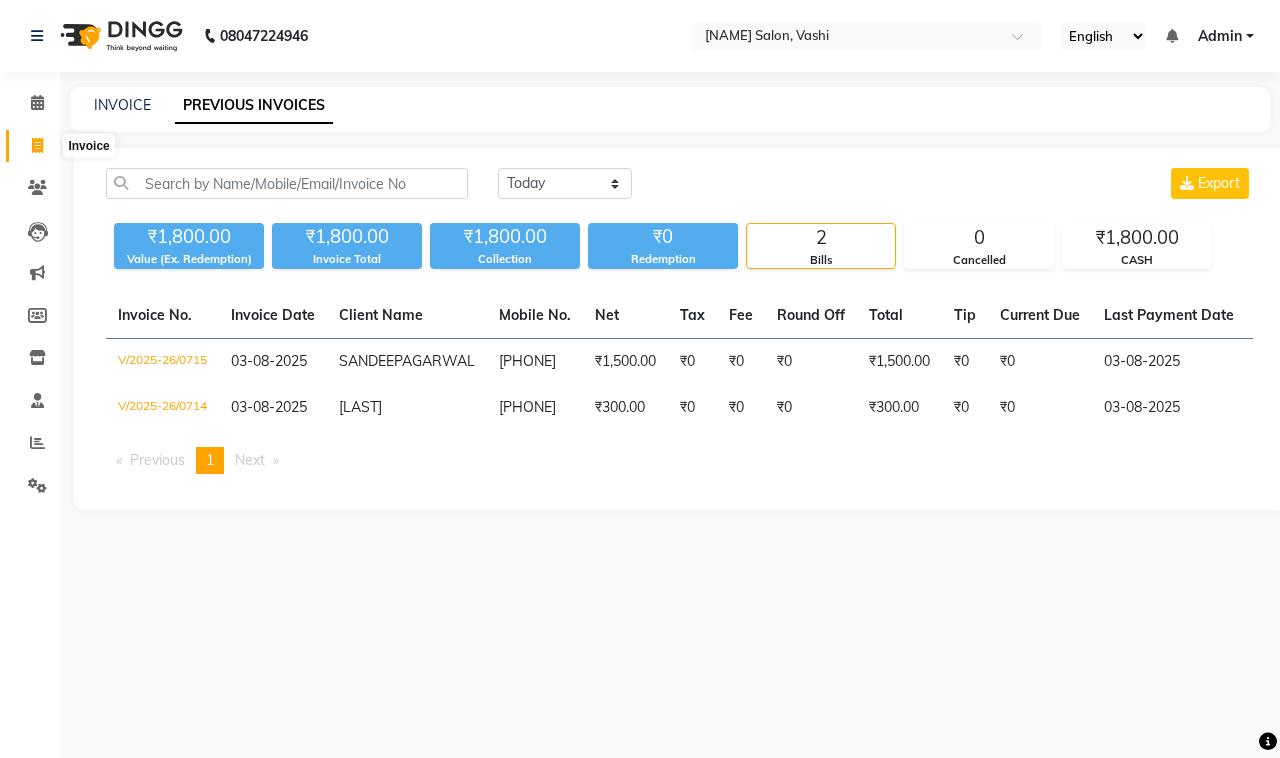 click 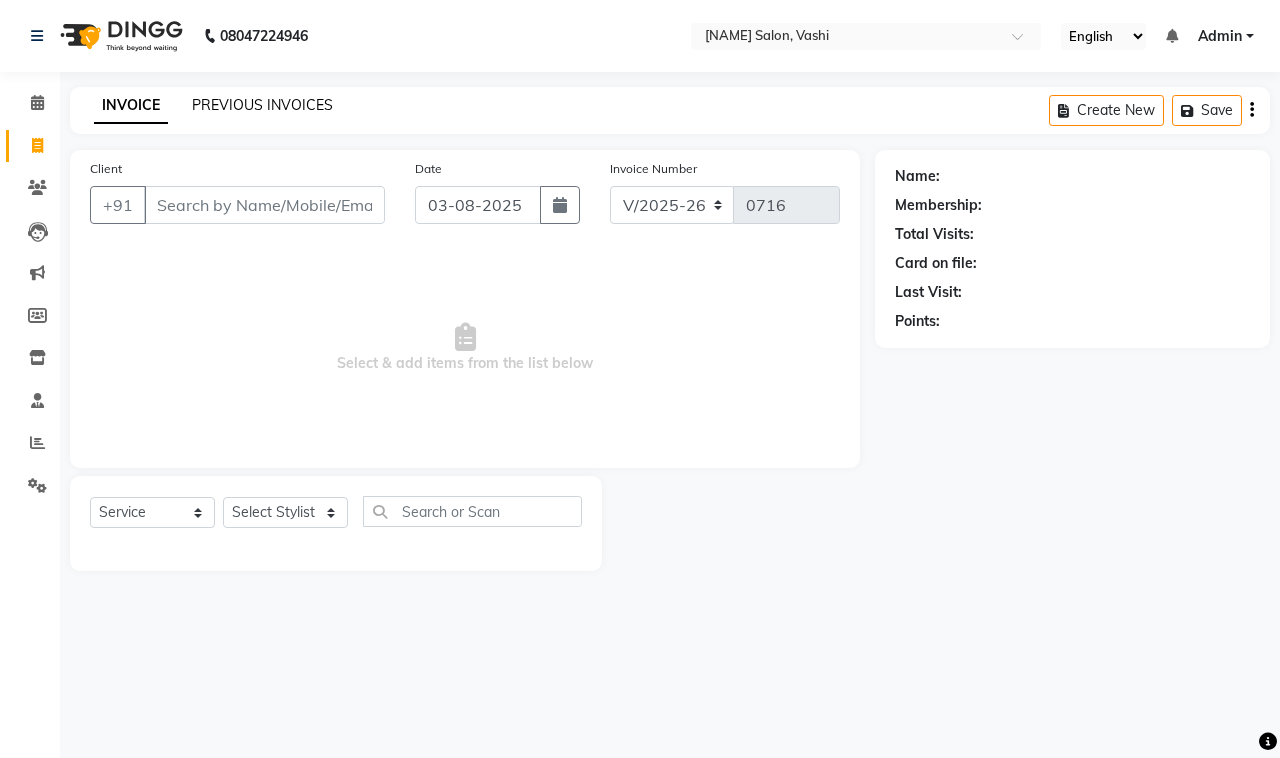 click on "PREVIOUS INVOICES" 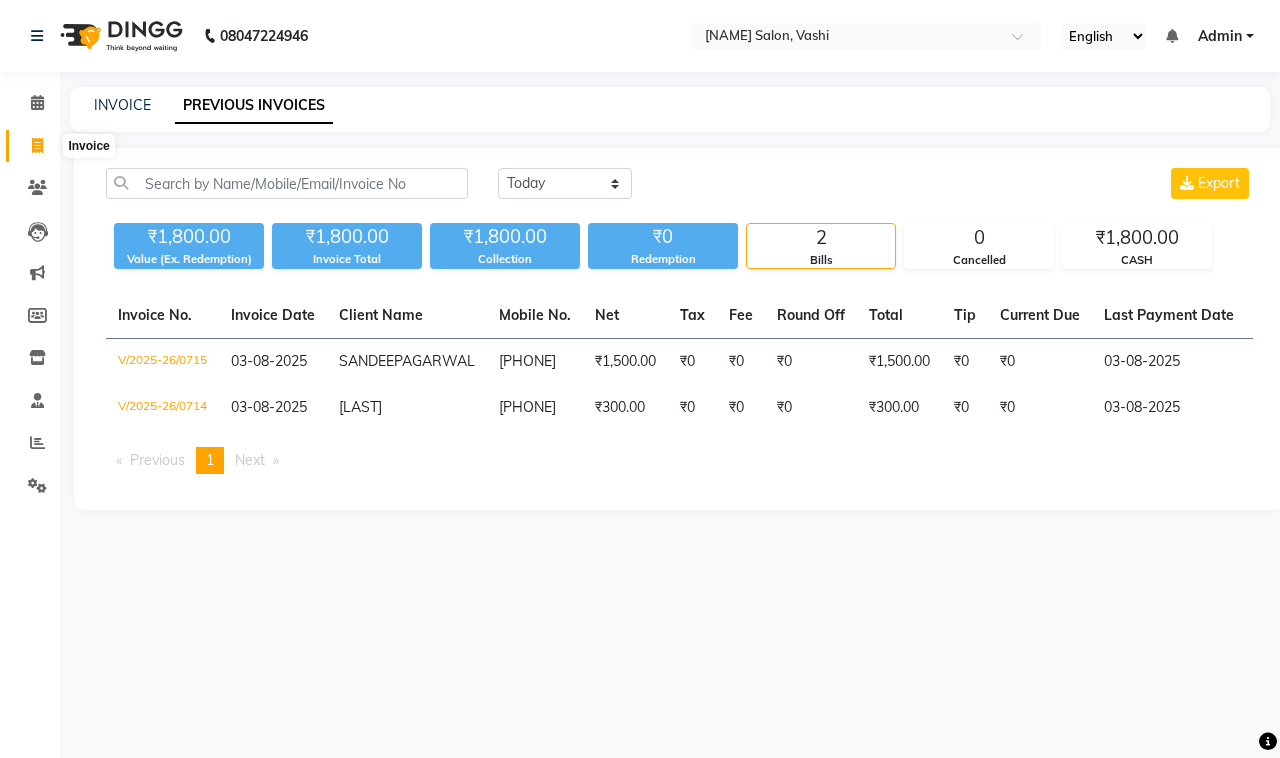 click 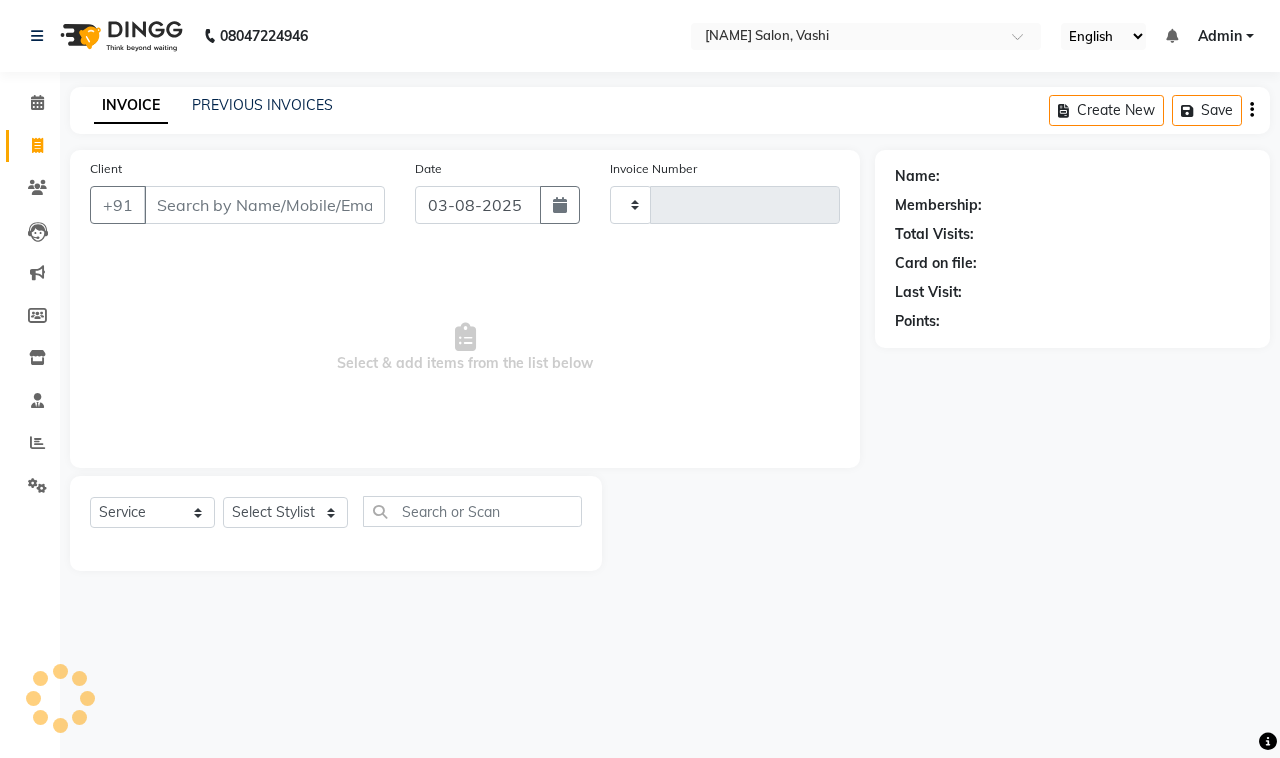 type on "0716" 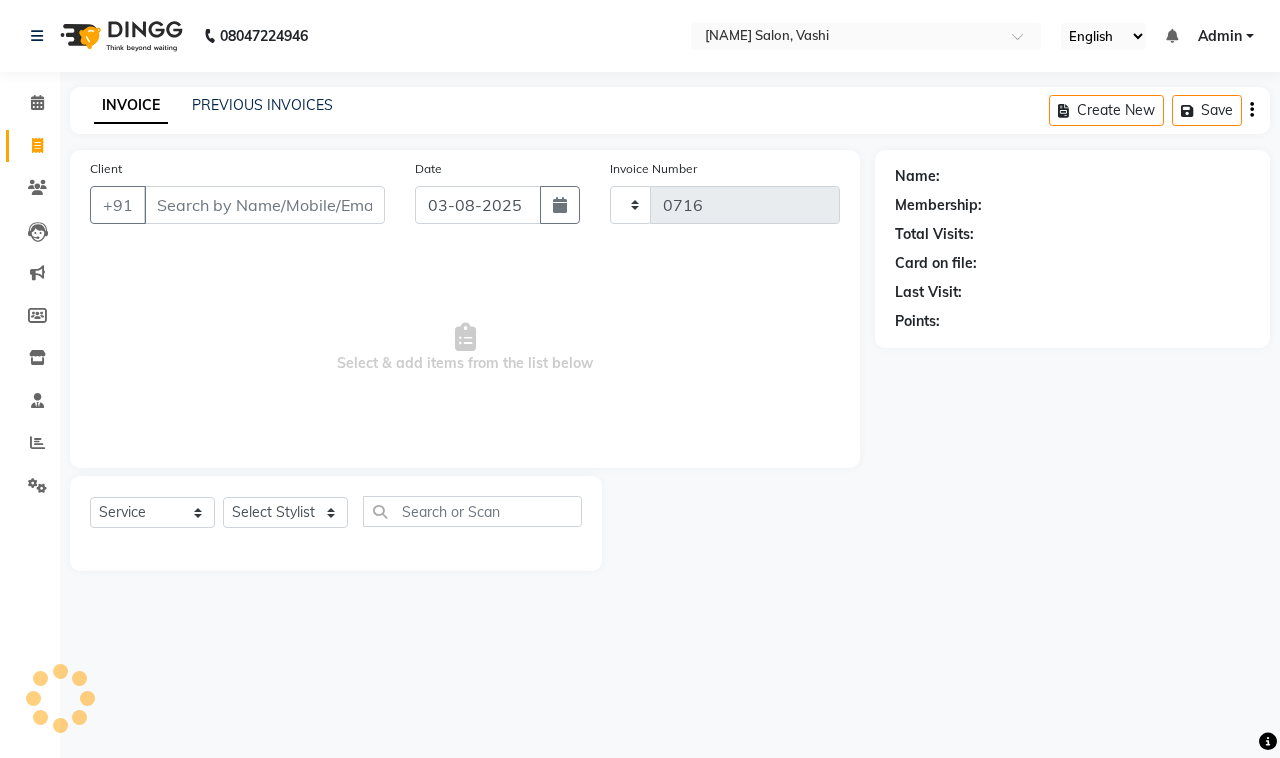 select on "695" 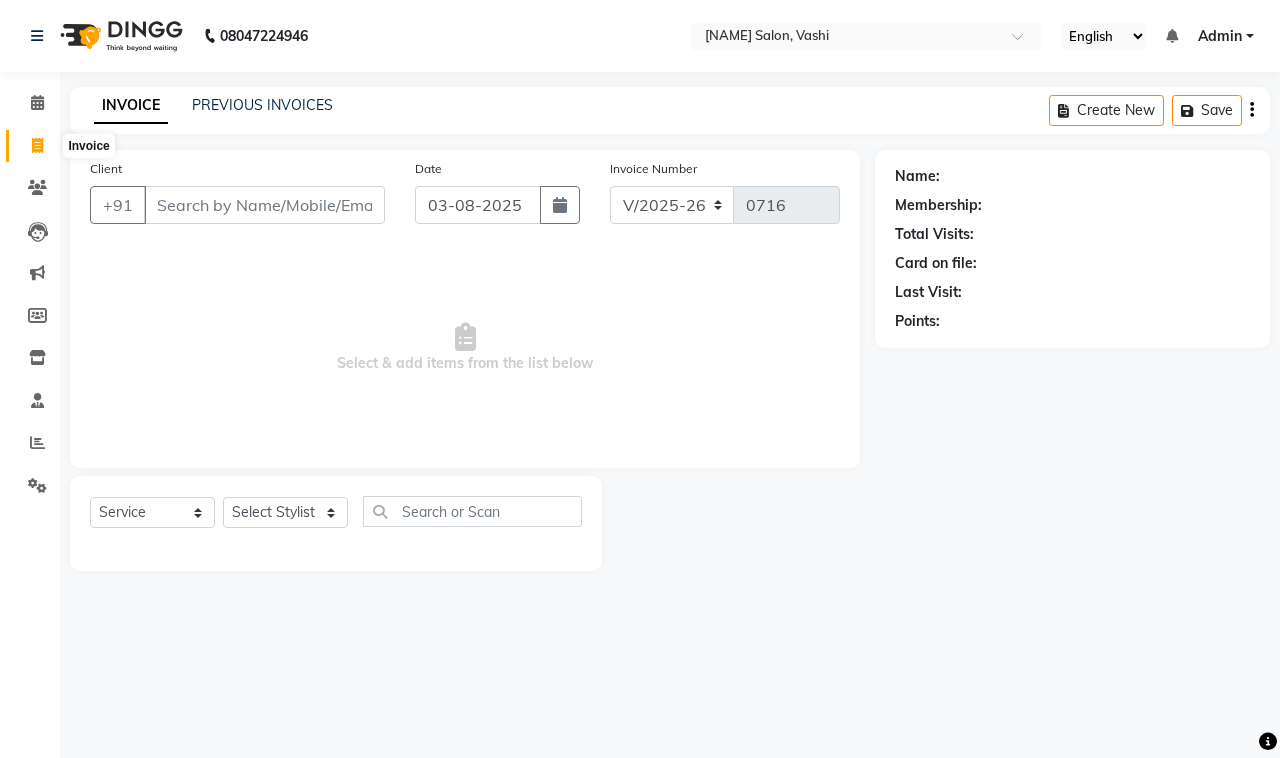 click 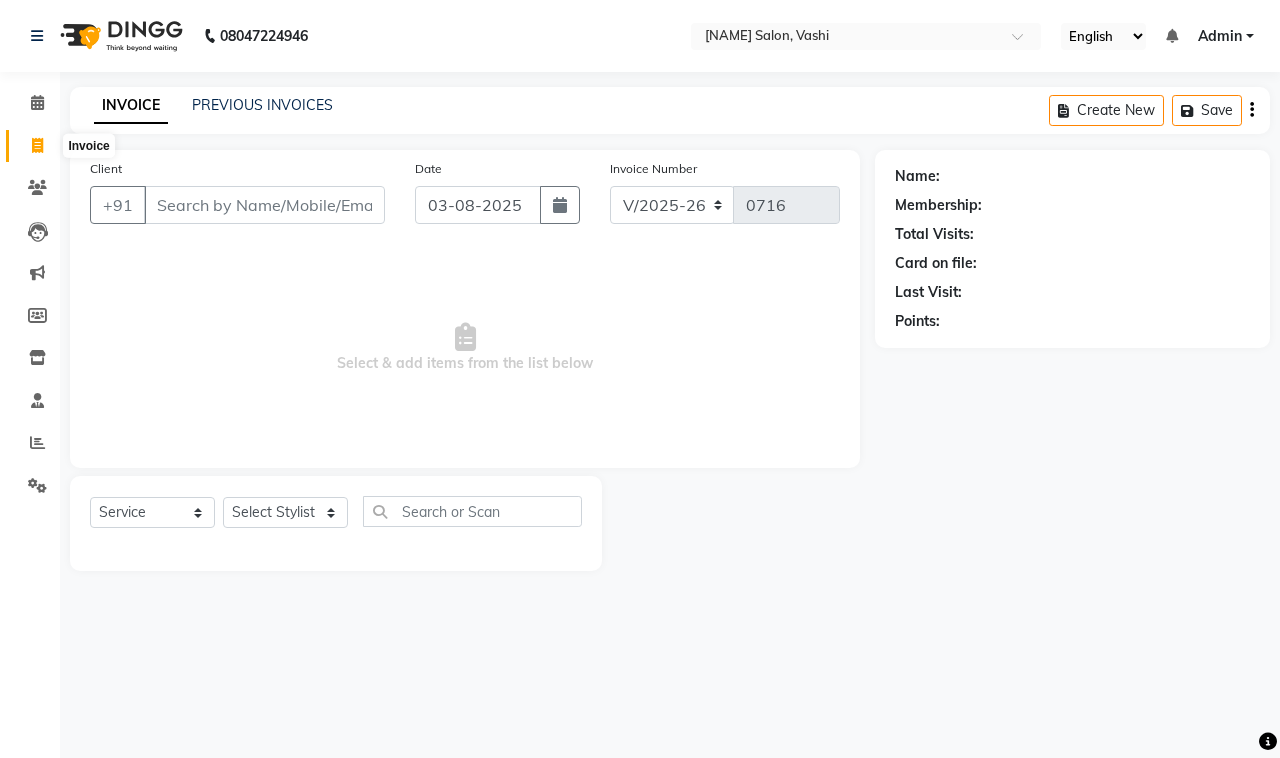 select on "service" 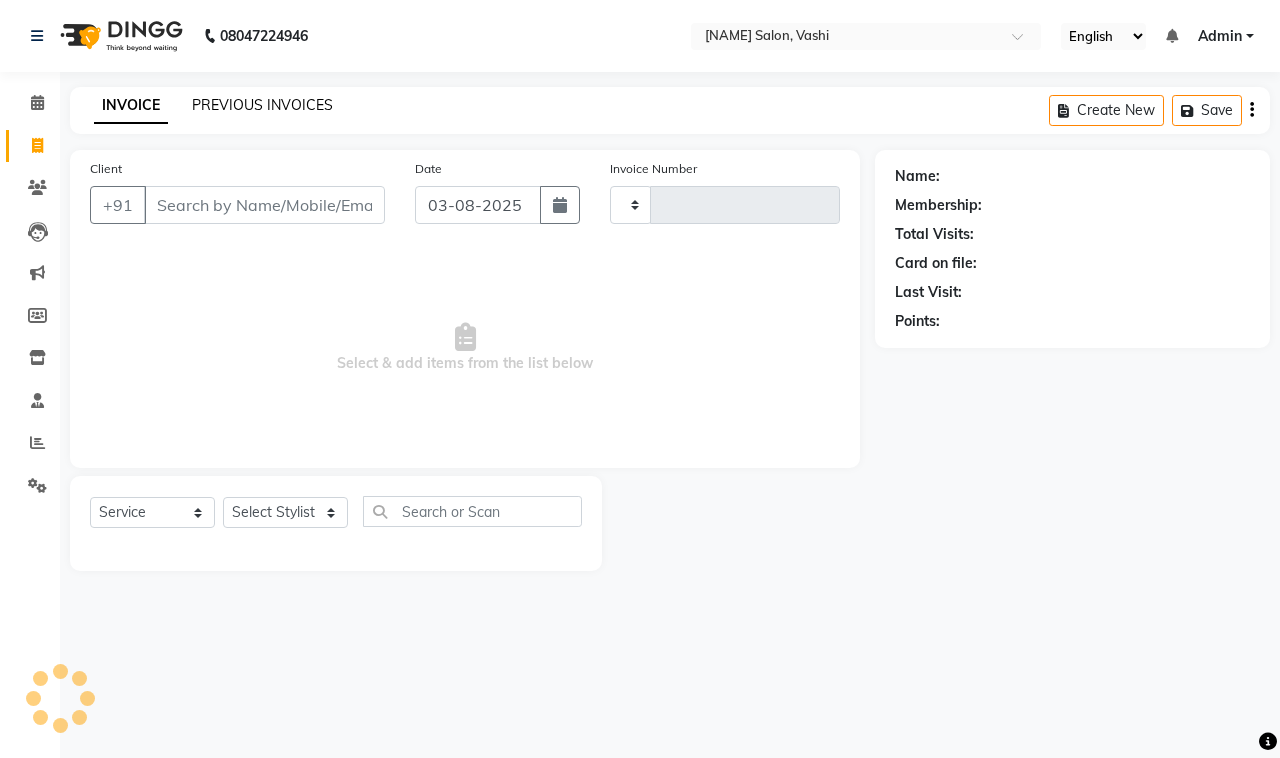 click on "PREVIOUS INVOICES" 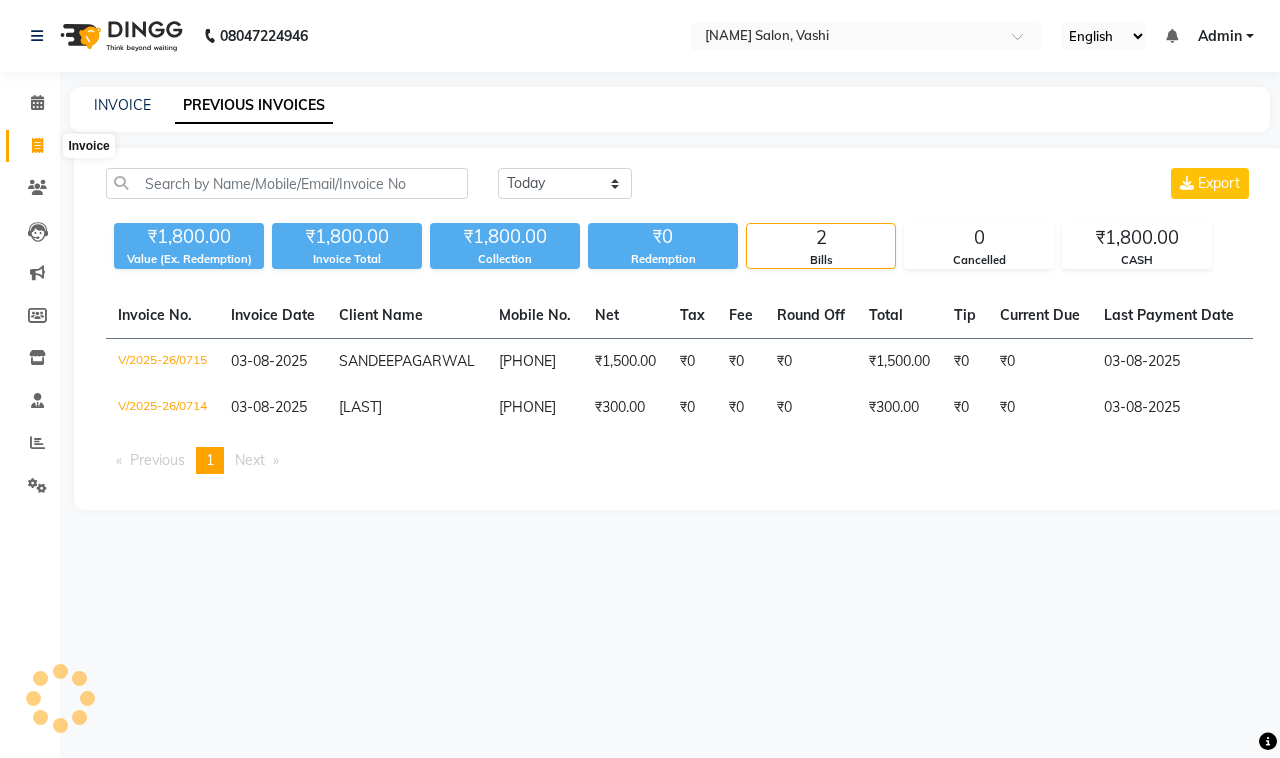 click 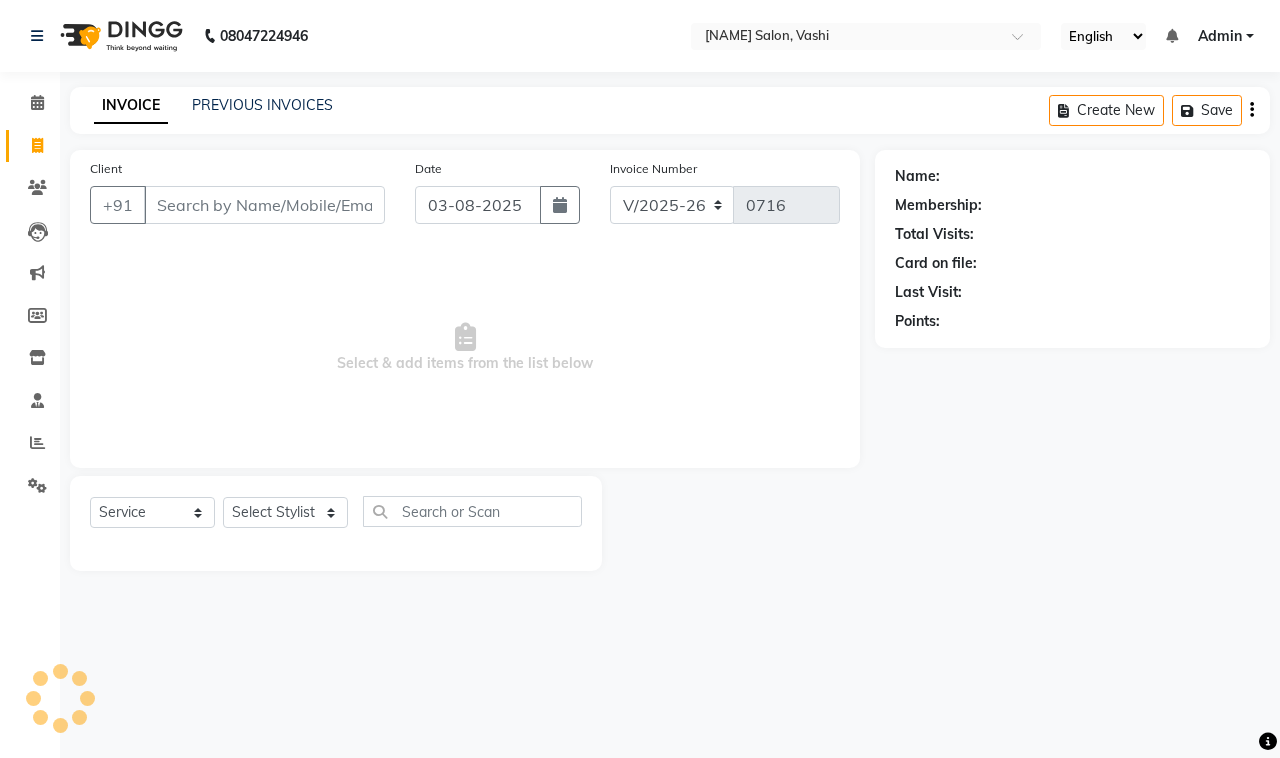 click on "Client" at bounding box center [264, 205] 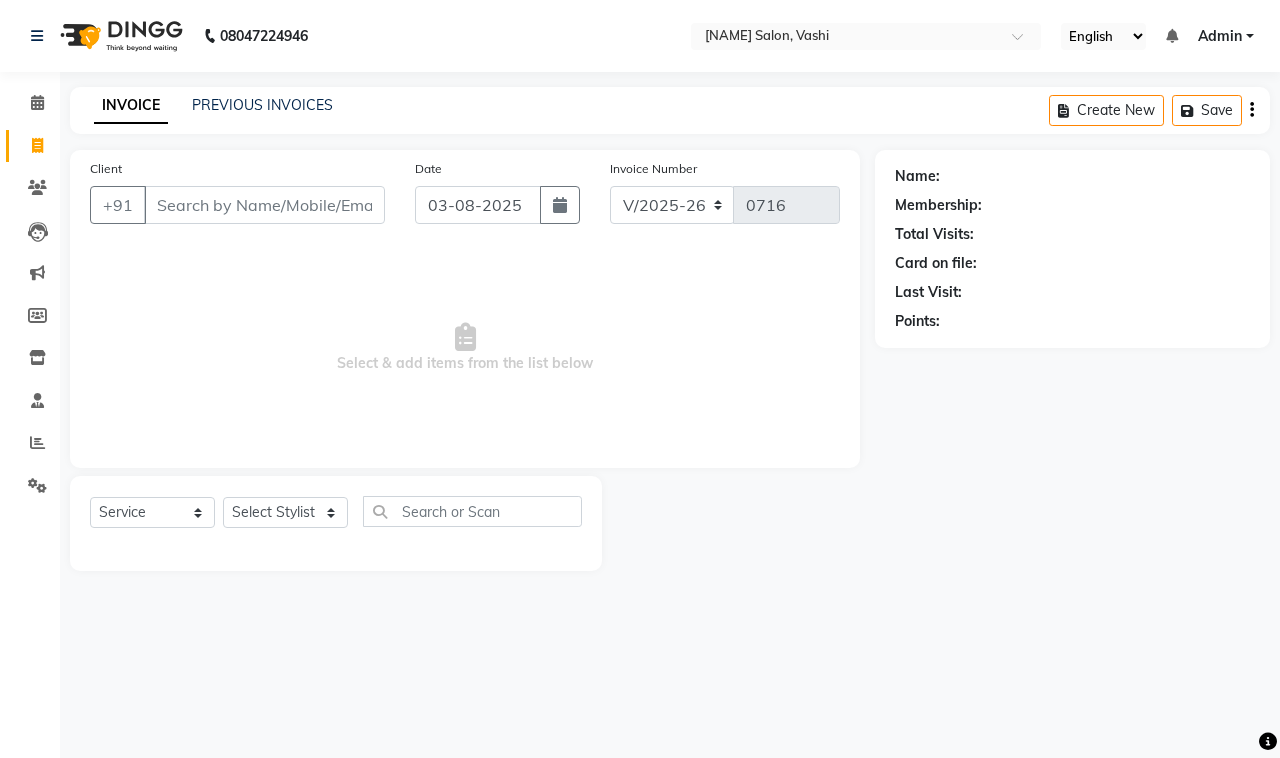 click on "Client" at bounding box center [264, 205] 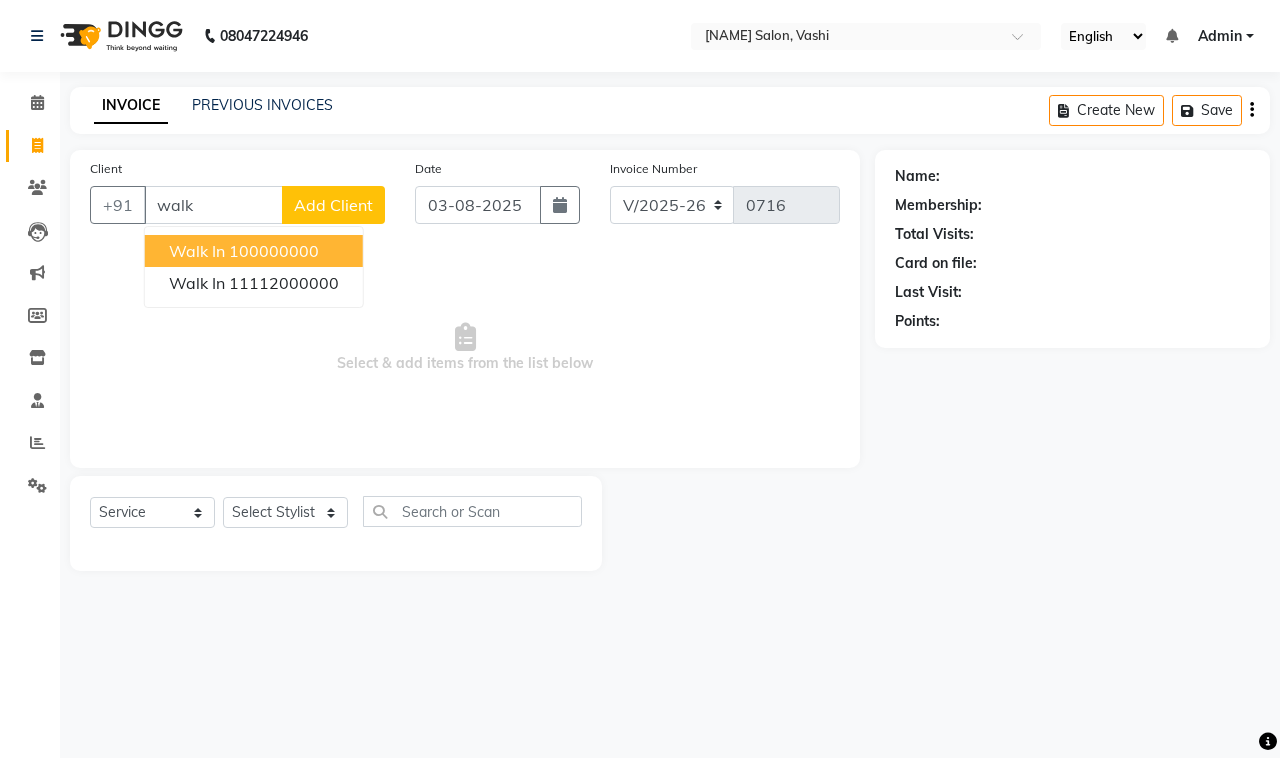 click on "Walk In  100000000" at bounding box center [254, 251] 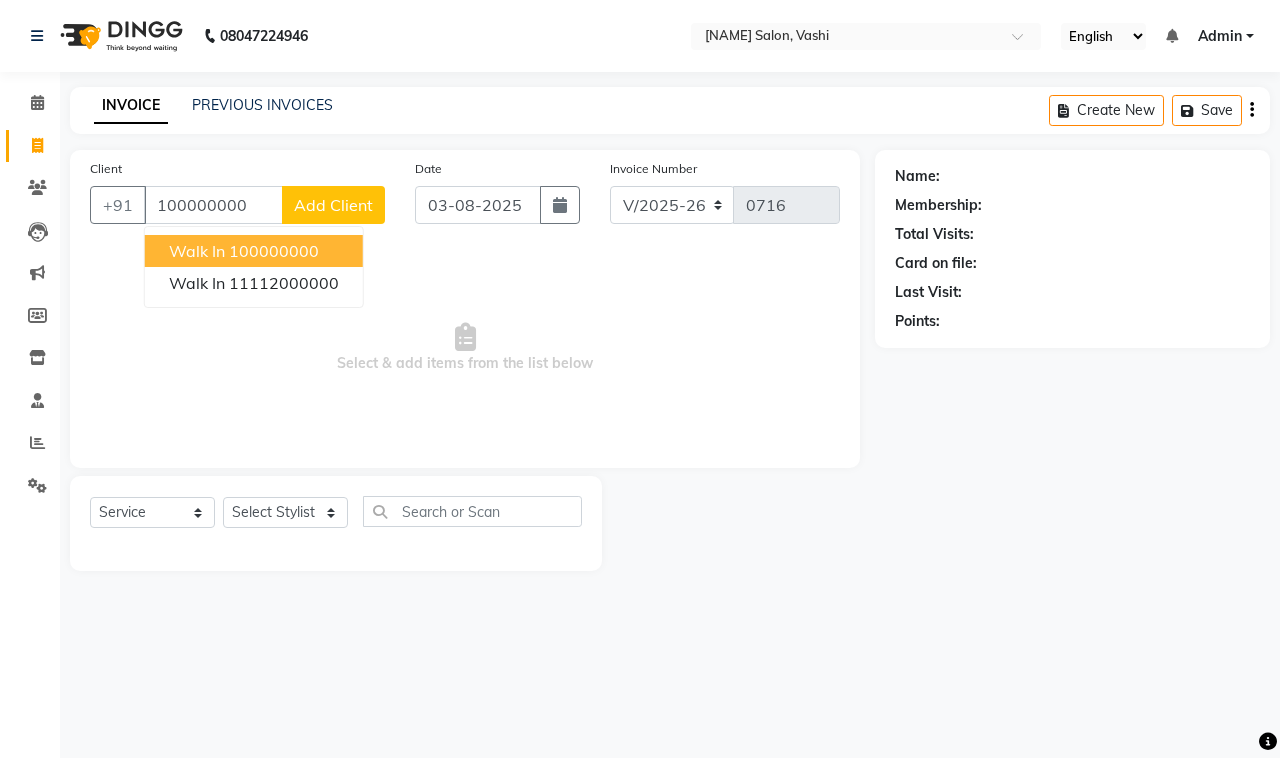 type on "100000000" 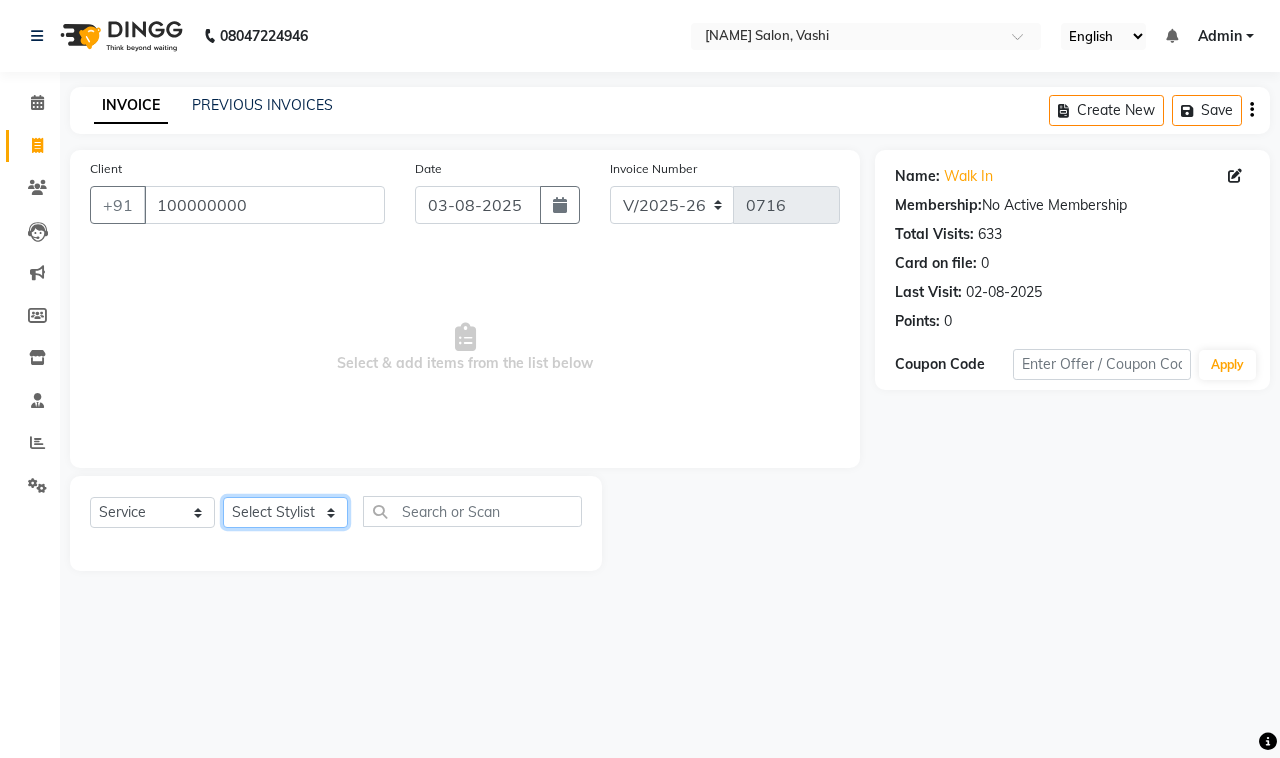 click on "Select Stylist DC Dipika Freelancer Hasan Rehan Salmani  Vinith Zoya Shaikh" 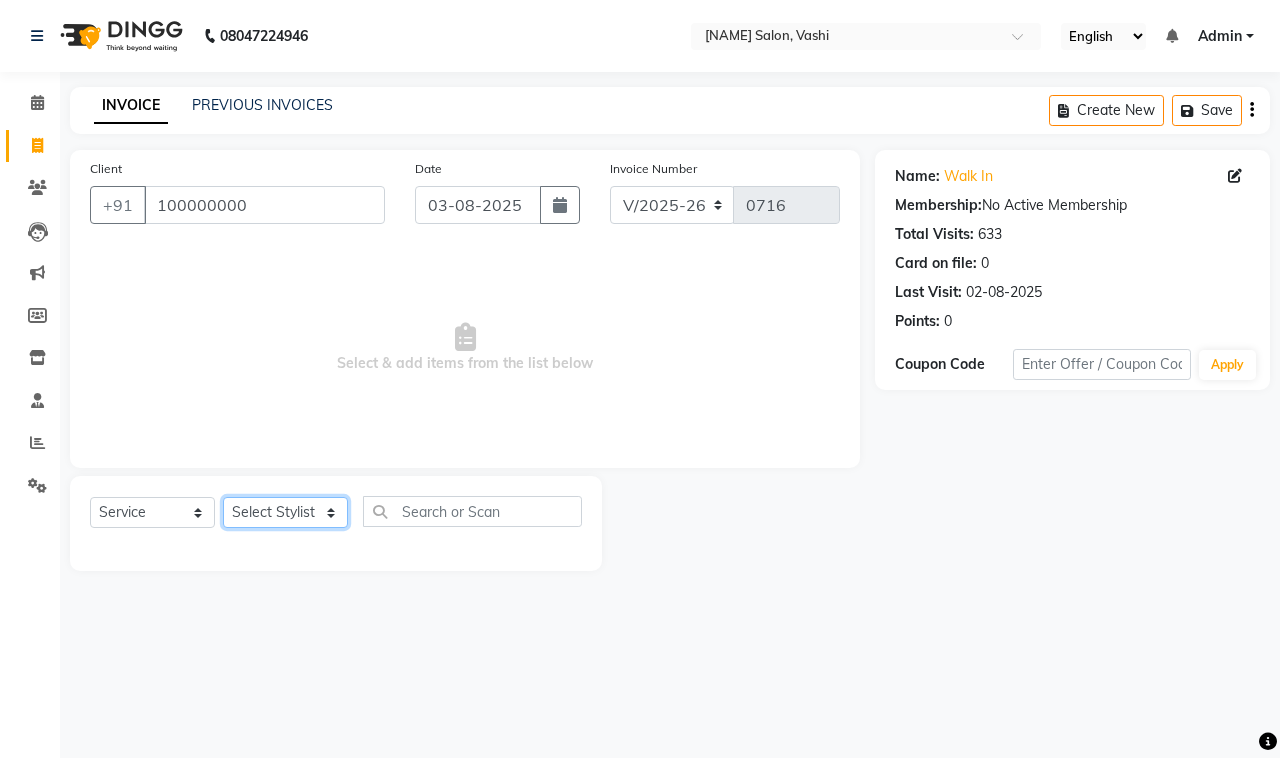select on "85000" 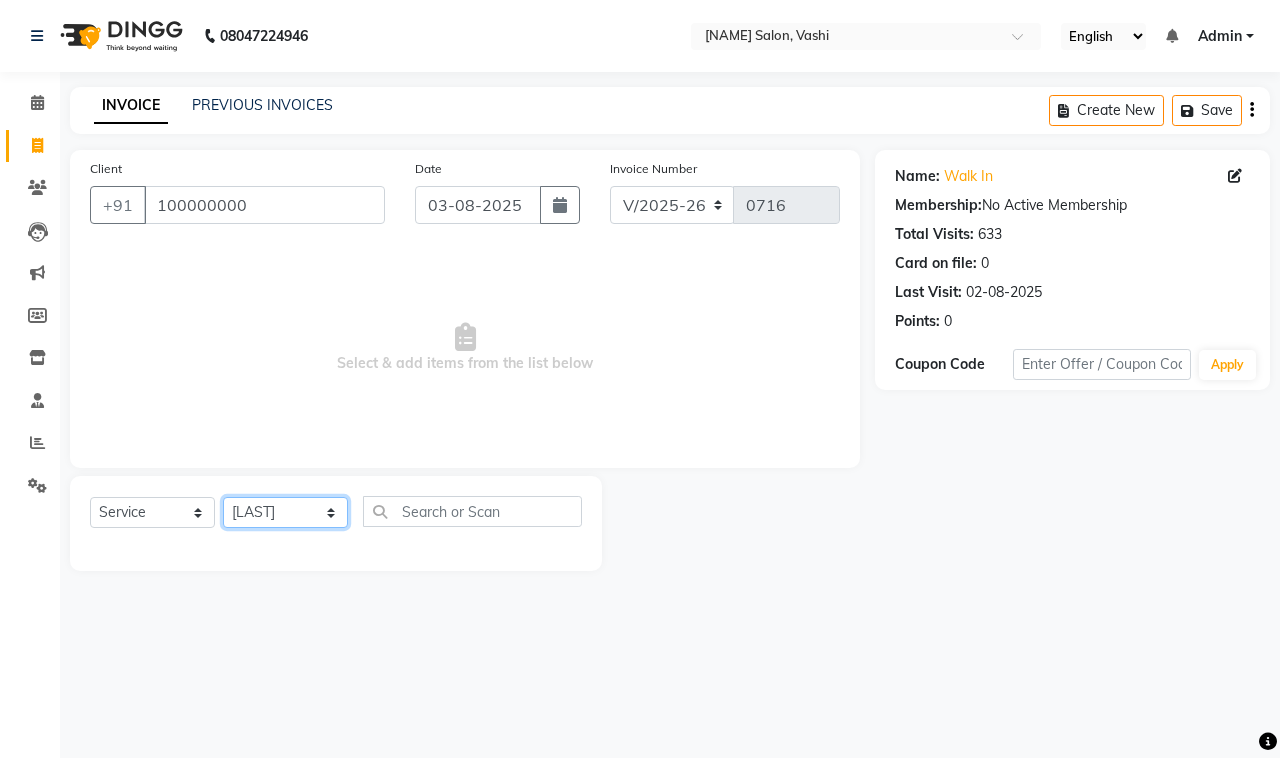 click on "Select Stylist DC Dipika Freelancer Hasan Rehan Salmani  Vinith Zoya Shaikh" 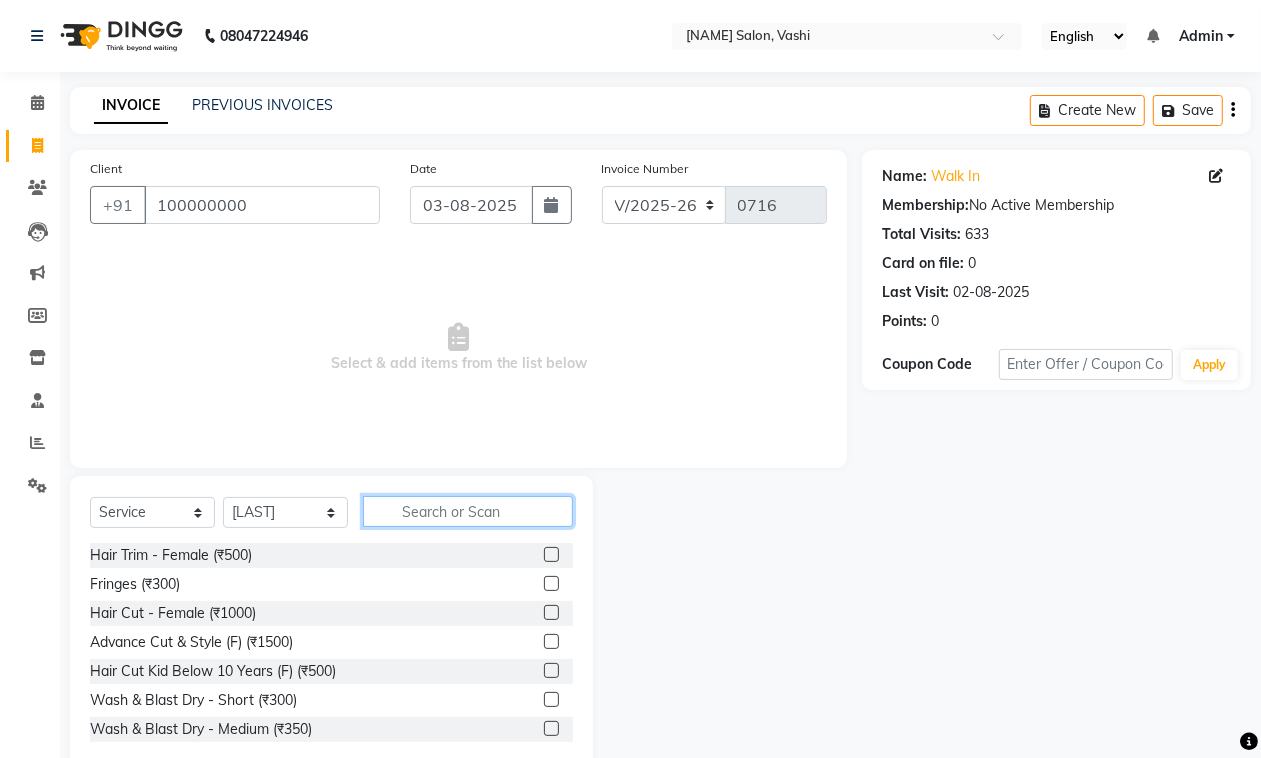 drag, startPoint x: 408, startPoint y: 498, endPoint x: 861, endPoint y: 505, distance: 453.05408 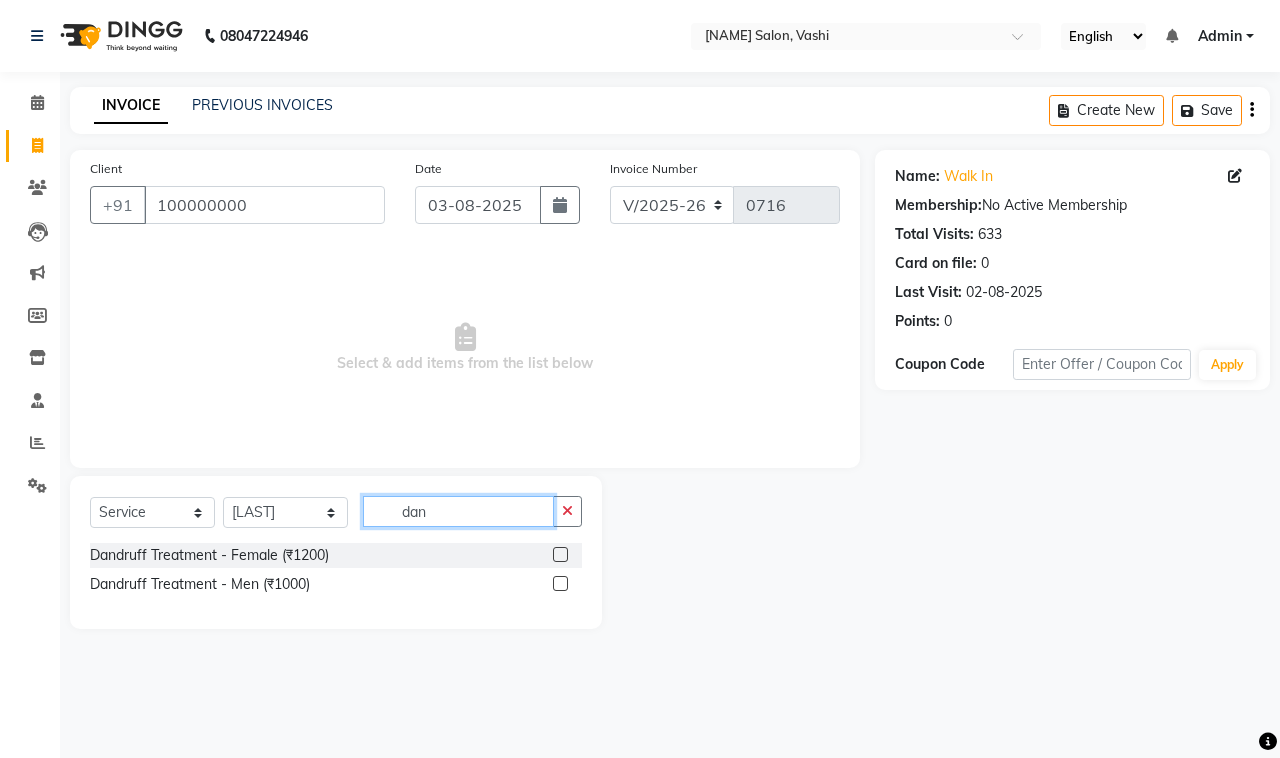 type on "dan" 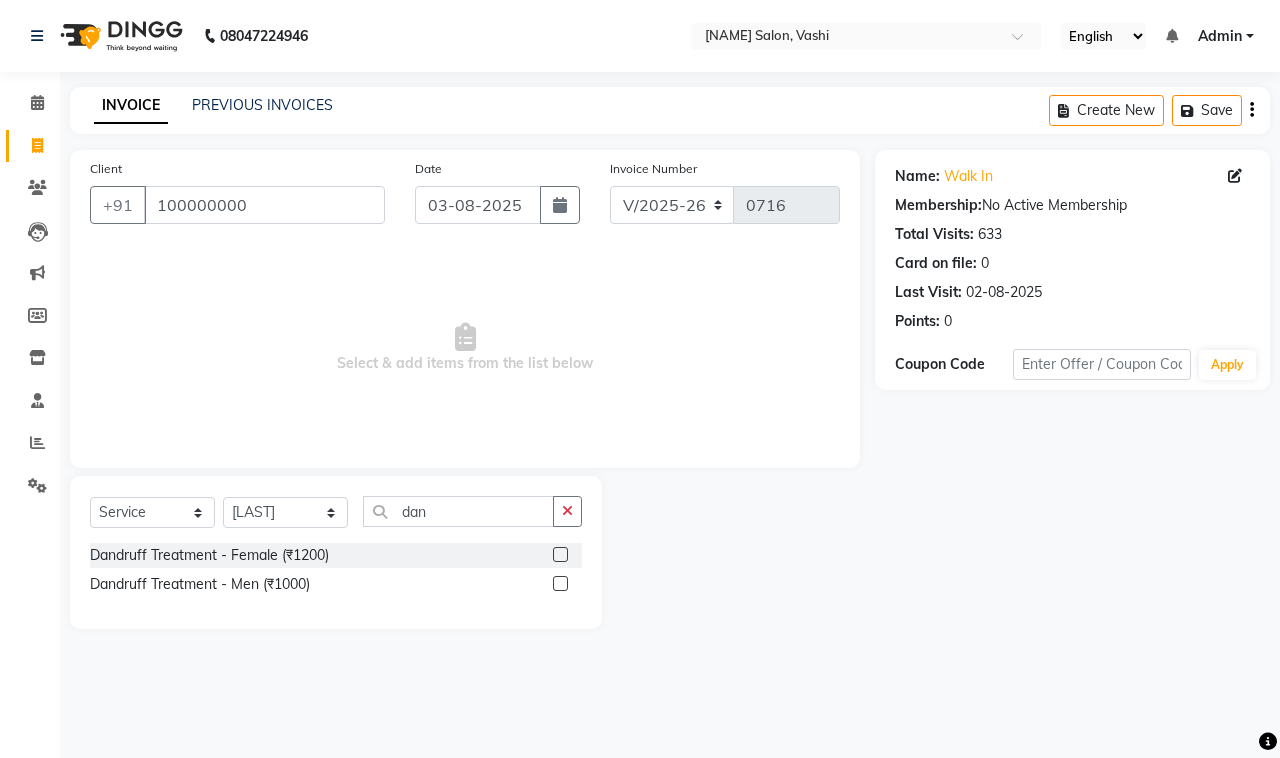 drag, startPoint x: 545, startPoint y: 562, endPoint x: 557, endPoint y: 558, distance: 12.649111 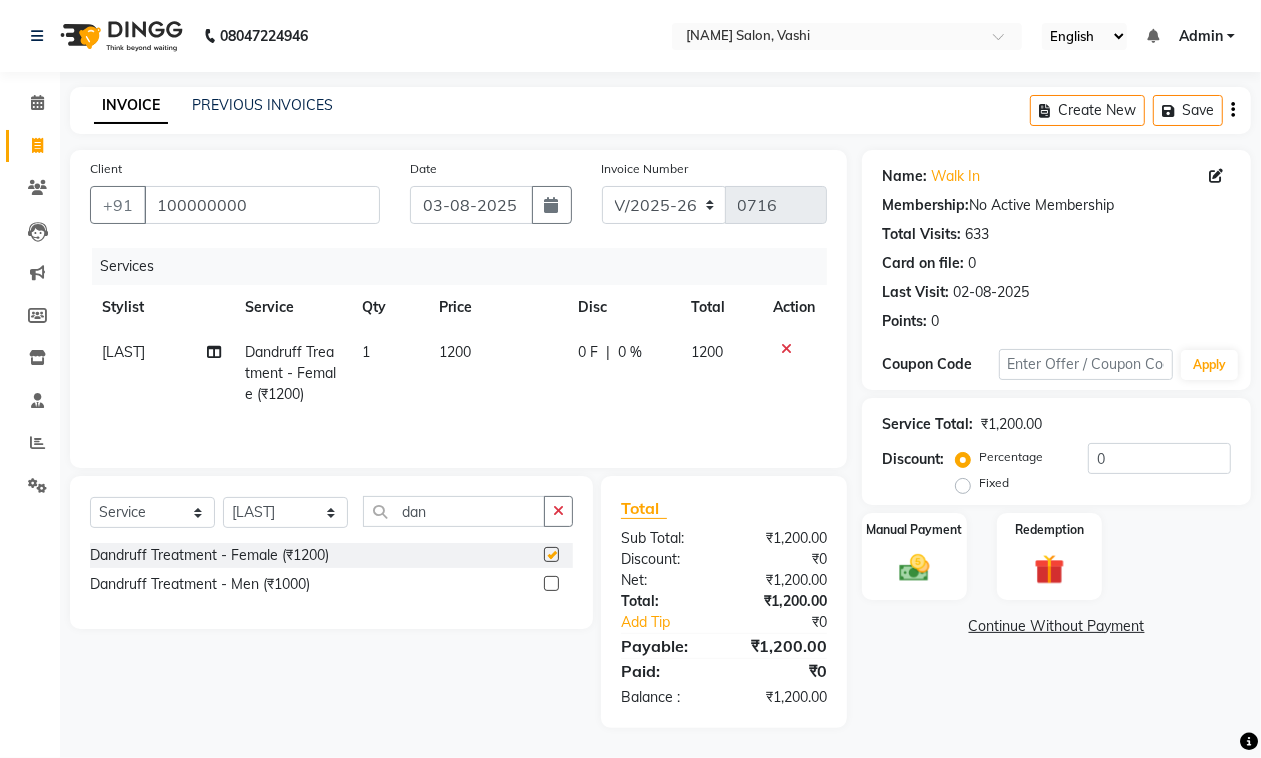 checkbox on "false" 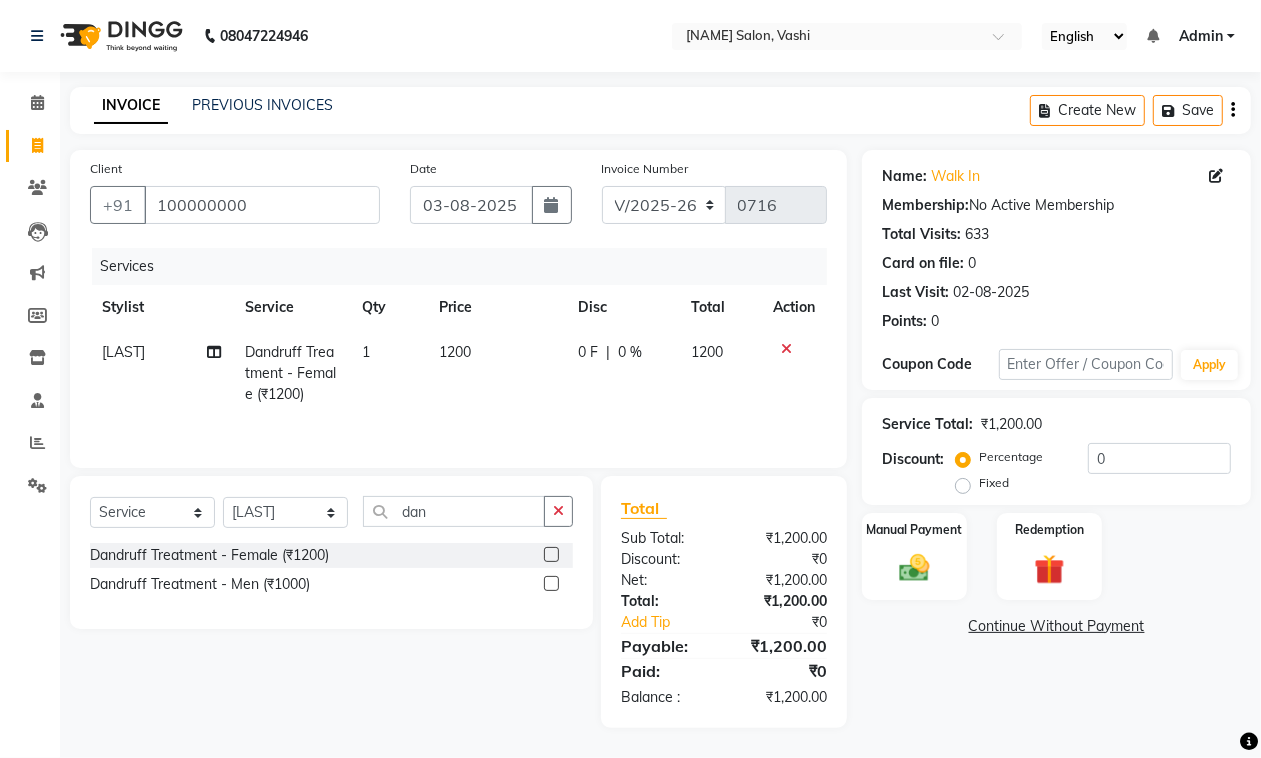 click on "1200" 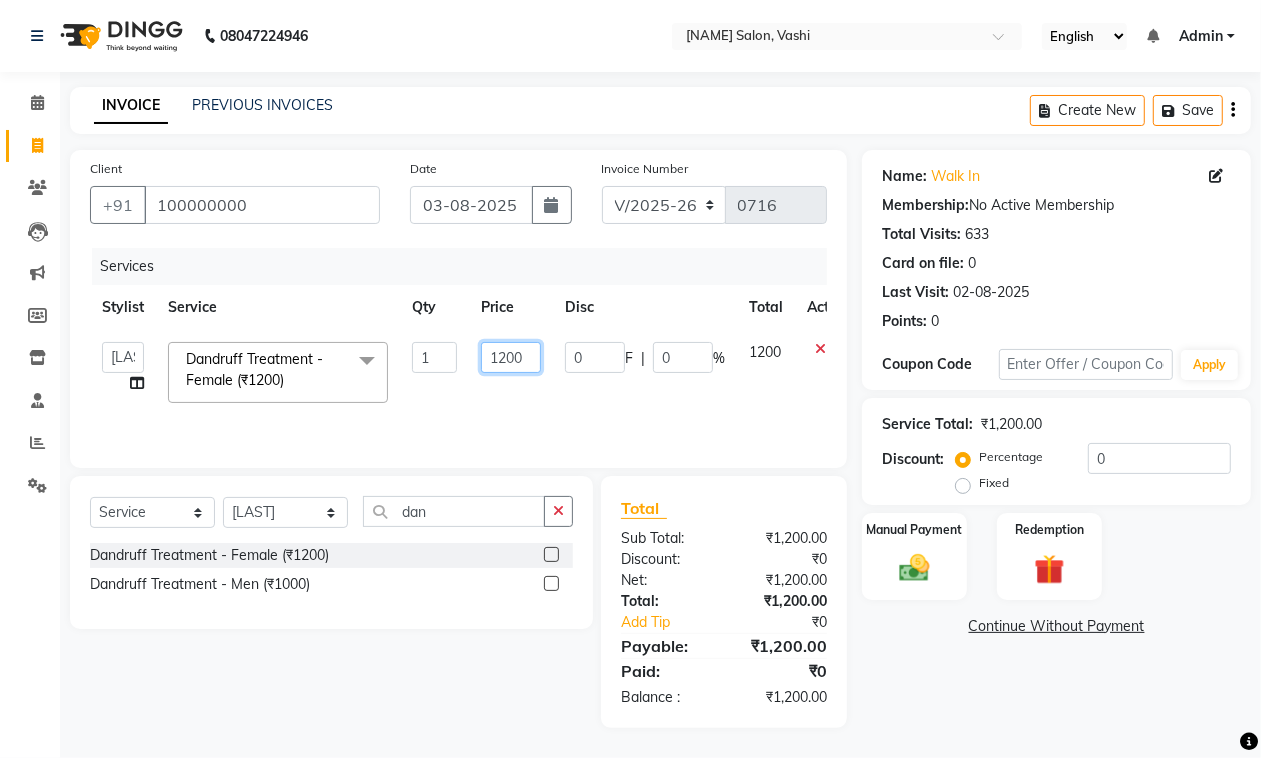 click on "1200" 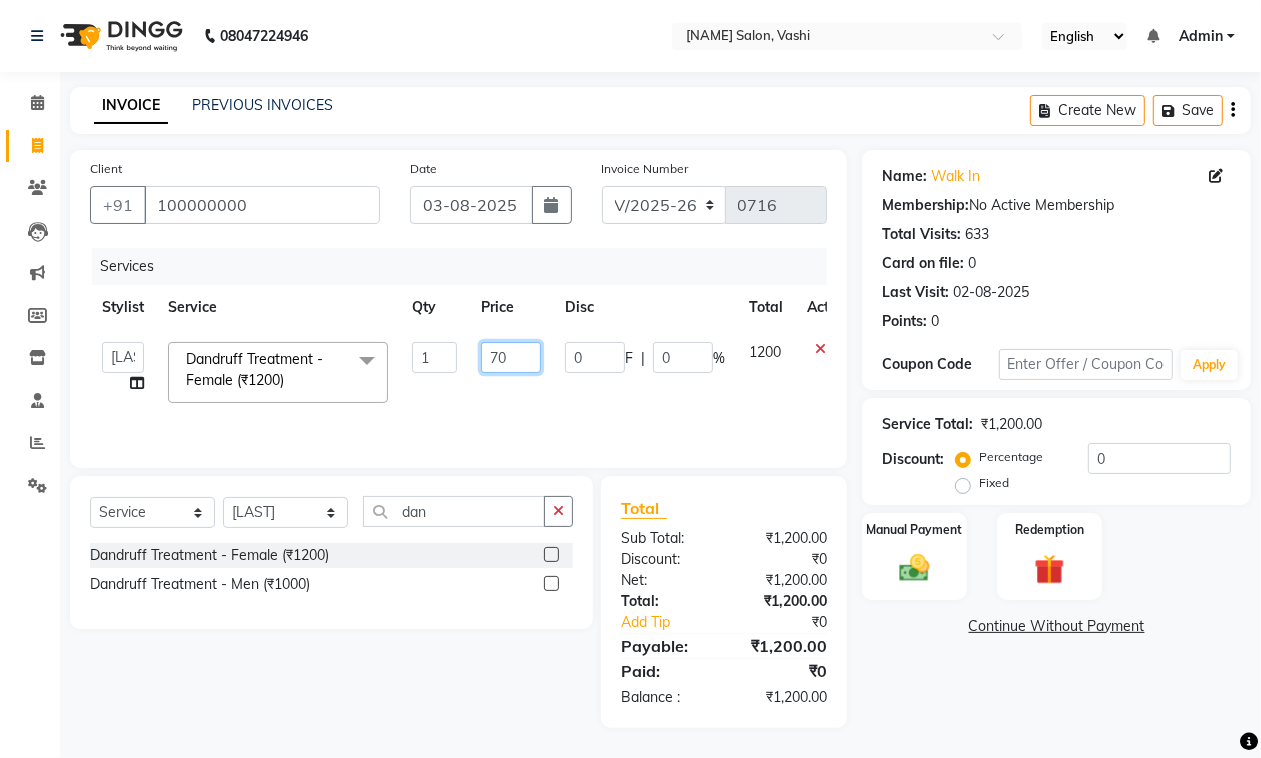 type on "700" 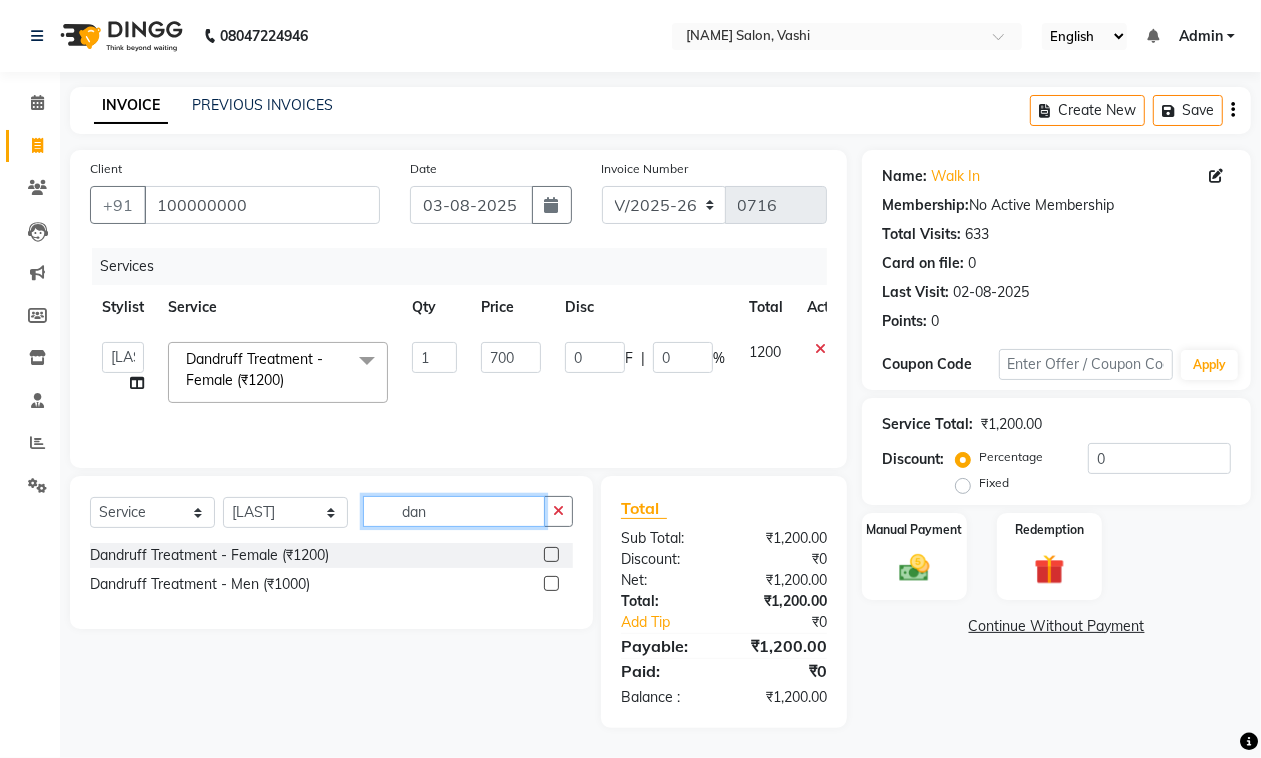 click on "dan" 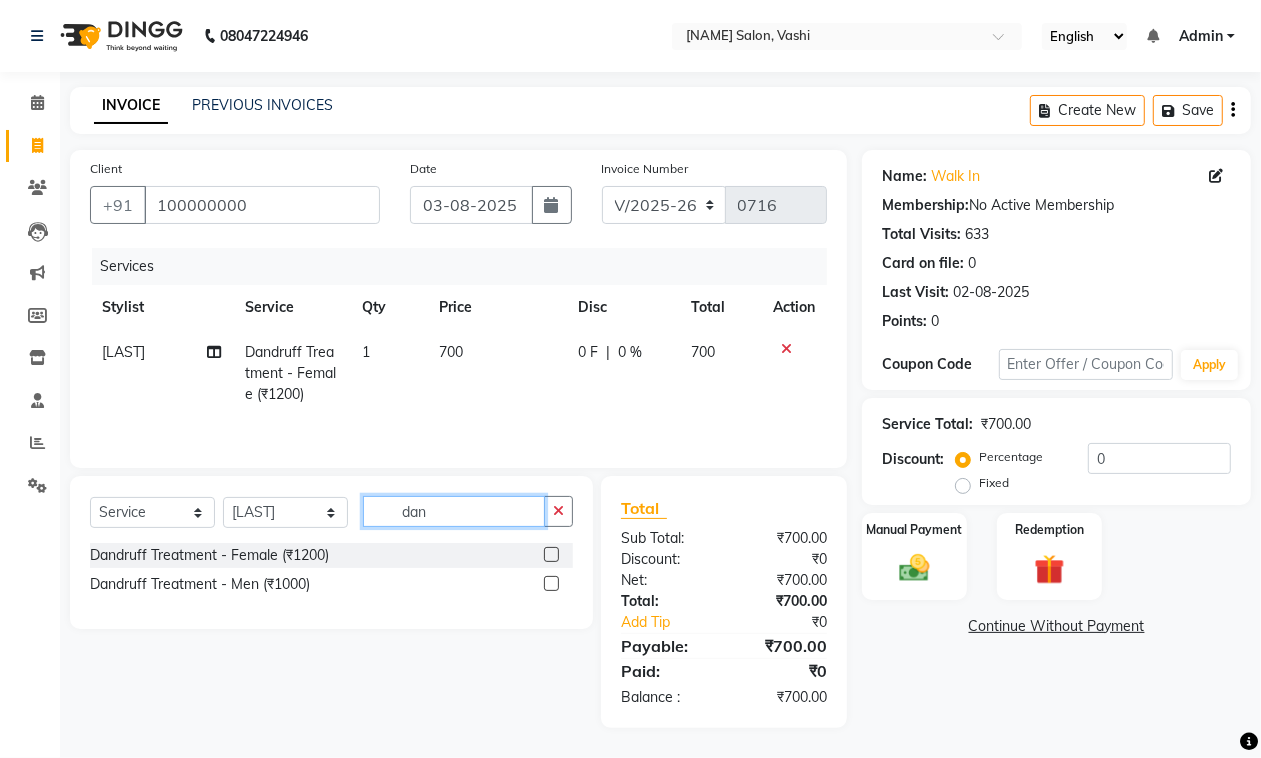 click on "dan" 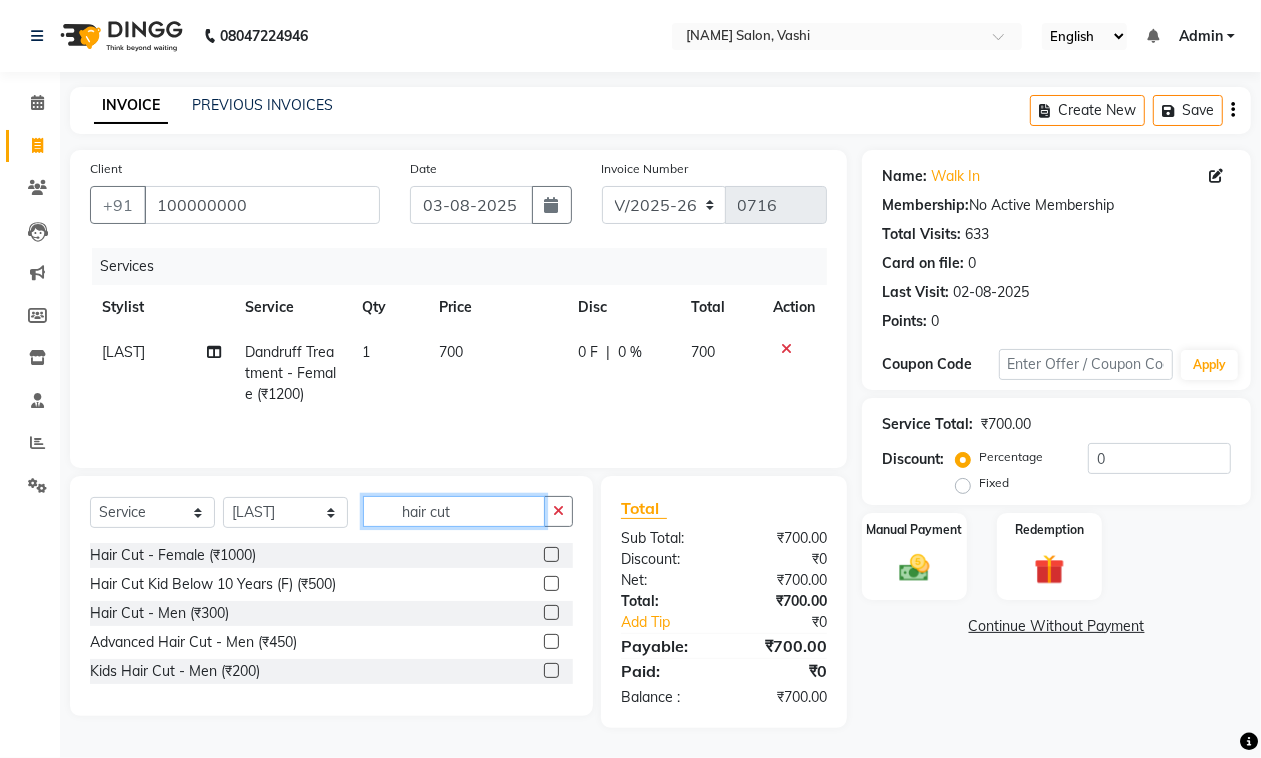 type on "hair cut" 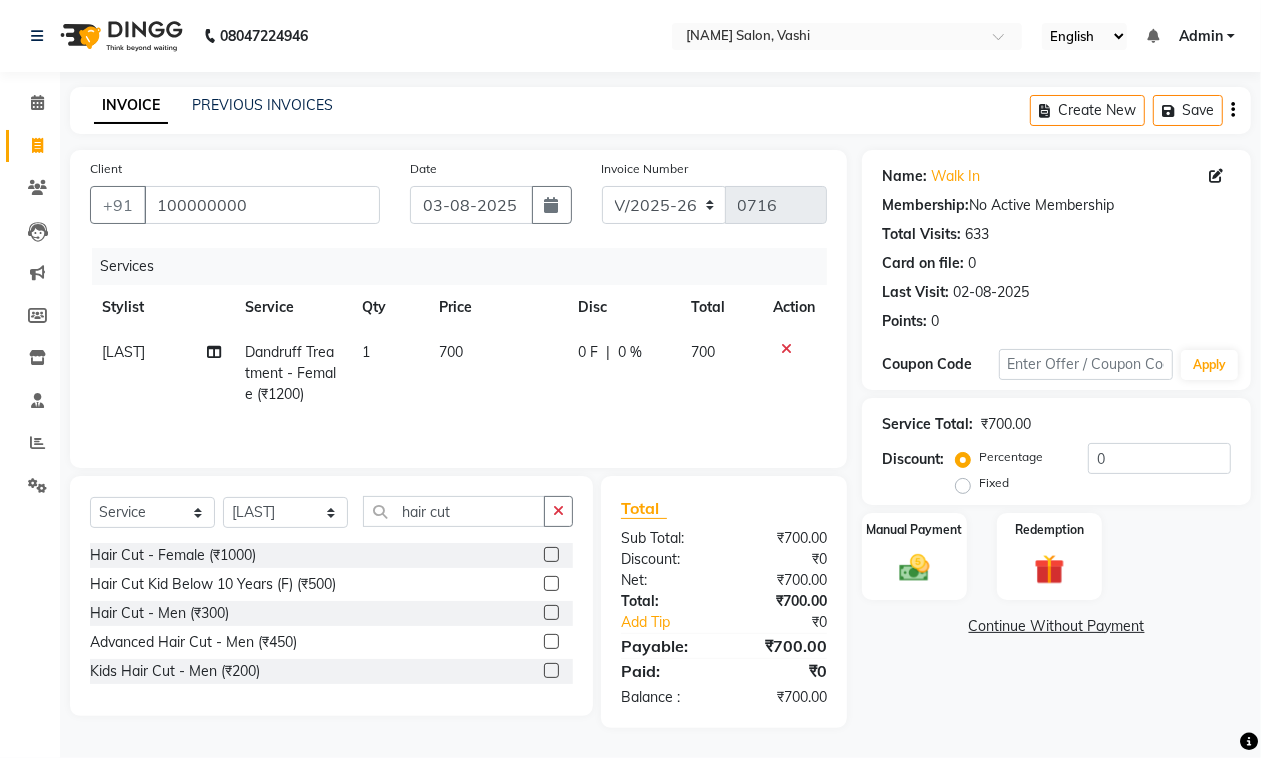 click 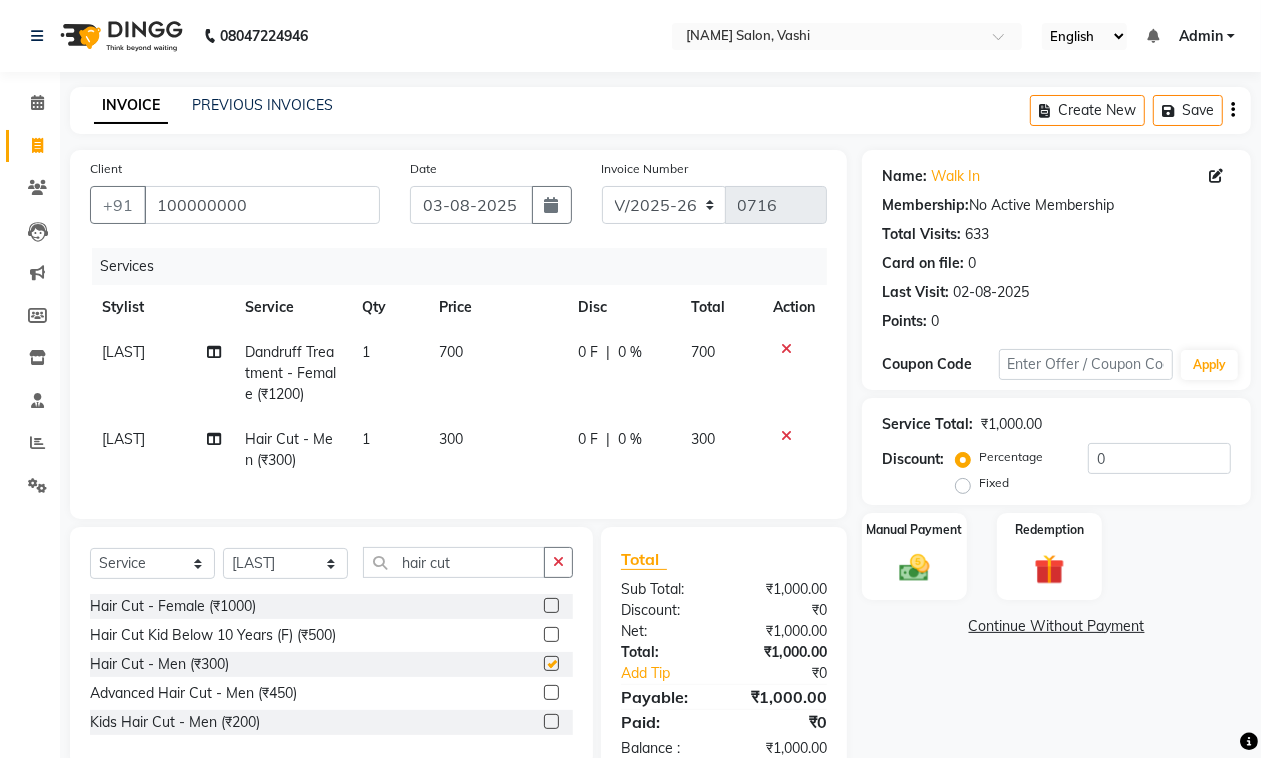 checkbox on "false" 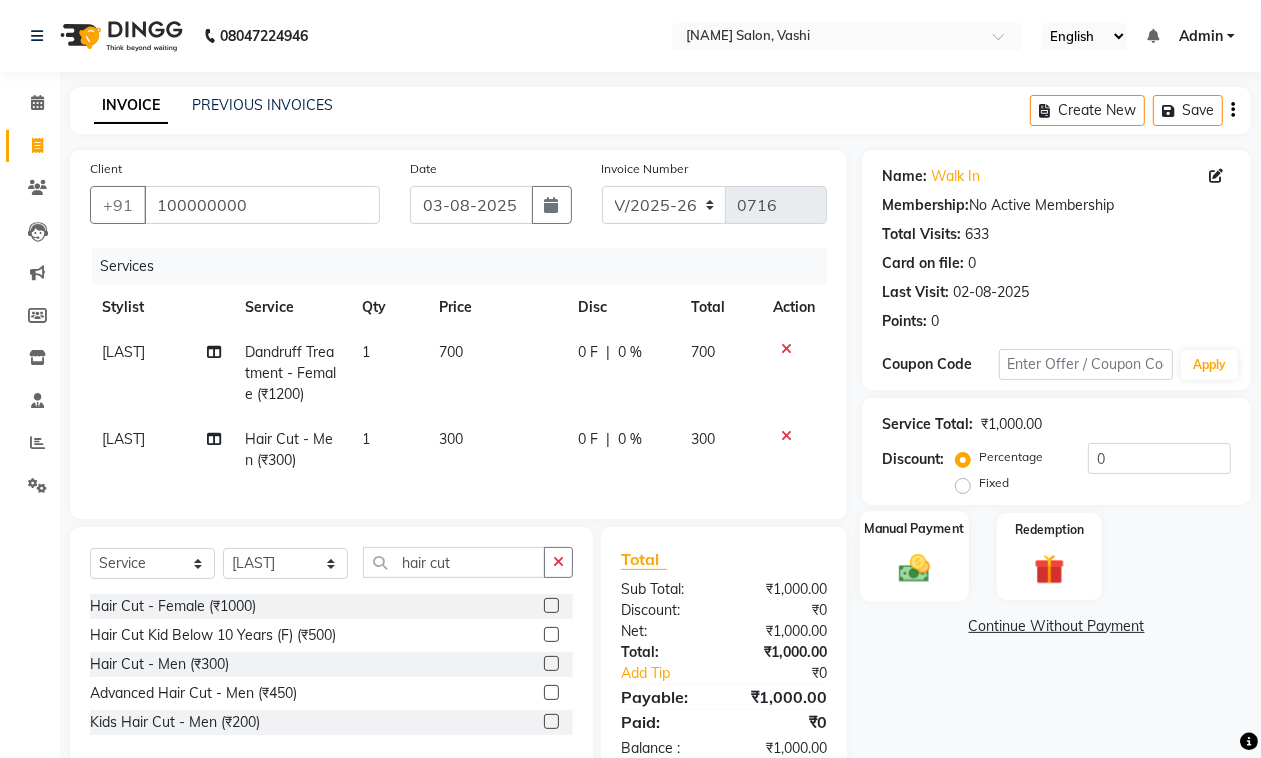 click 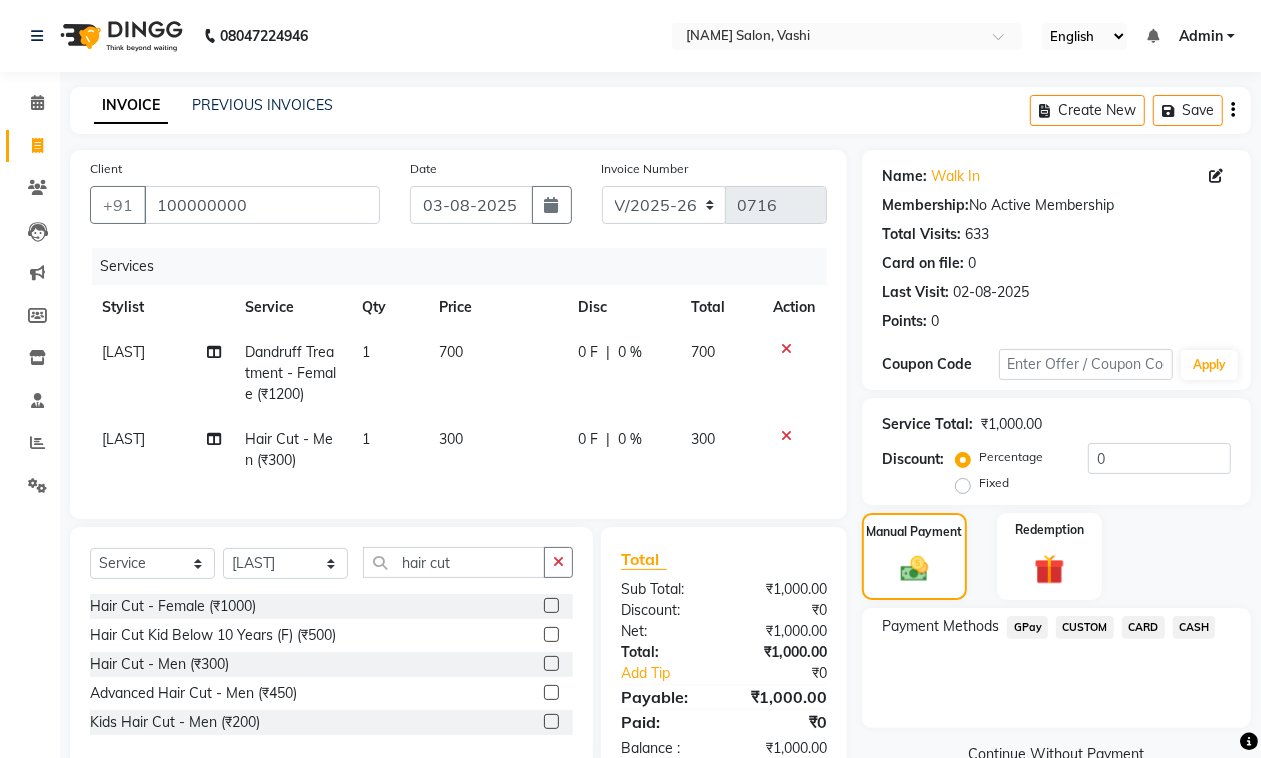 click on "GPay" 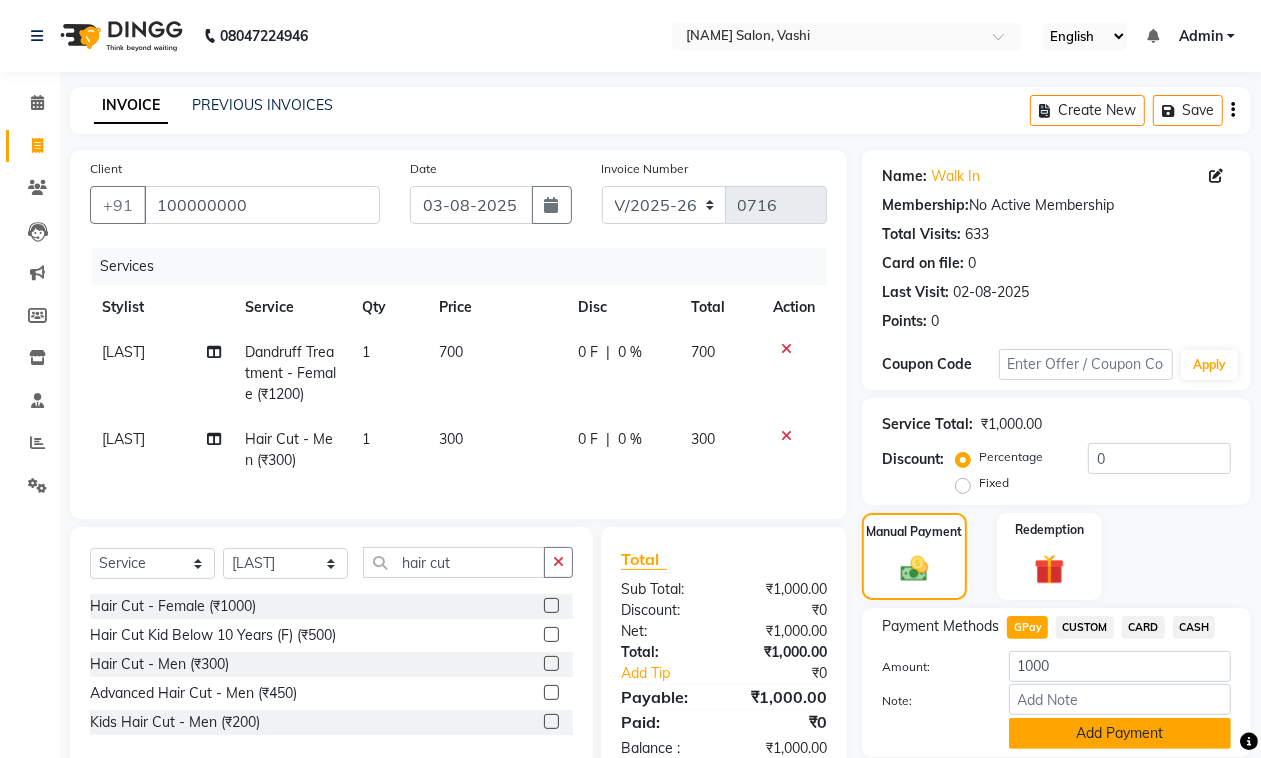 click on "Add Payment" 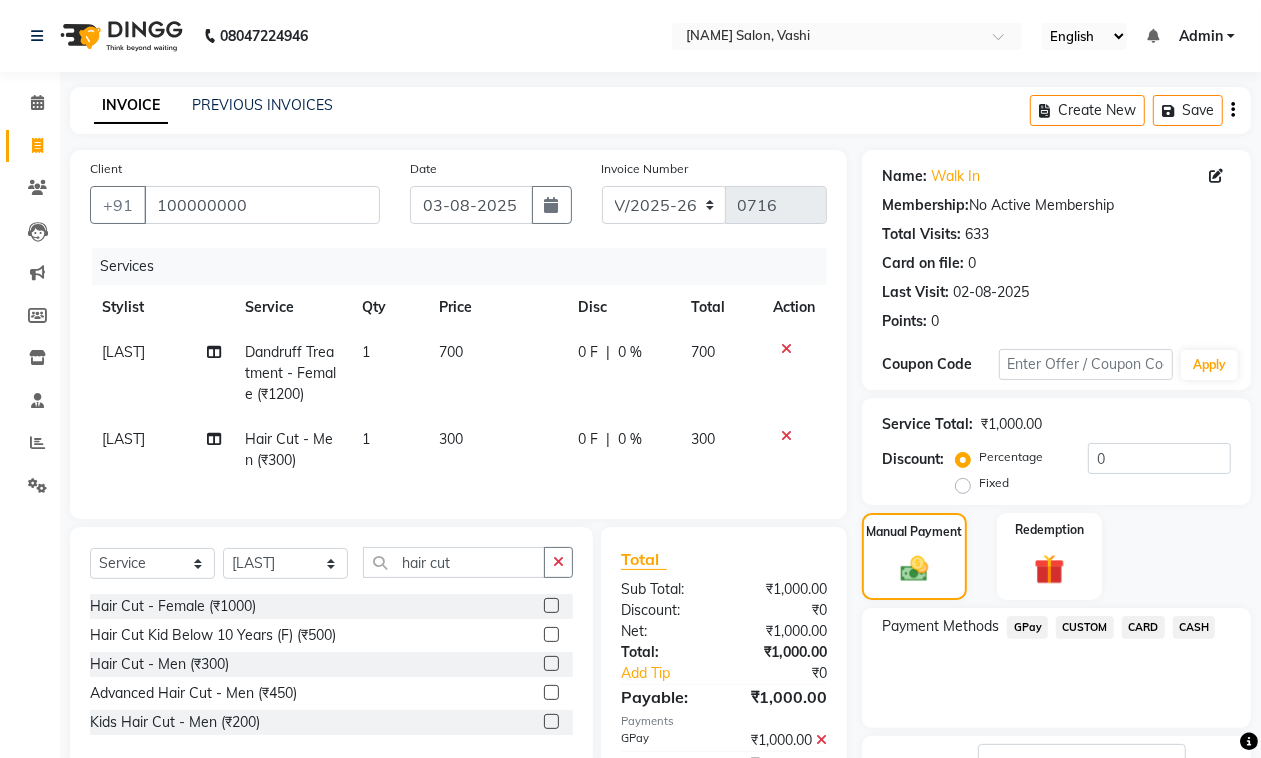 scroll, scrollTop: 153, scrollLeft: 0, axis: vertical 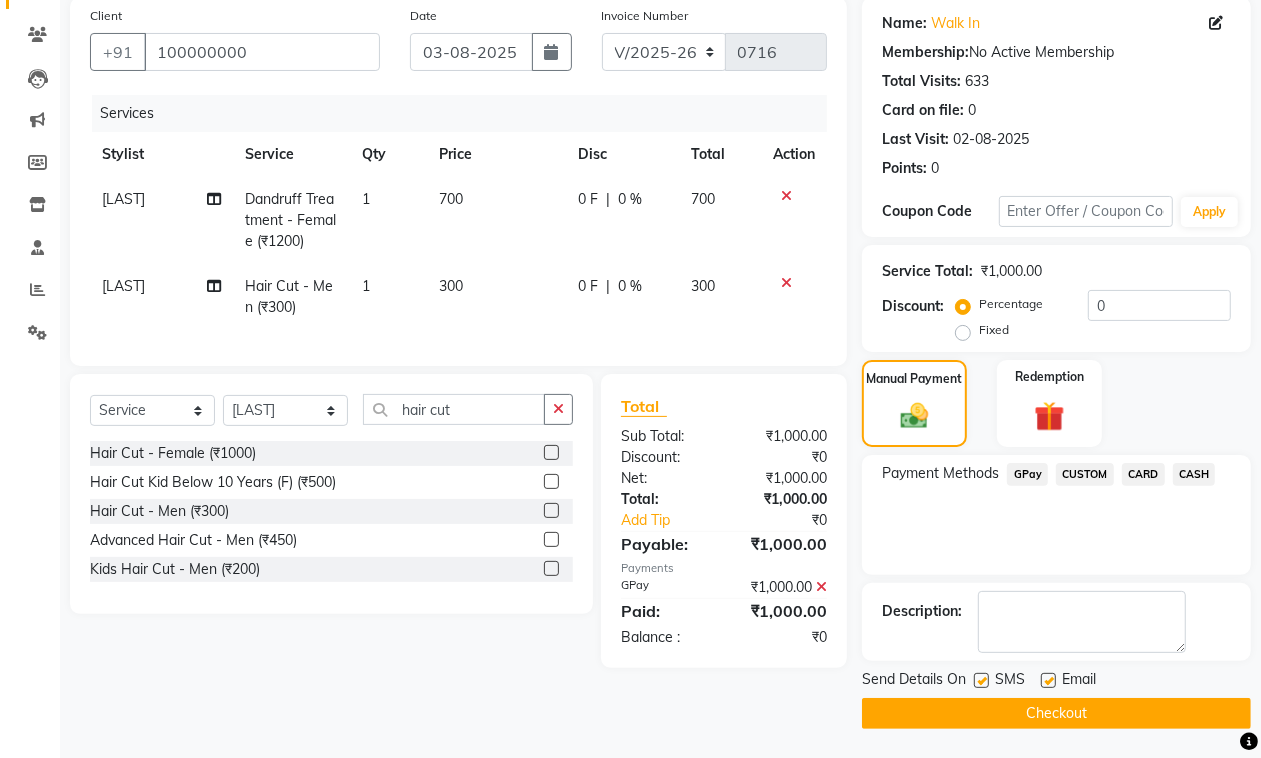 click 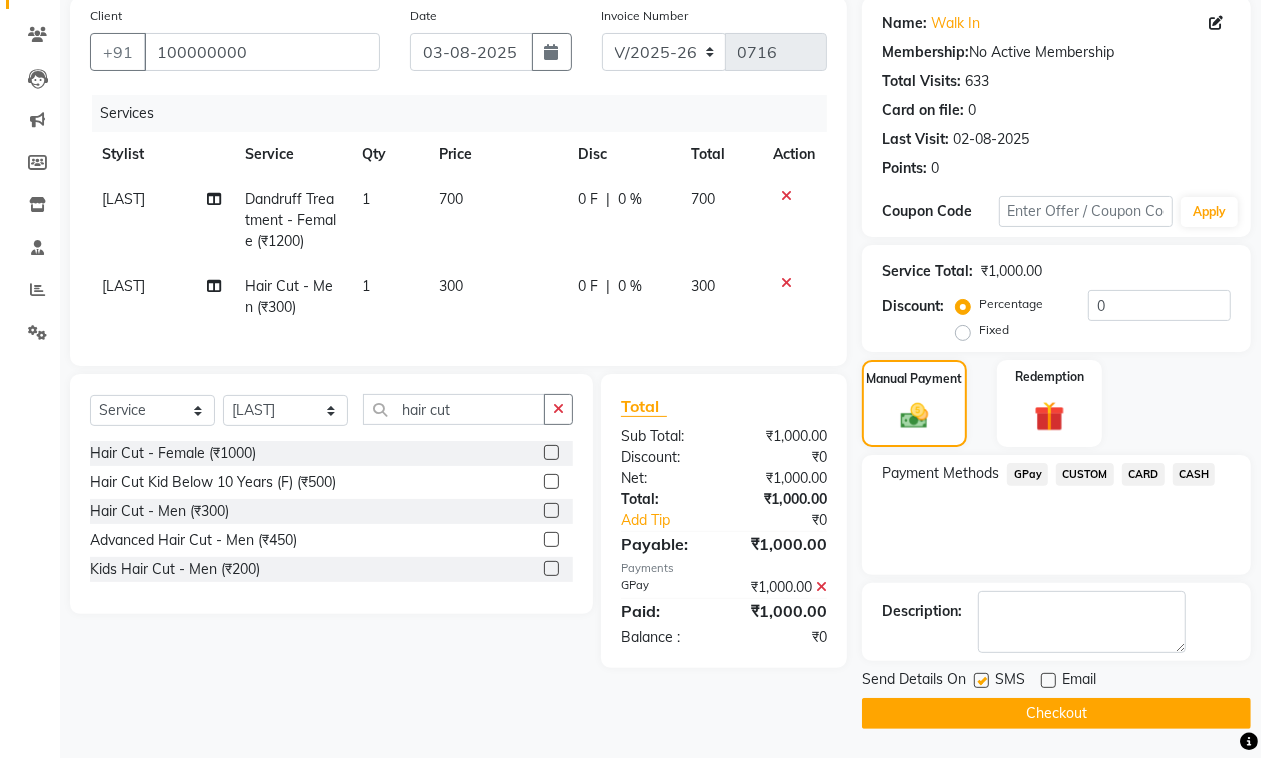 click 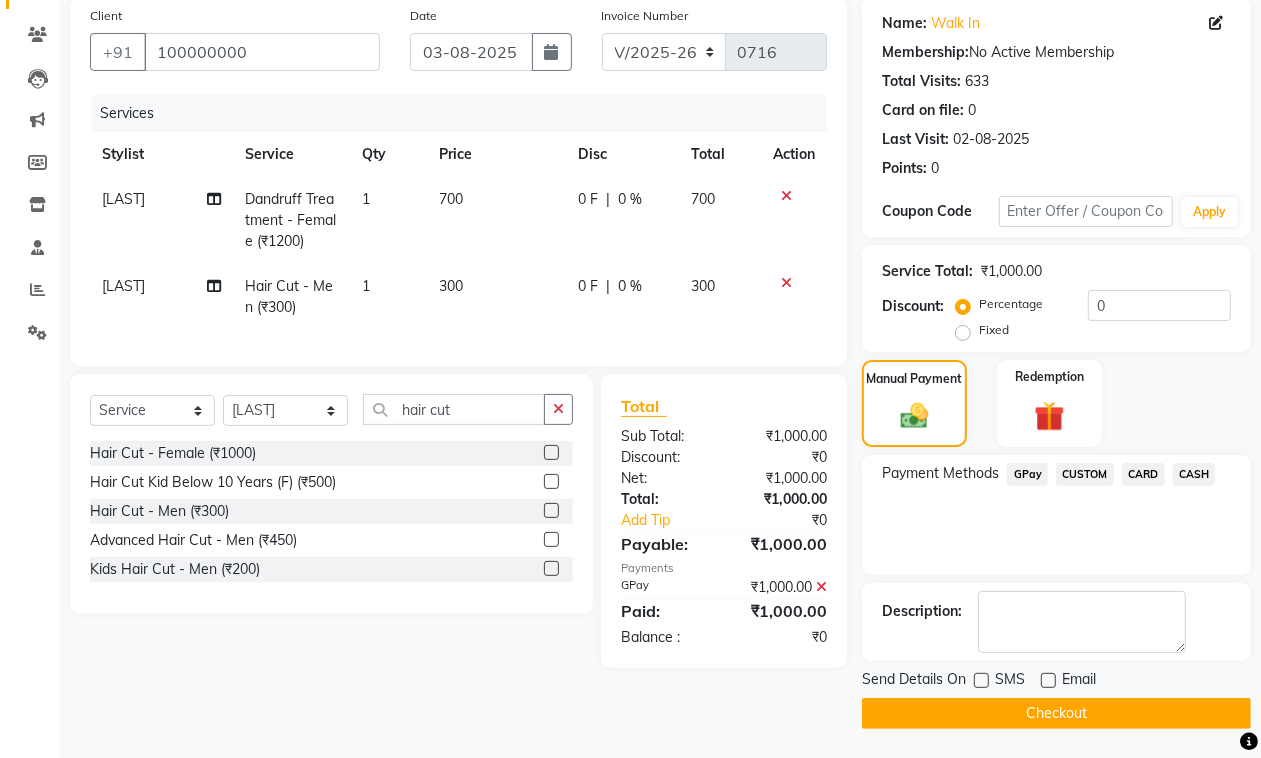 click on "Checkout" 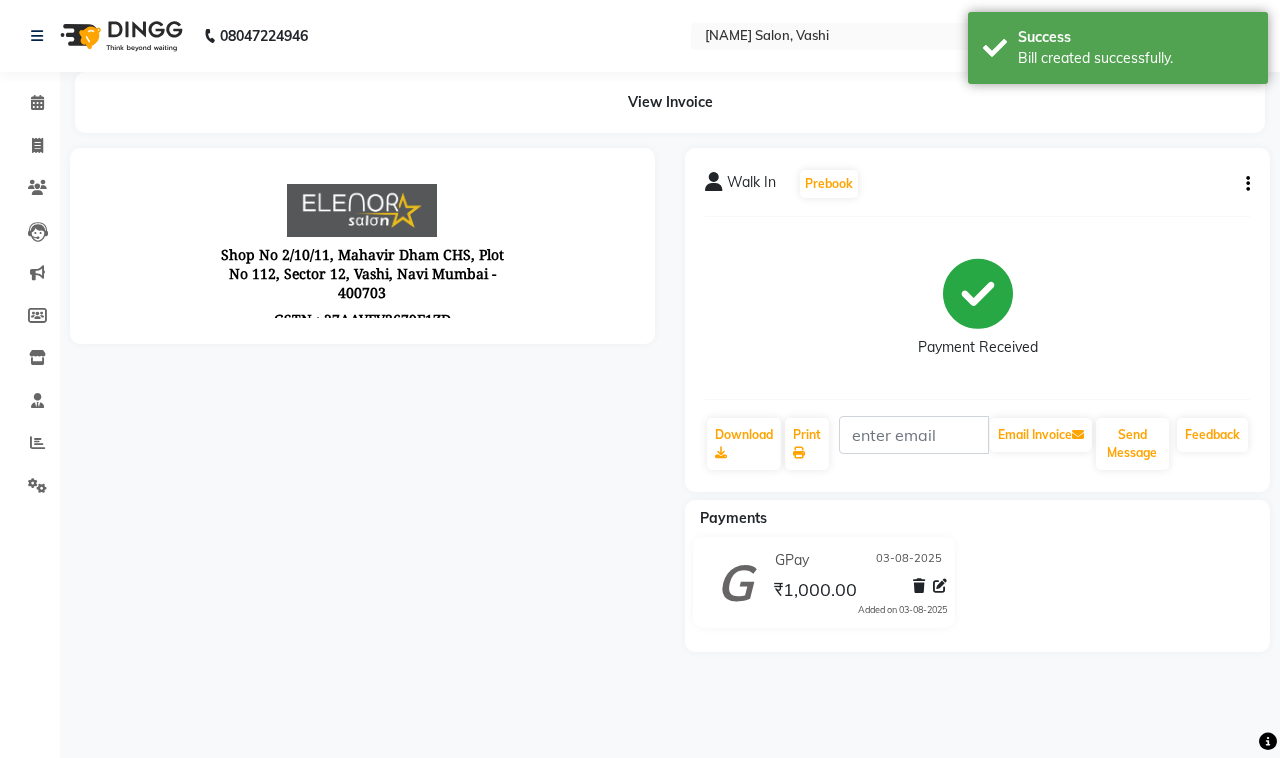 scroll, scrollTop: 0, scrollLeft: 0, axis: both 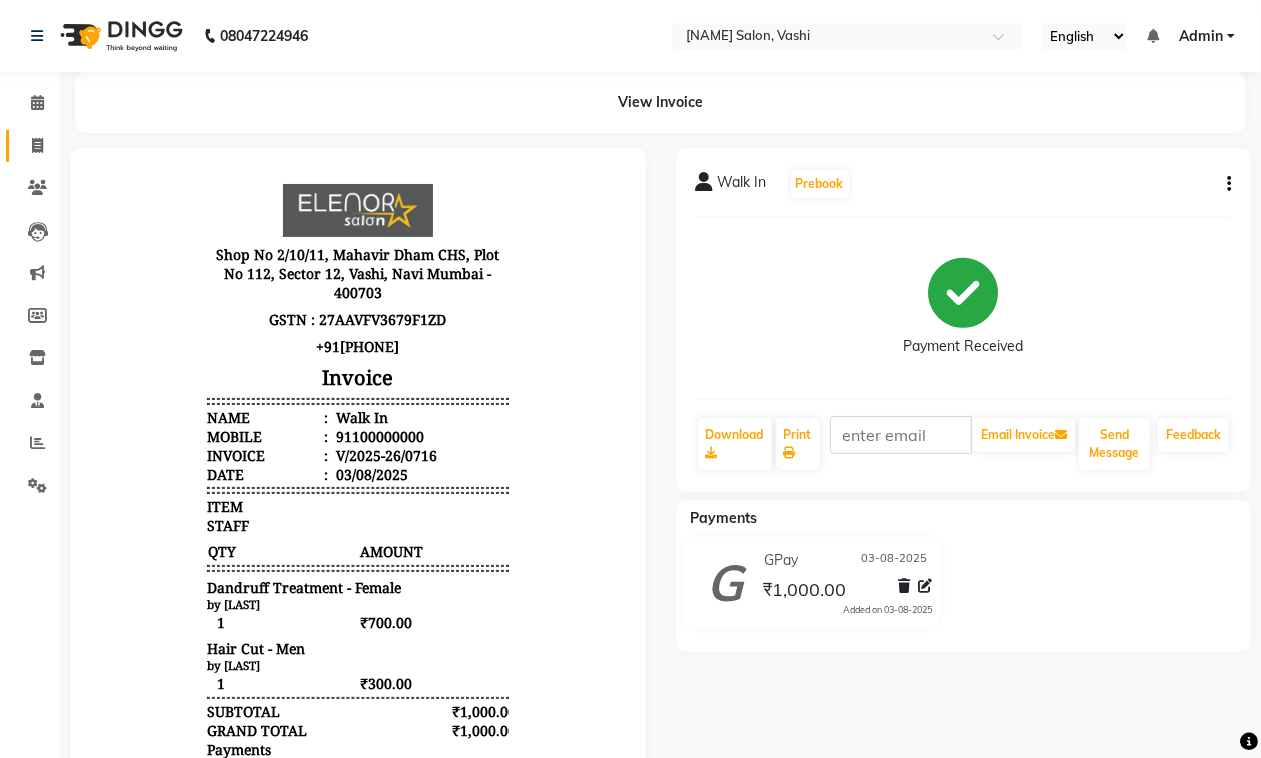click on "Invoice" 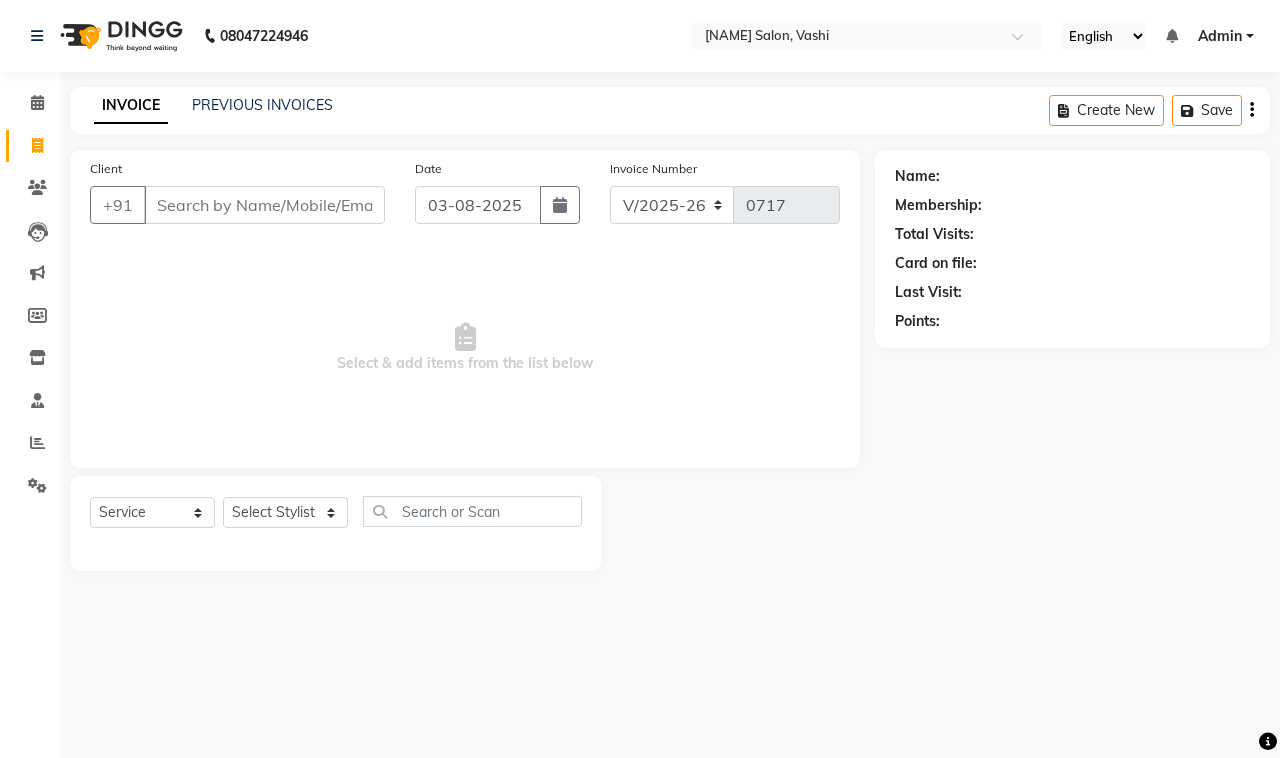 click on "Client +91" 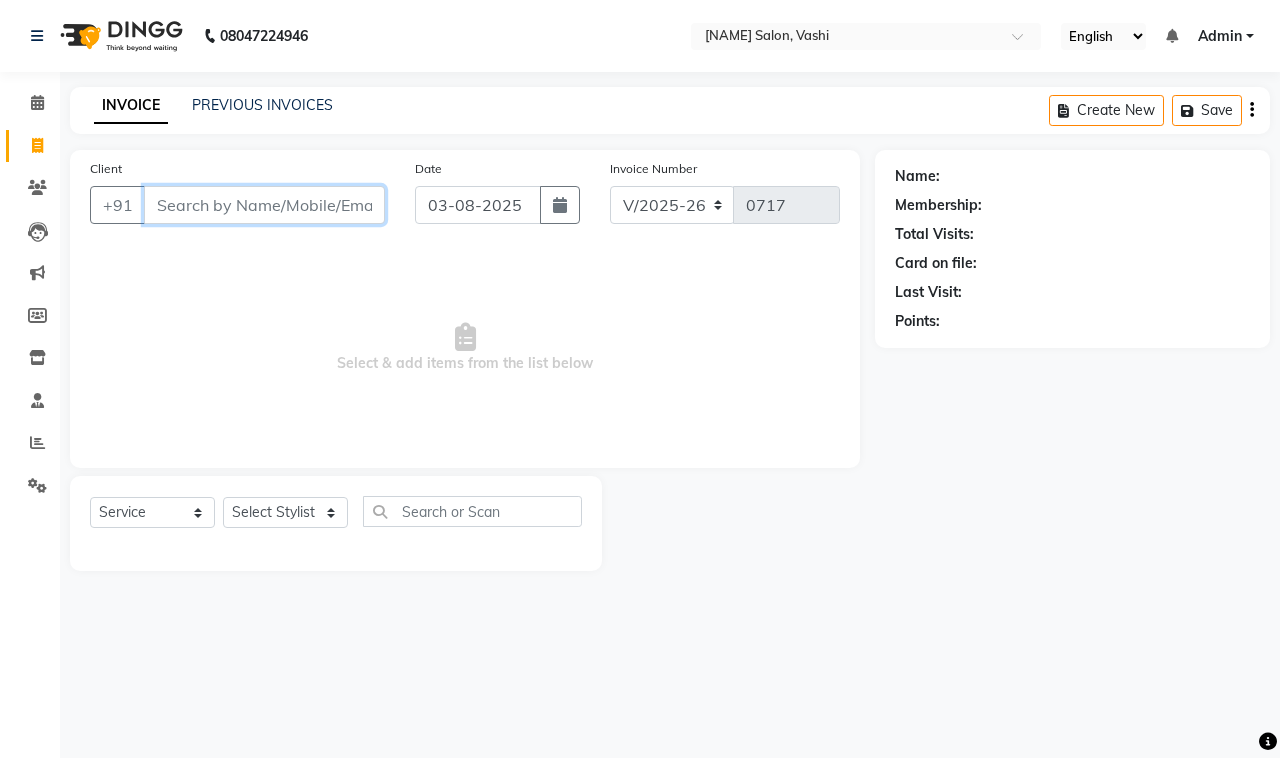 click on "Client" at bounding box center [264, 205] 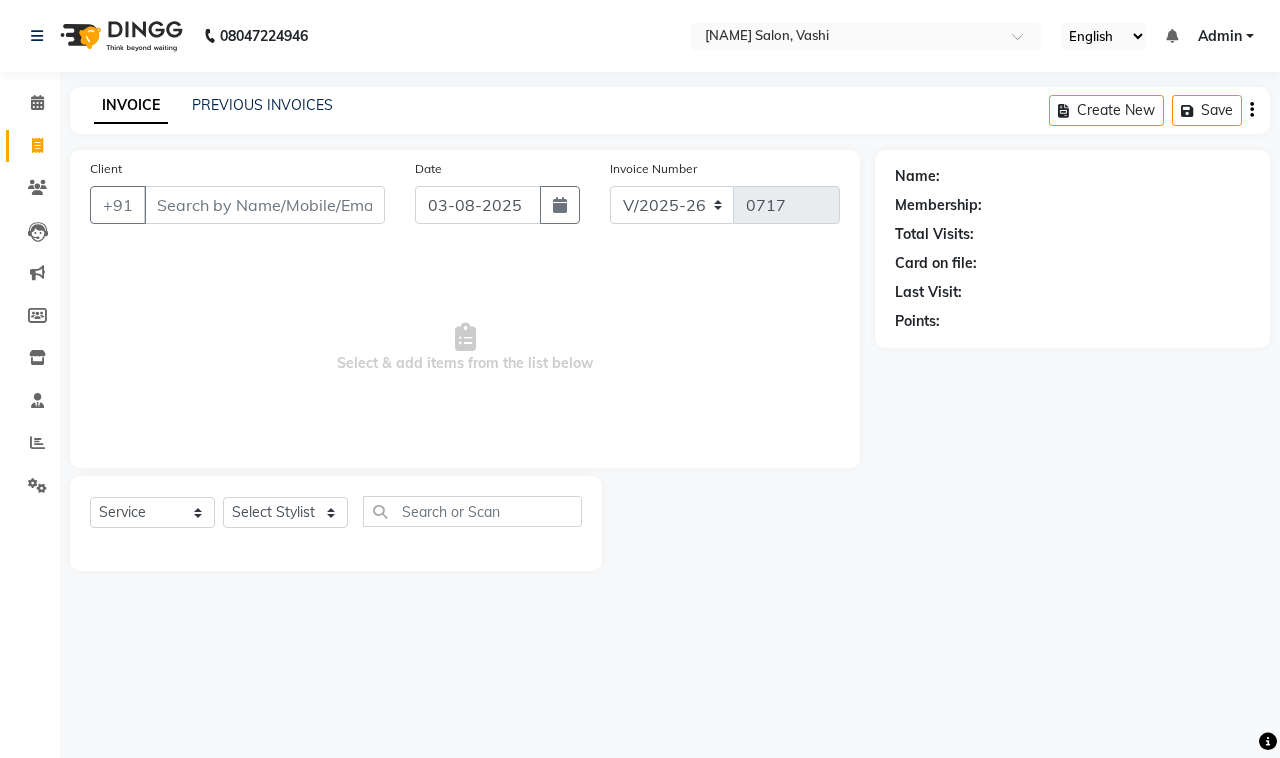 click on "Client +91" 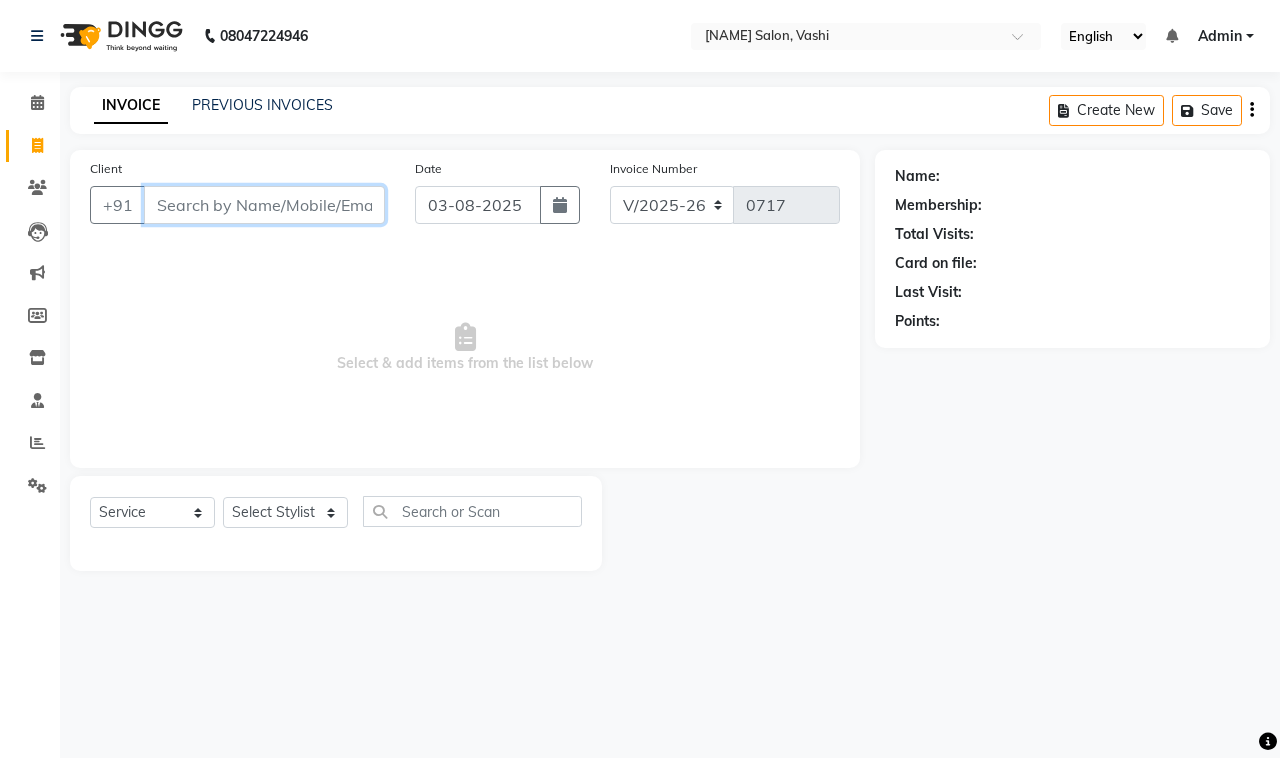 click on "Client" at bounding box center (264, 205) 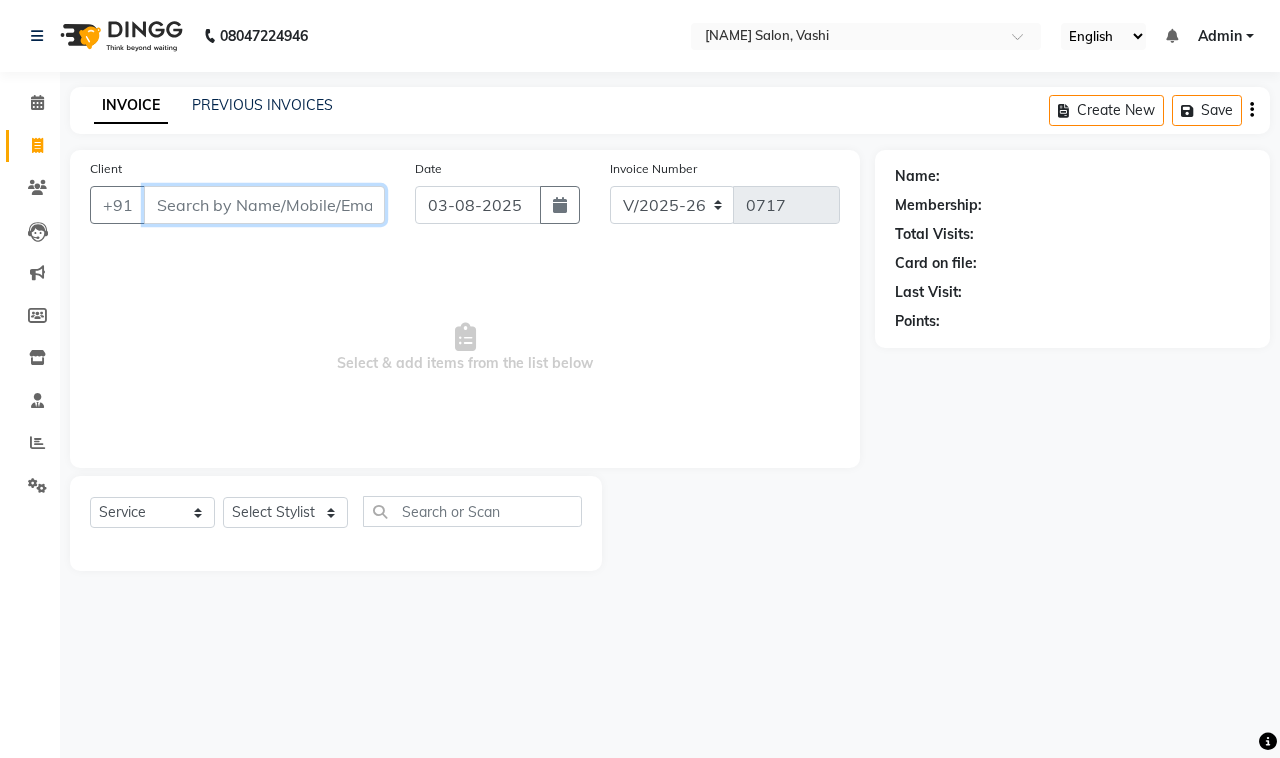 click on "Client" at bounding box center [264, 205] 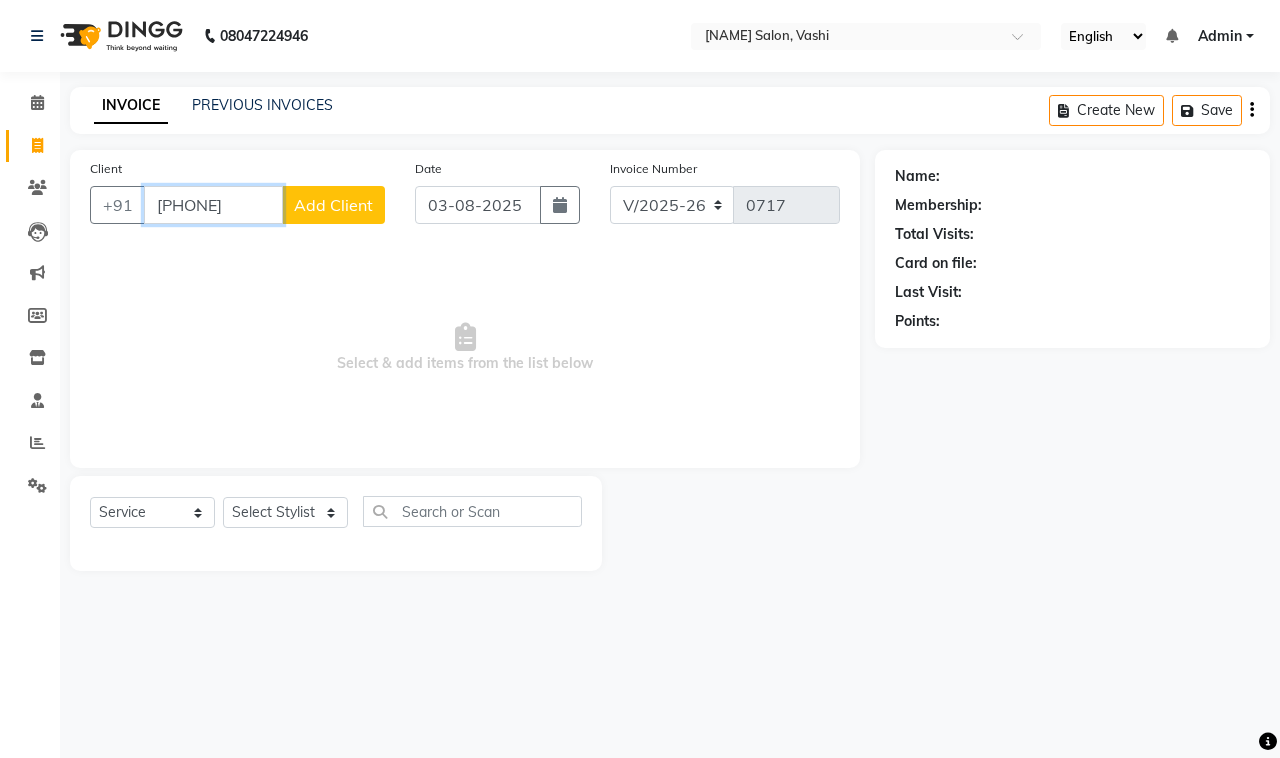 type on "[PHONE]" 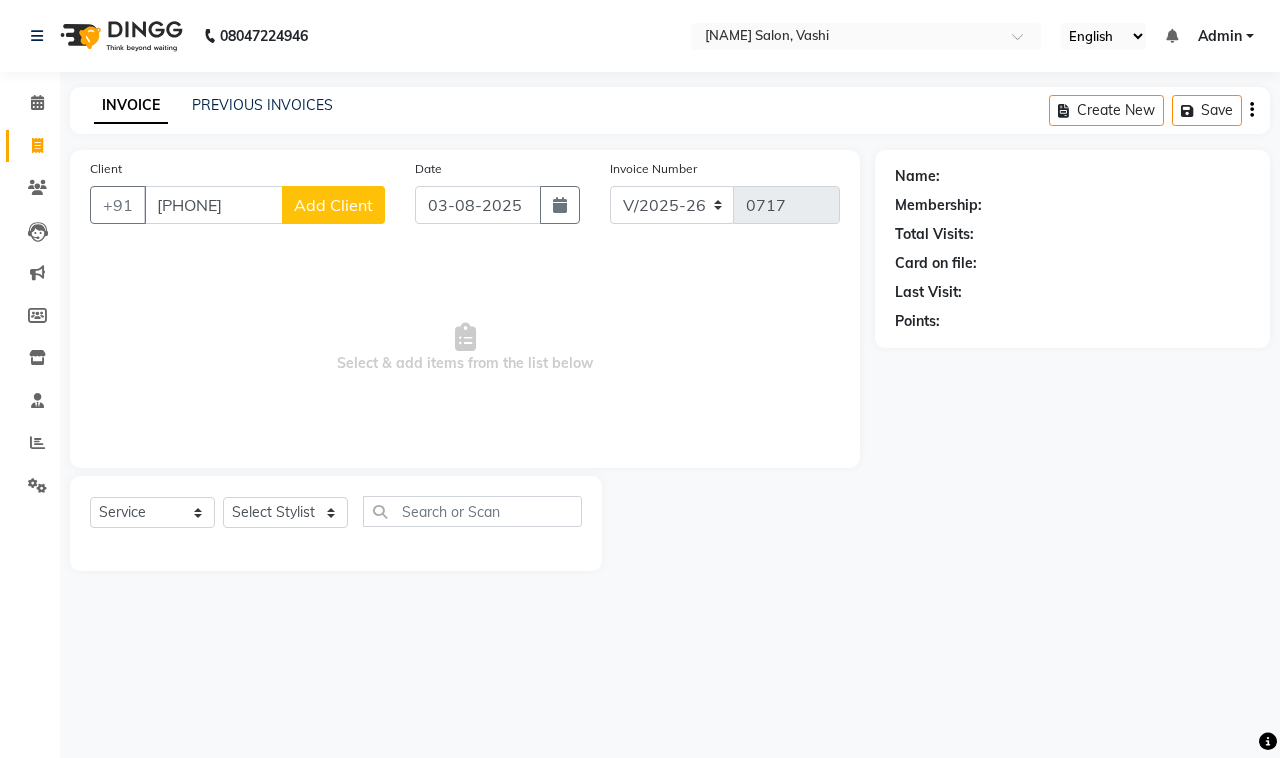 click on "Add Client" 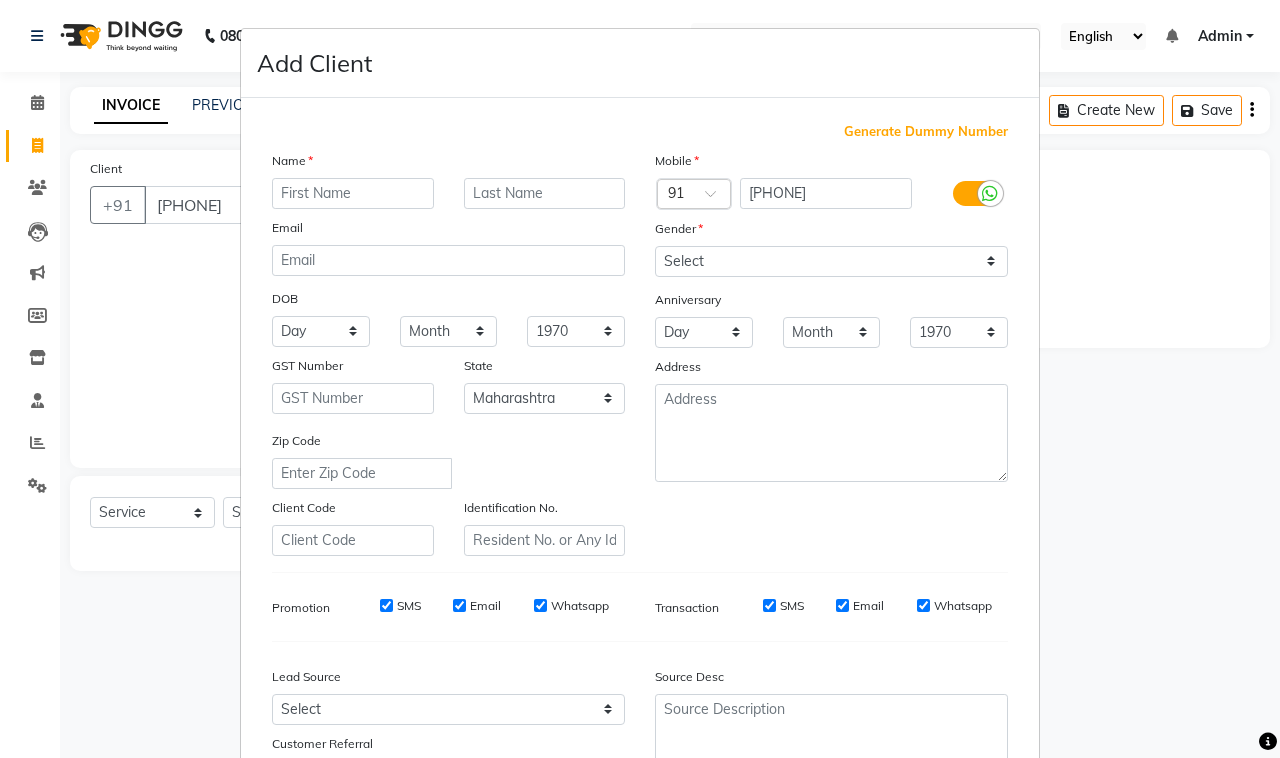 click at bounding box center (353, 193) 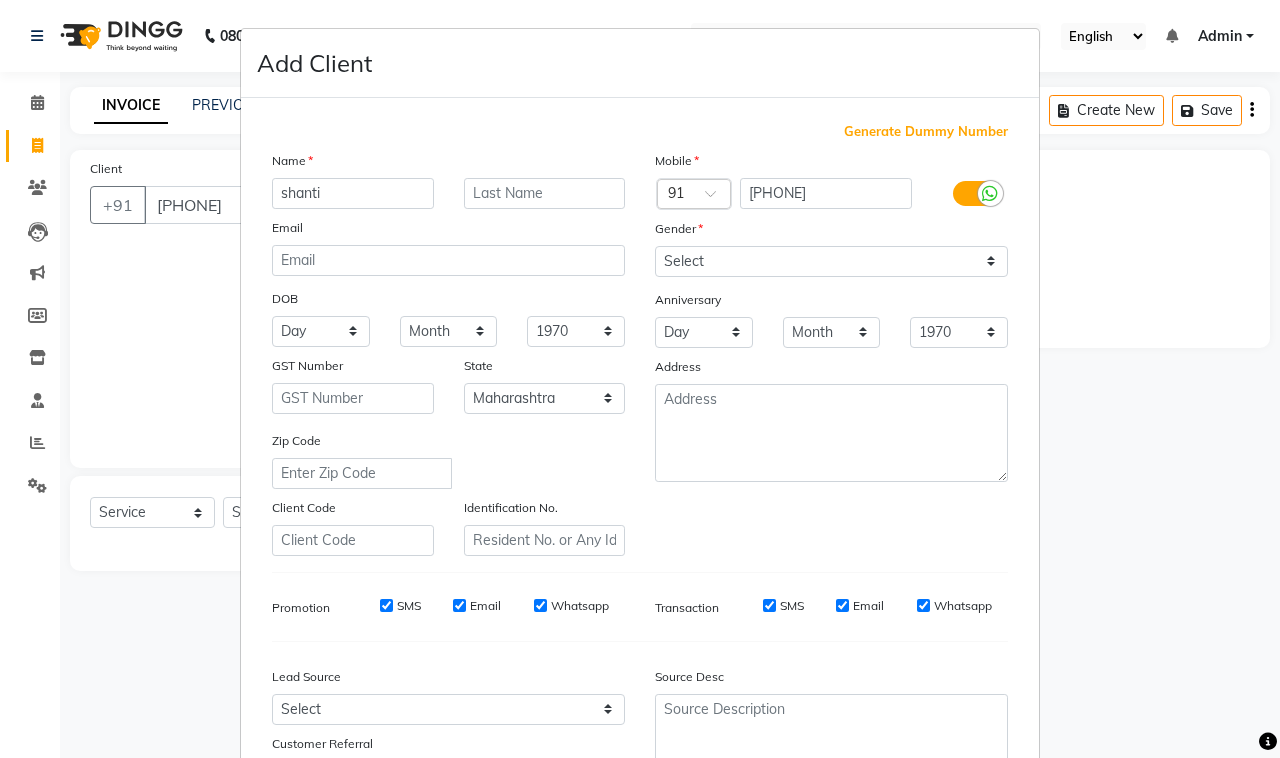 type on "shanti" 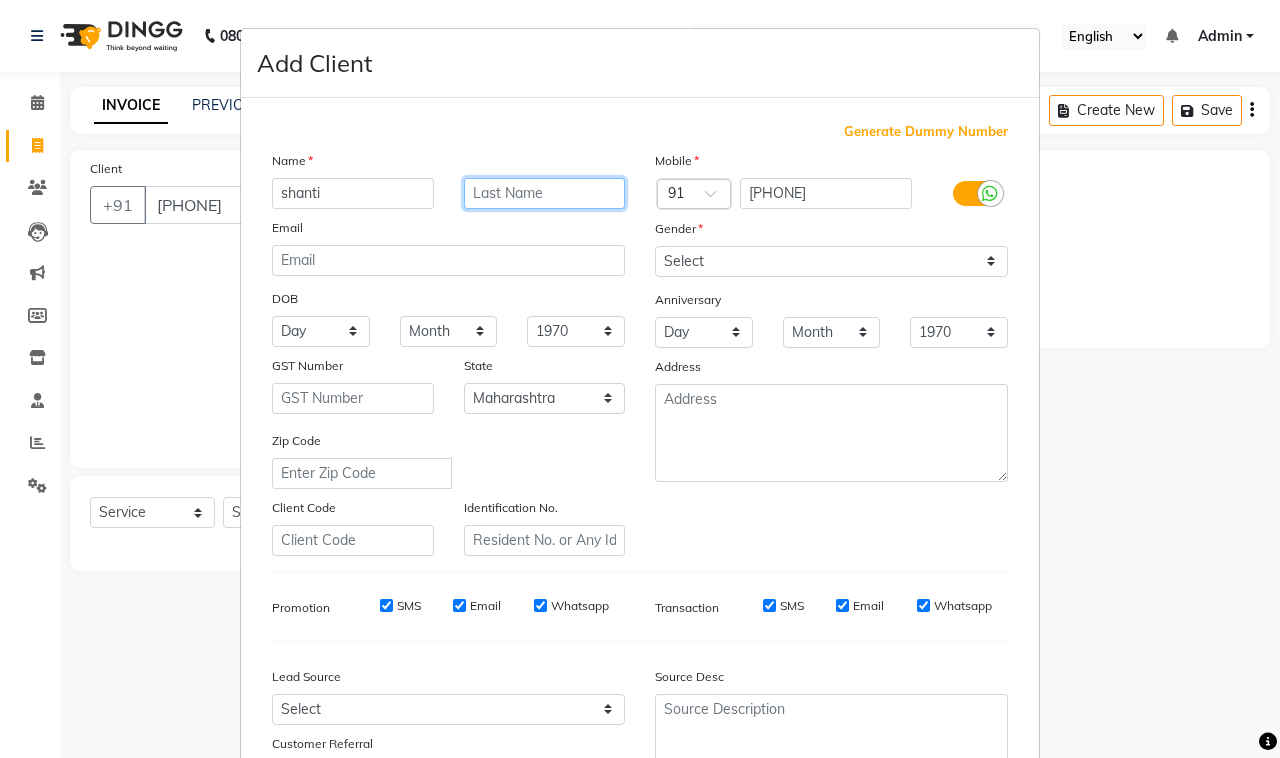 click at bounding box center (545, 193) 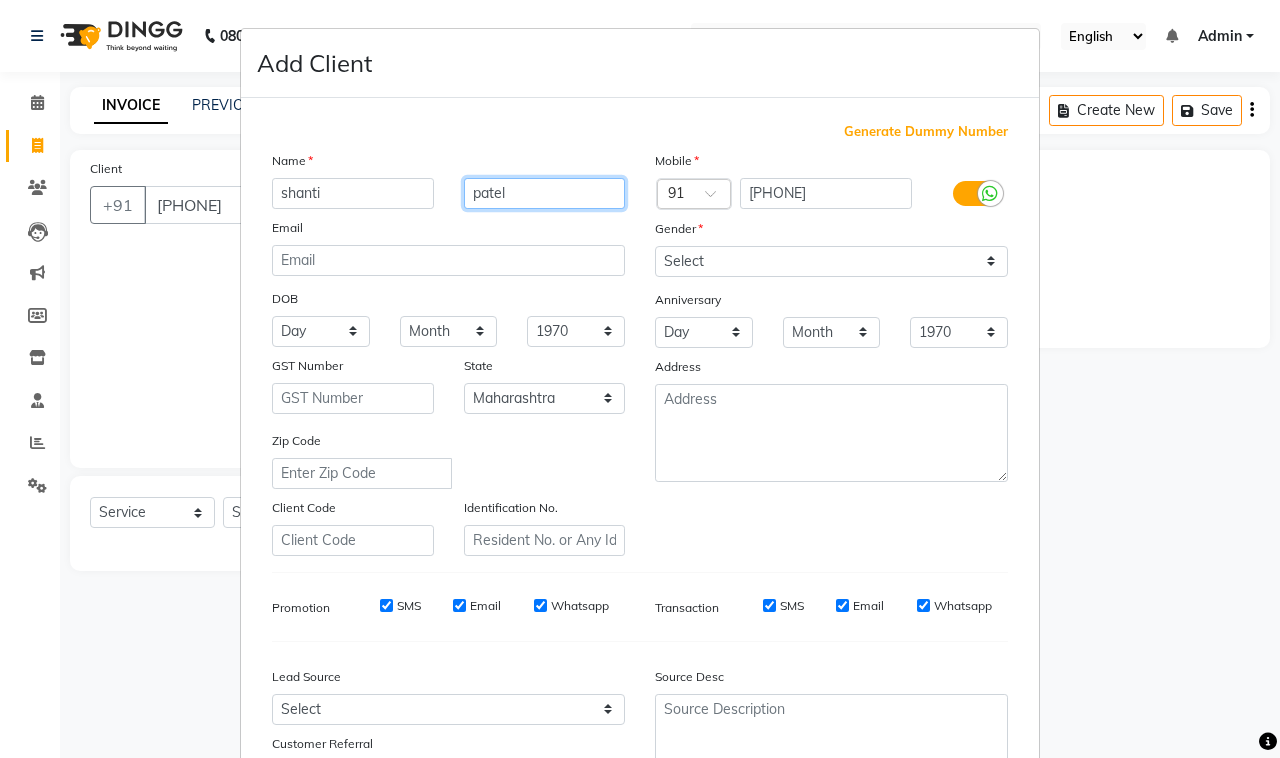 type on "patel" 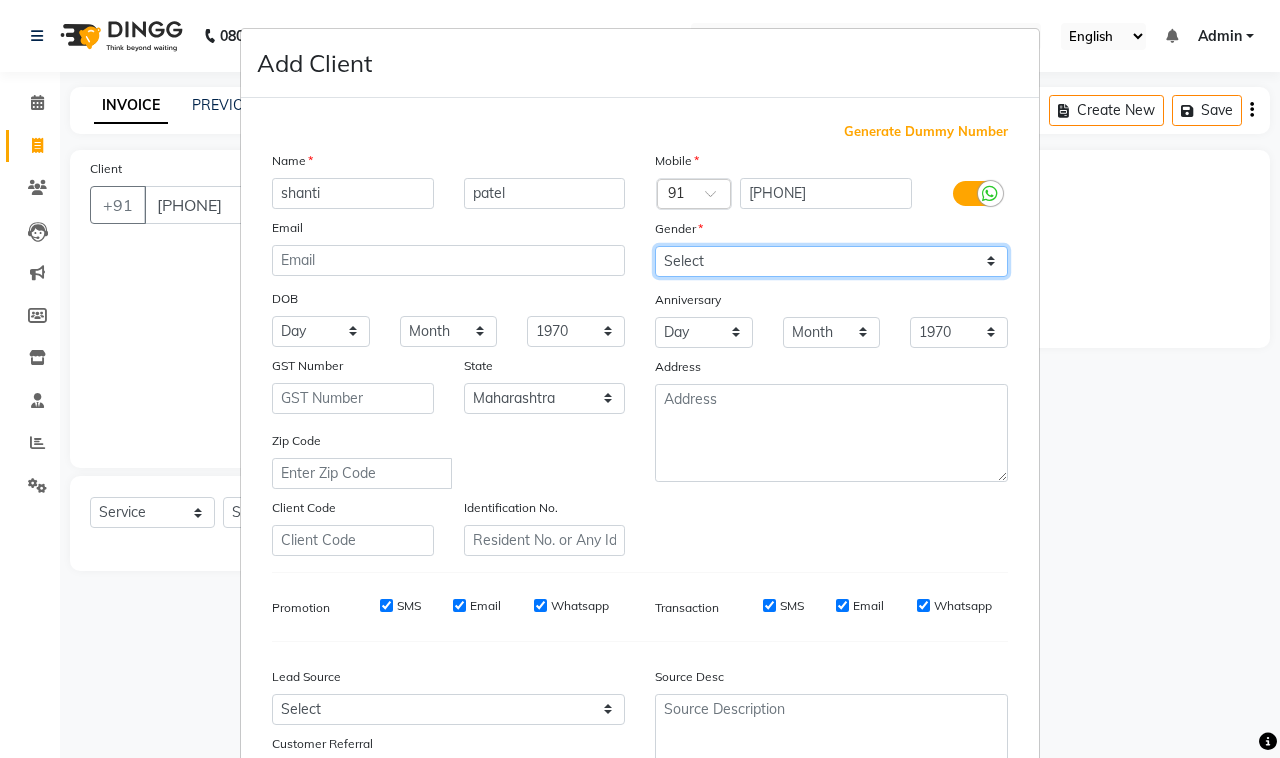 click on "Select Male Female Other Prefer Not To Say" at bounding box center (831, 261) 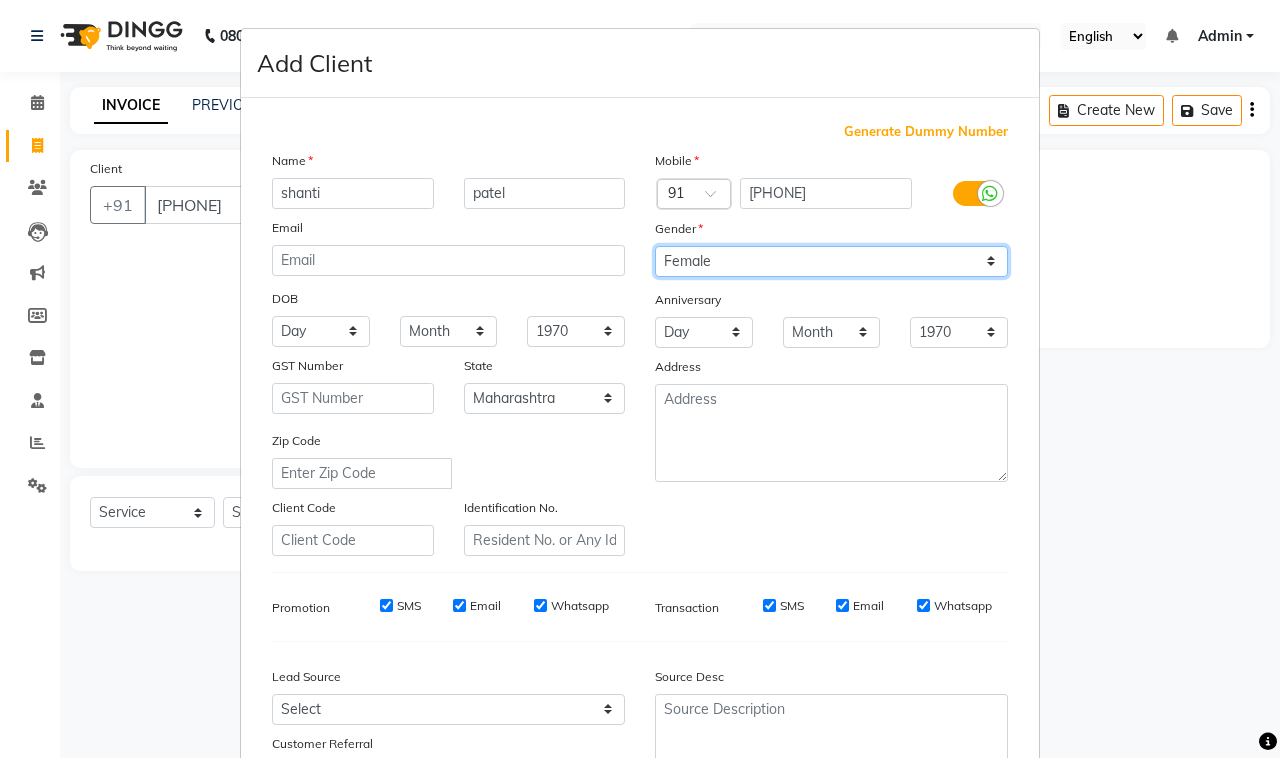 click on "Select Male Female Other Prefer Not To Say" at bounding box center (831, 261) 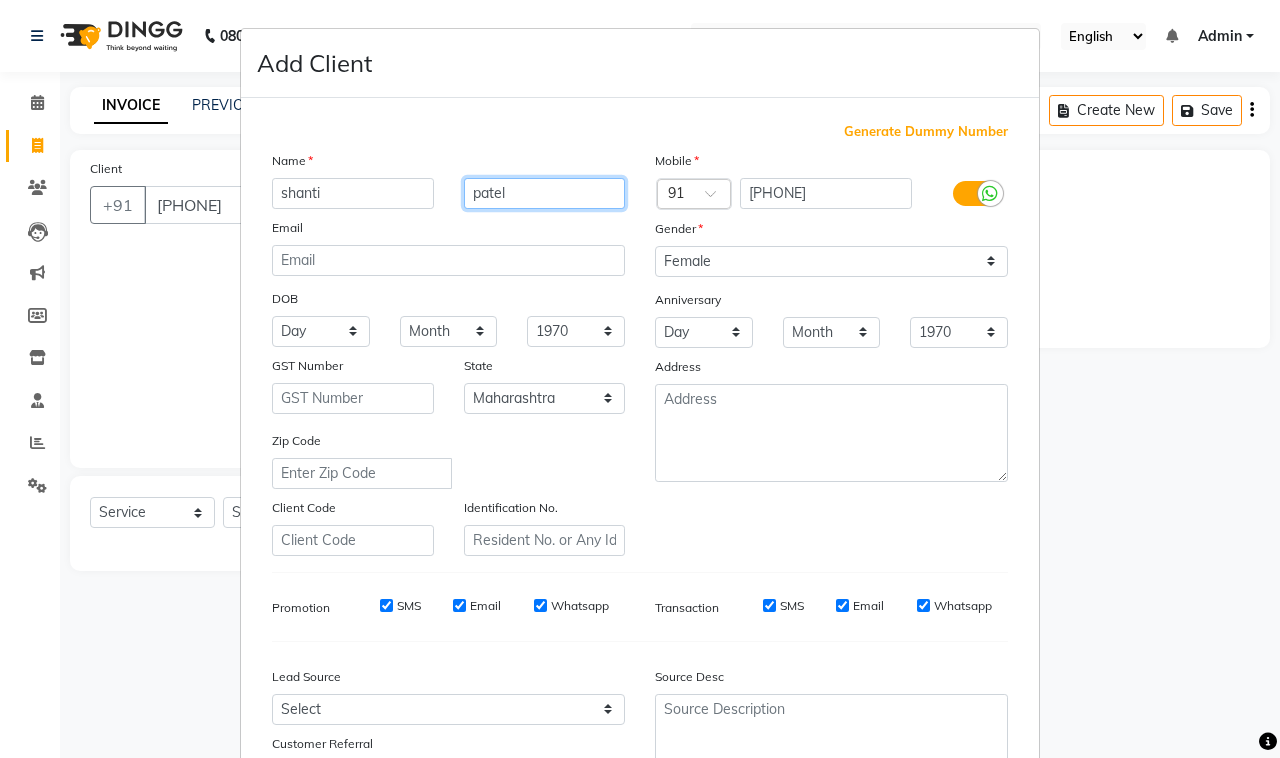 click on "patel" at bounding box center [545, 193] 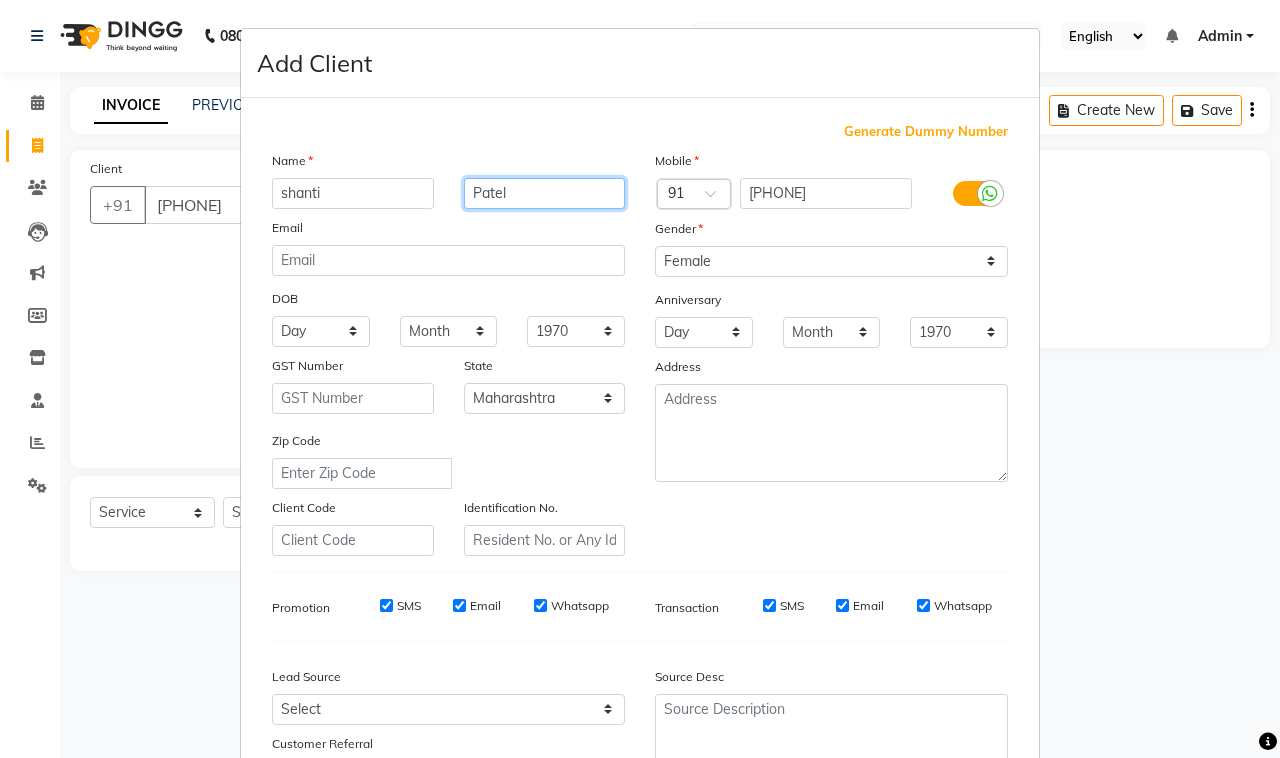 type on "Patel" 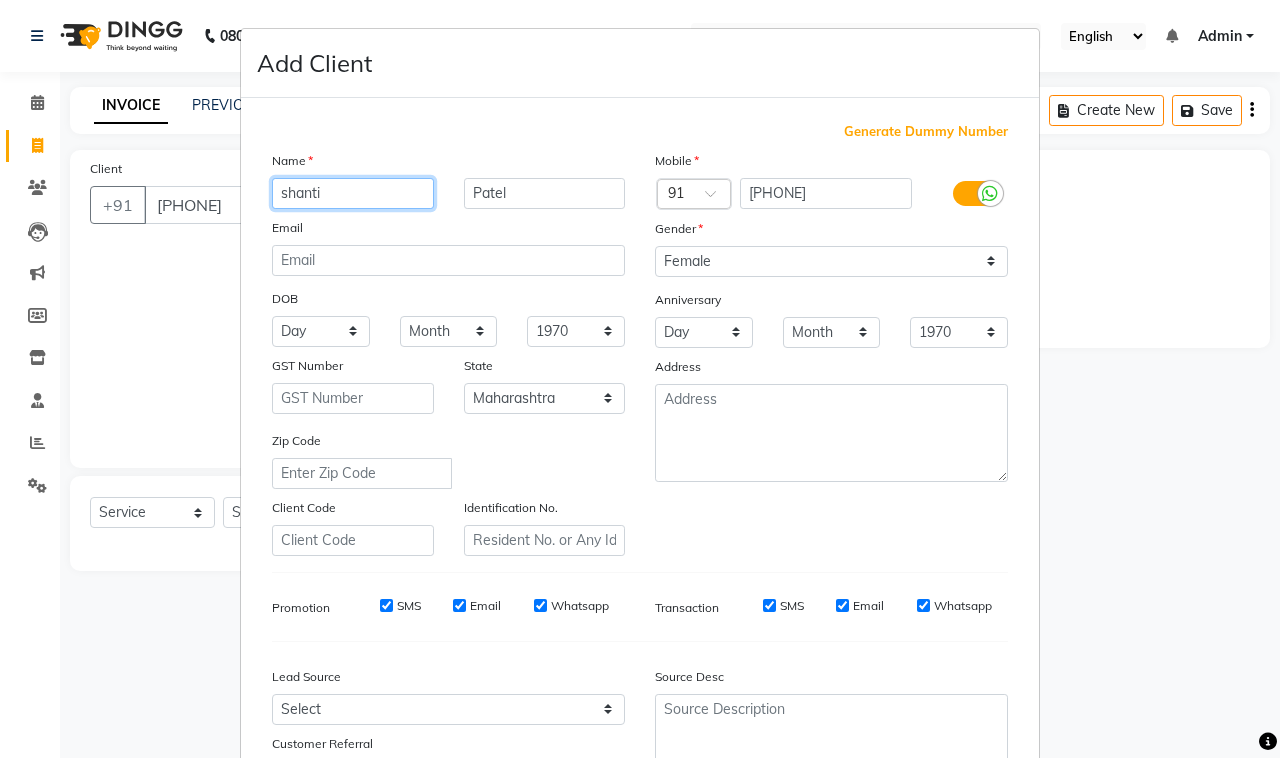 click on "shanti" at bounding box center (353, 193) 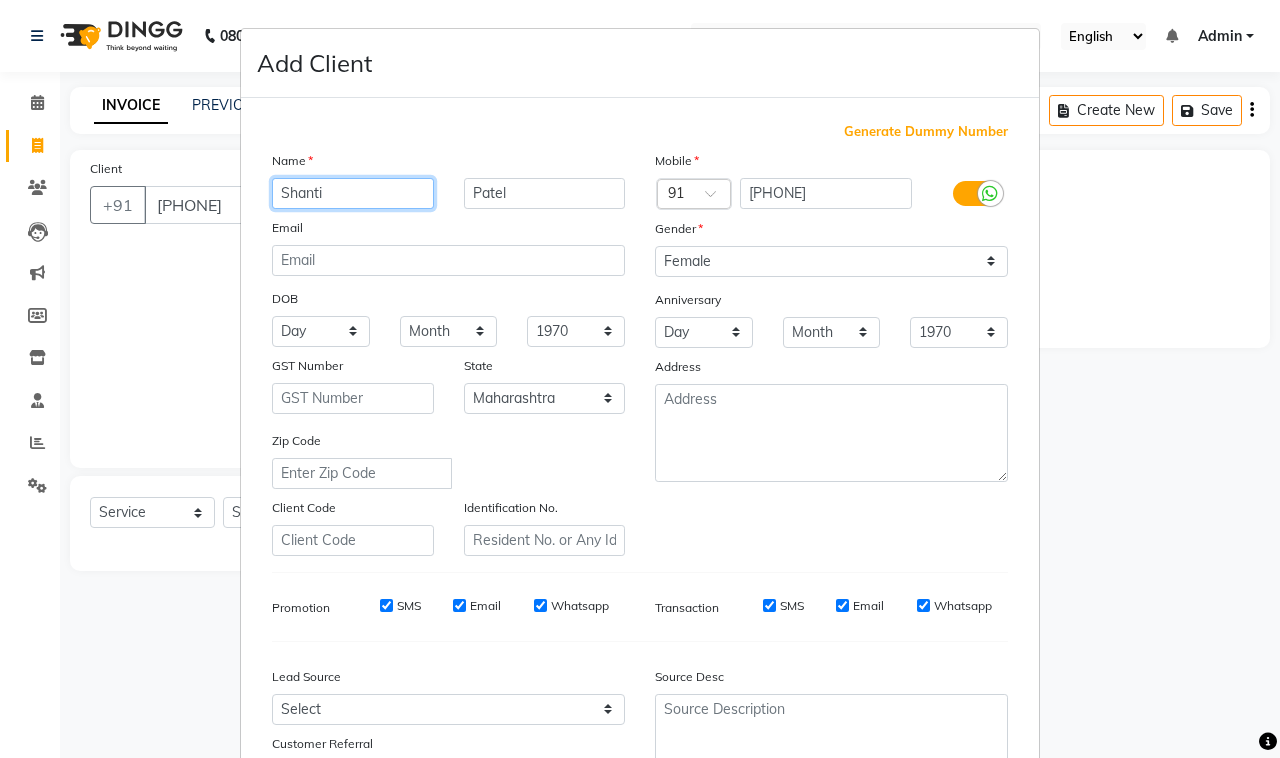 type on "Shanti" 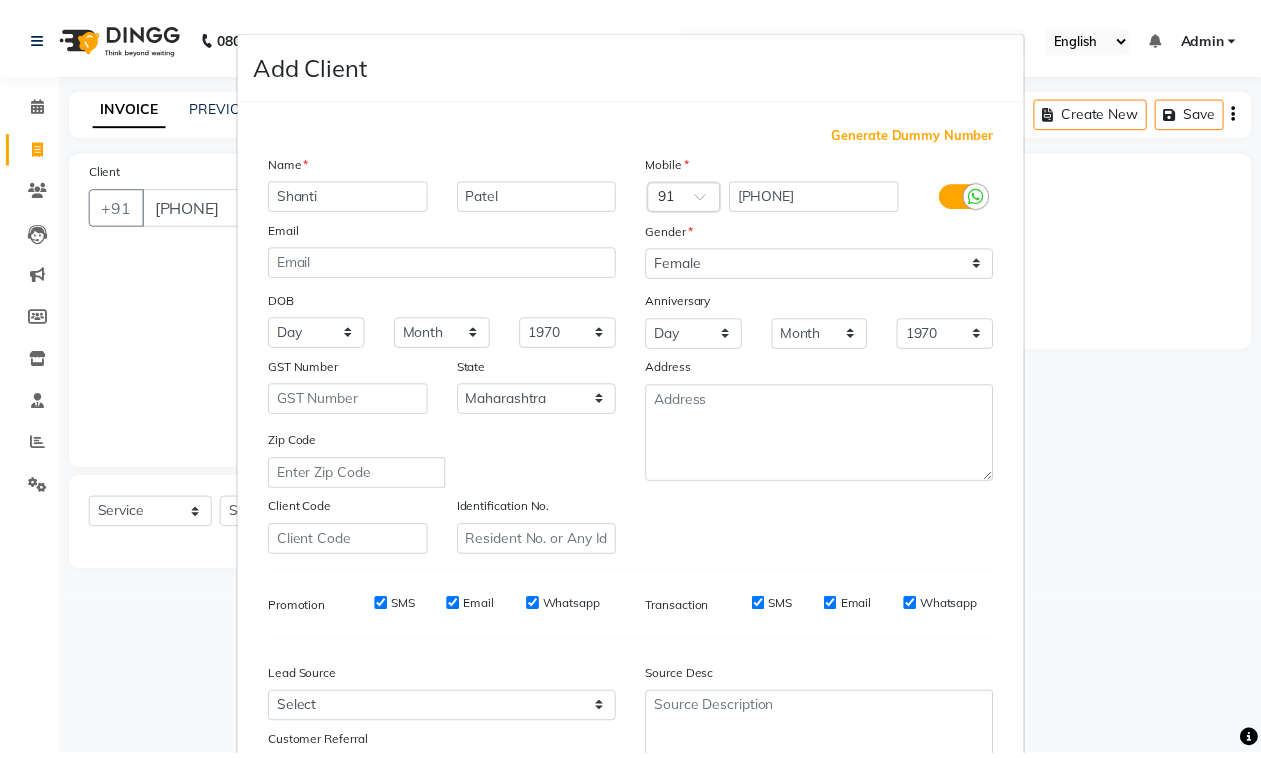 scroll, scrollTop: 157, scrollLeft: 0, axis: vertical 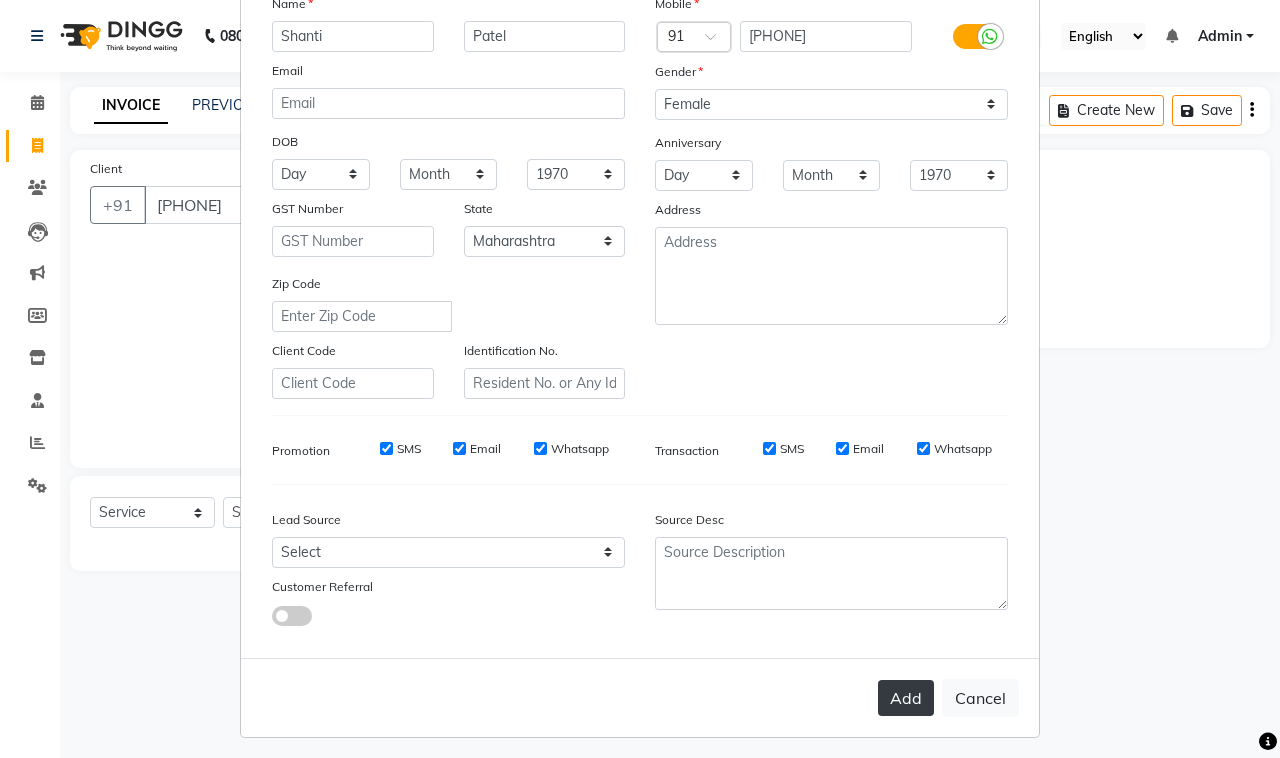 drag, startPoint x: 903, startPoint y: 693, endPoint x: 916, endPoint y: 697, distance: 13.601471 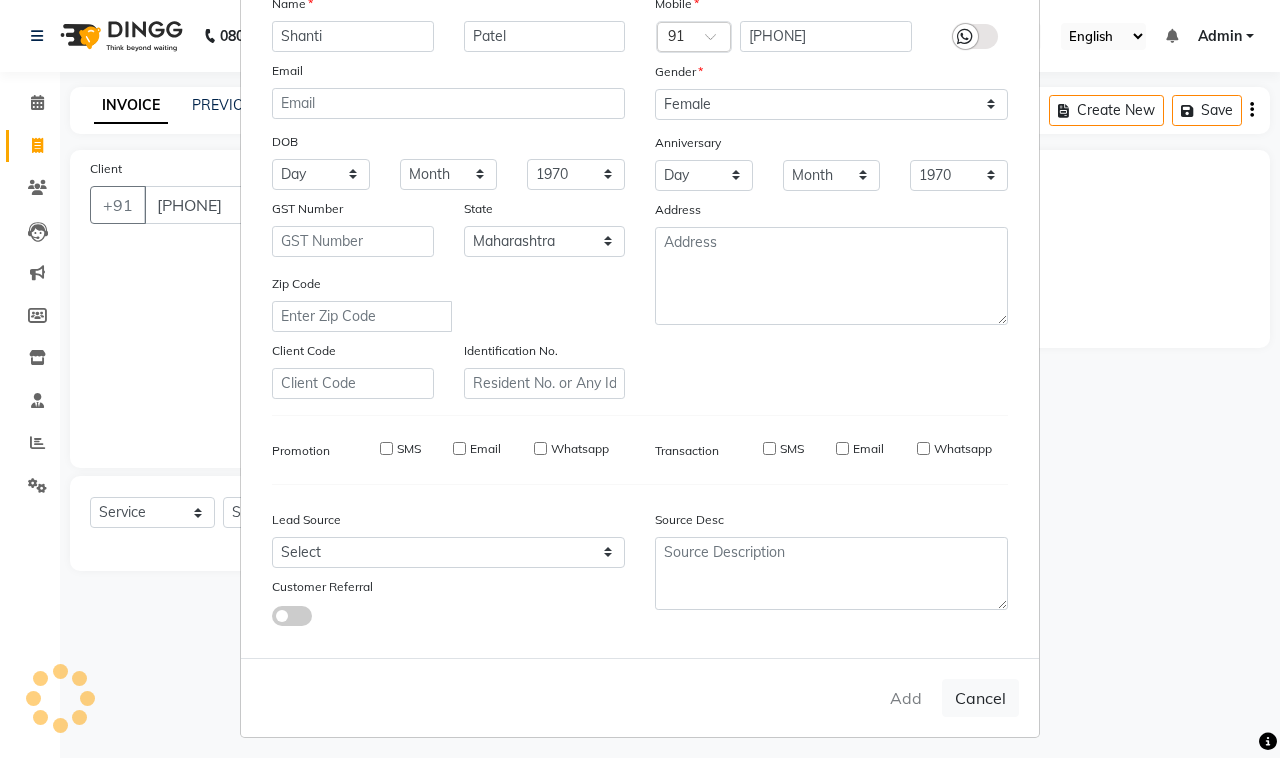 type 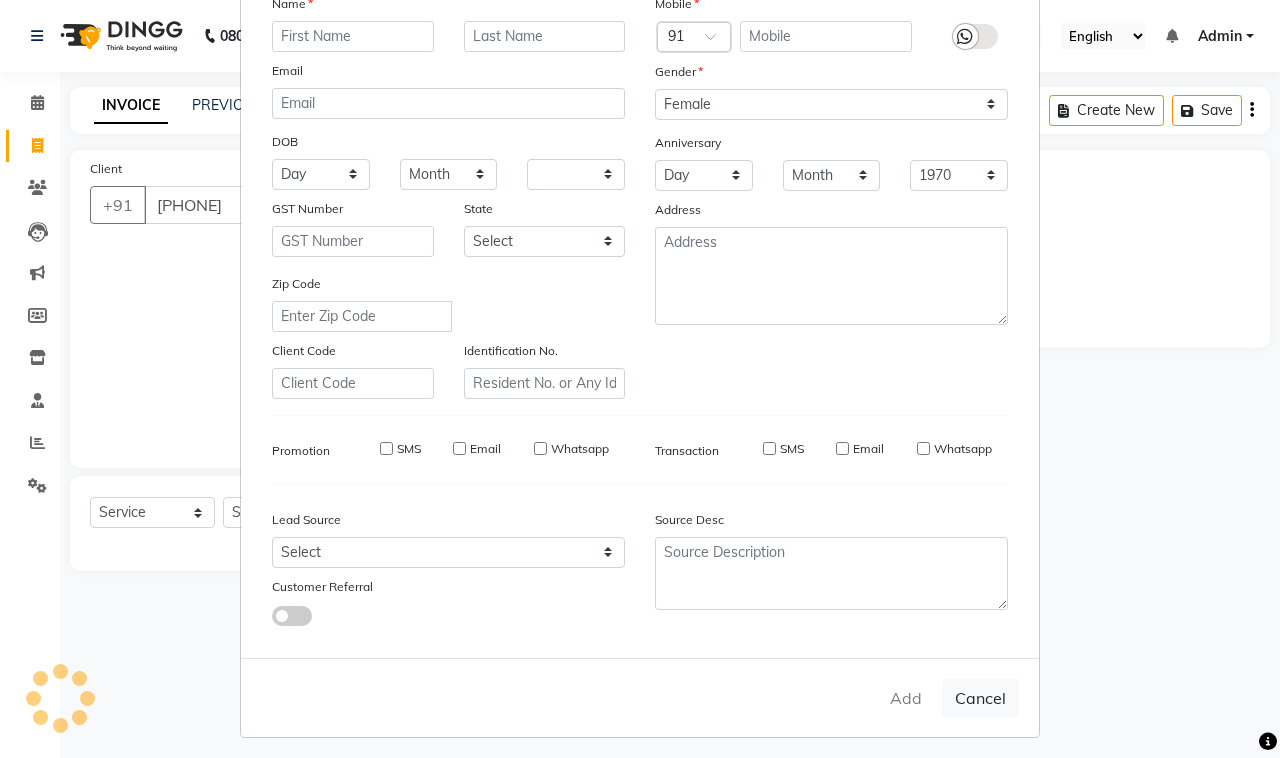 select 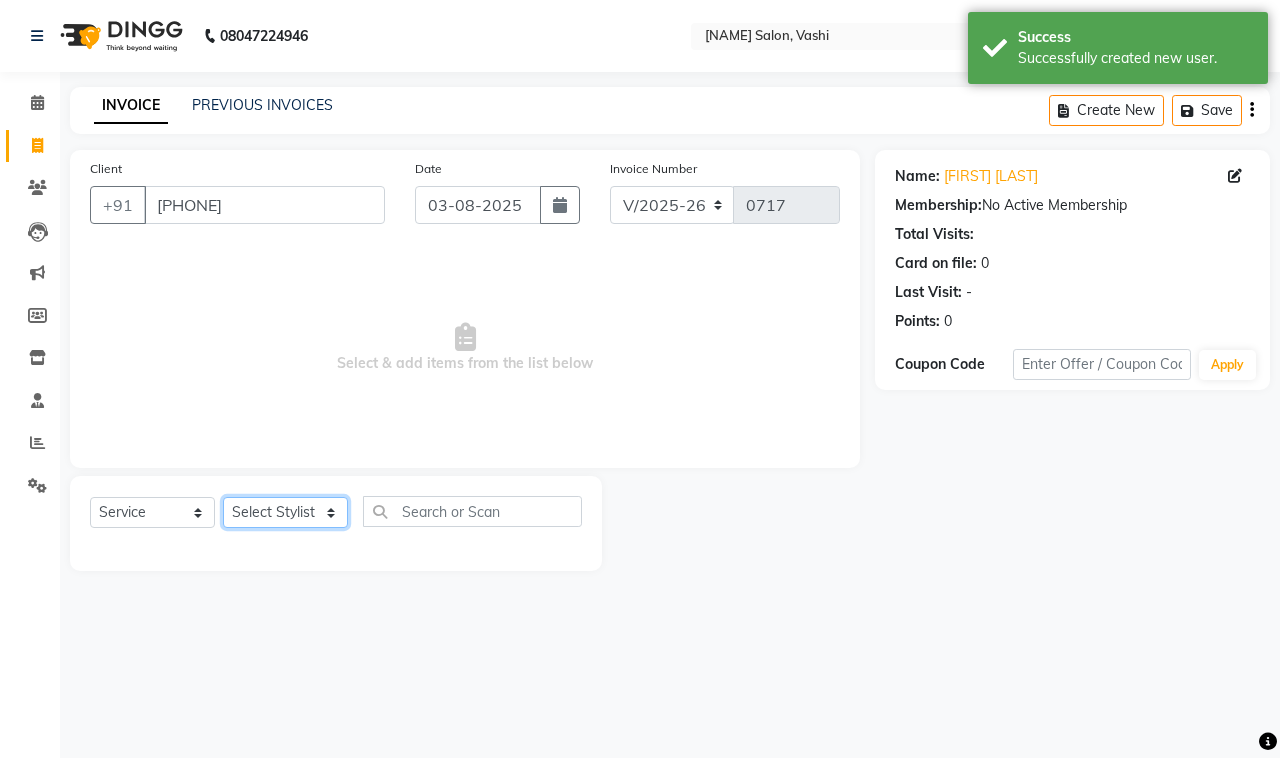 click on "Select Stylist DC Dipika Freelancer Hasan Rehan Salmani  Vinith Zoya Shaikh" 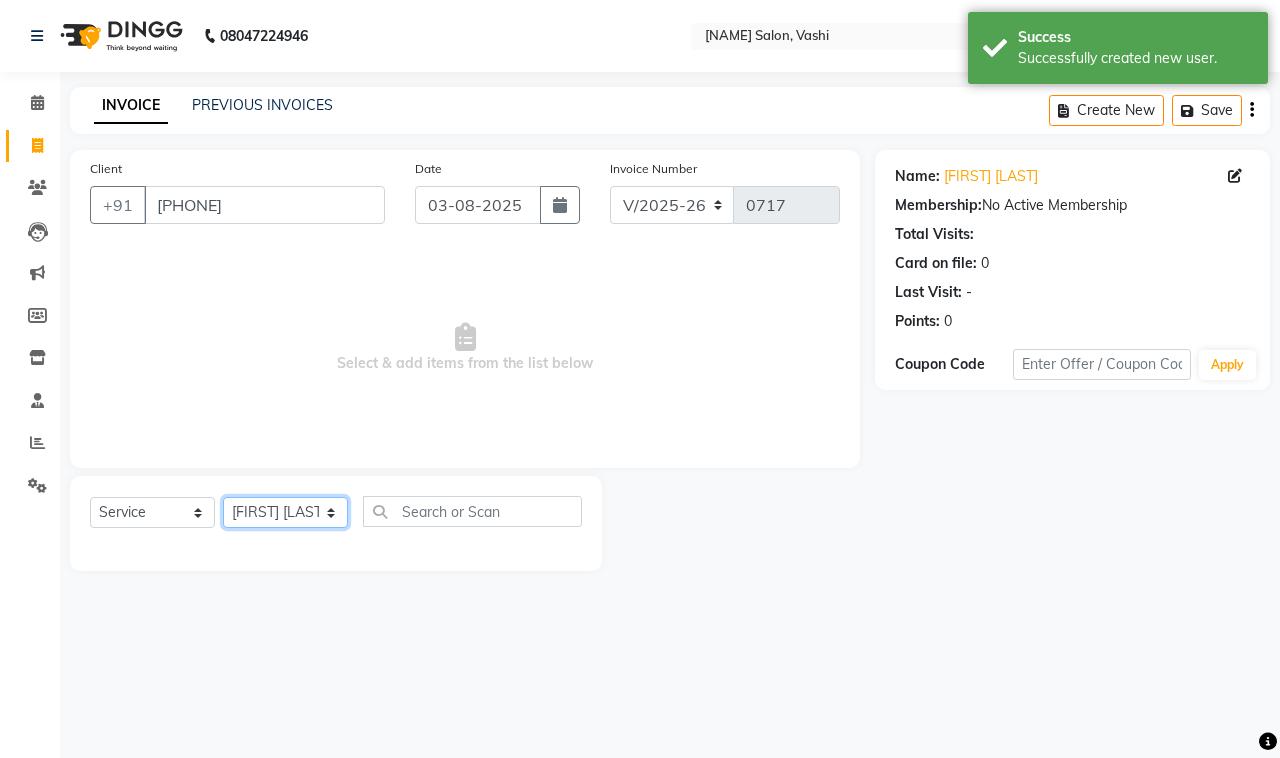 click on "Select Stylist DC Dipika Freelancer Hasan Rehan Salmani  Vinith Zoya Shaikh" 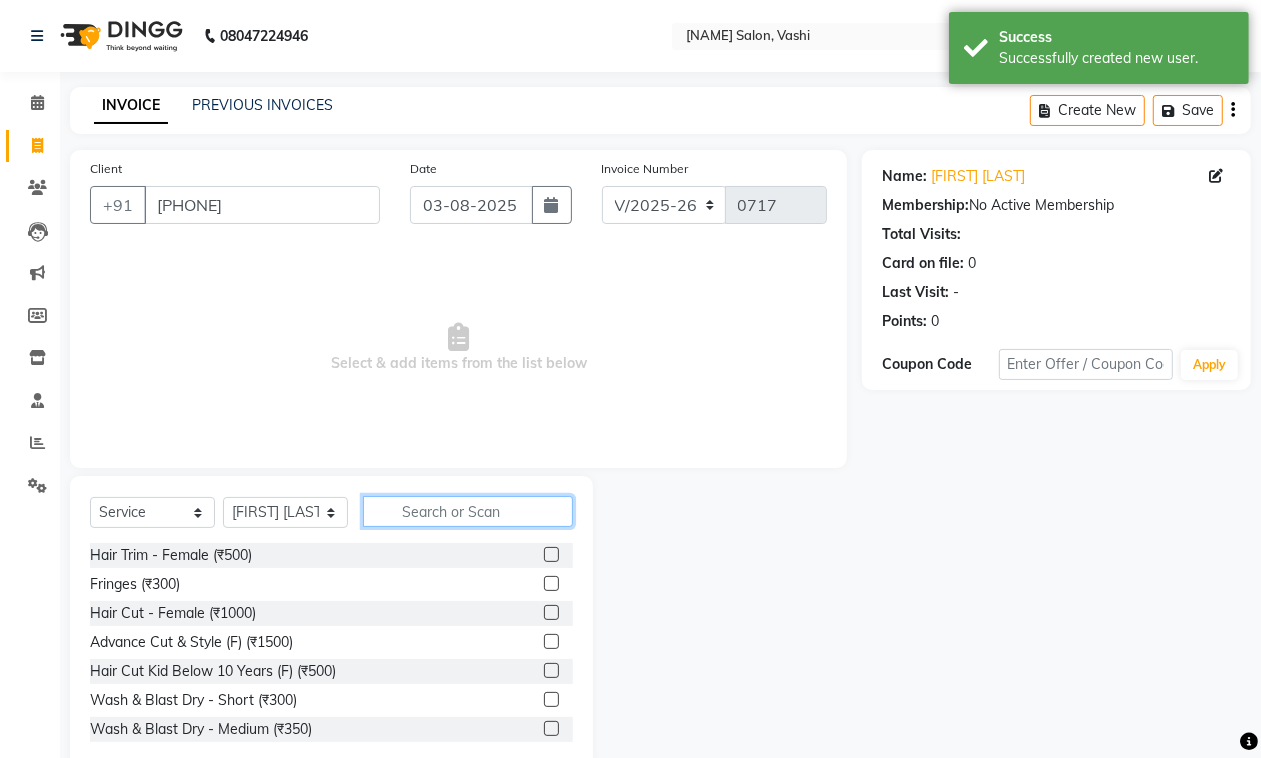 click 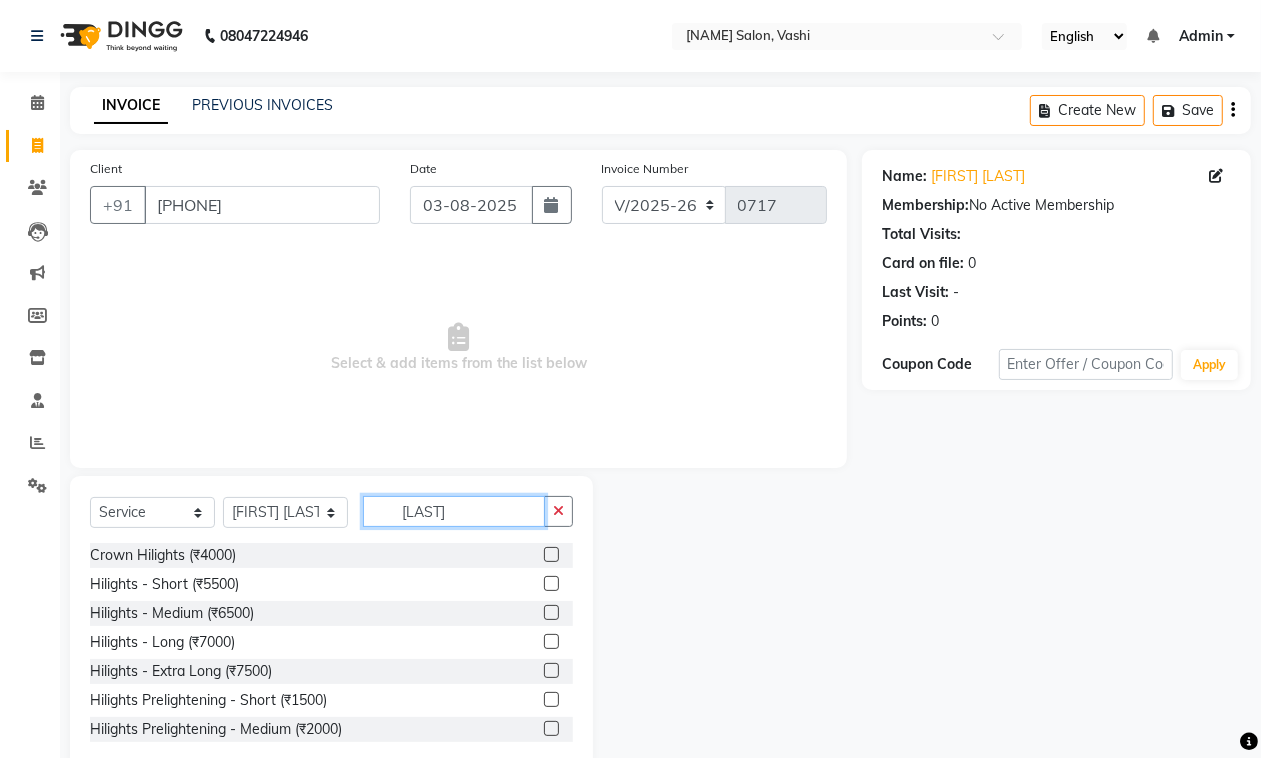 type on "[LAST]" 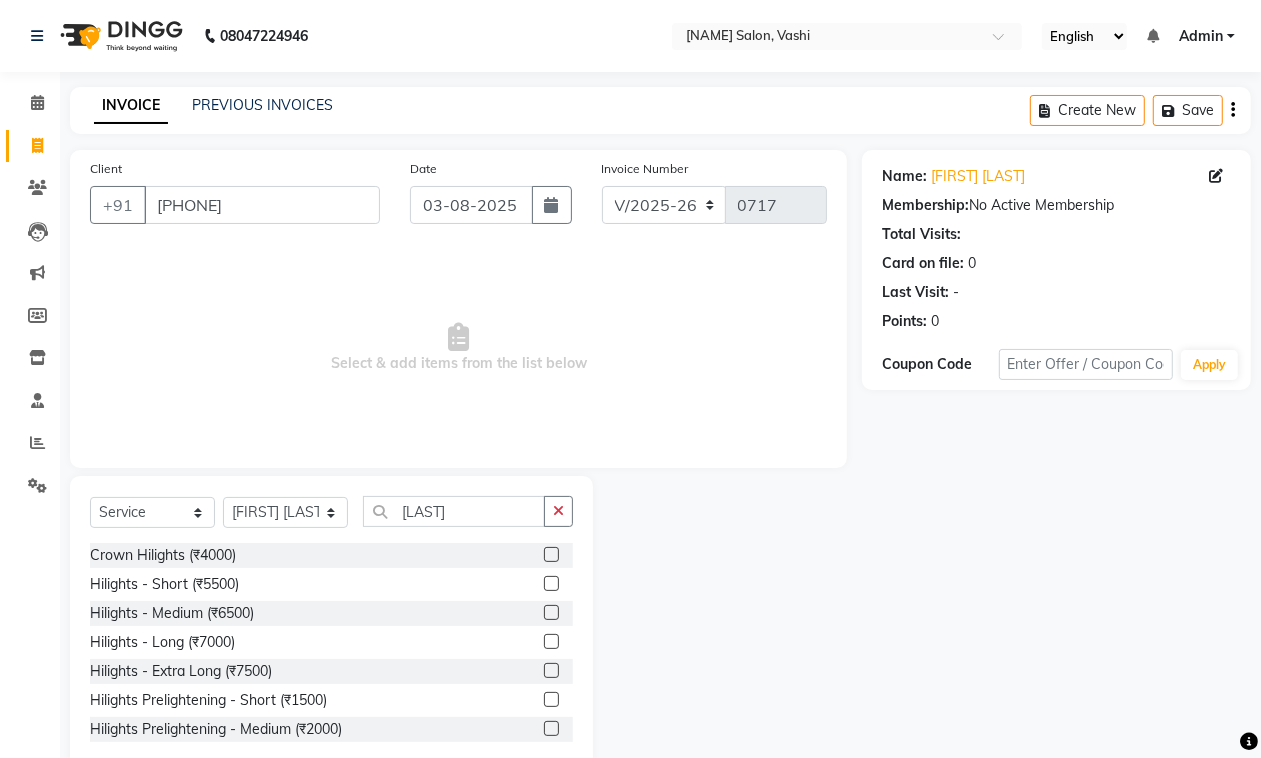 click on "Hilights - Medium (₹6500)" 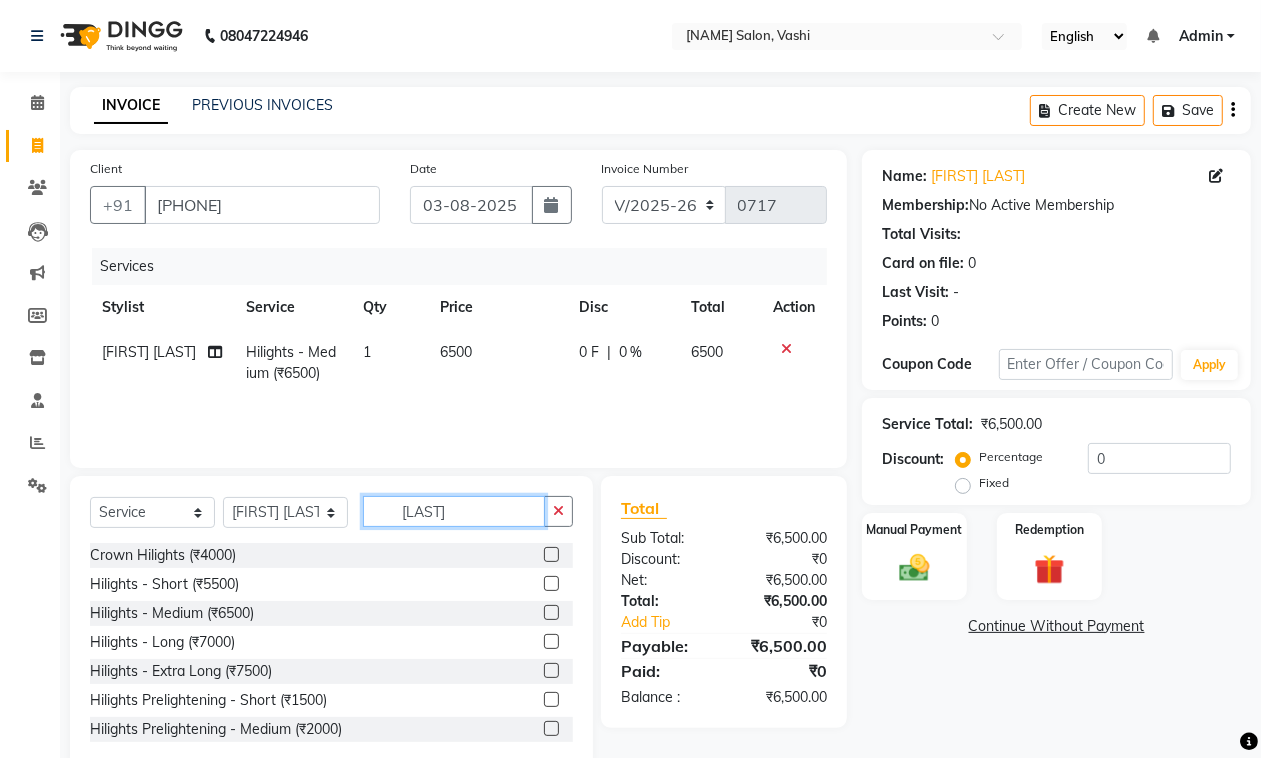 checkbox on "false" 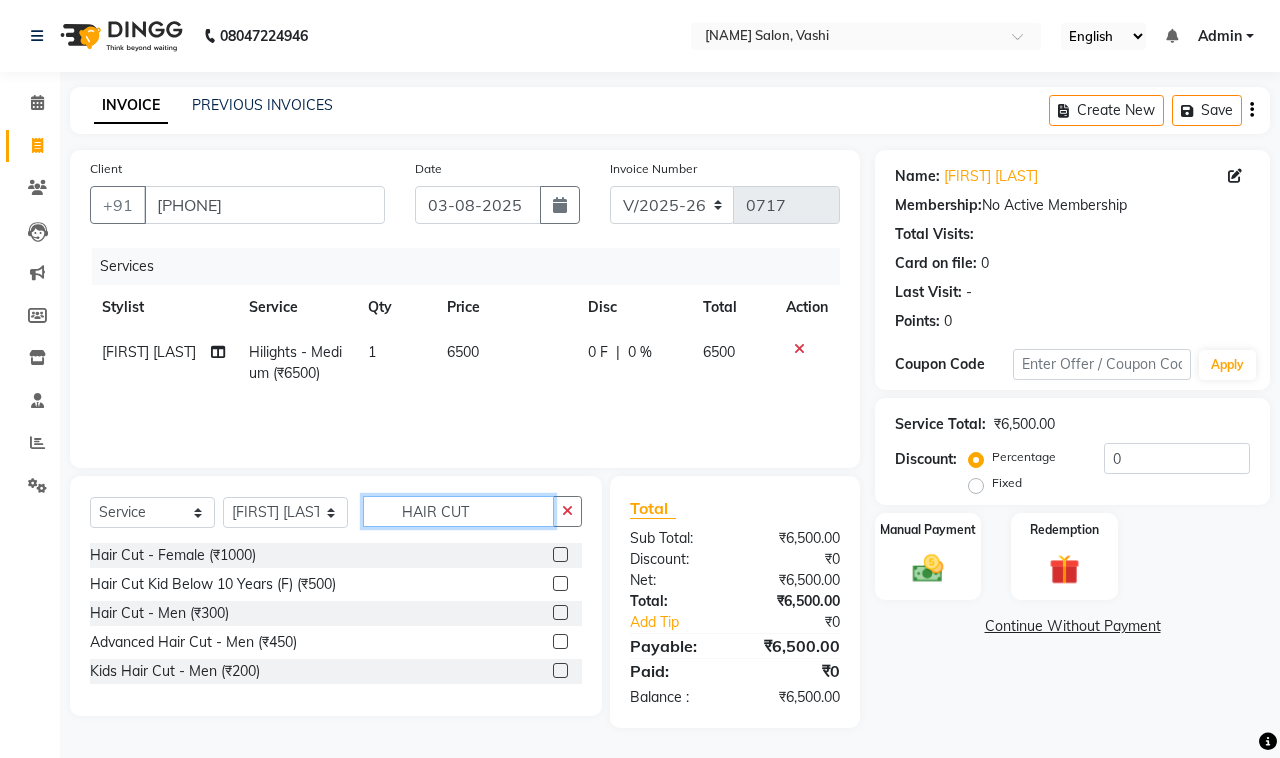 type on "HAIR CUT" 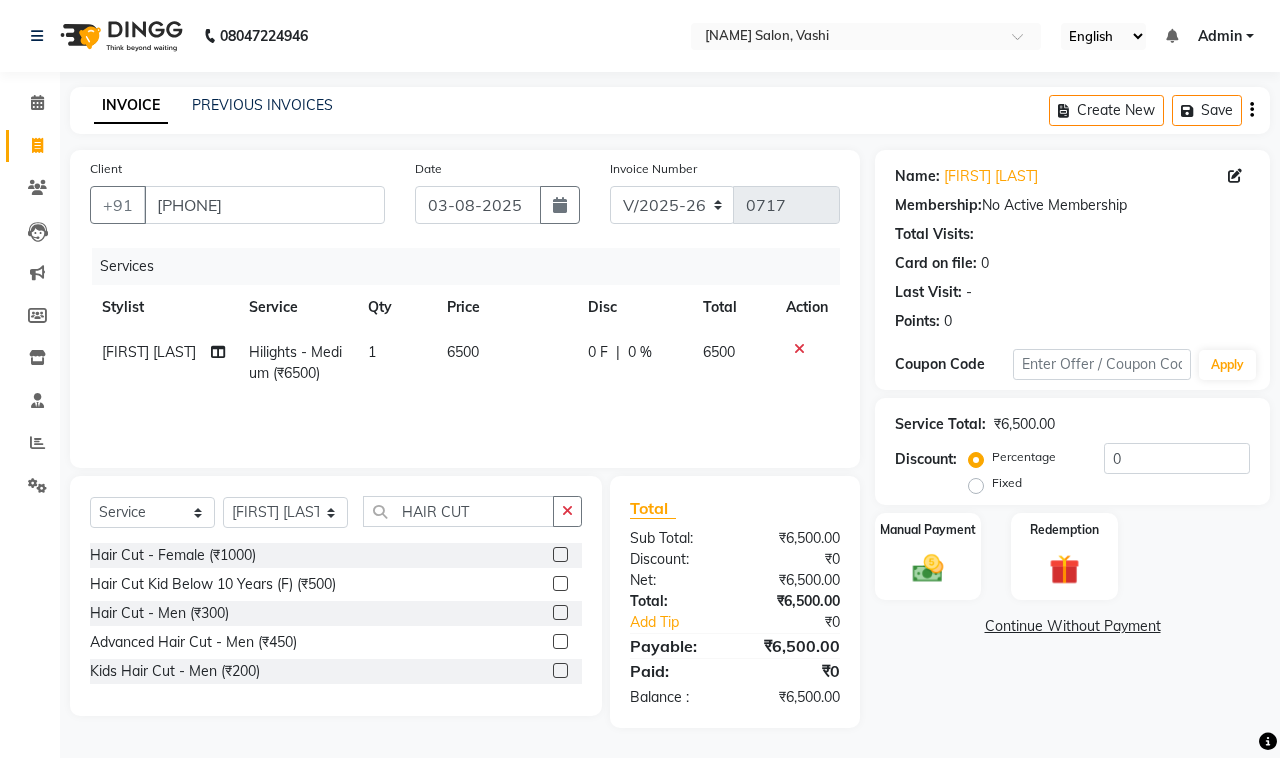 click 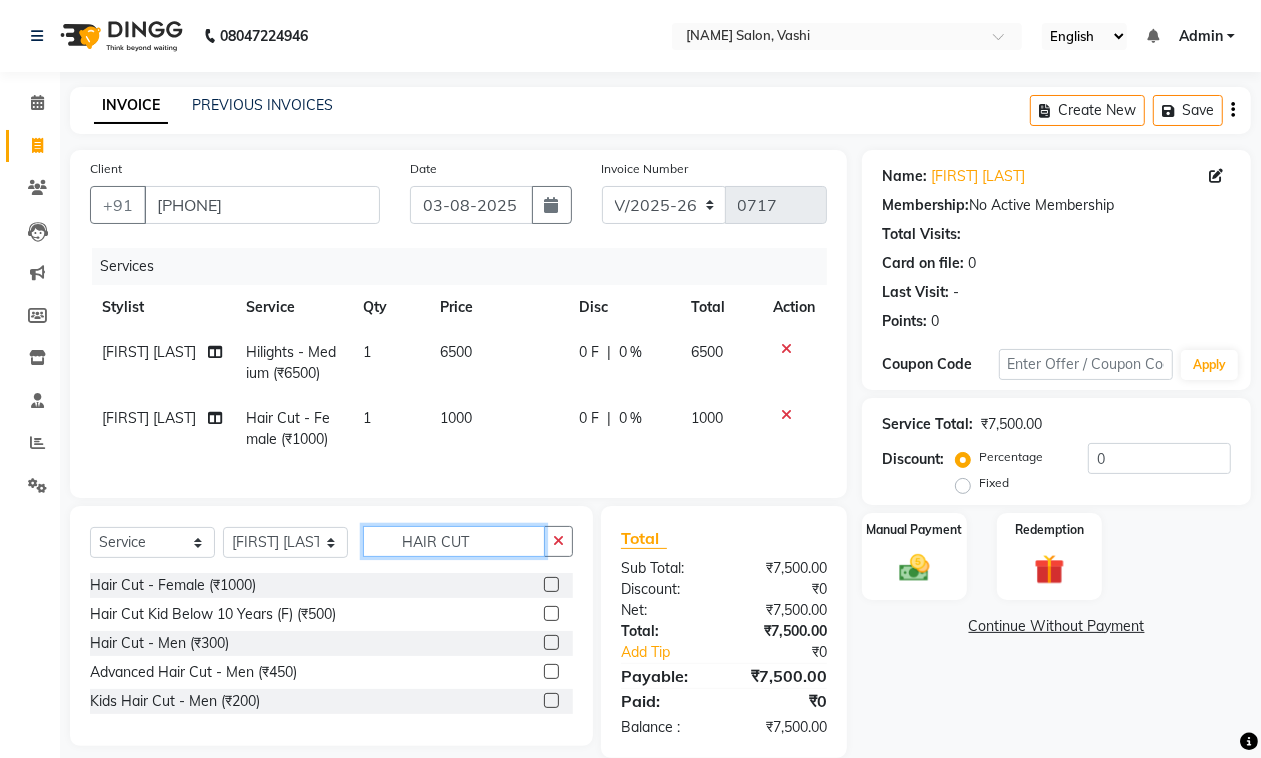 checkbox on "false" 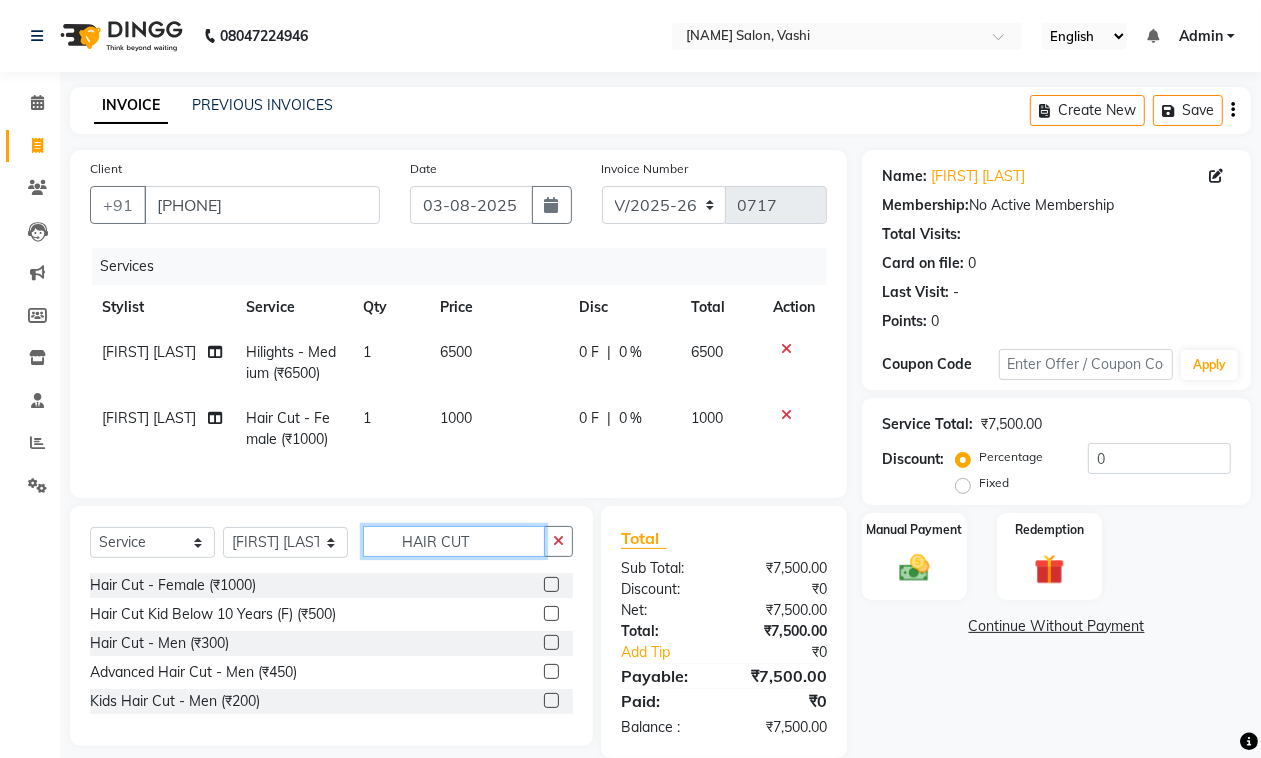 click on "HAIR CUT" 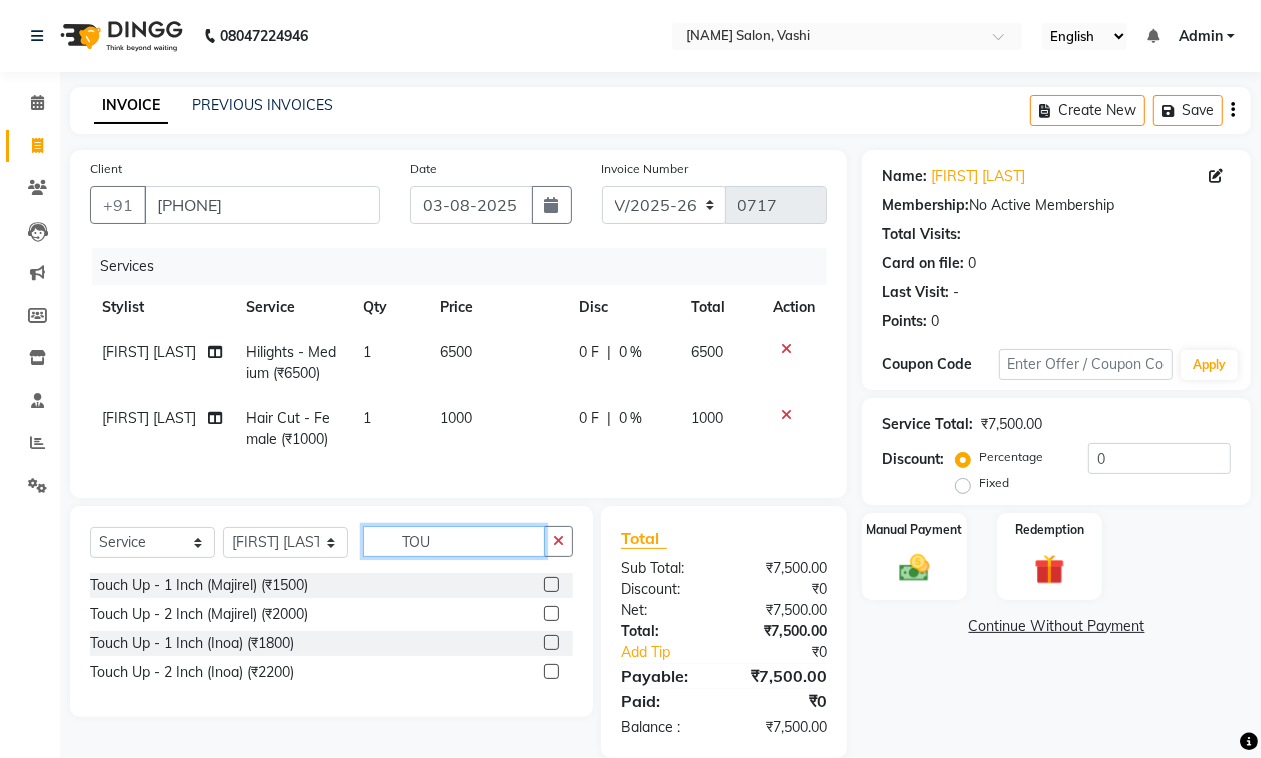 type on "TOU" 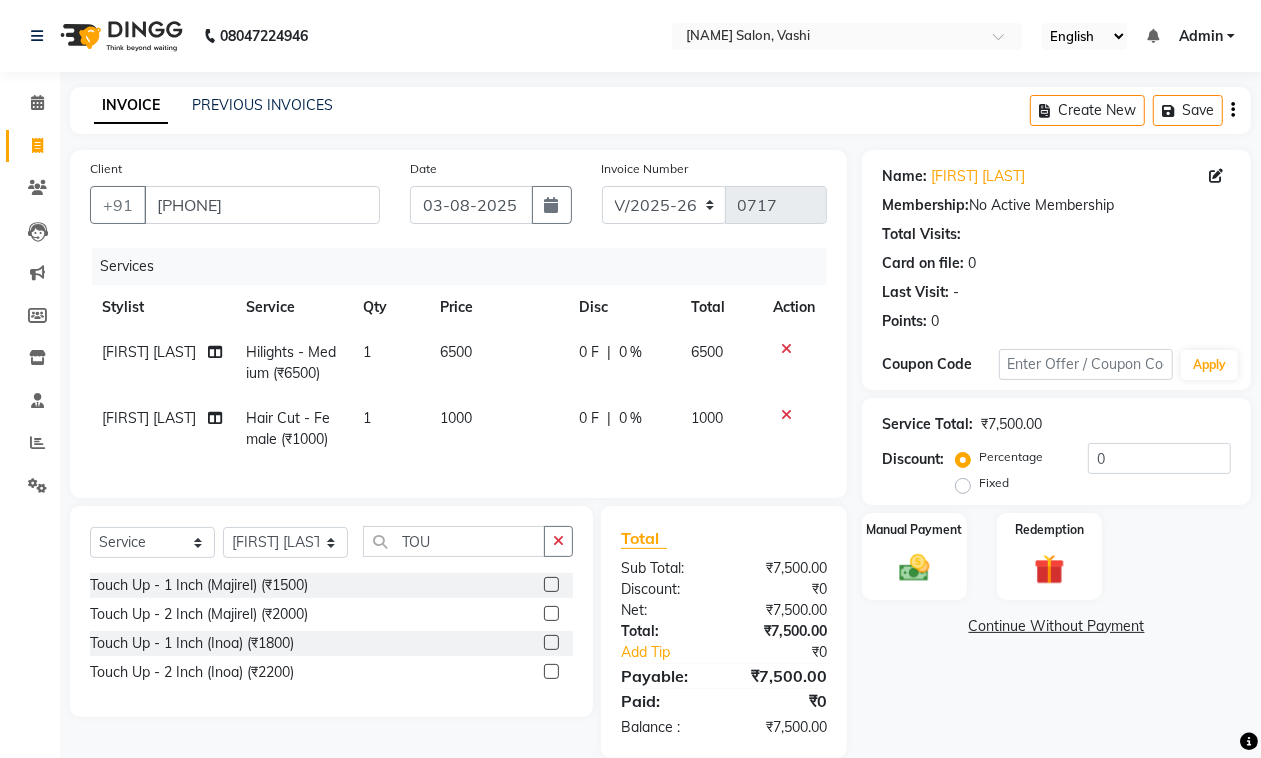 click 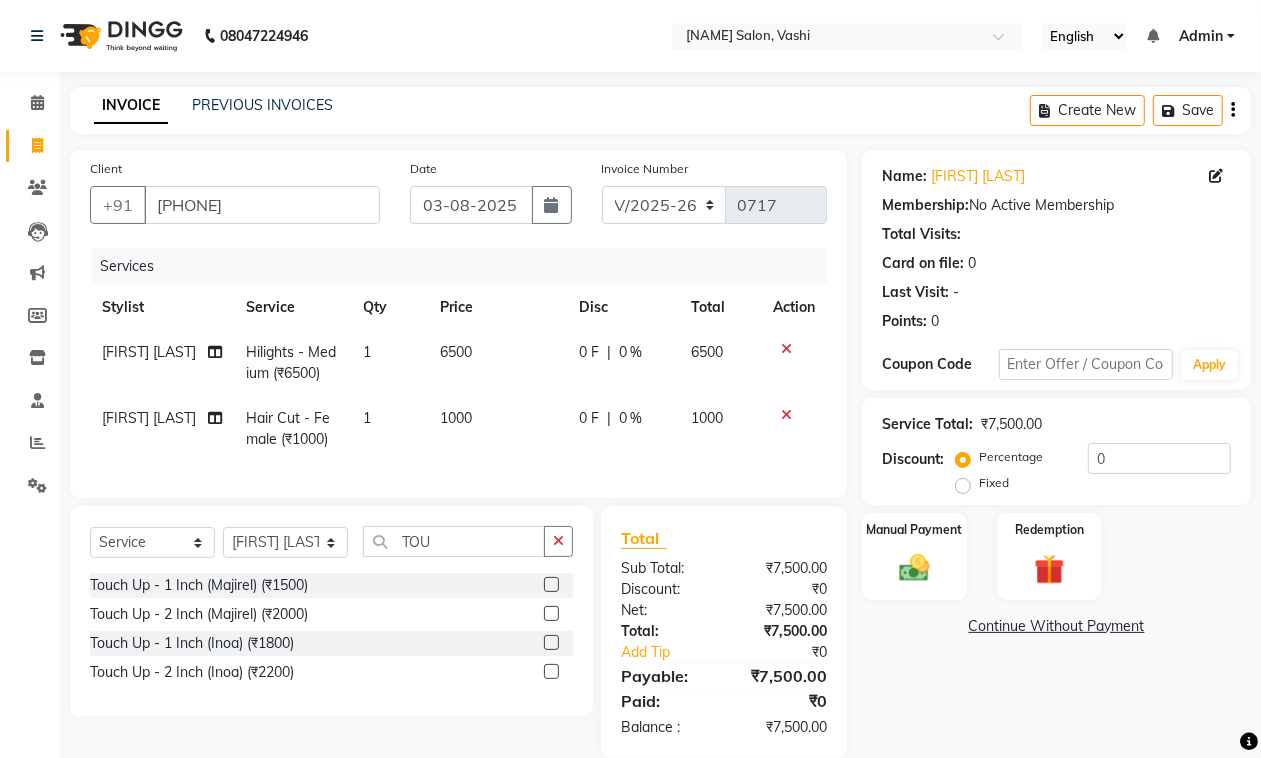 click at bounding box center (550, 585) 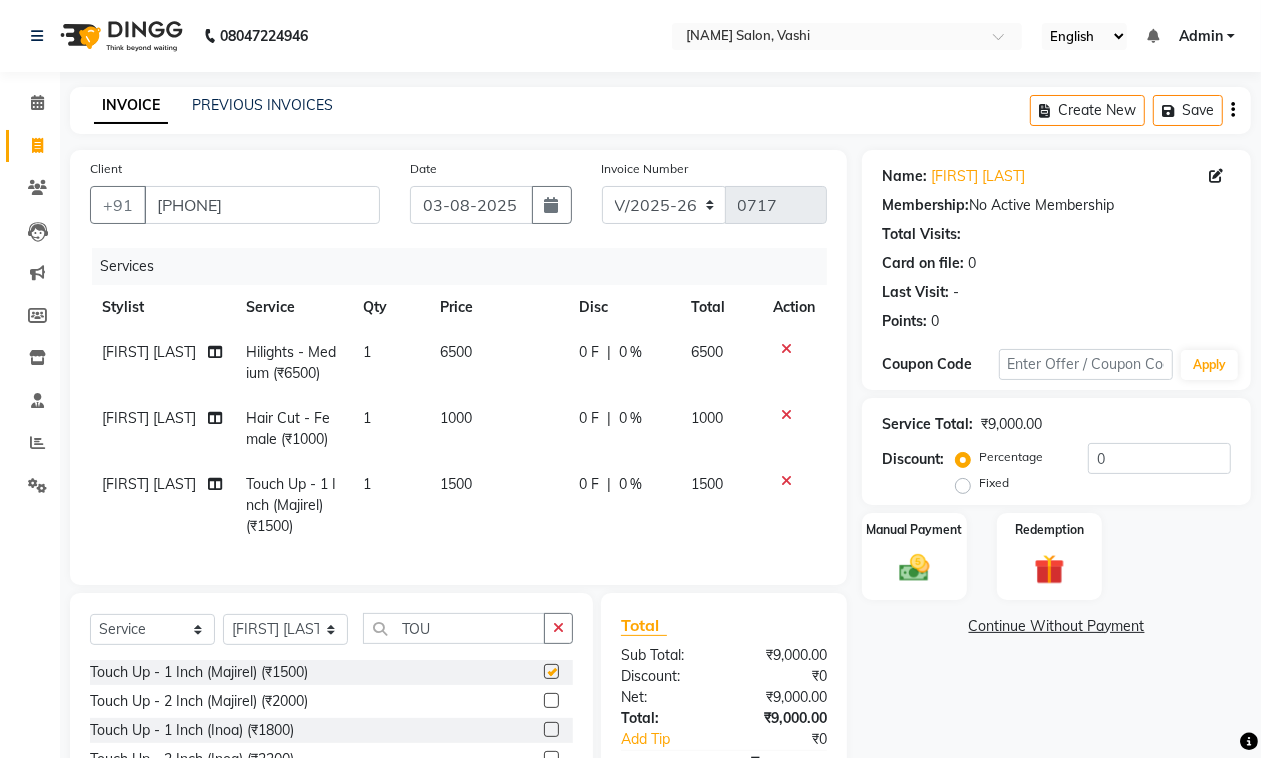 checkbox on "false" 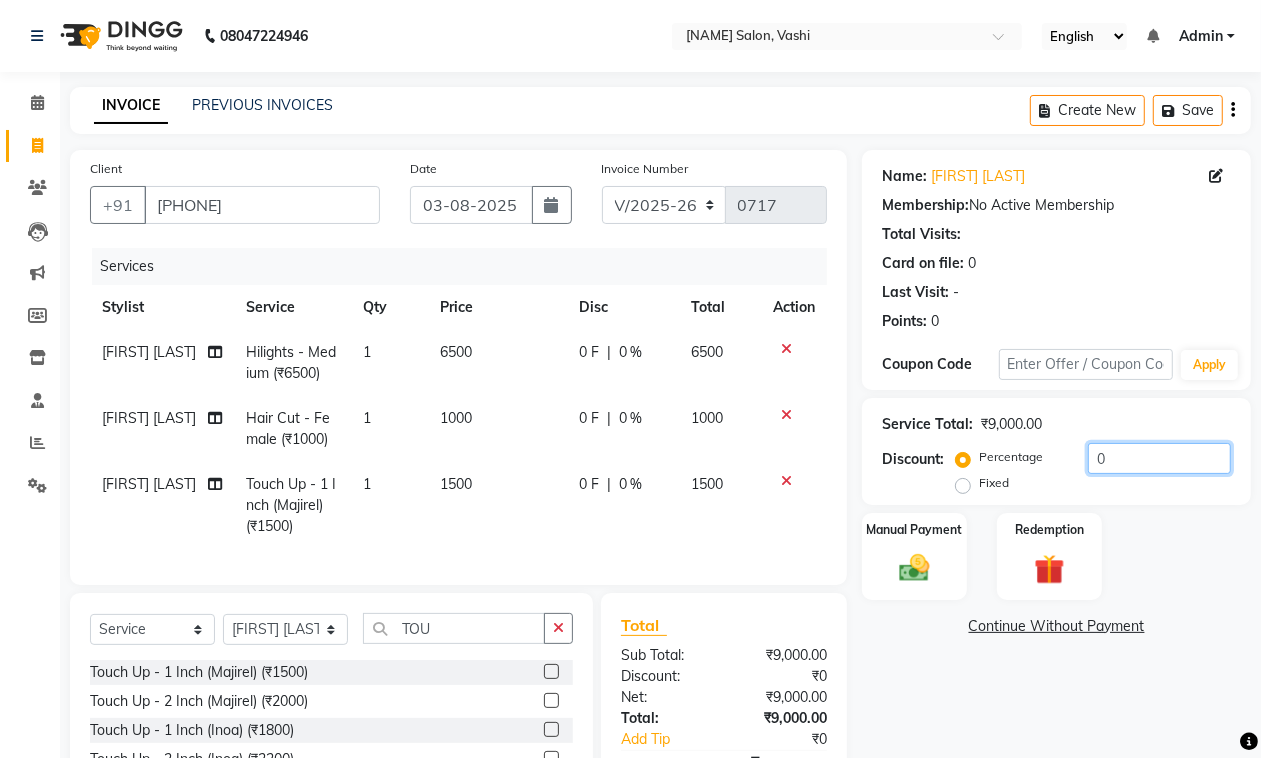 drag, startPoint x: 1088, startPoint y: 456, endPoint x: 1116, endPoint y: 458, distance: 28.071337 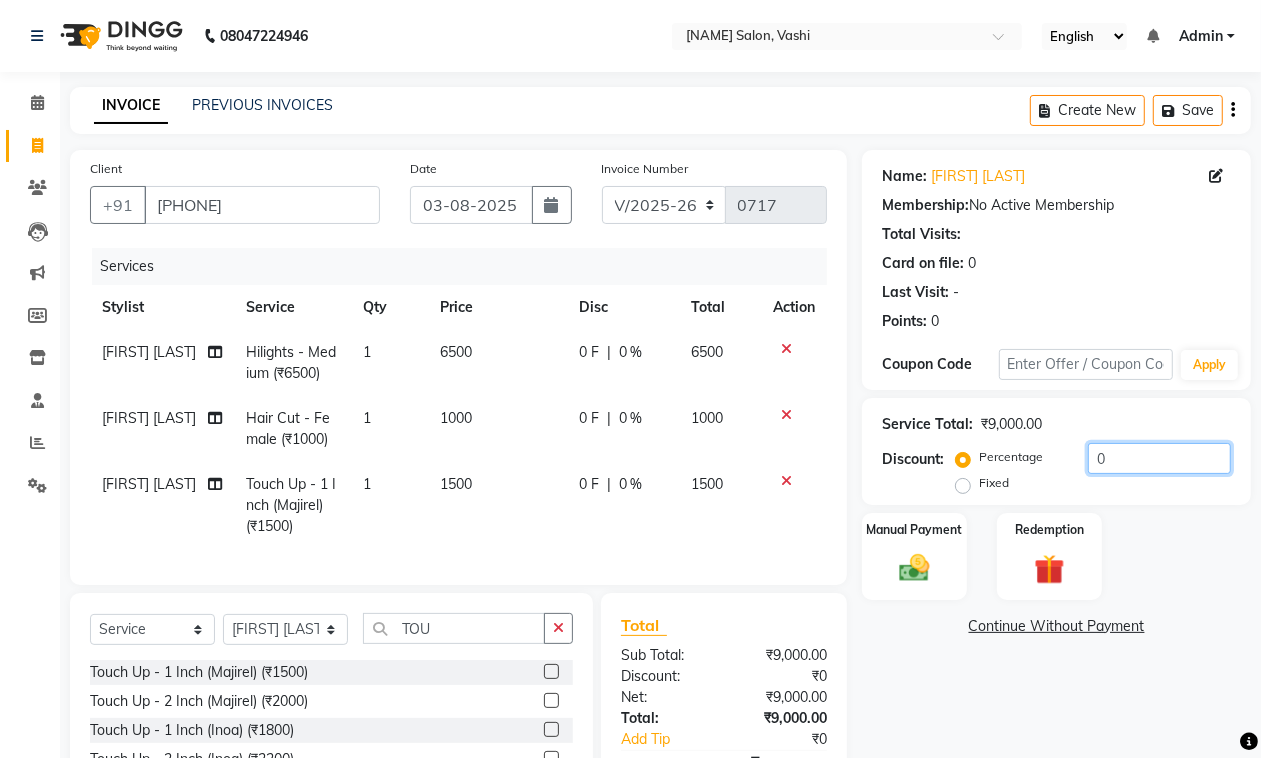 click on "0" 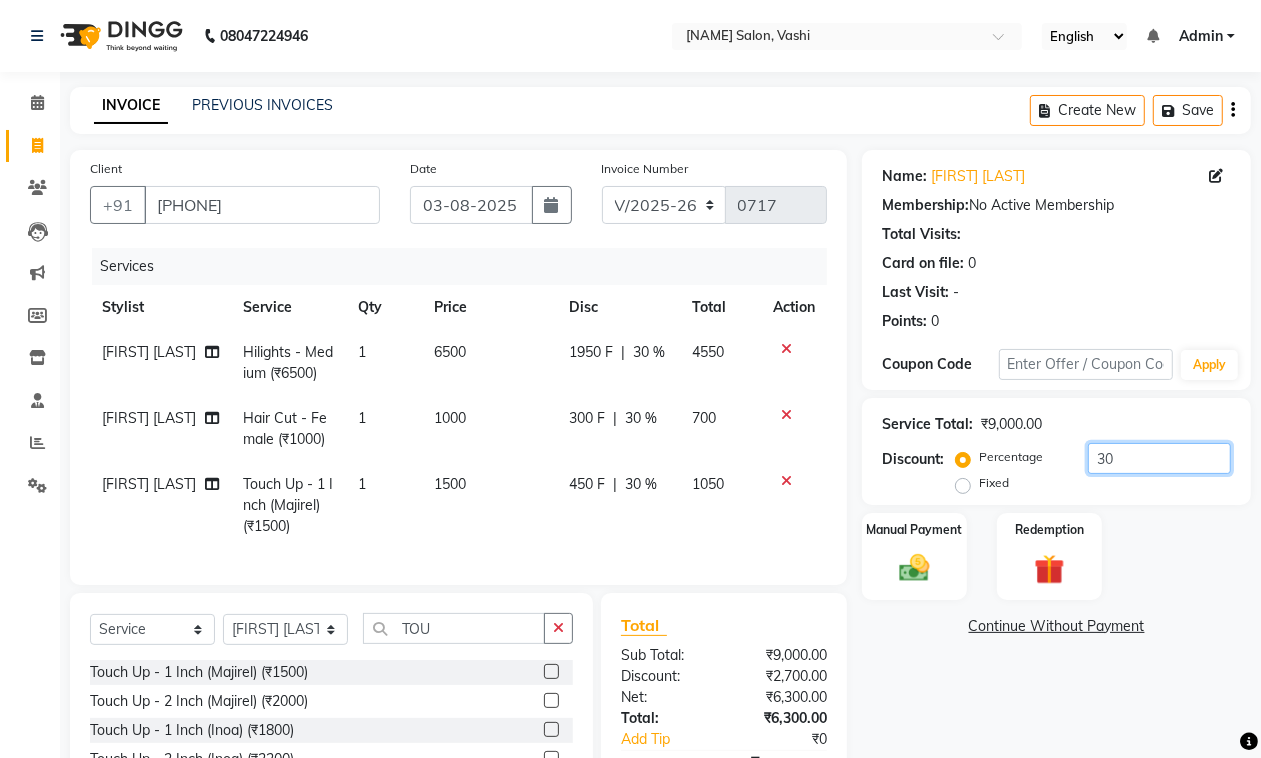 scroll, scrollTop: 135, scrollLeft: 0, axis: vertical 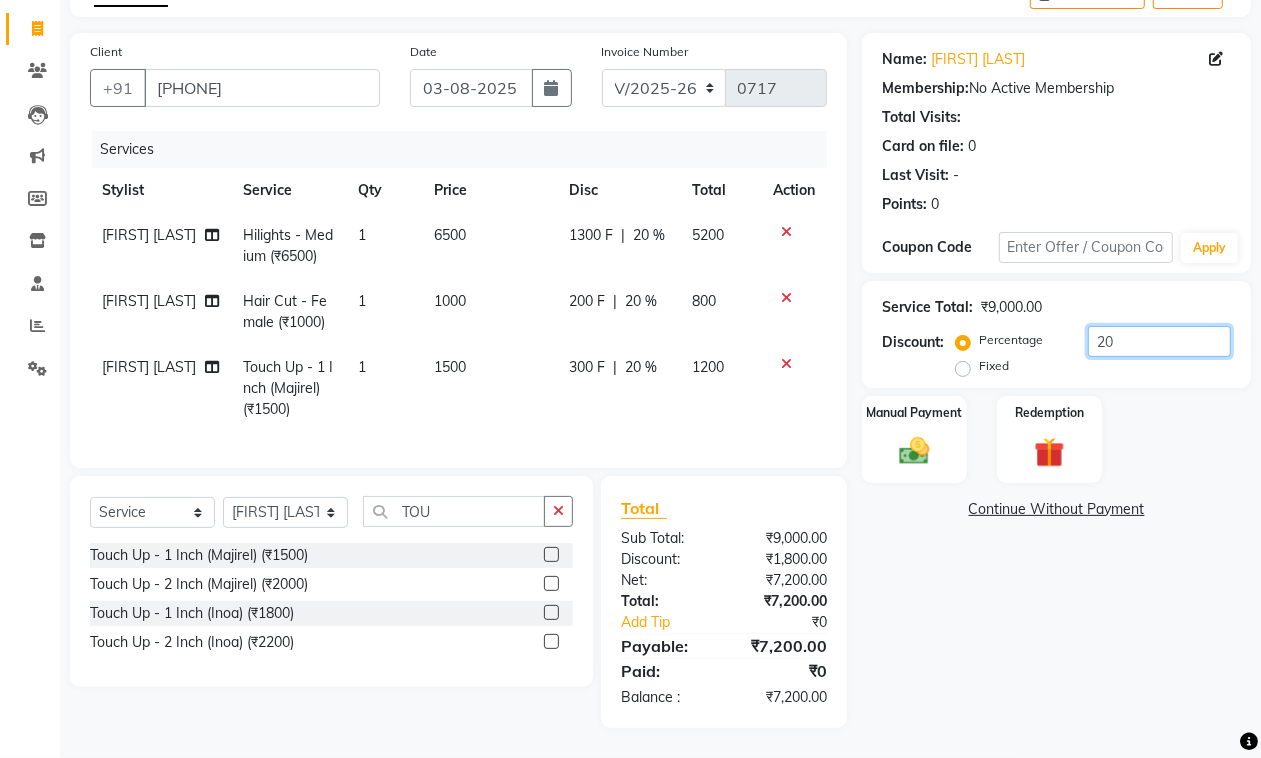 type on "20" 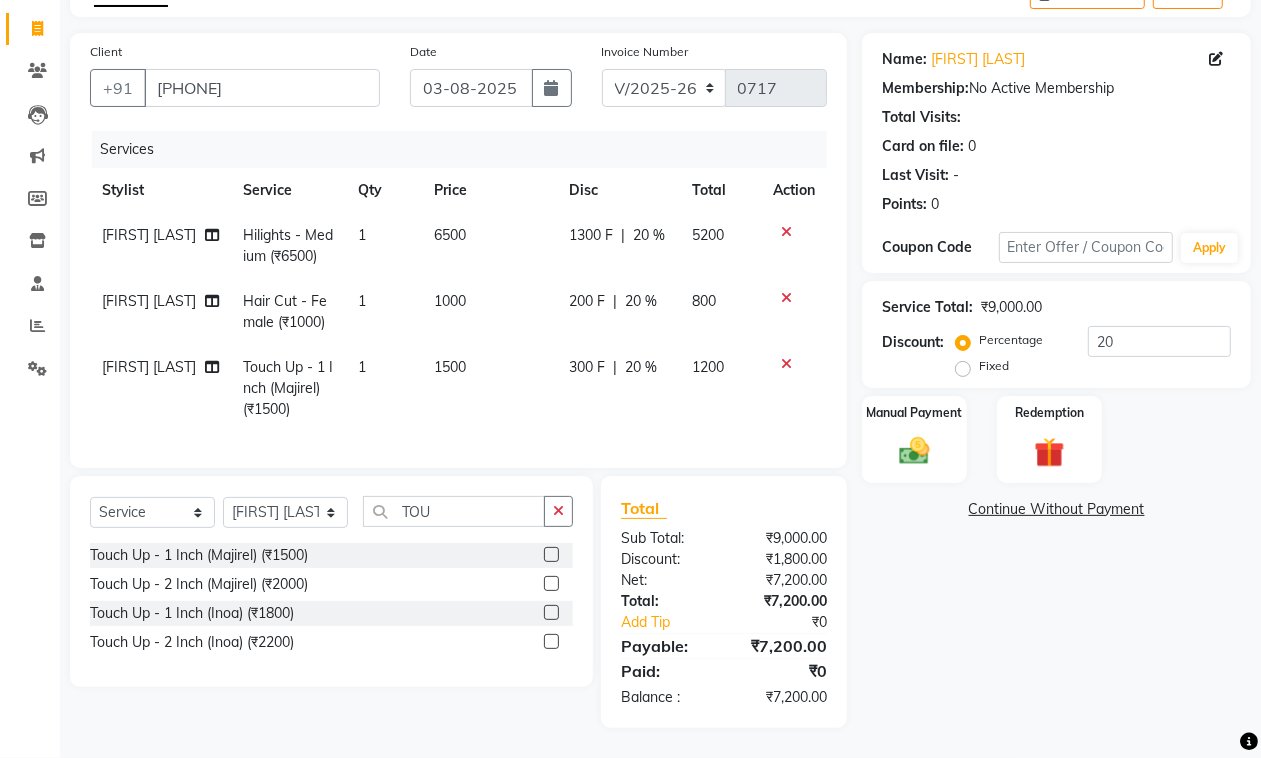 click on "1000" 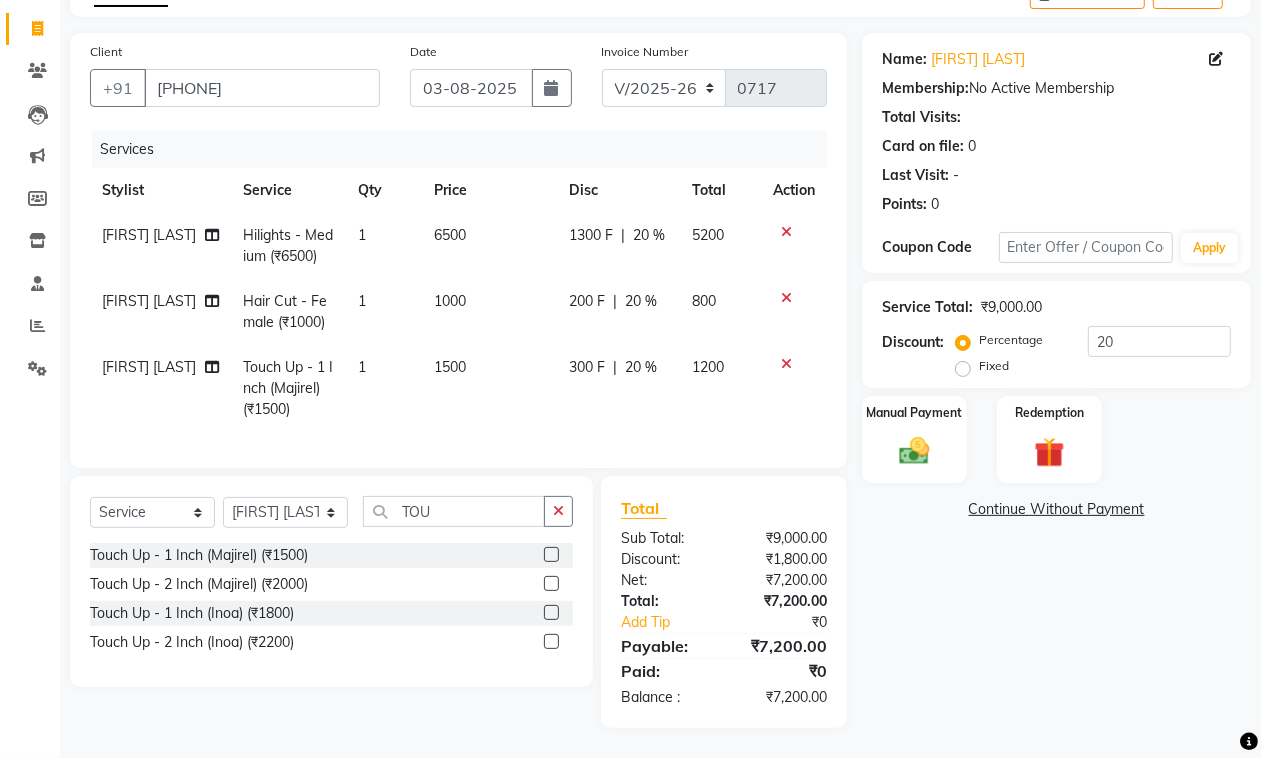 select on "10481" 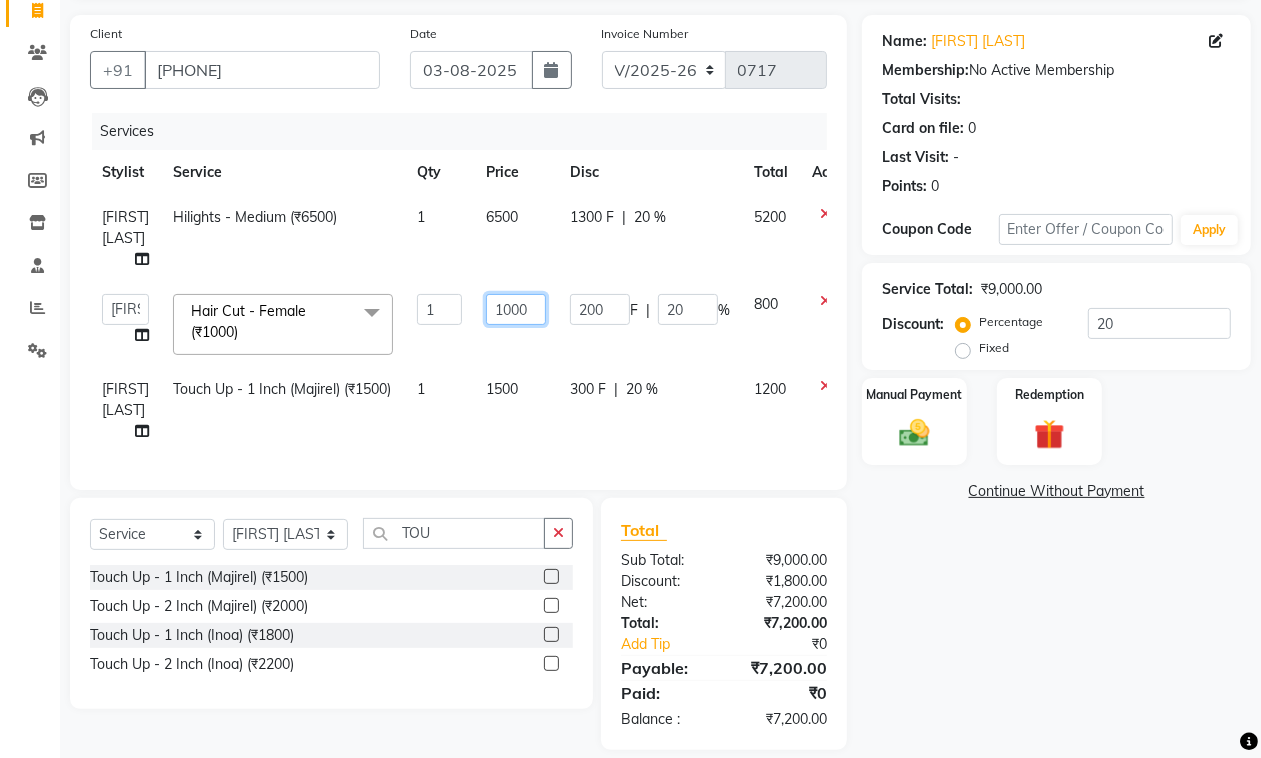 click on "1000" 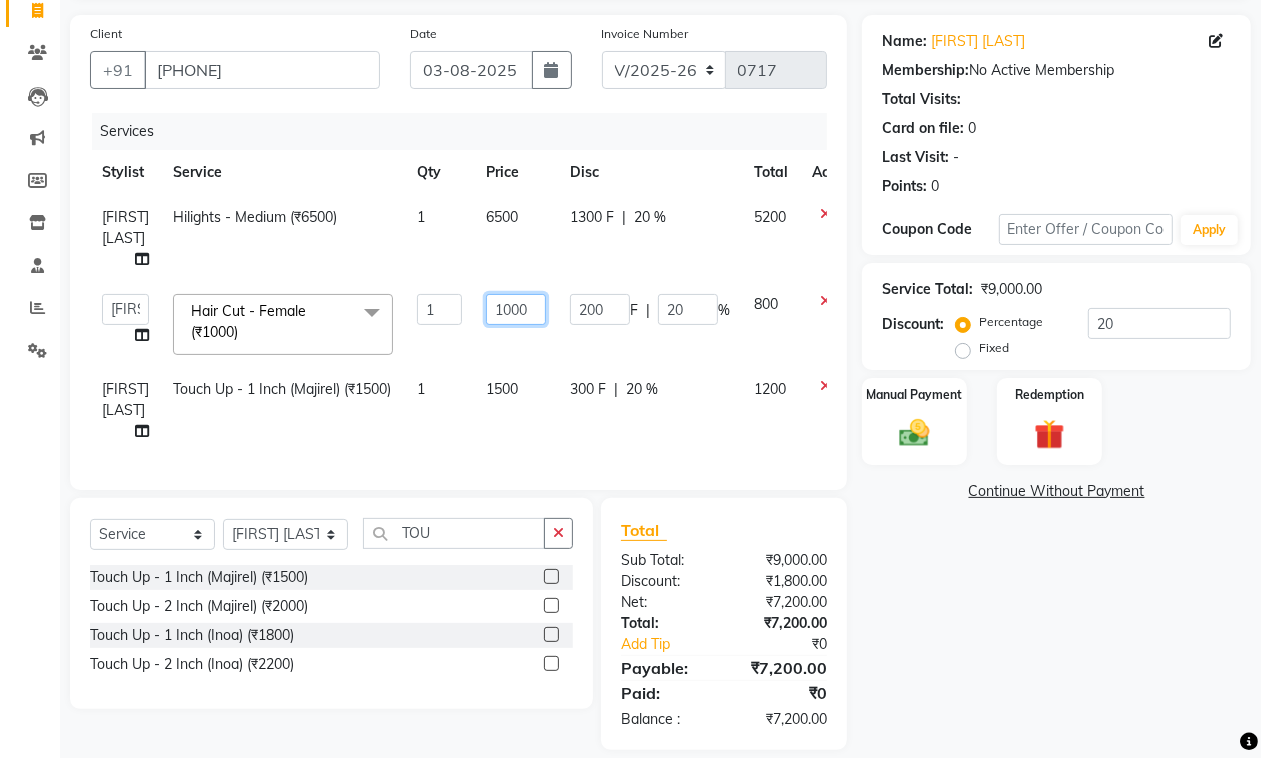 click on "1000" 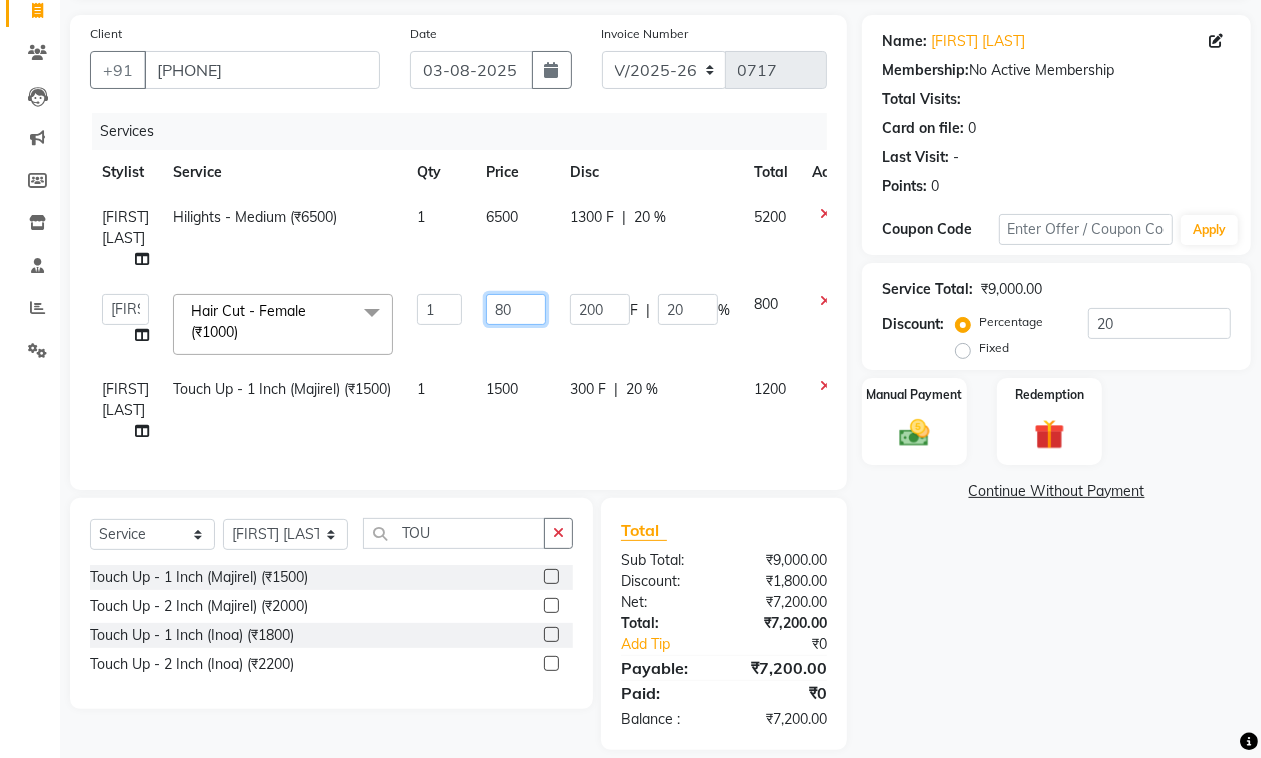 type on "800" 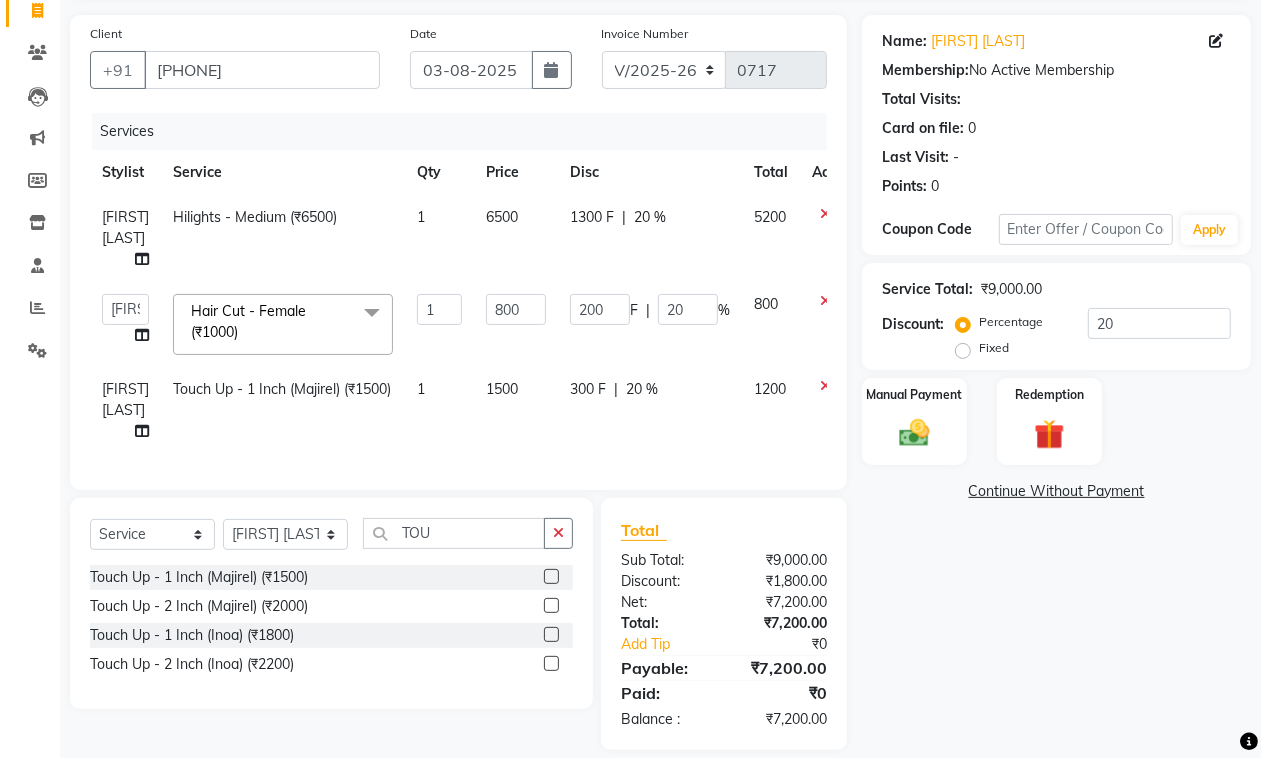 click on "Services Stylist Service Qty Price Disc Total Action [FIRST] [LAST] Hilights - Medium (₹6500) 1 6500 1300 F | 20 % 5200  DC   Dipika   Freelancer   Hasan   Rehan Salmani    Vinith   Zoya Shaikh  Hair Cut  - Female (₹1000)  x Hair Trim - Female (₹500) Fringes (₹300) Hair Cut  - Female (₹1000) Advance Cut & Style (F) (₹1500) Hair Cut Kid Below 10 Years (F) (₹500) Wash & Blast Dry - Short (₹300) Wash & Blast Dry - Medium (₹350) Wash & Blast Dry - Long (₹400) Blow Dry - Short (₹550) Blow Dry - Medium (₹650) Blow Dry - Long (₹750) Wash & Blow Dry - Short (₹700) Wash & Blow Dry - Medium (₹800) Wash & Blow Dry - Long (₹900) Ironing - Short (₹650) Ironing - Medium (₹750) Ironing - Long (₹850) Tongs - Short (₹850) Tongs - Medium (₹950) Tongs - Long (₹1000) Crimping - Short (₹850) Crimping - Medium (₹950) Crimping - Long (₹1000) Wash For Oiled Hair/Sulphate Free (₹150) Wash For Oiled Hair/Sulphate Extra Length (₹250) EXTRA AMOUNT FOR ADDITIONAL SERVICE (₹1) 1 800" 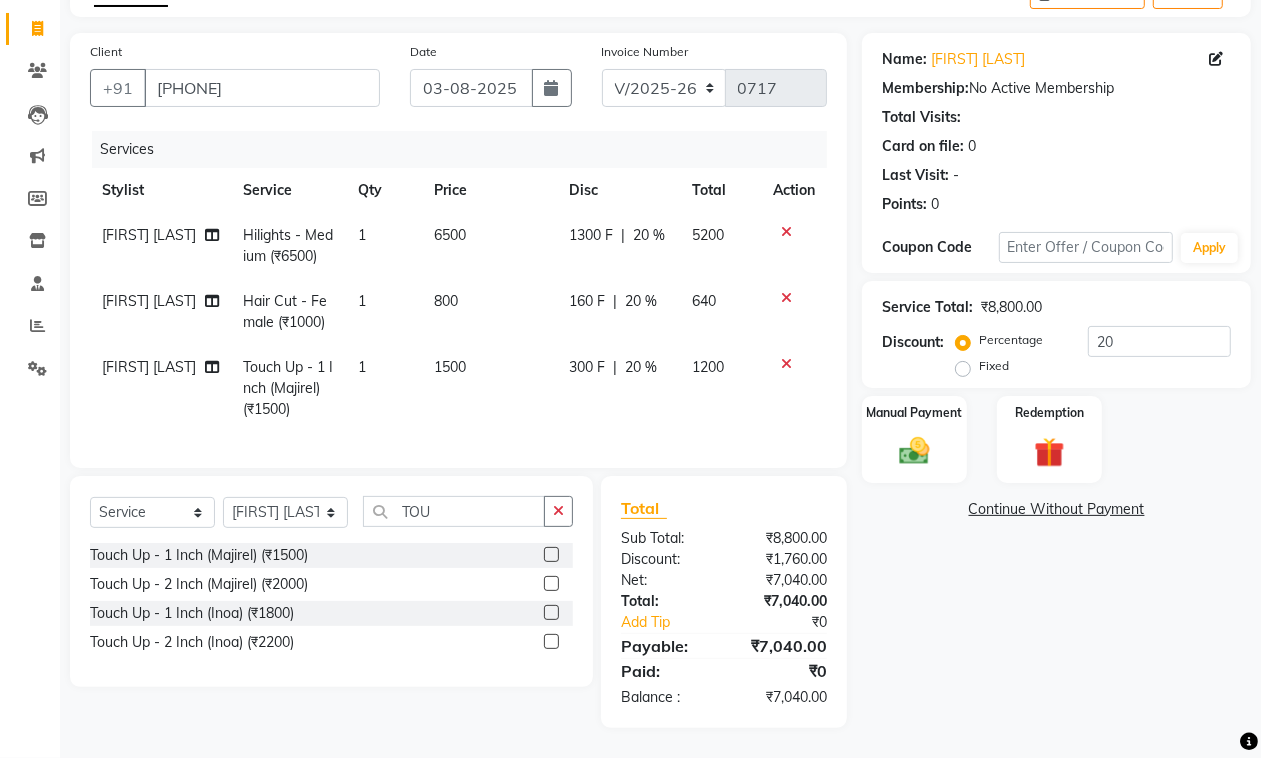 click on "800" 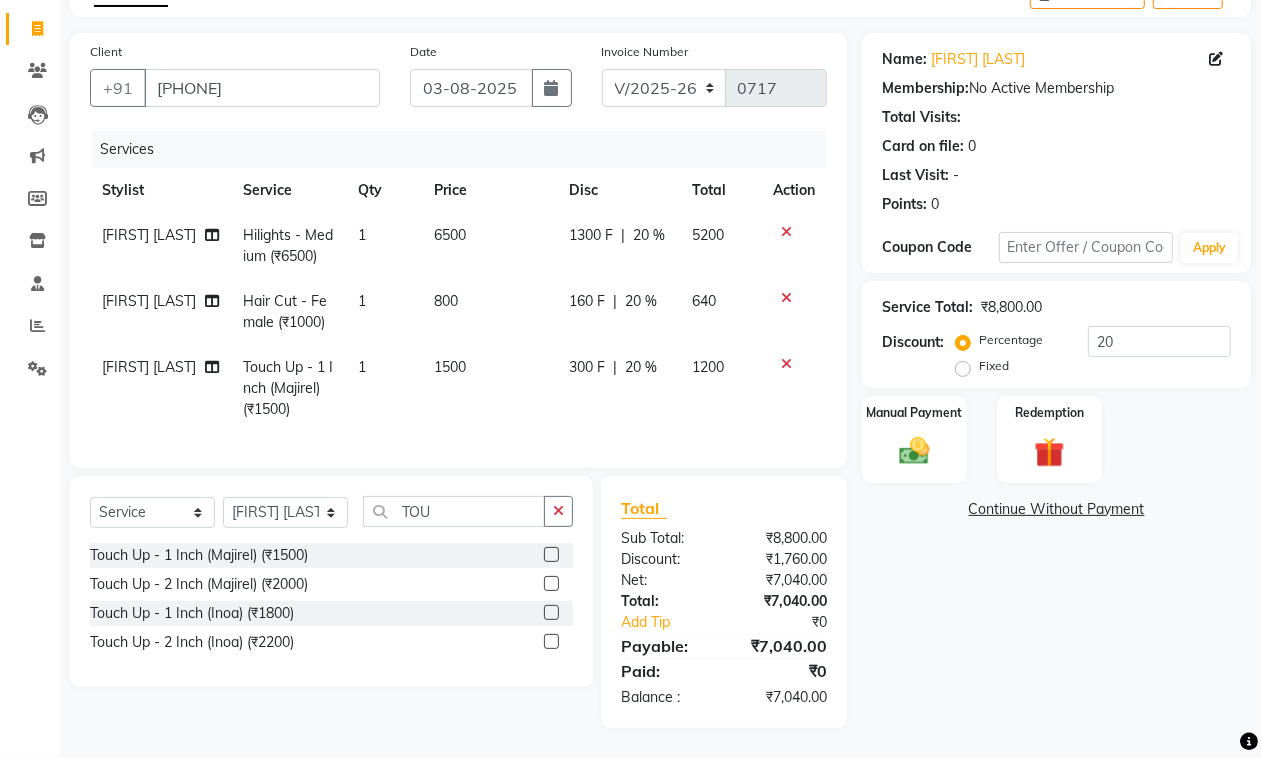 select on "10481" 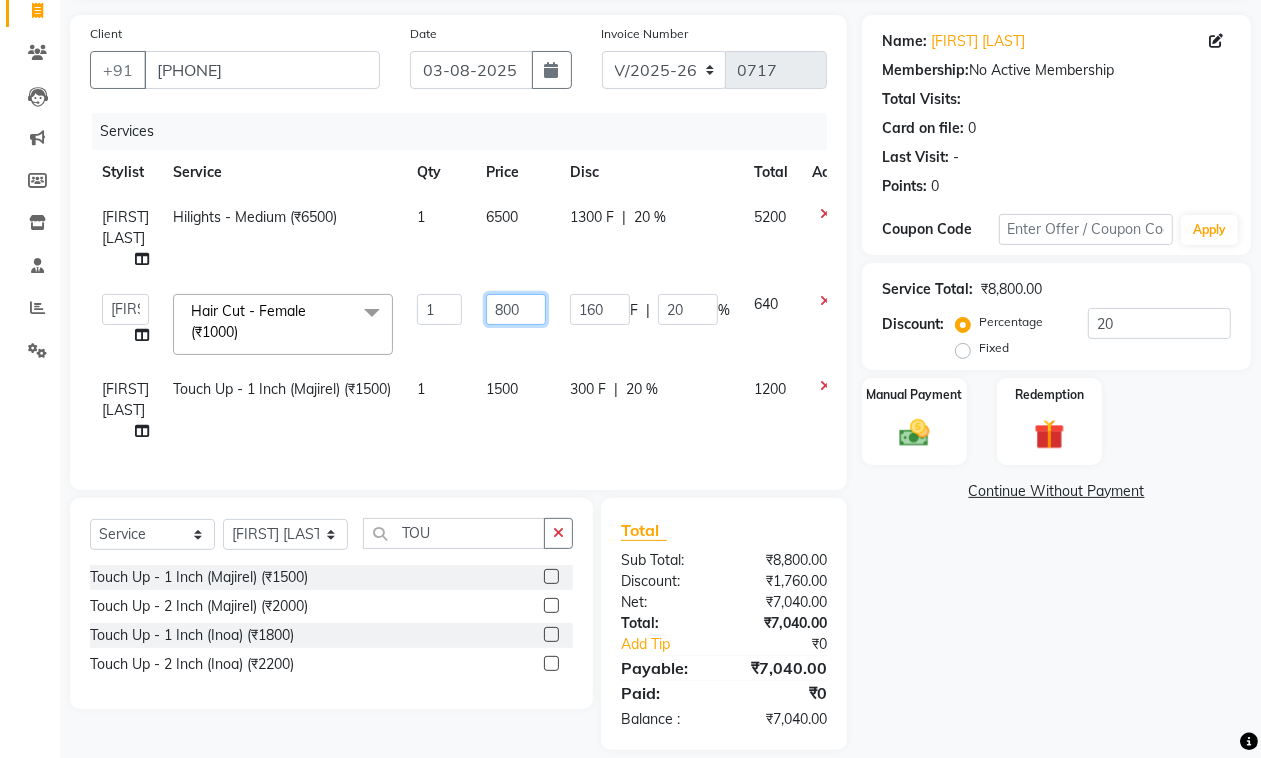 click on "800" 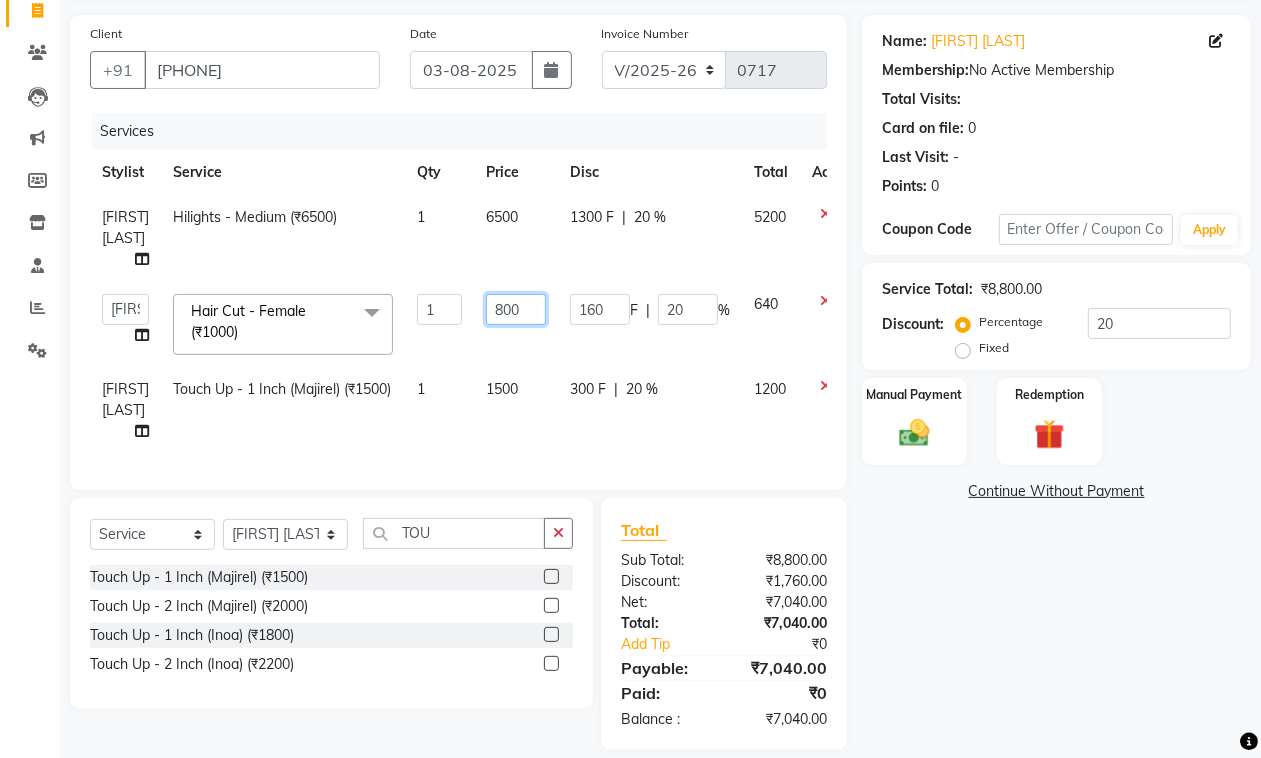 click on "800" 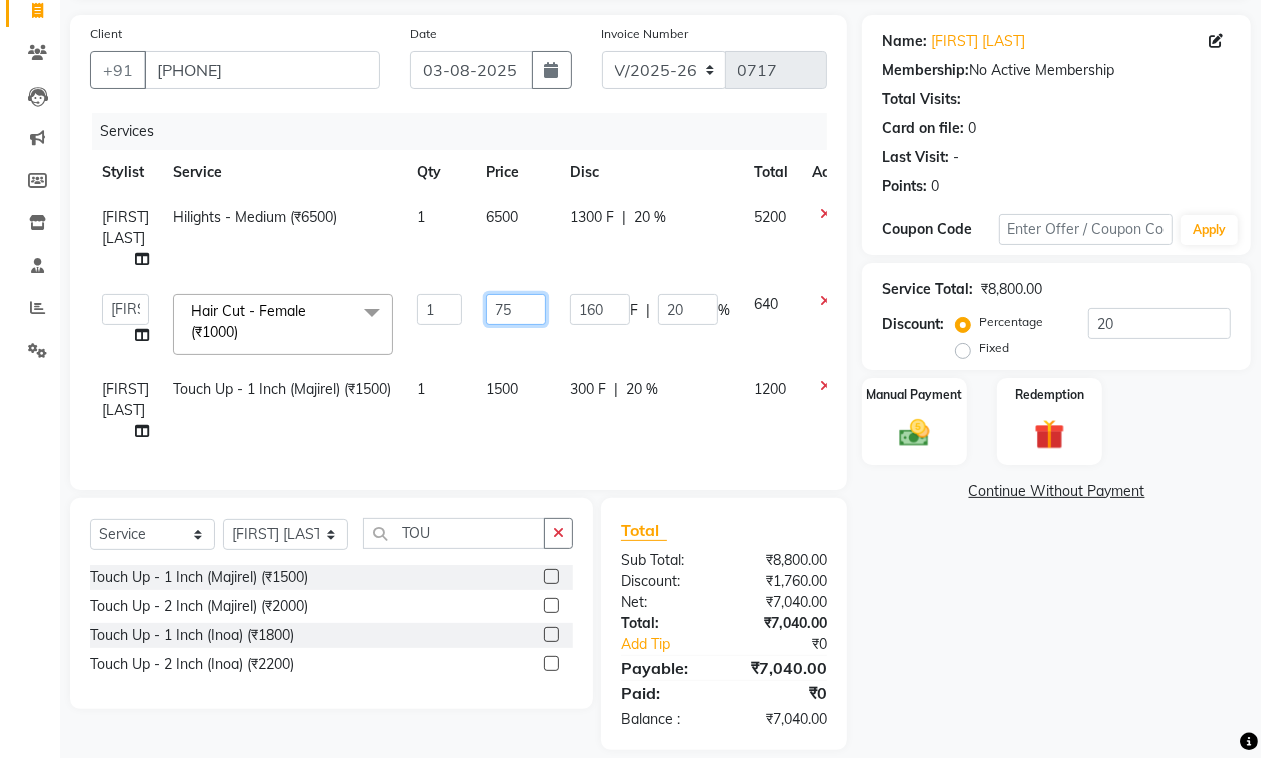 type on "750" 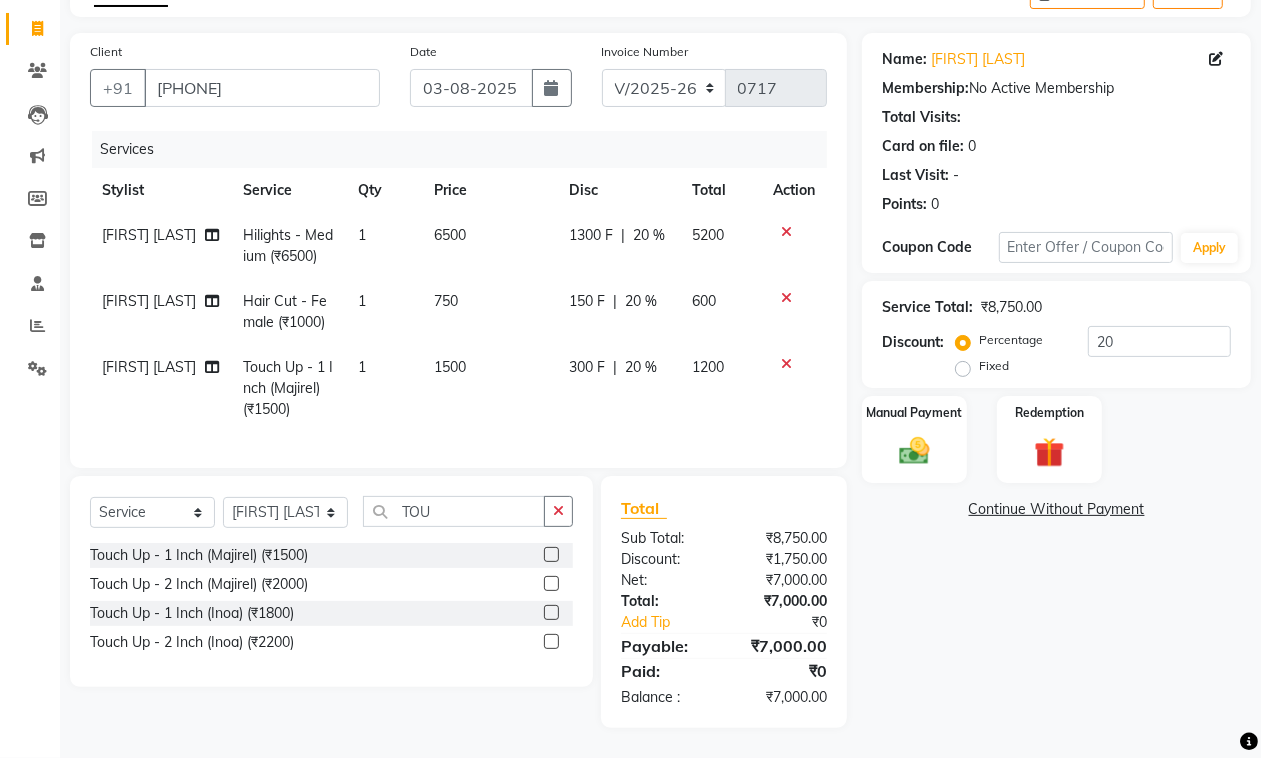 click on "Services Stylist Service Qty Price Disc Total Action [FIRST] [LAST] Hilights - Medium (₹6500) 1 6500 1300 F | 20 % 5200 [FIRST] [LAST] Hair Cut  - Female (₹1000) 1 750 150 F | 20 % 600 [FIRST] [LAST] Touch Up - 1 Inch (Majirel) (₹1500) 1 1500 300 F | 20 % 1200" 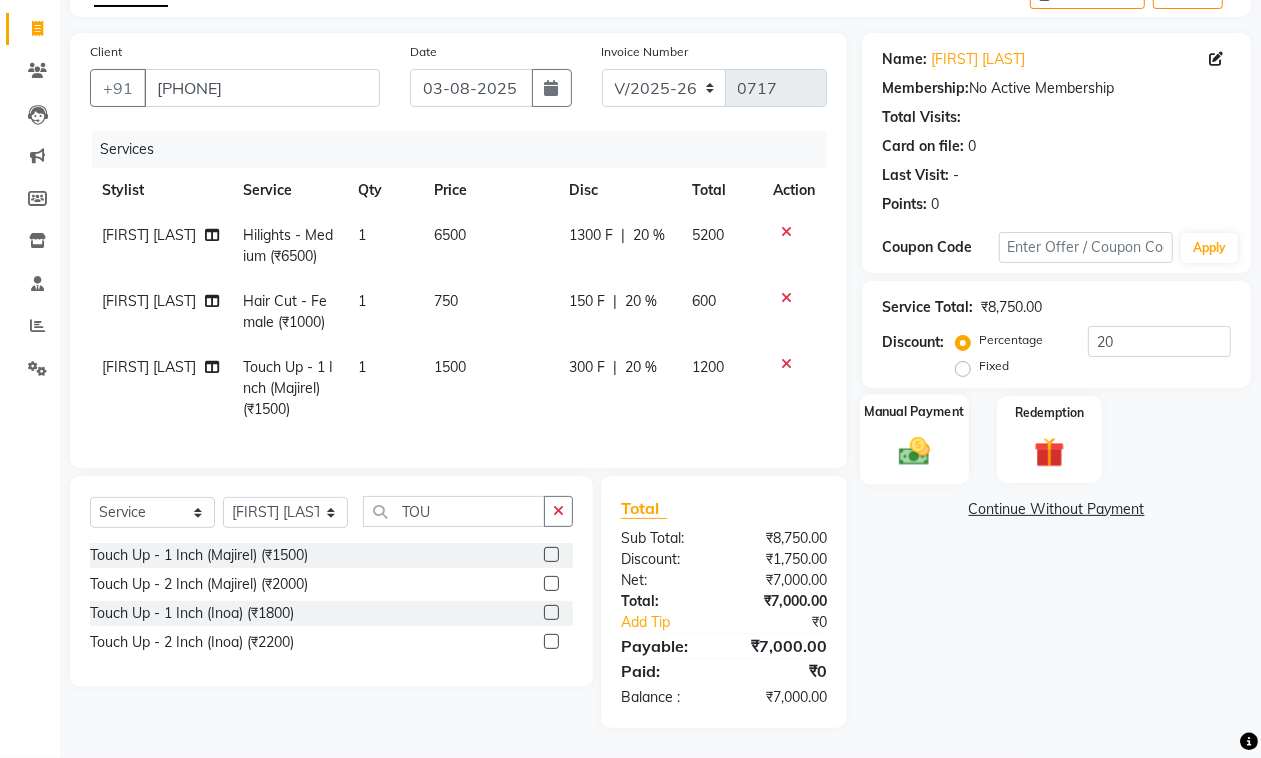 click on "Manual Payment" 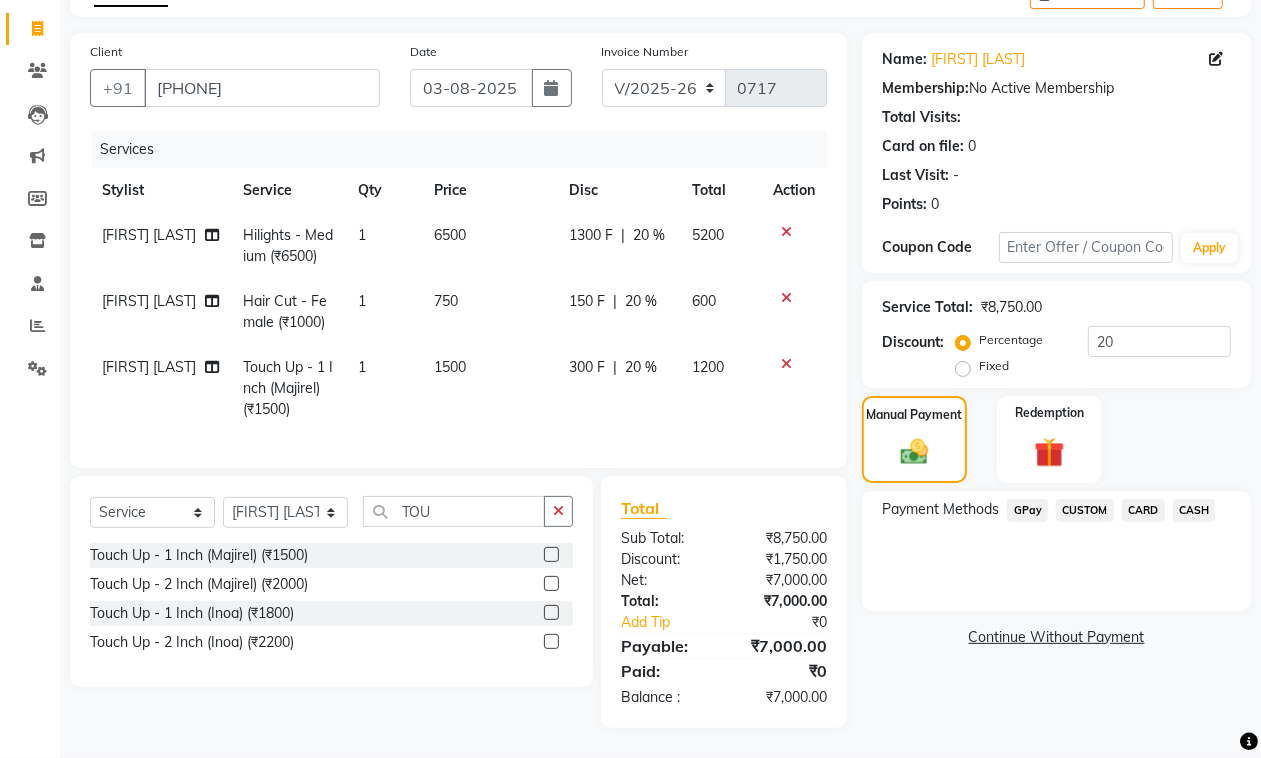 click on "CASH" 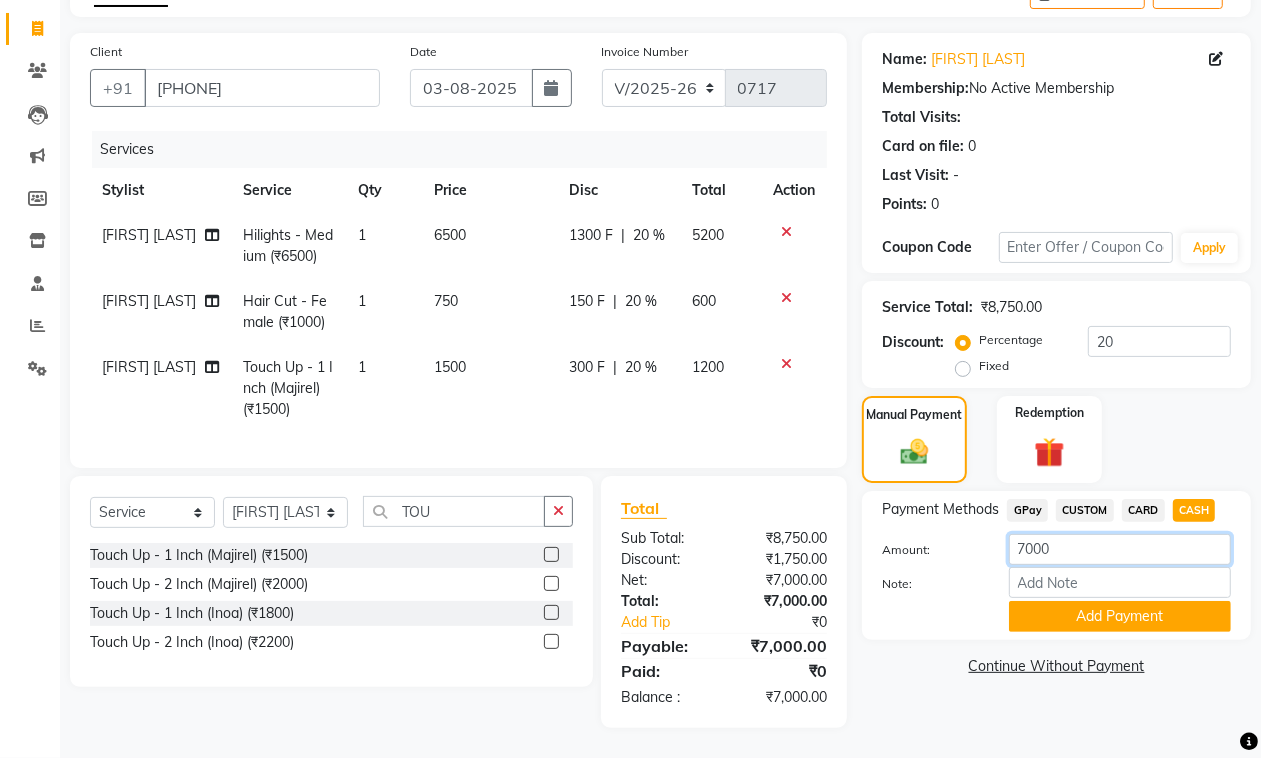 click on "7000" 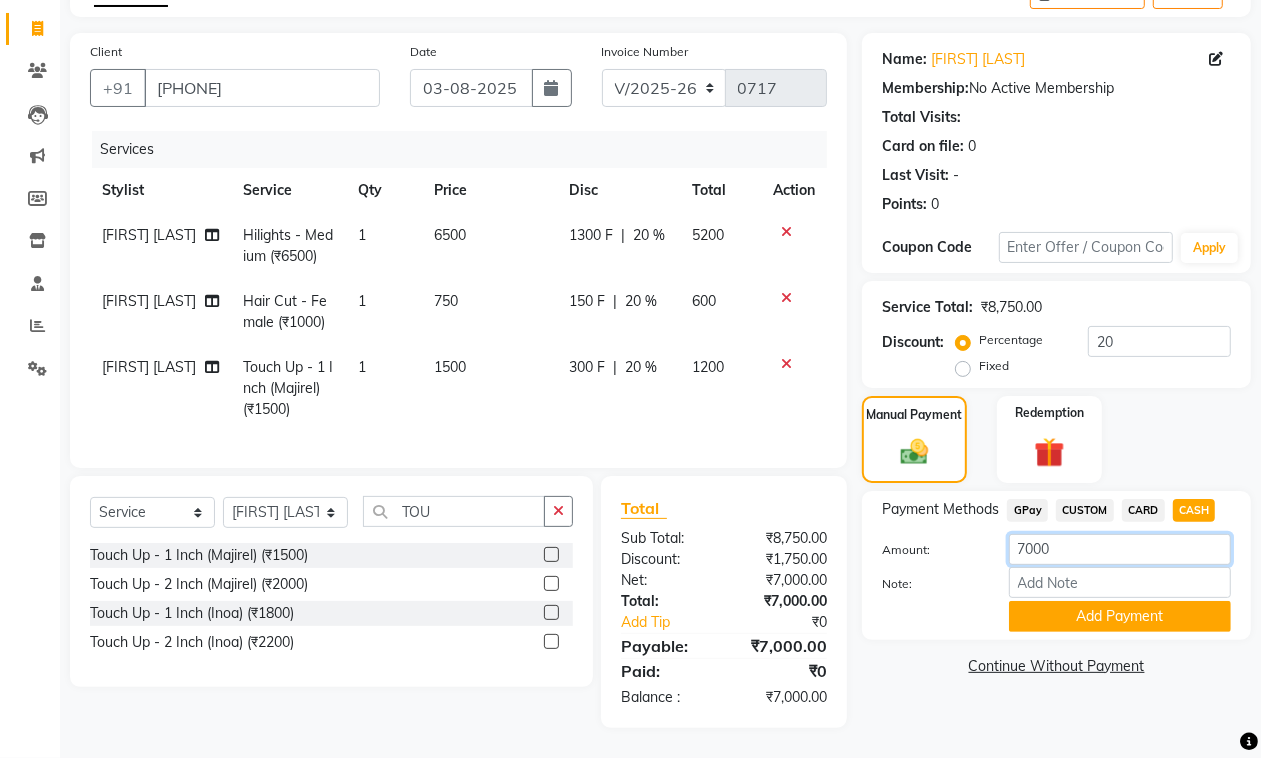 click on "7000" 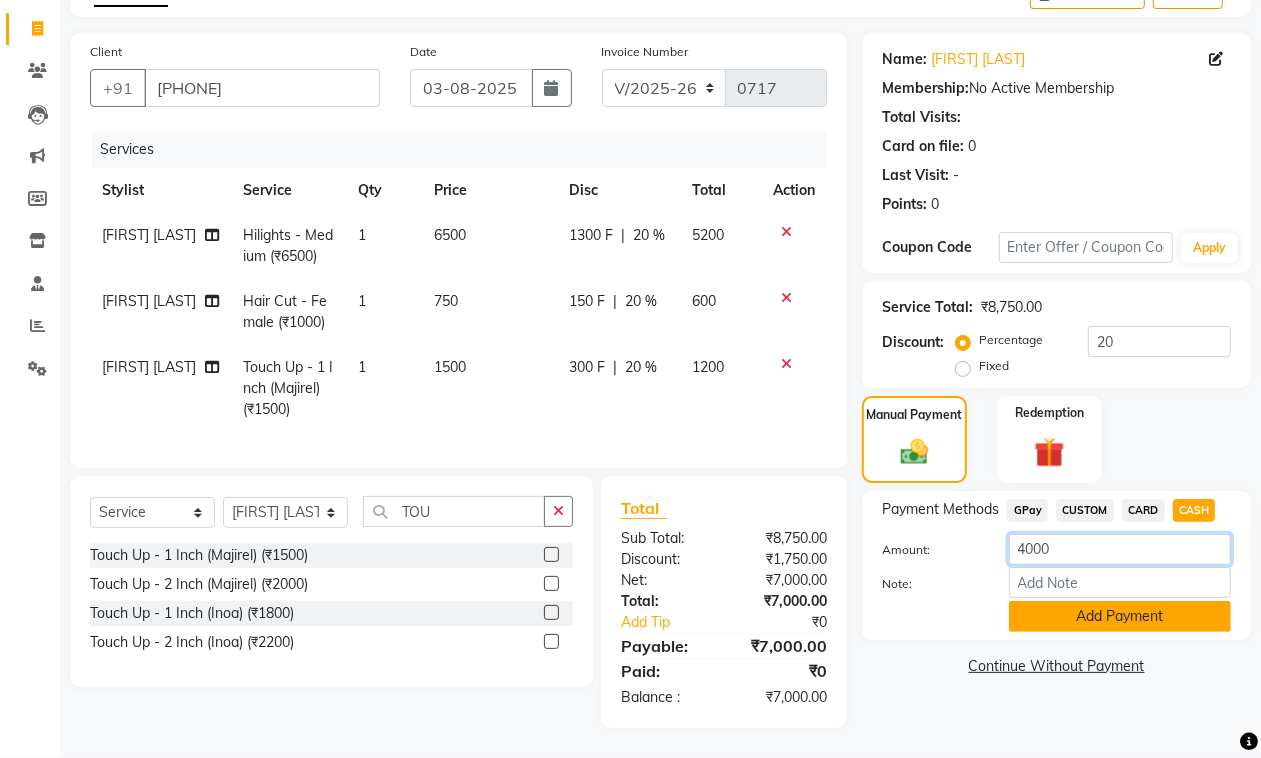 type on "4000" 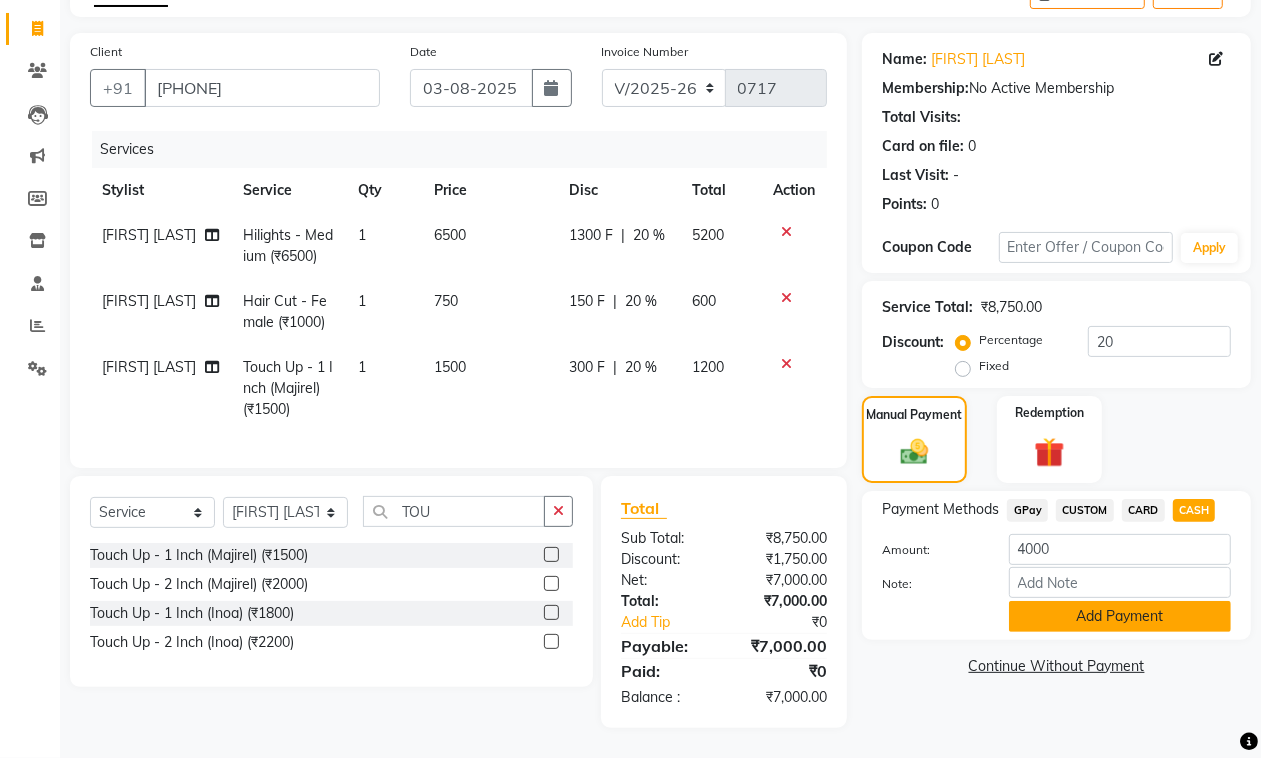 click on "Add Payment" 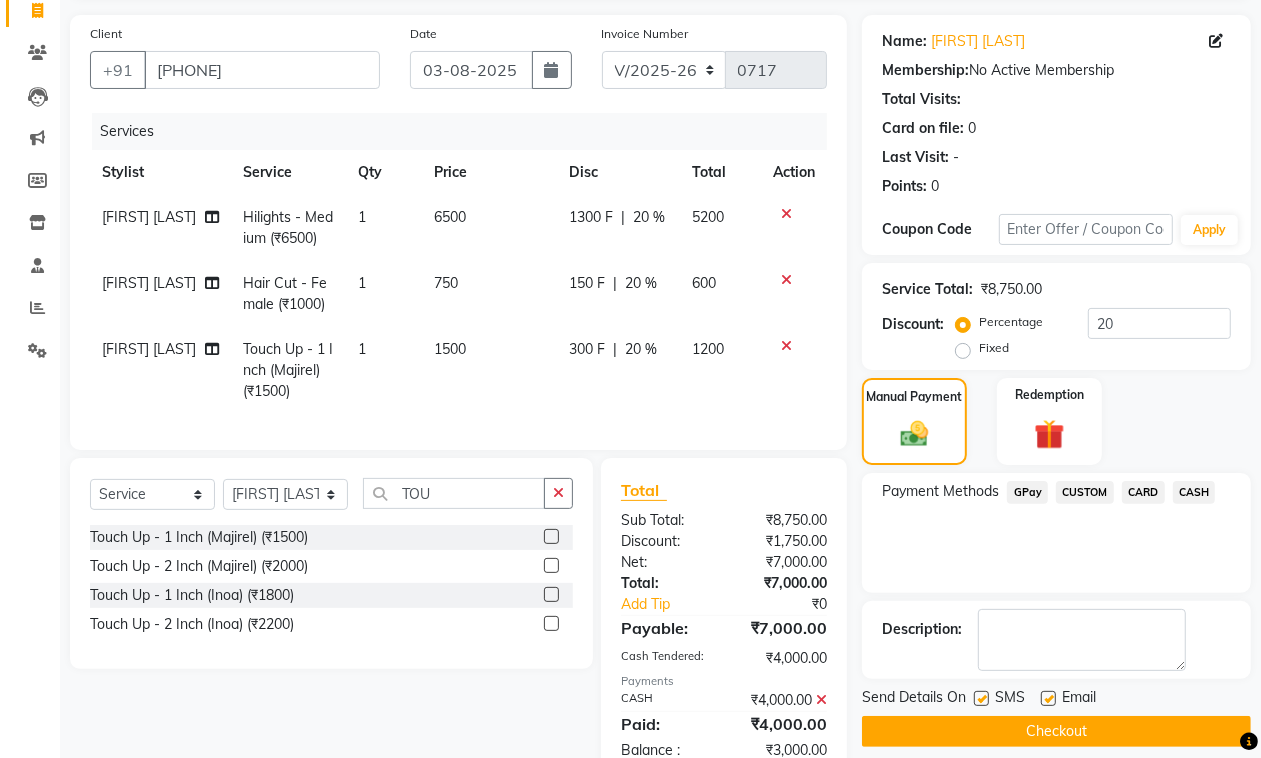 click 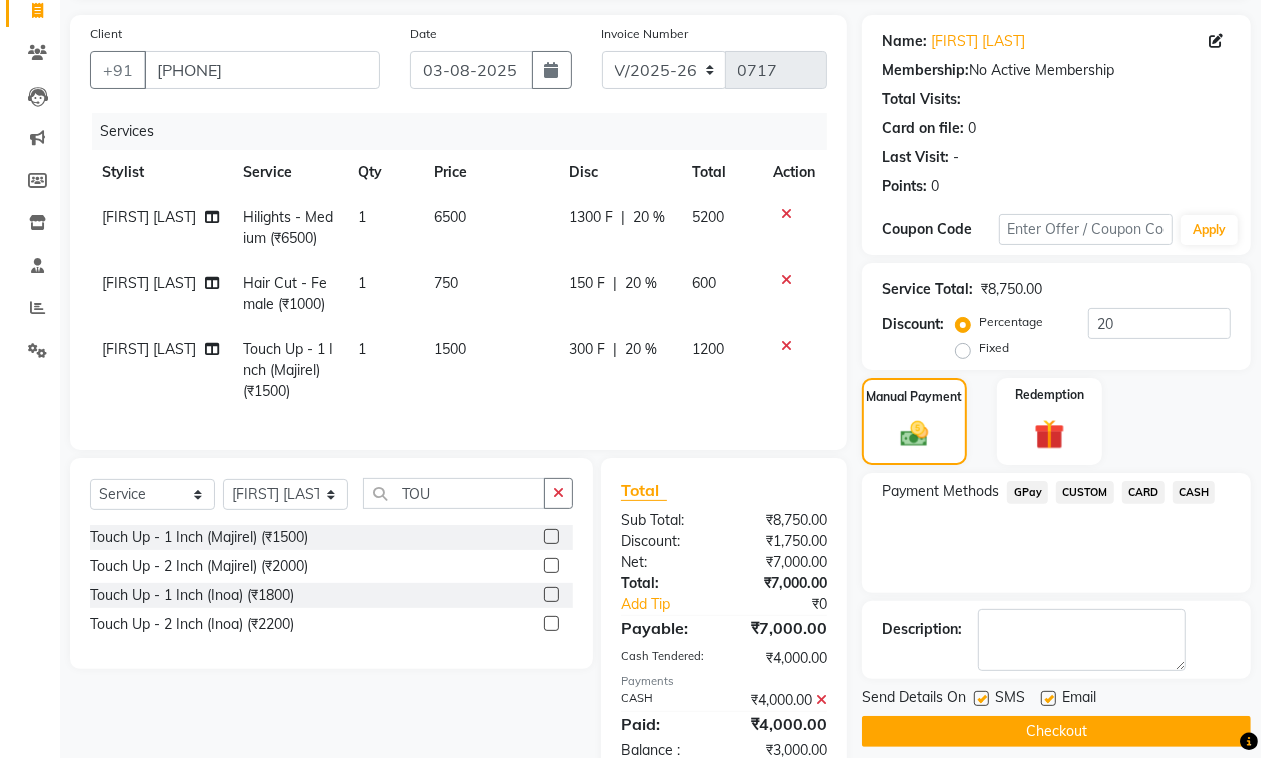 click at bounding box center [1047, 699] 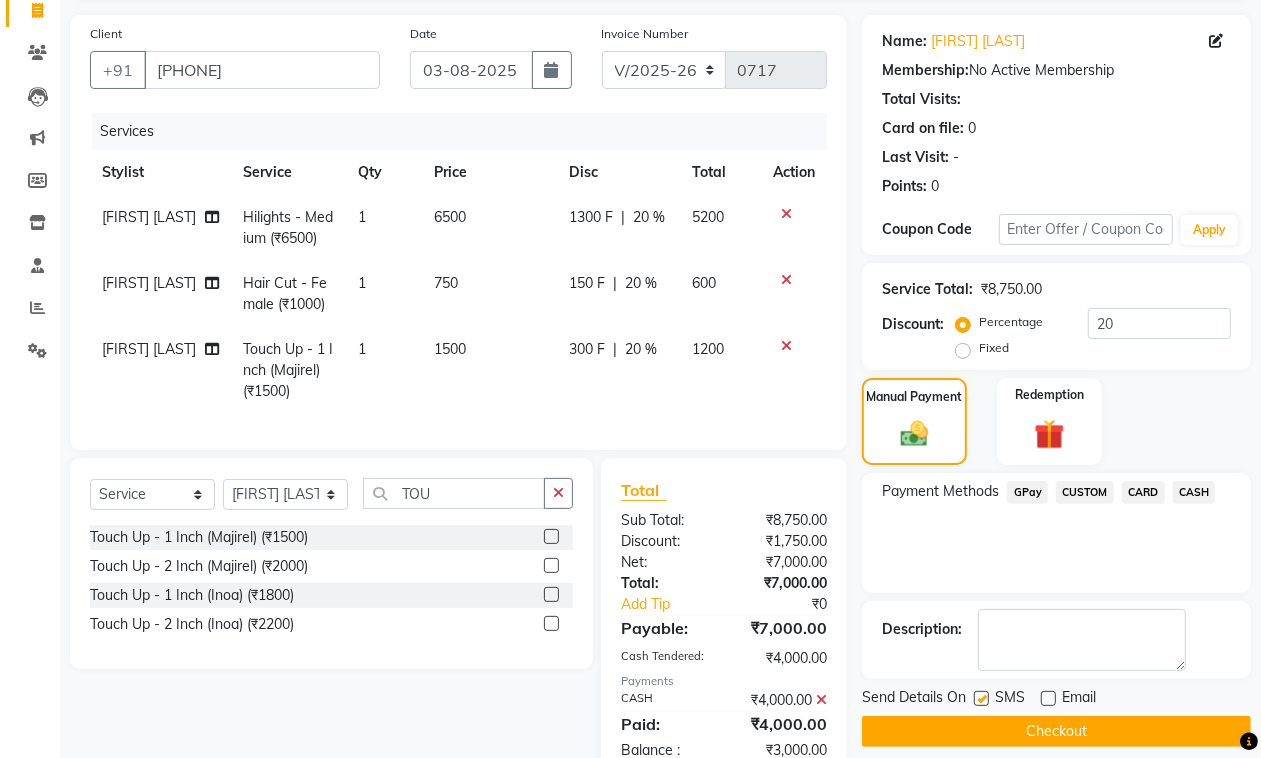 click 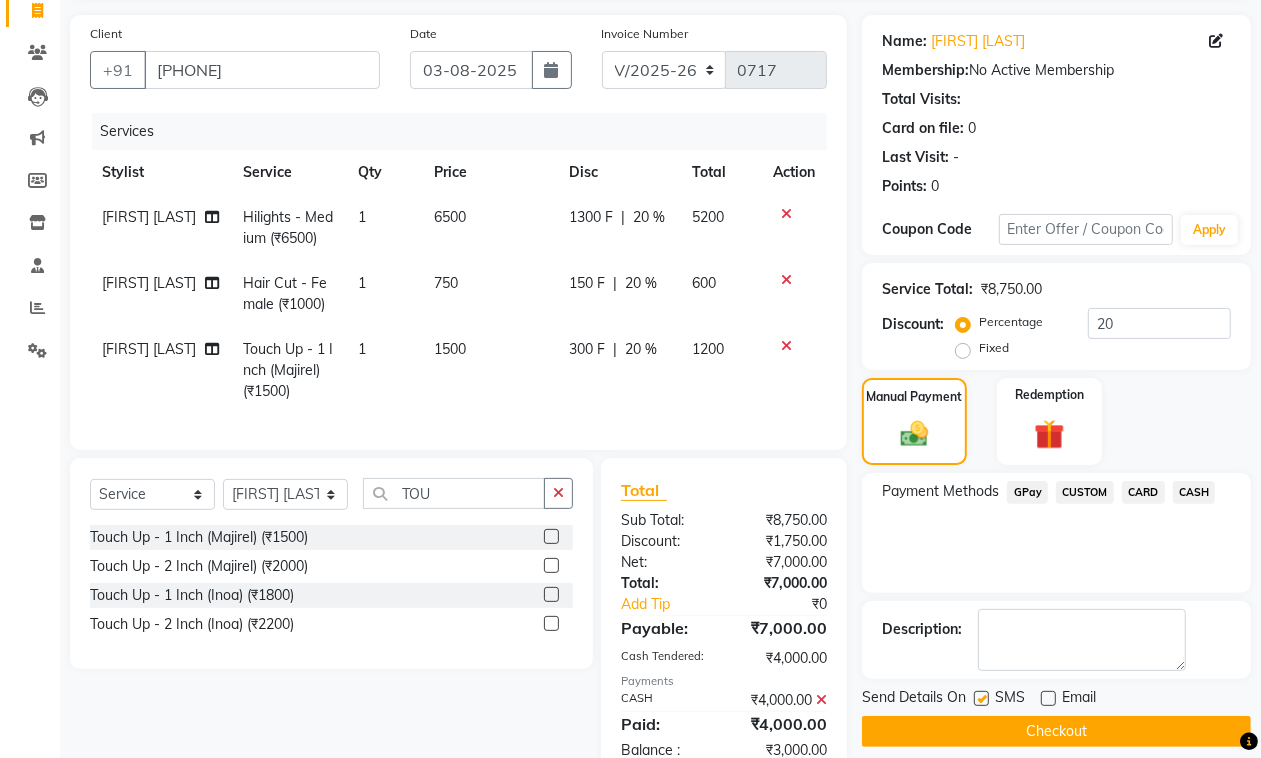 click at bounding box center (980, 699) 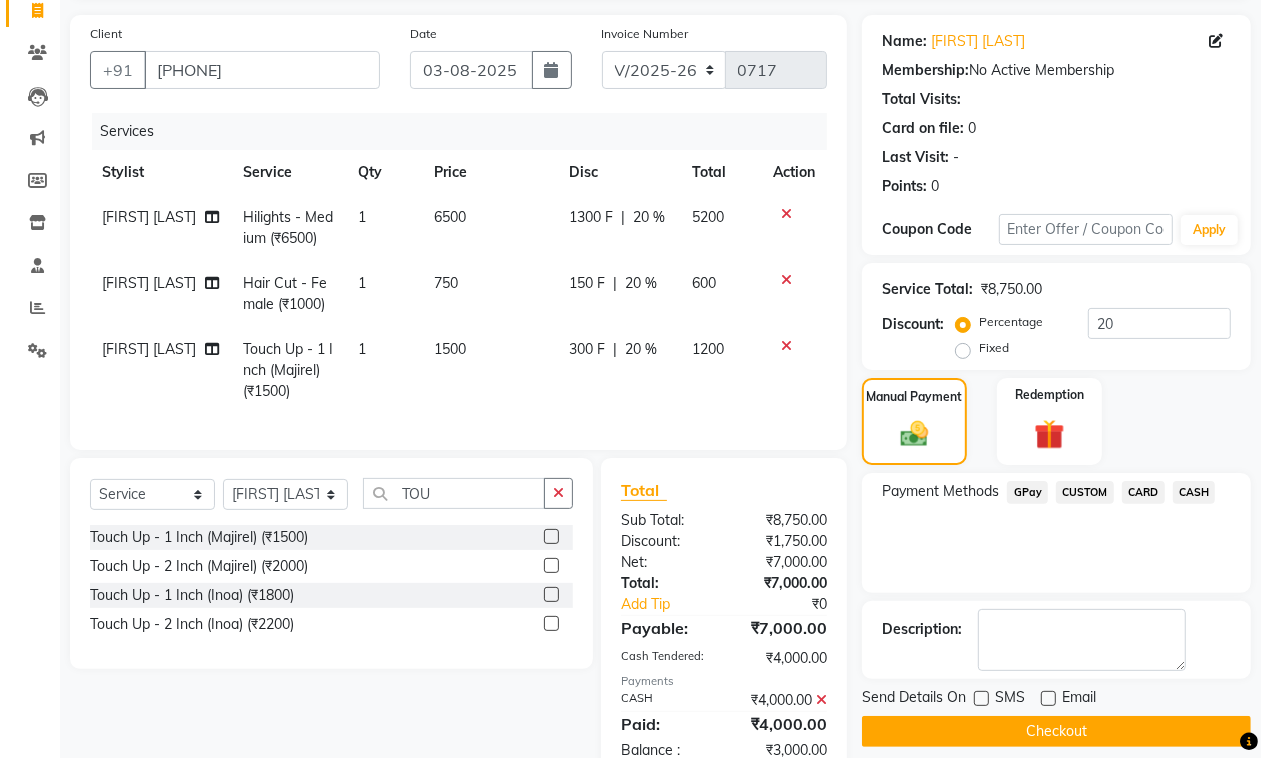 click on "Checkout" 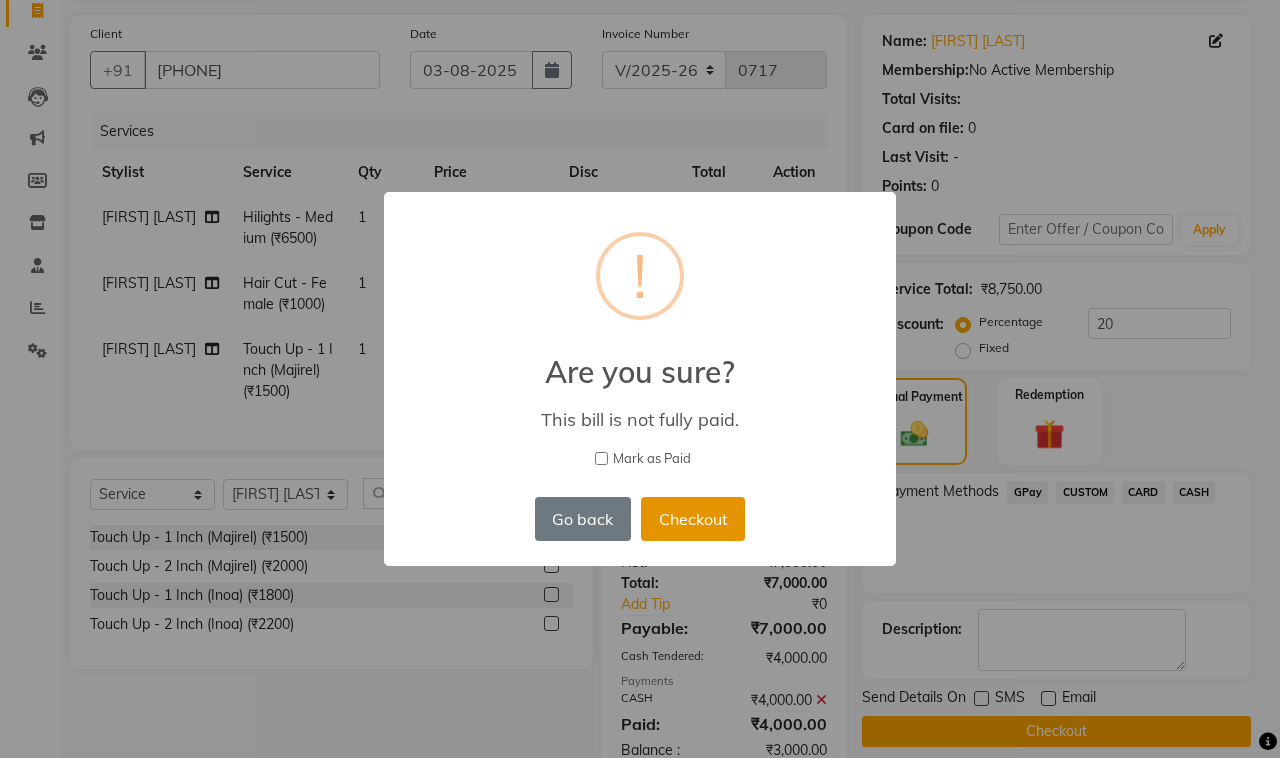 click on "Checkout" at bounding box center (693, 519) 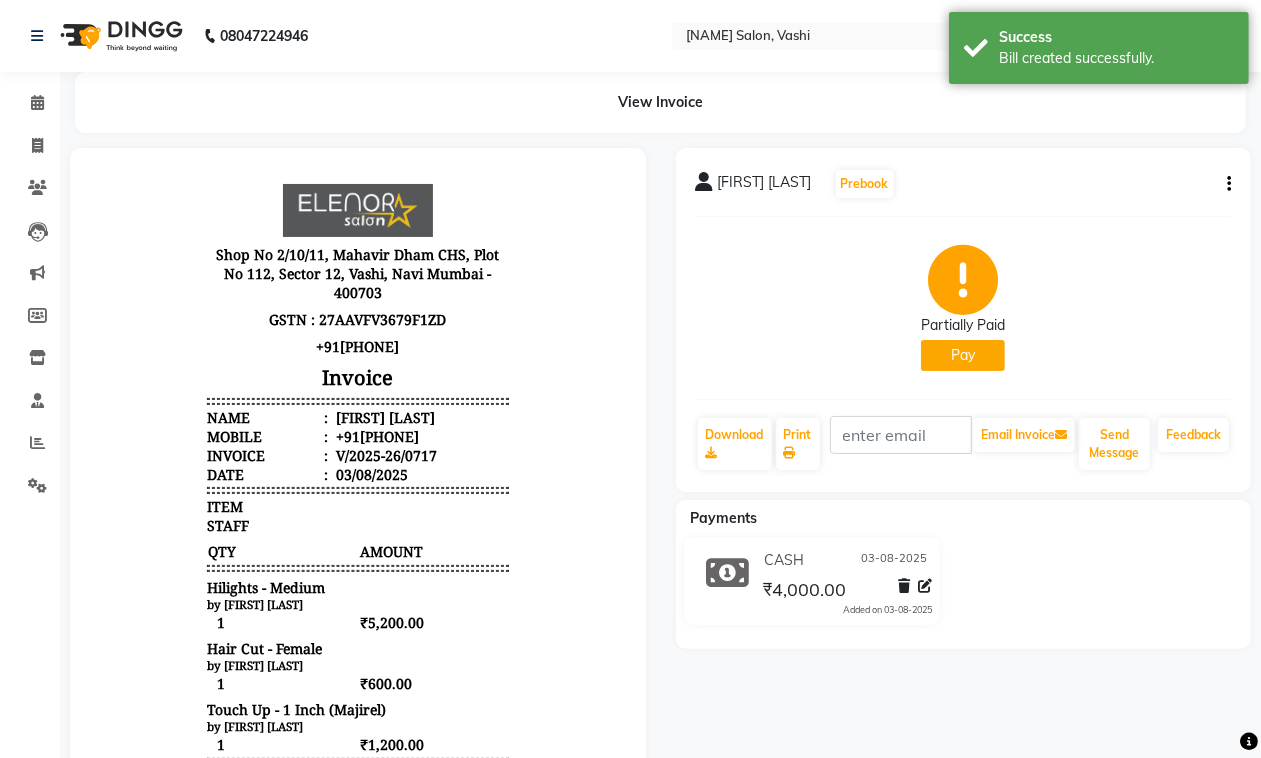 scroll, scrollTop: 0, scrollLeft: 0, axis: both 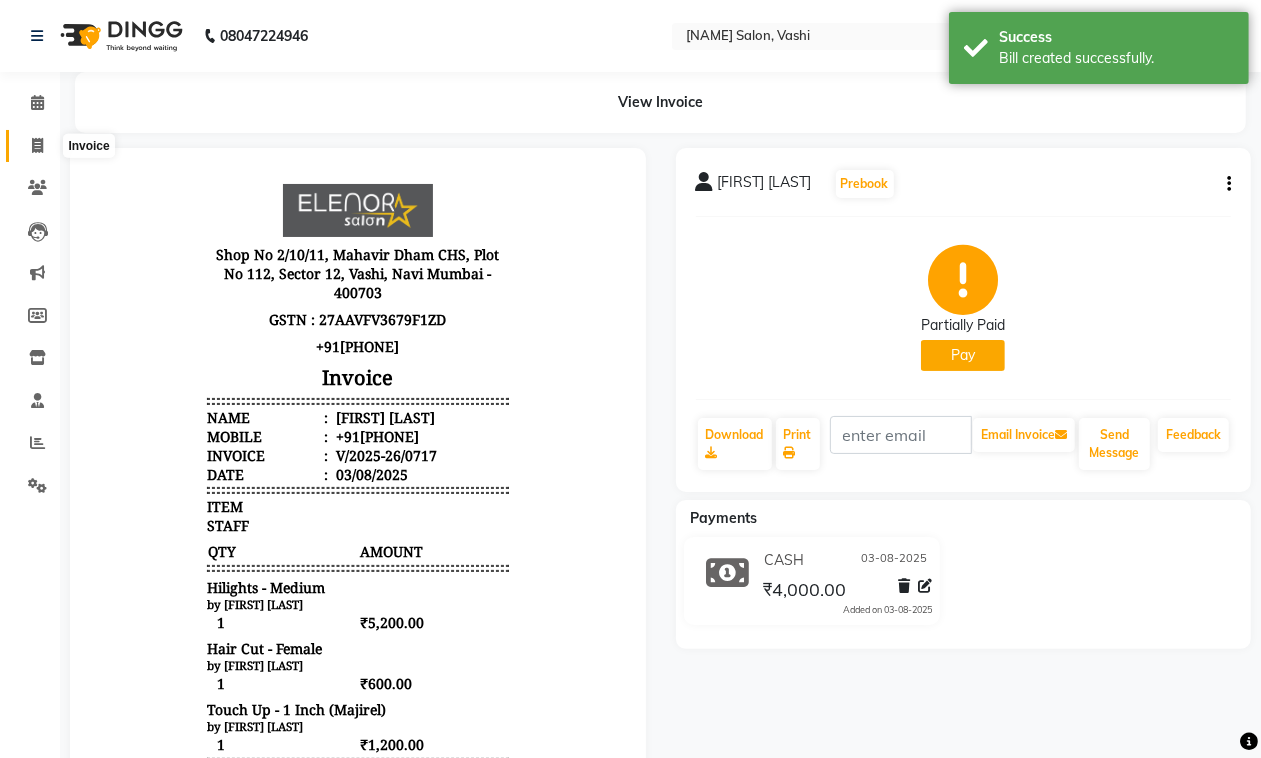 click 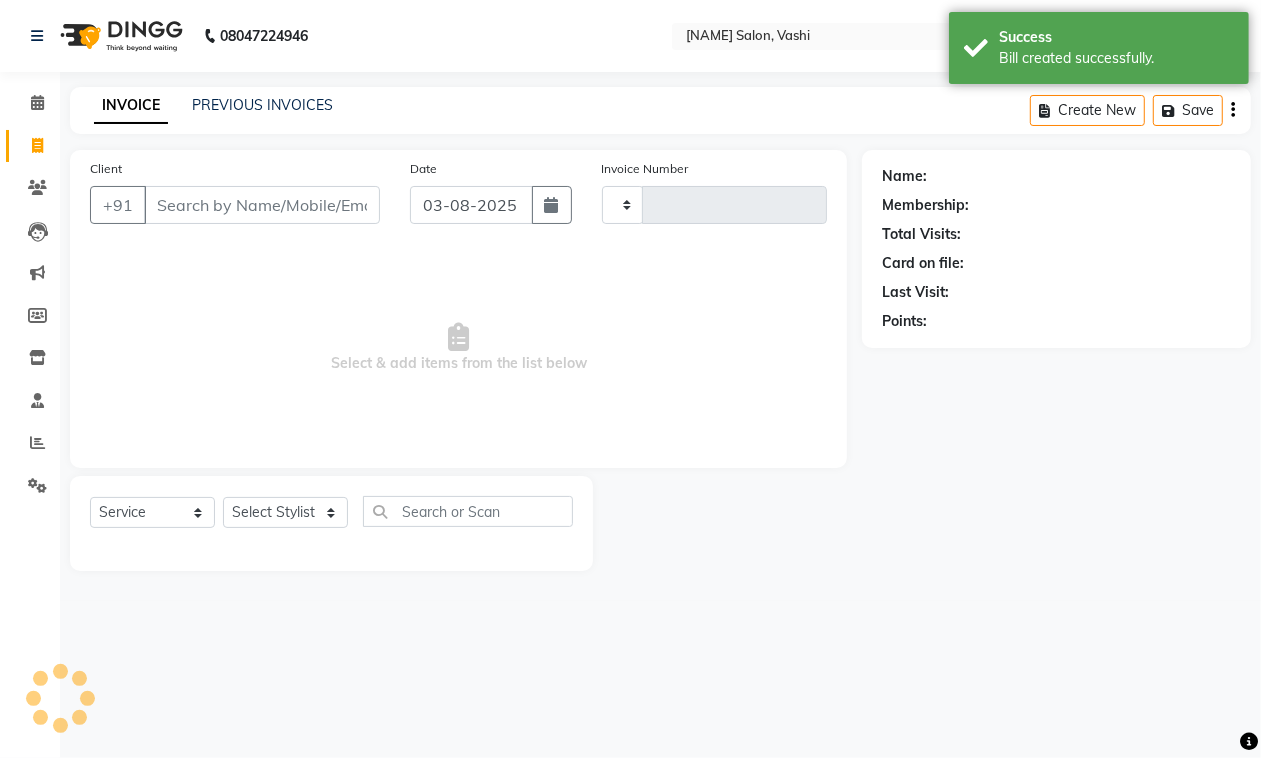 type on "0718" 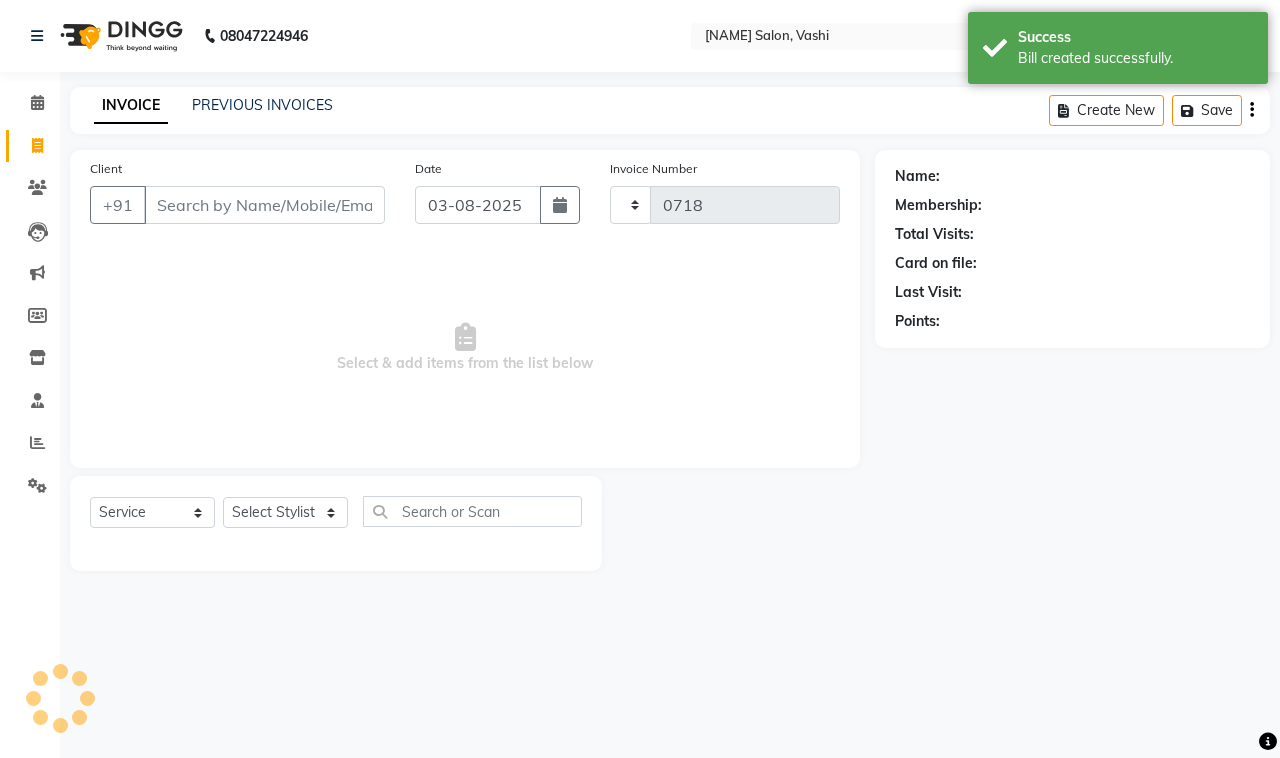 select on "695" 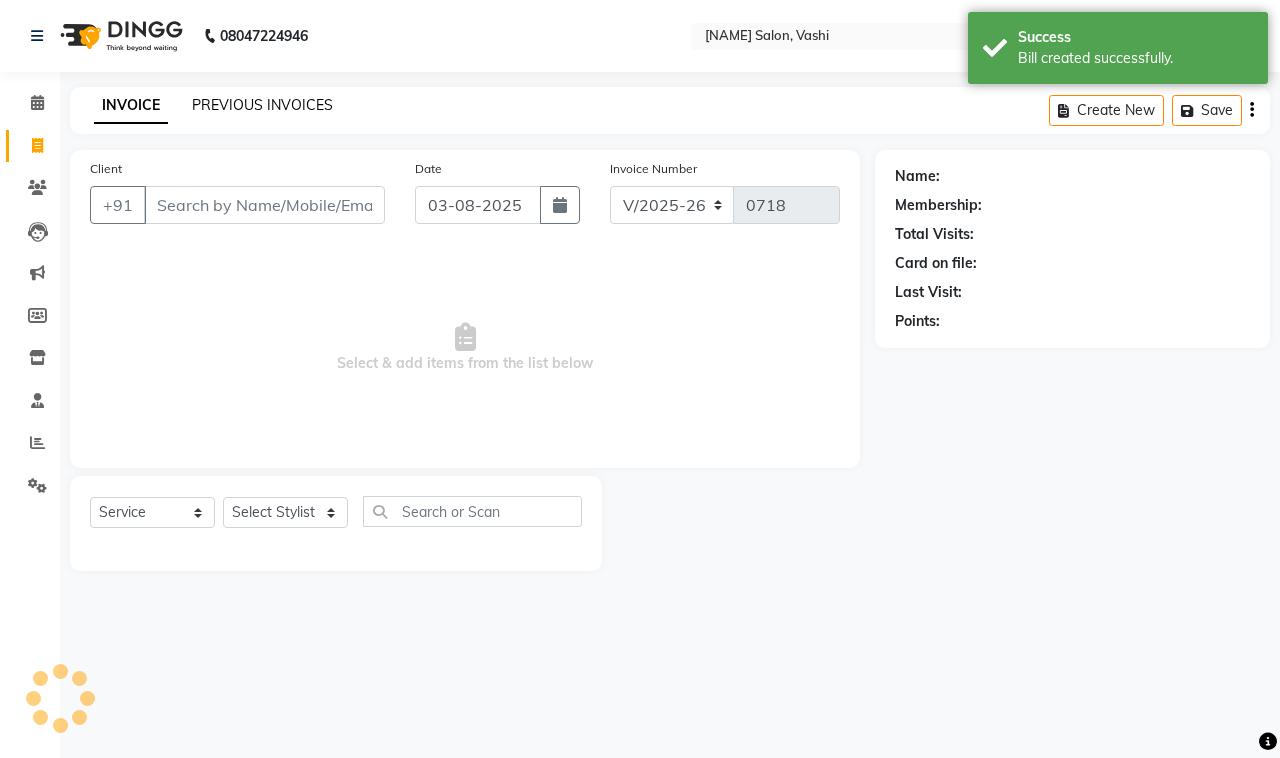 click on "PREVIOUS INVOICES" 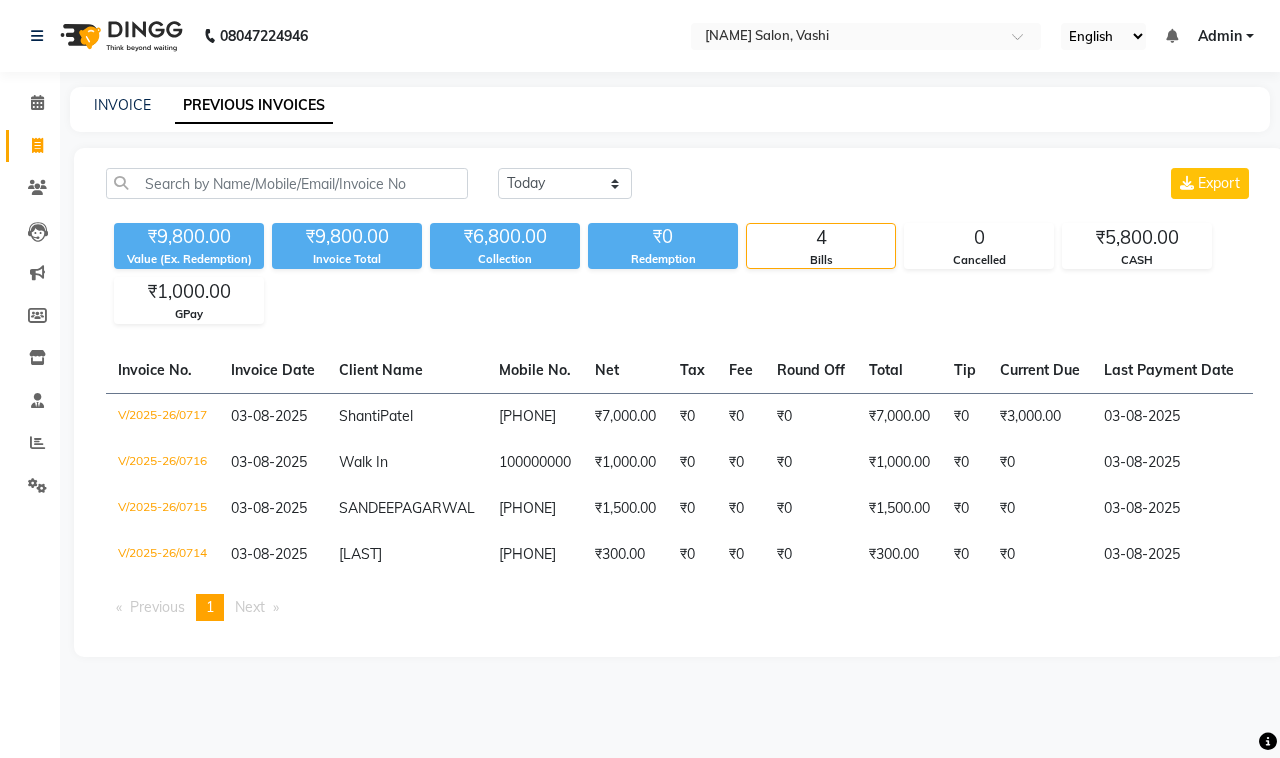 click on "Inventory" 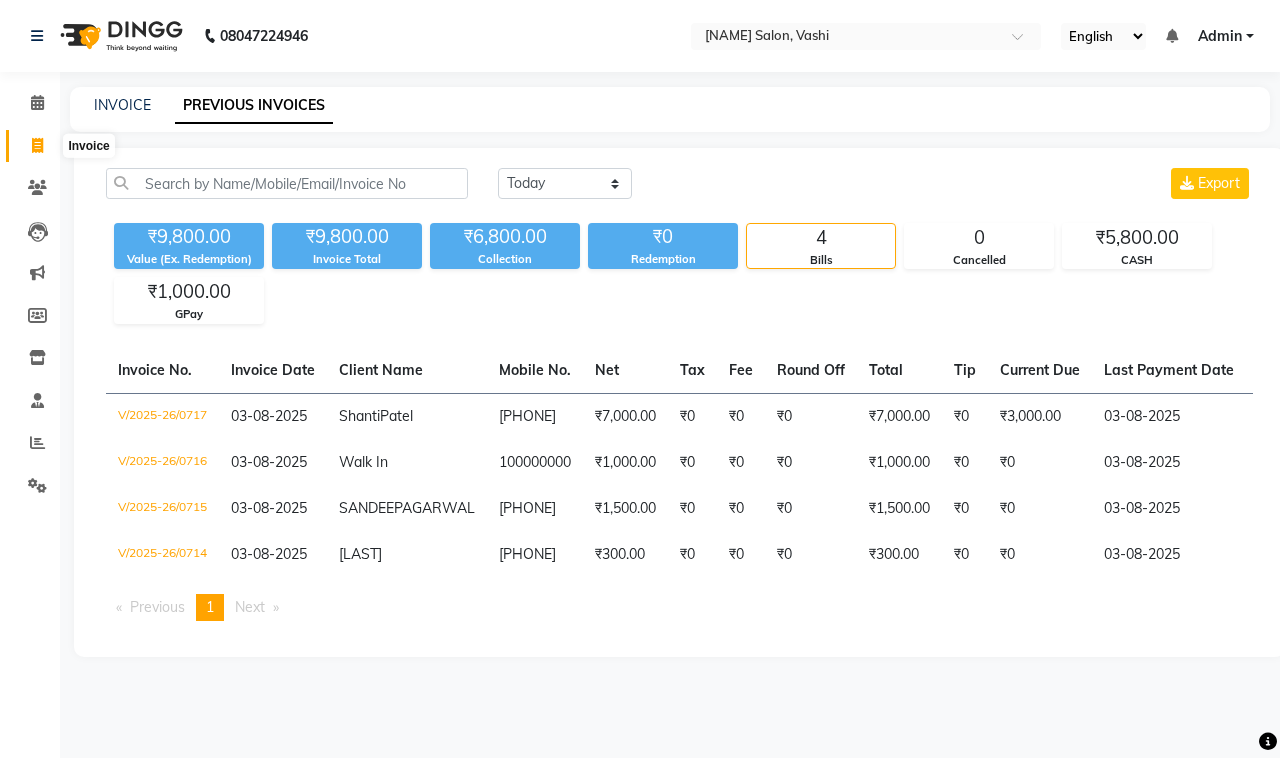 click 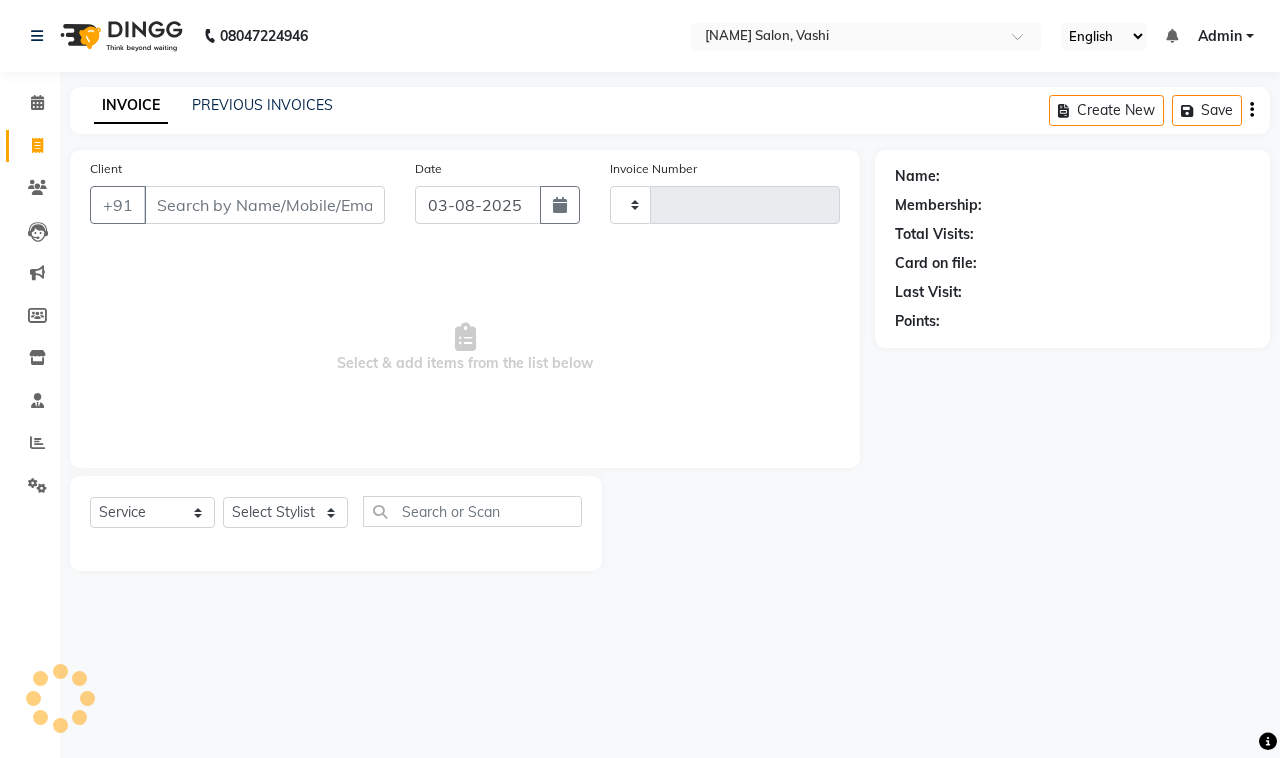 type on "0718" 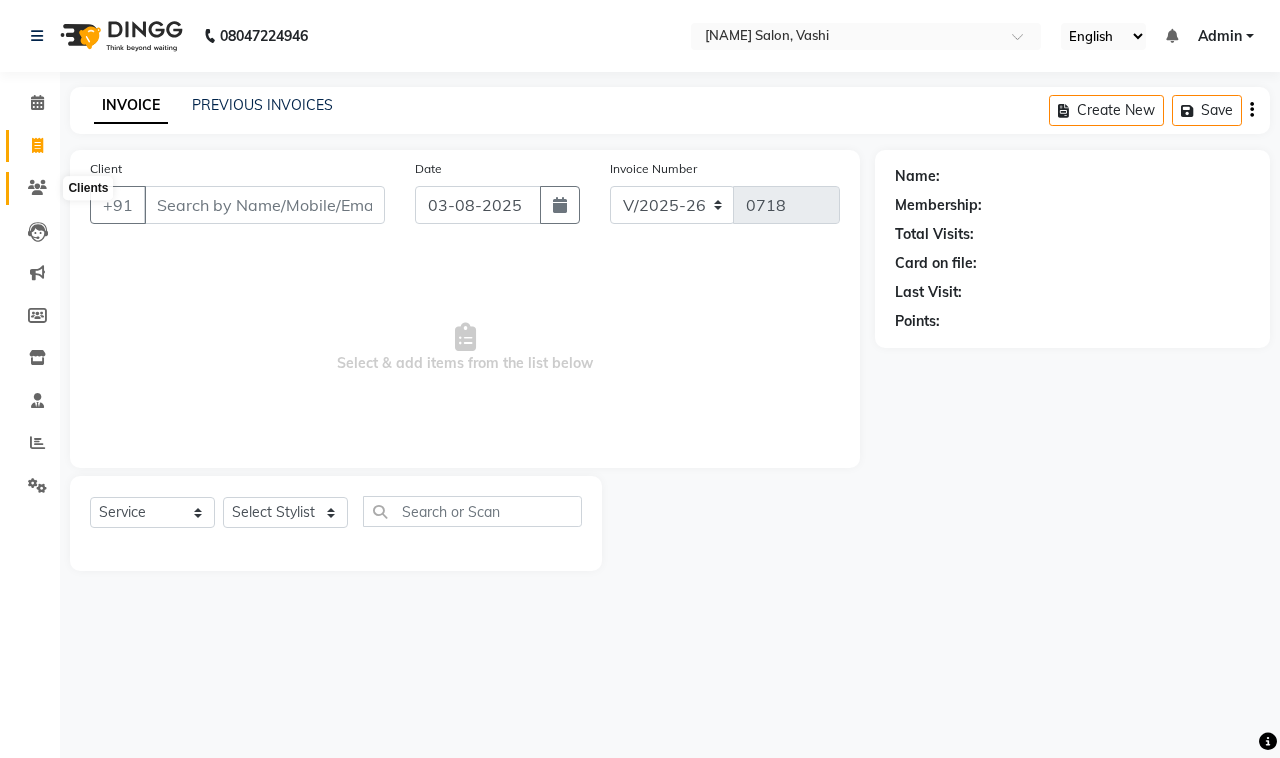 click 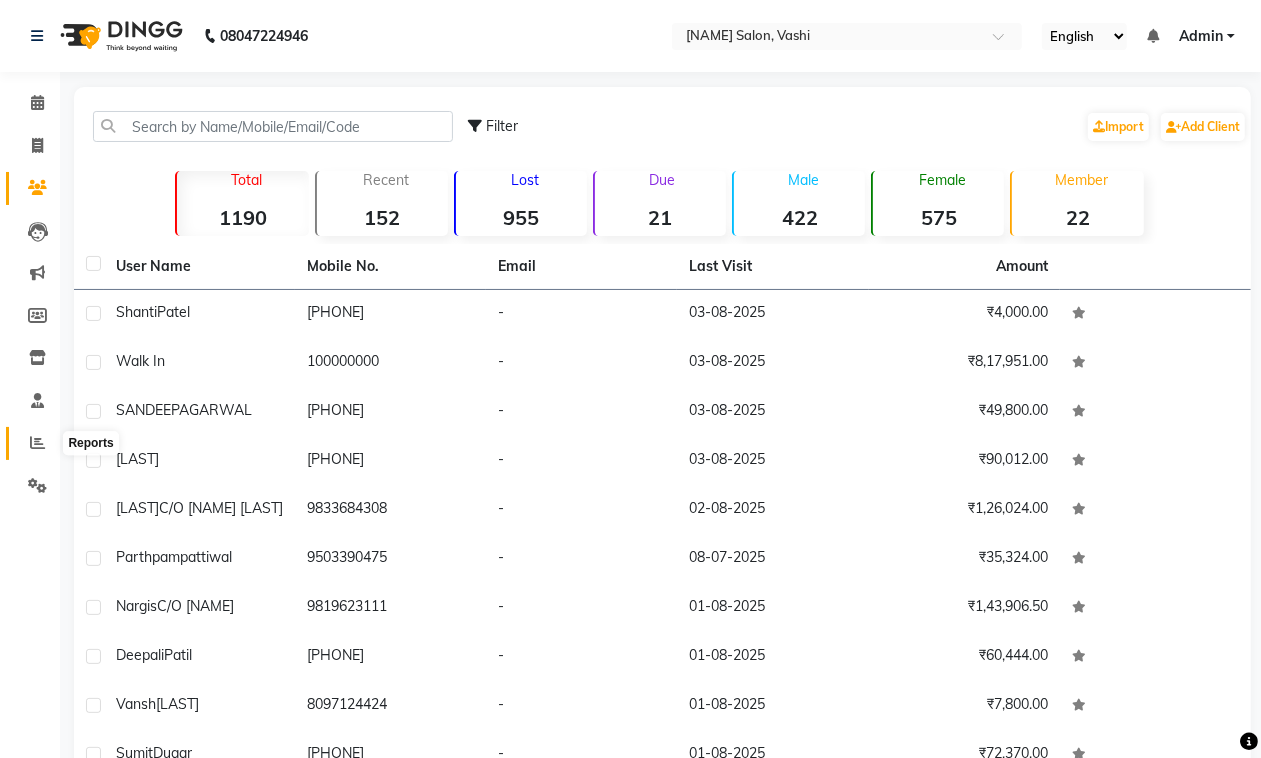 click 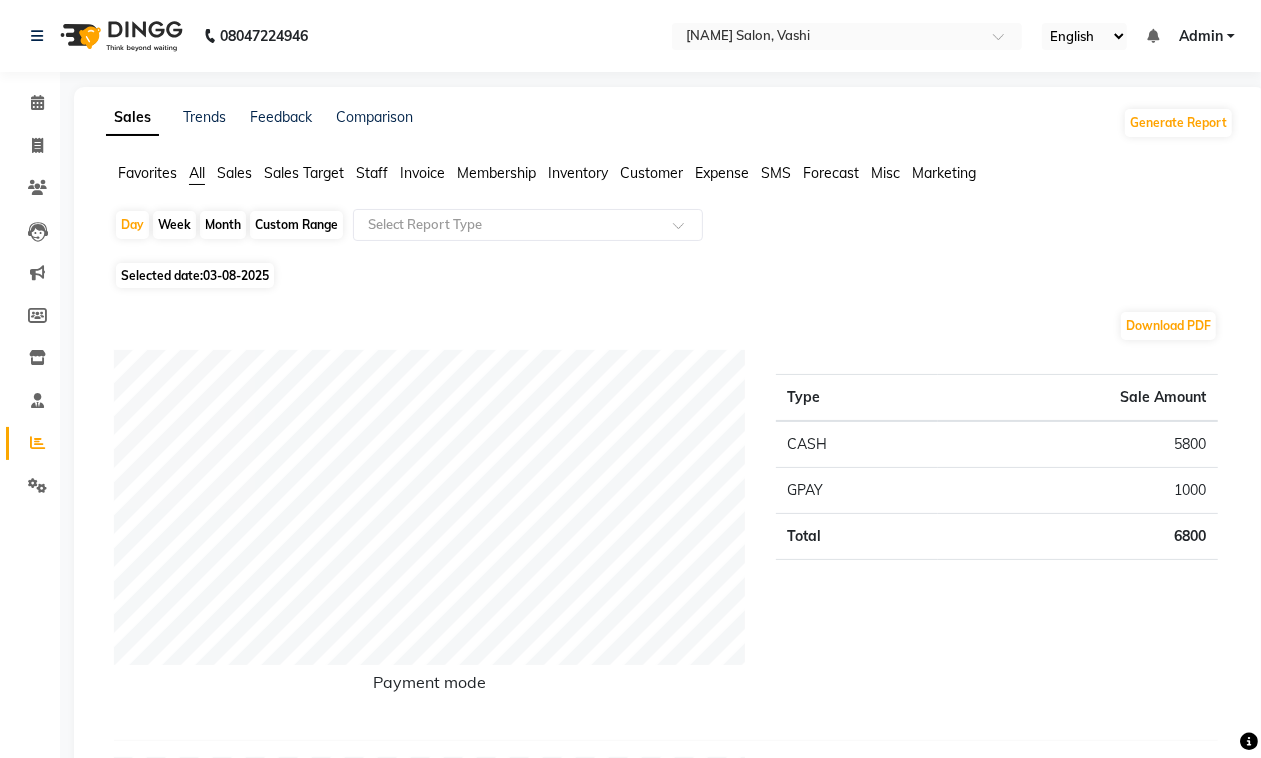 click on "Staff" 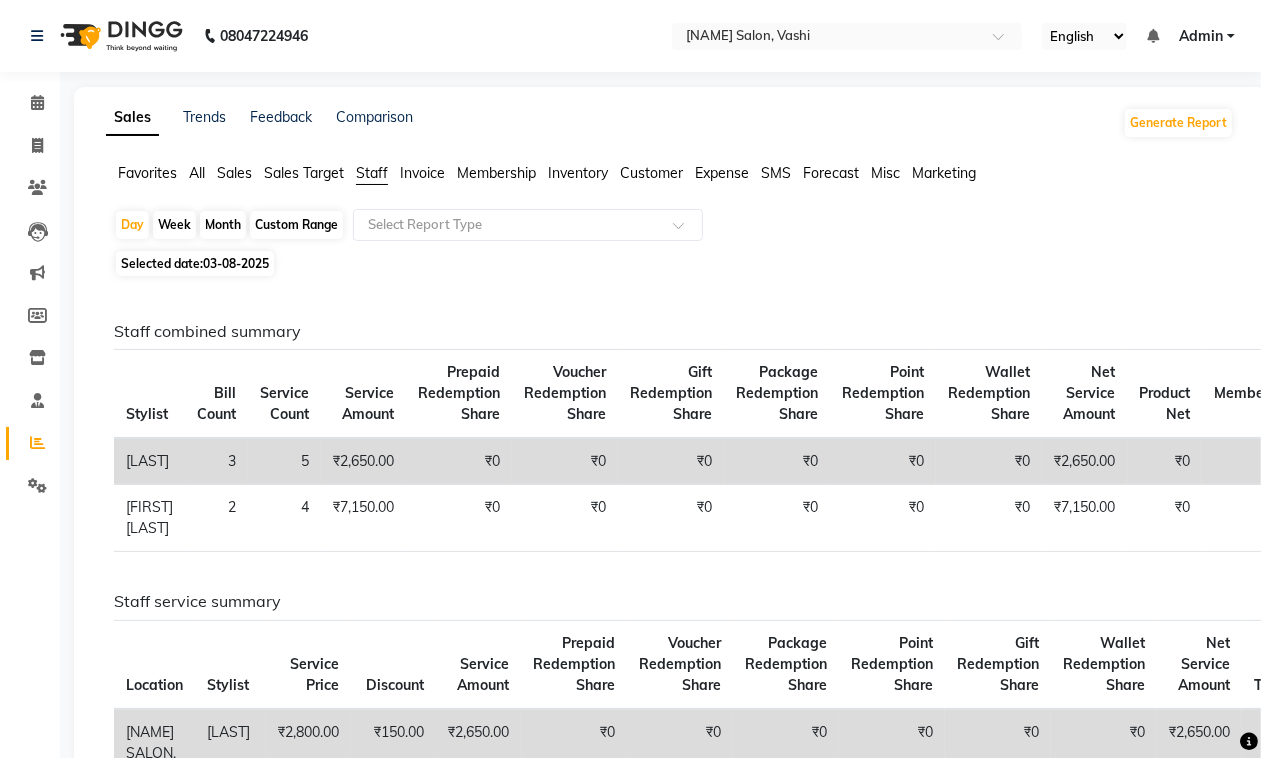 click on "Month" 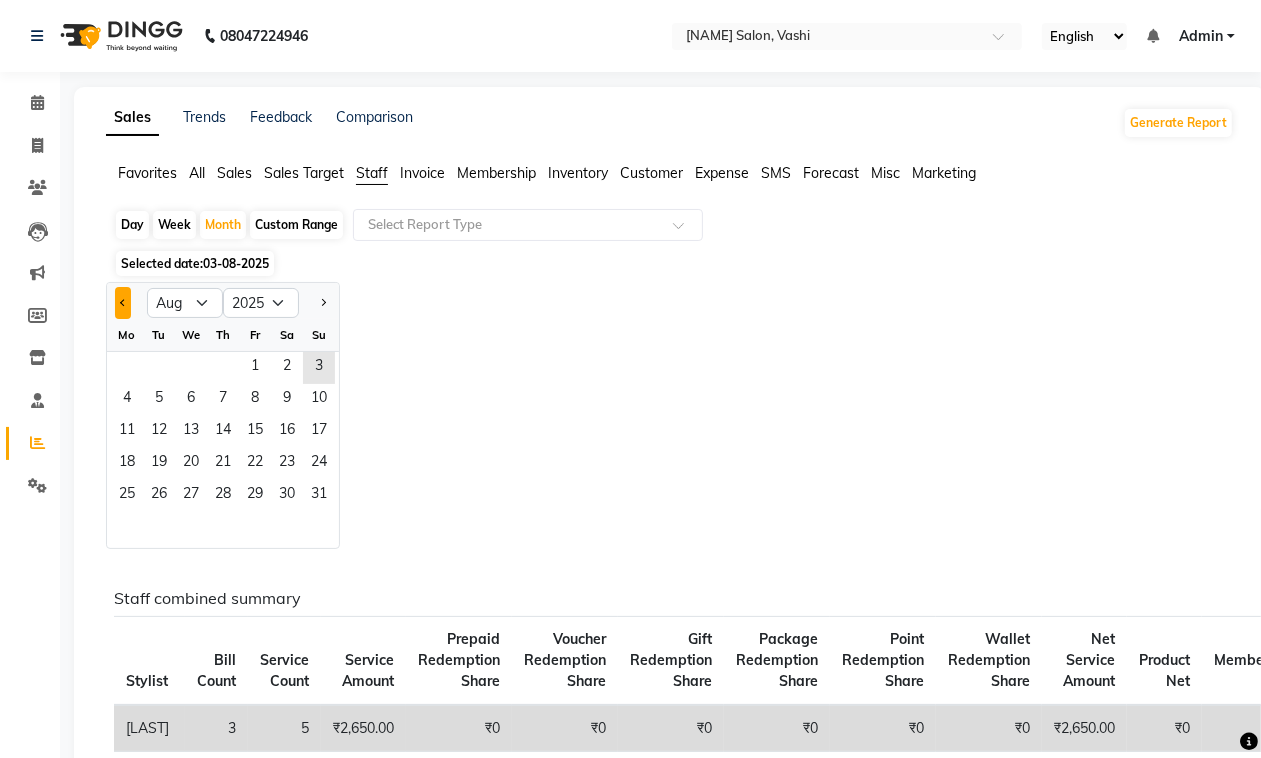 click 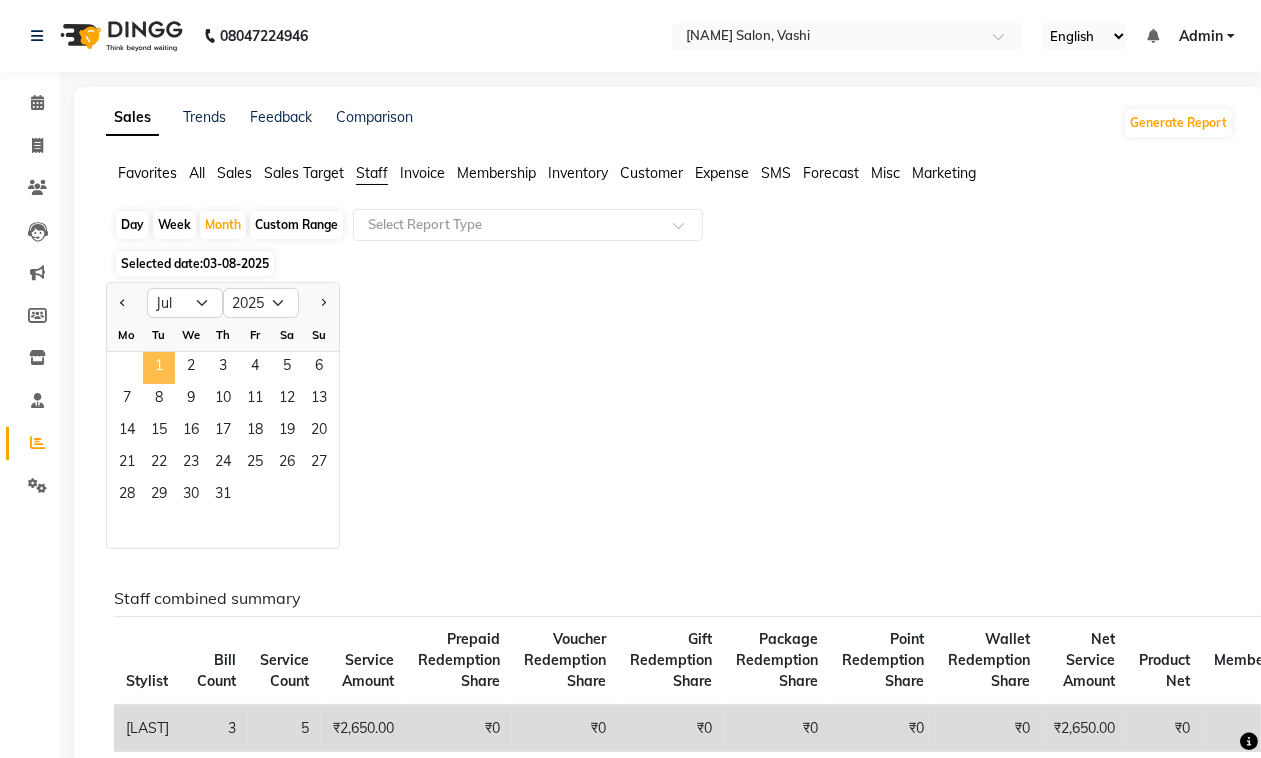click on "1" 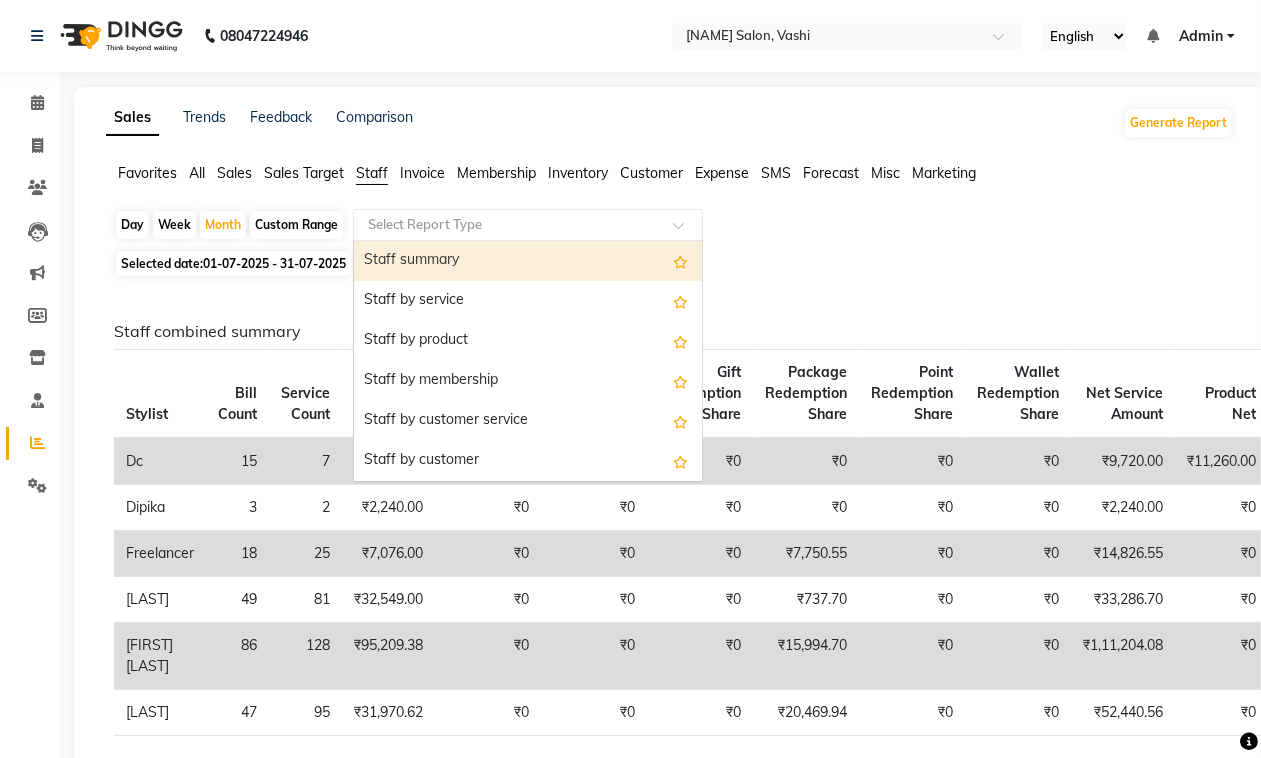 click 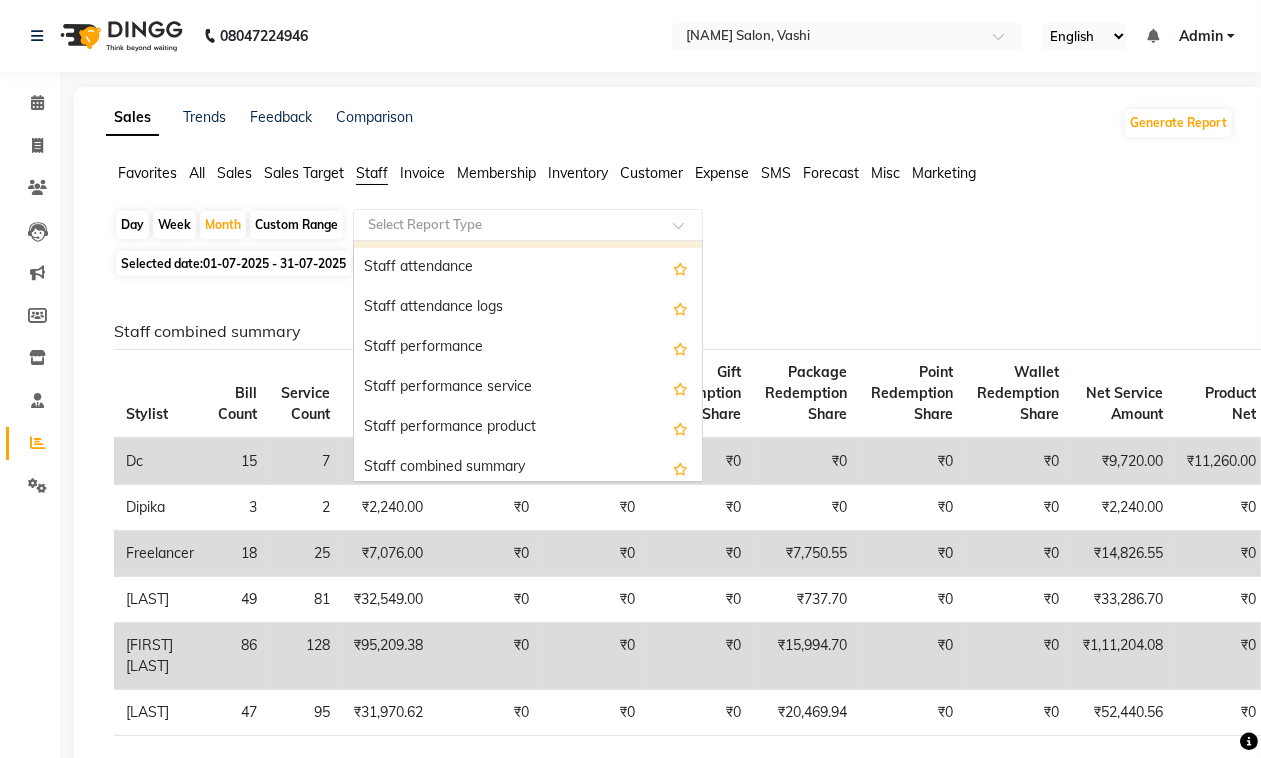 scroll, scrollTop: 250, scrollLeft: 0, axis: vertical 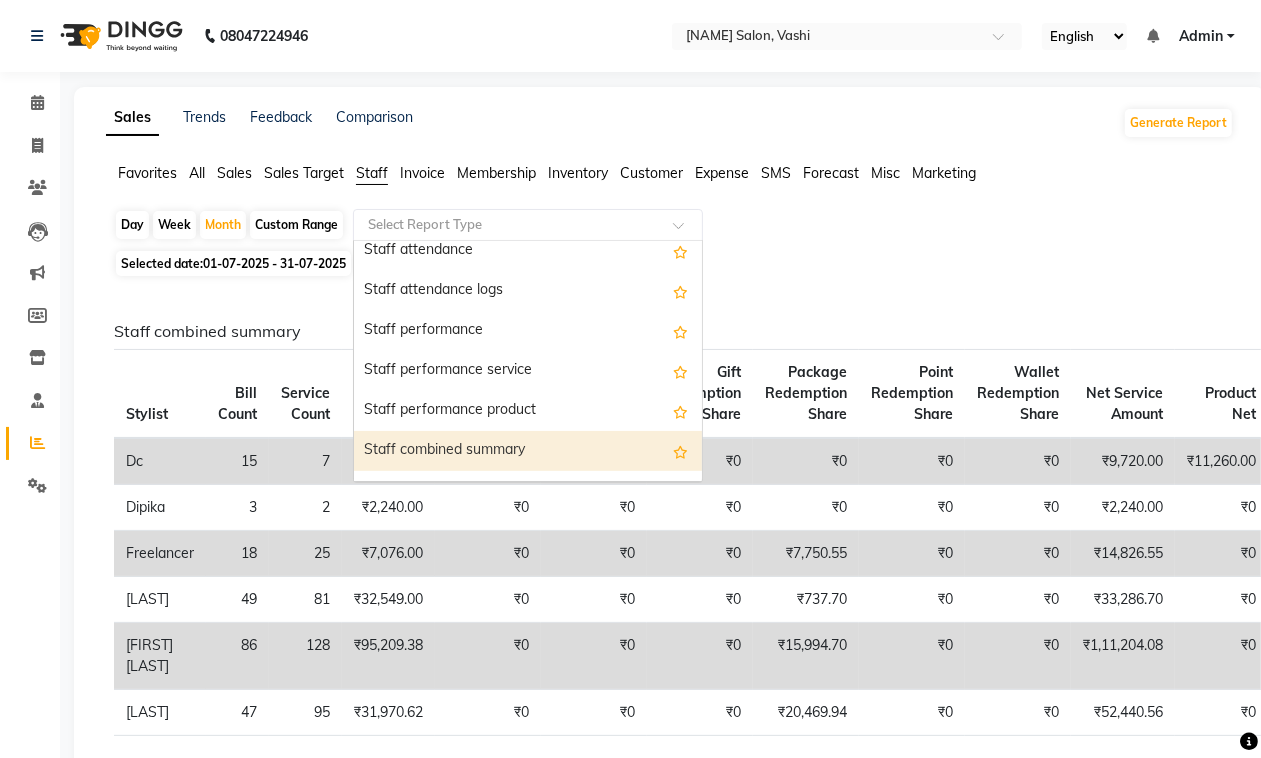 click on "Staff combined summary" at bounding box center [528, 451] 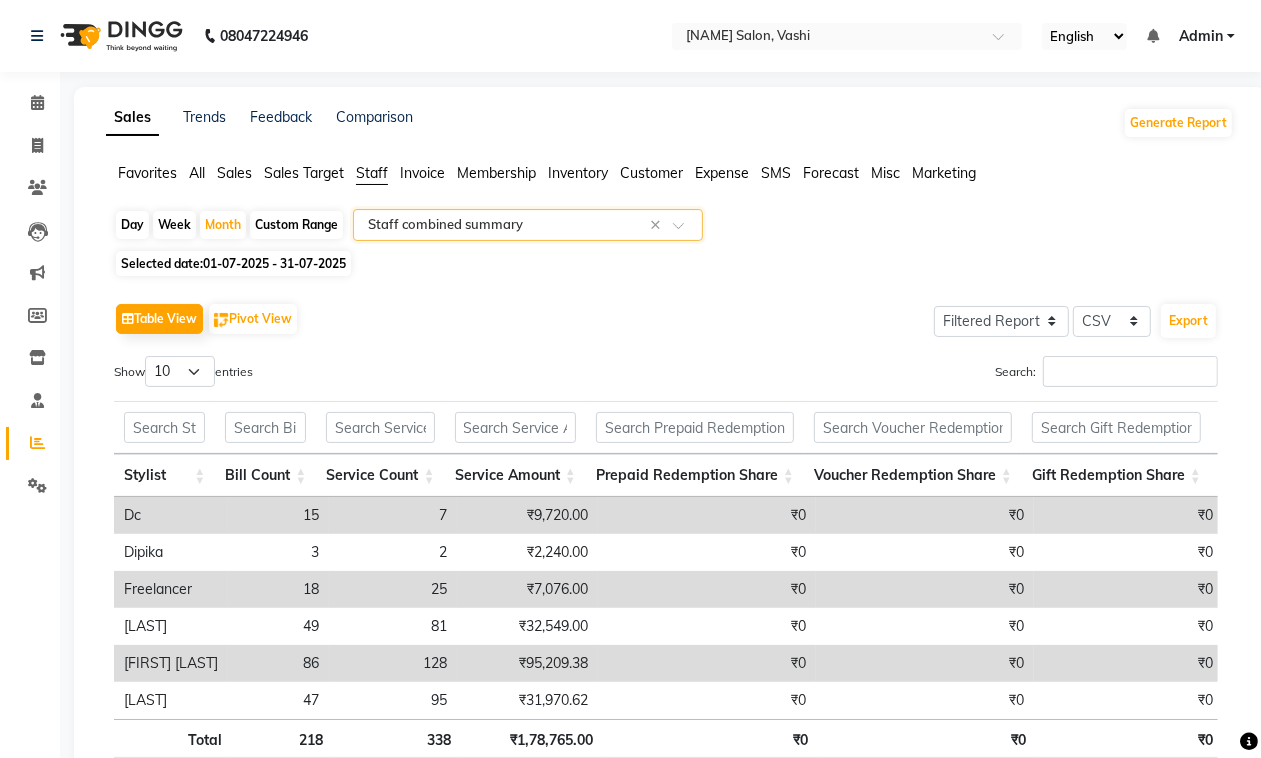 scroll, scrollTop: 152, scrollLeft: 0, axis: vertical 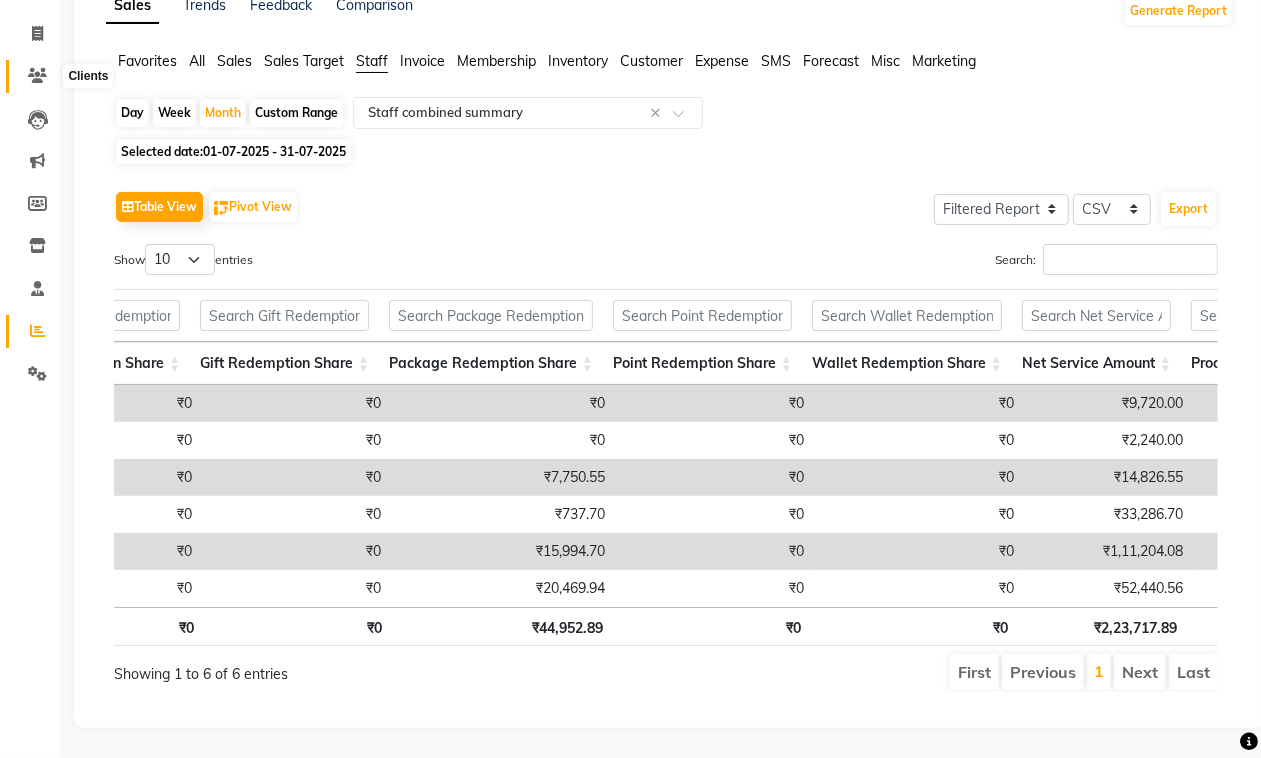 click 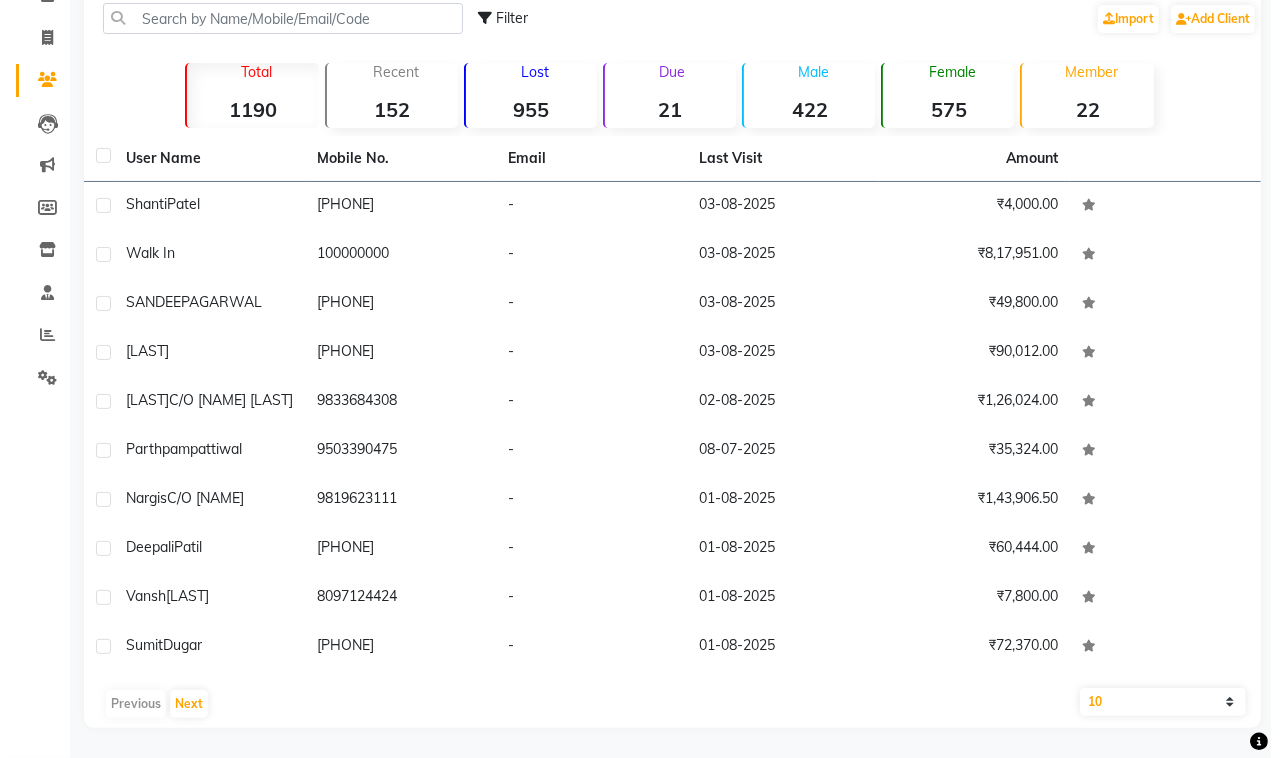 scroll, scrollTop: 0, scrollLeft: 0, axis: both 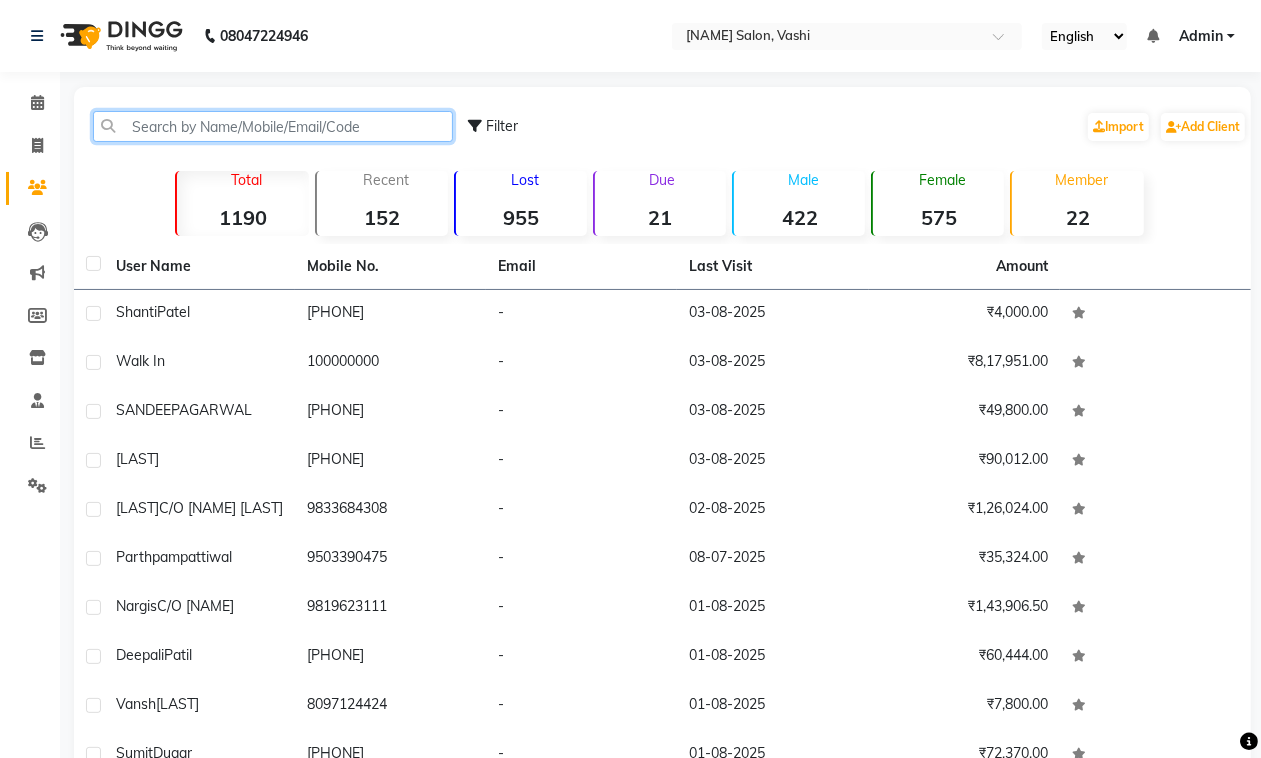 click 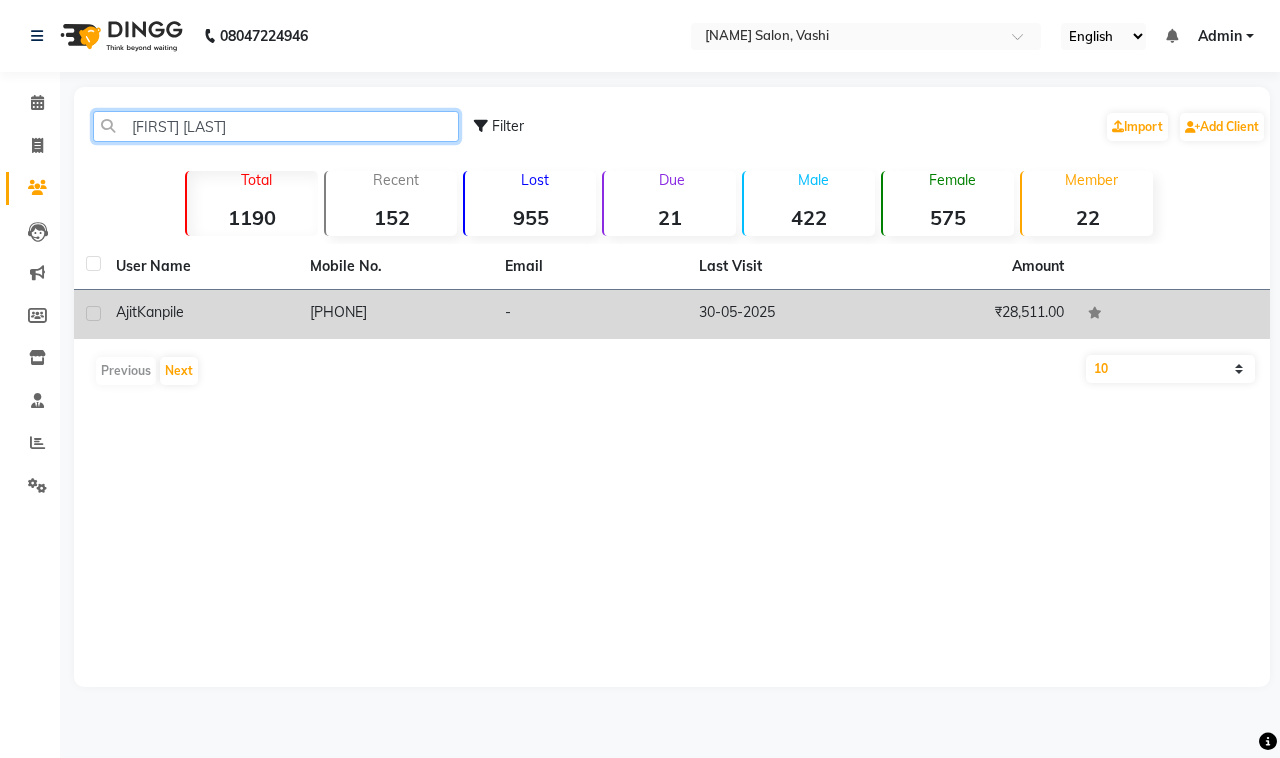 type on "[FIRST] [LAST]" 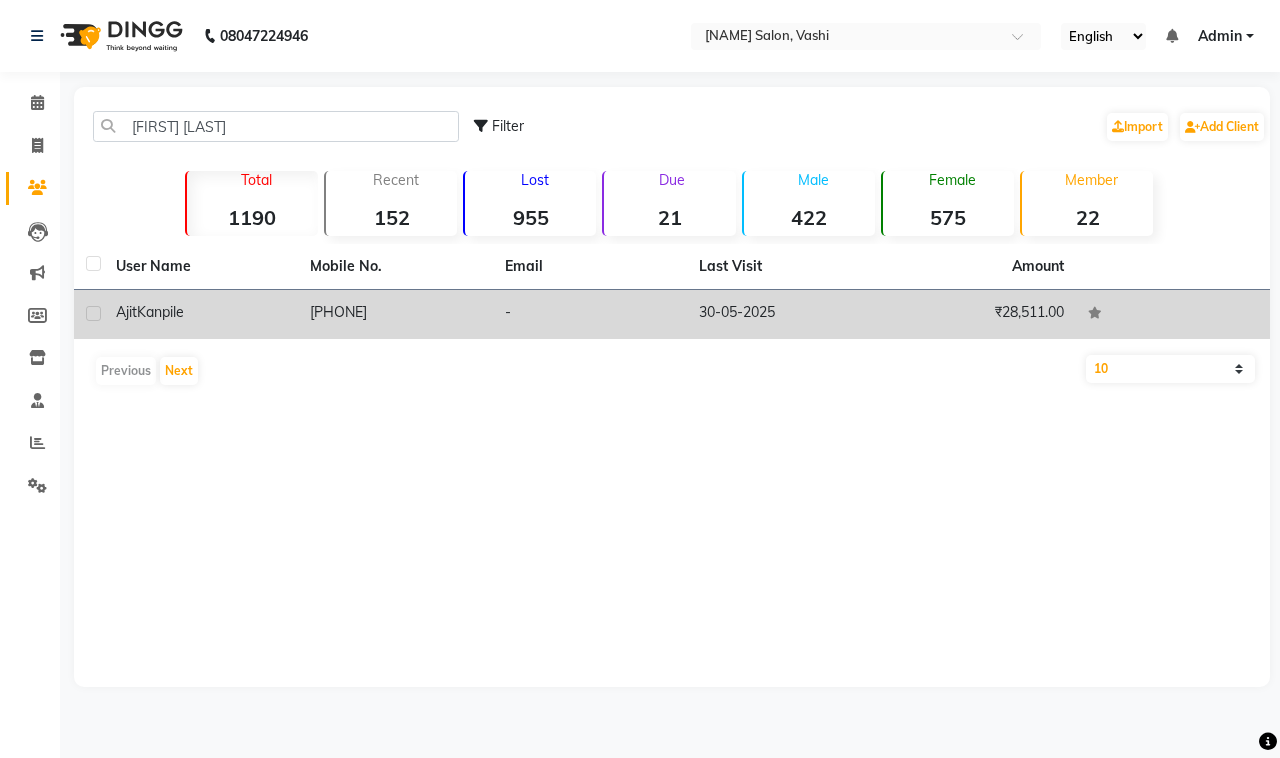 click on "[FIRST] [LAST]" 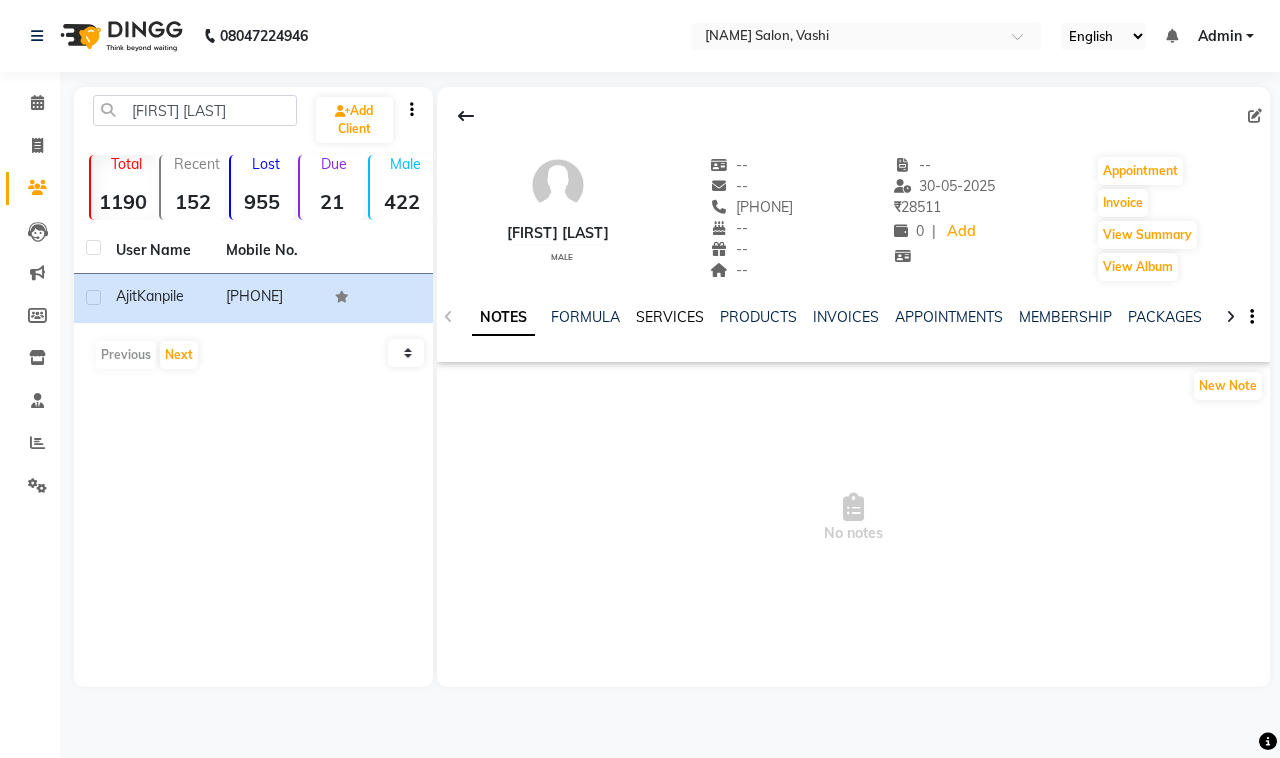 drag, startPoint x: 637, startPoint y: 303, endPoint x: 638, endPoint y: 318, distance: 15.033297 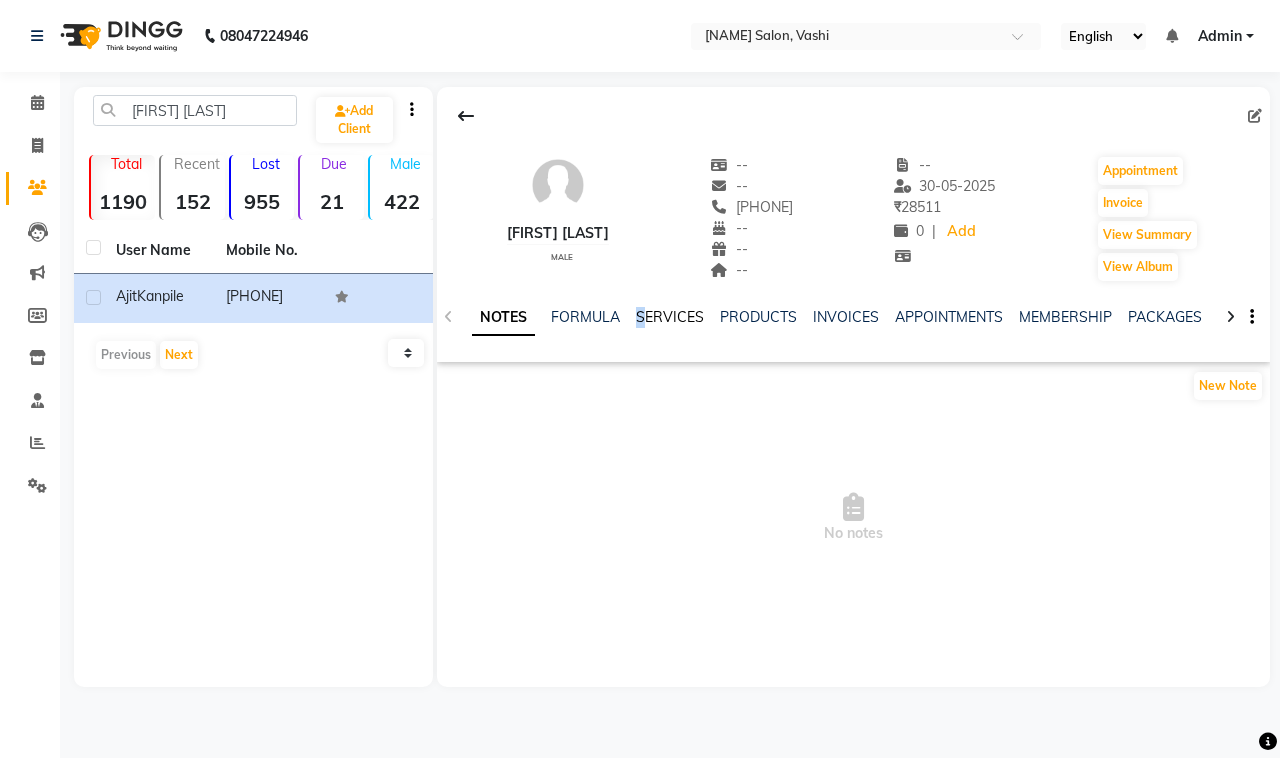 click on "SERVICES" 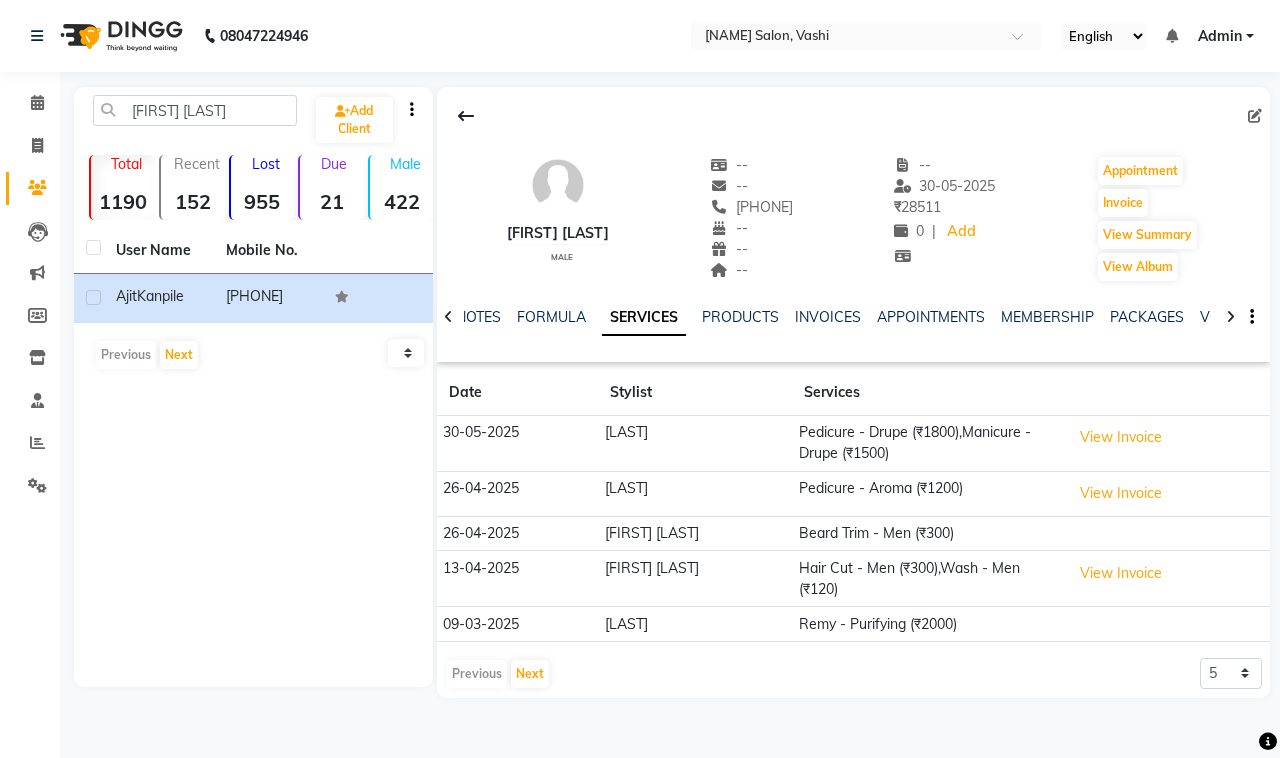 click 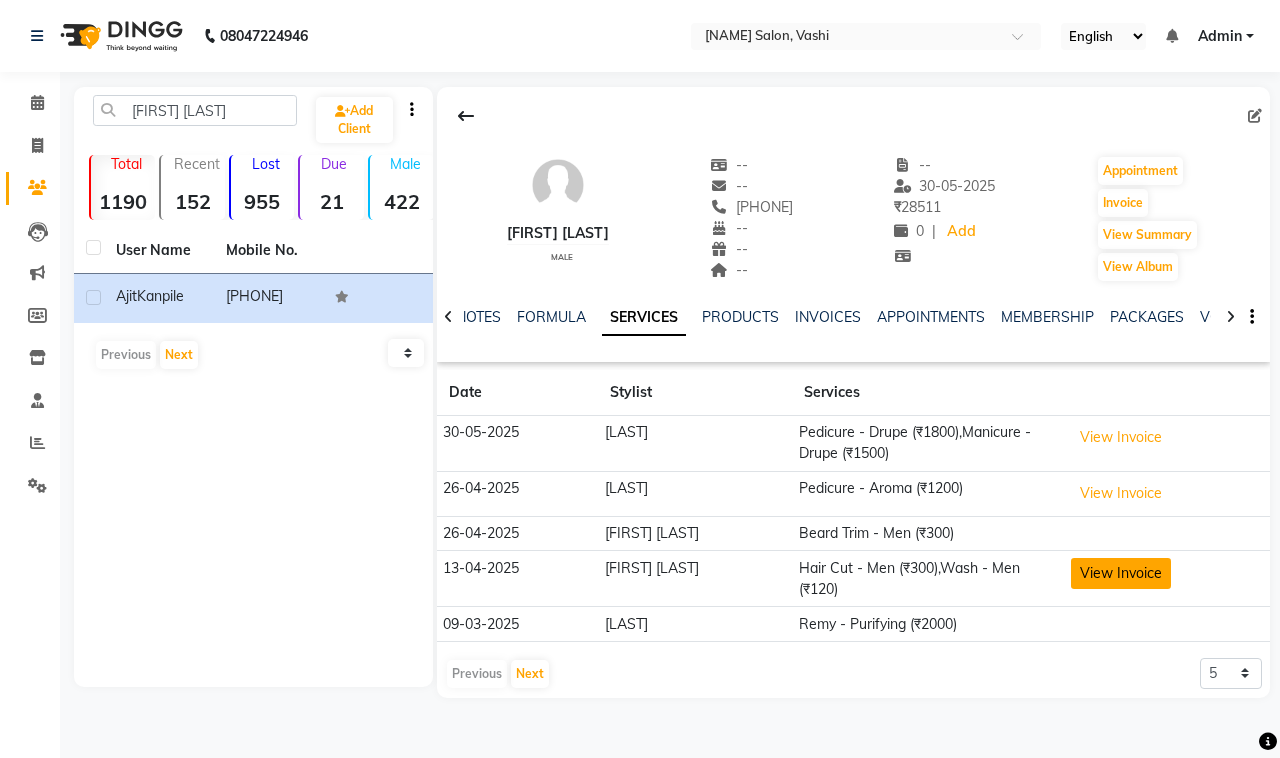 click on "View Invoice" 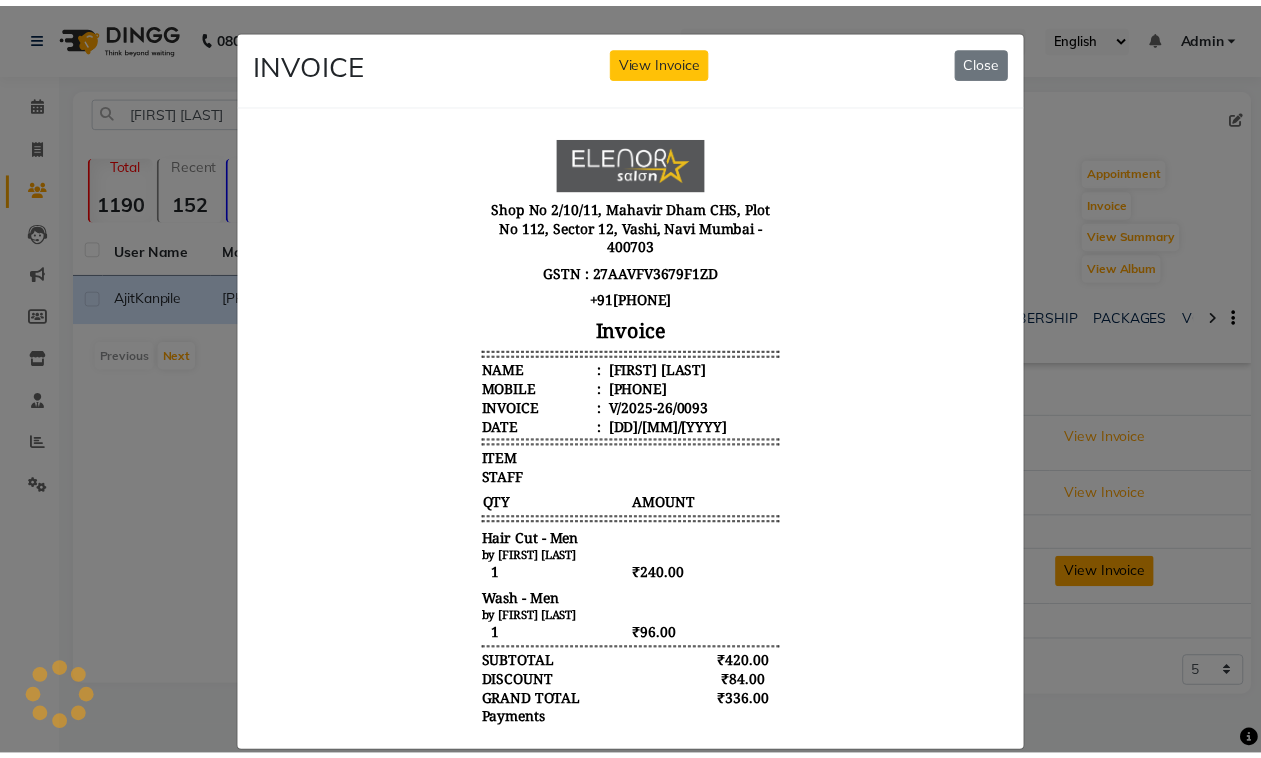 scroll, scrollTop: 0, scrollLeft: 0, axis: both 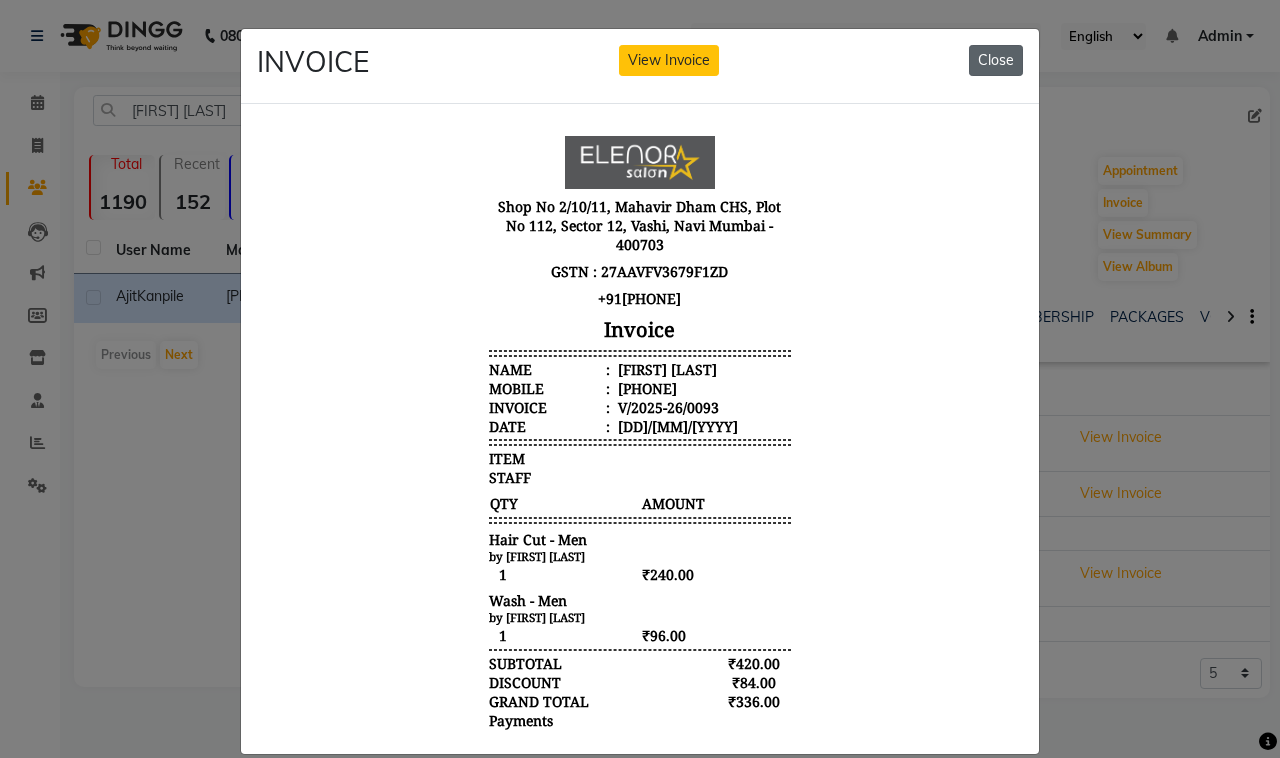 click on "Close" 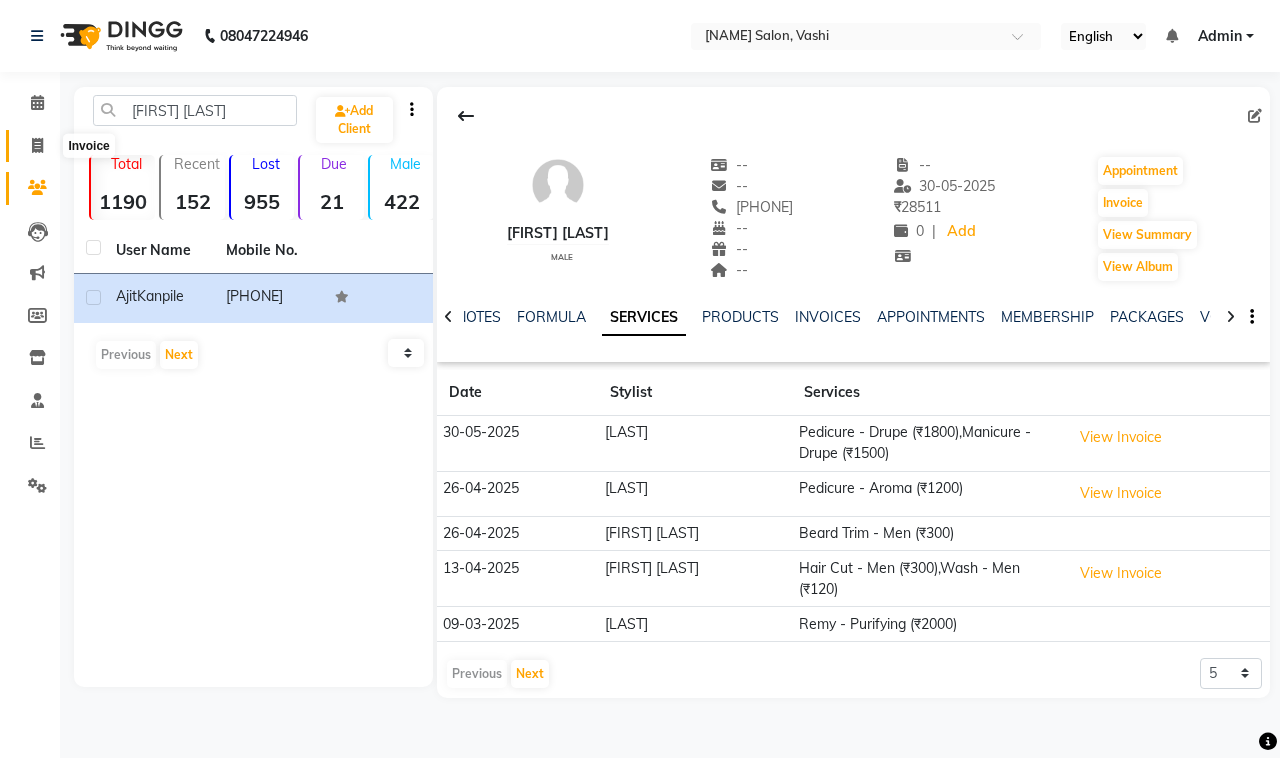 click 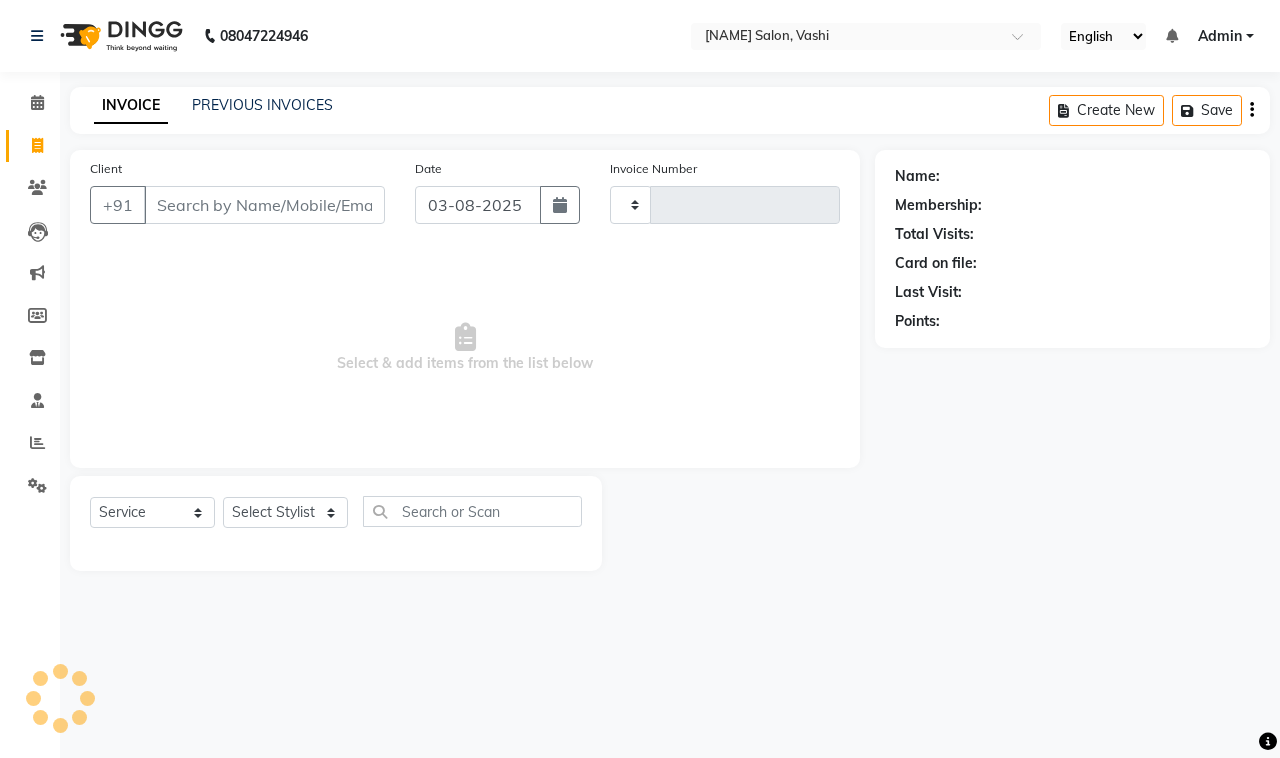 type on "0718" 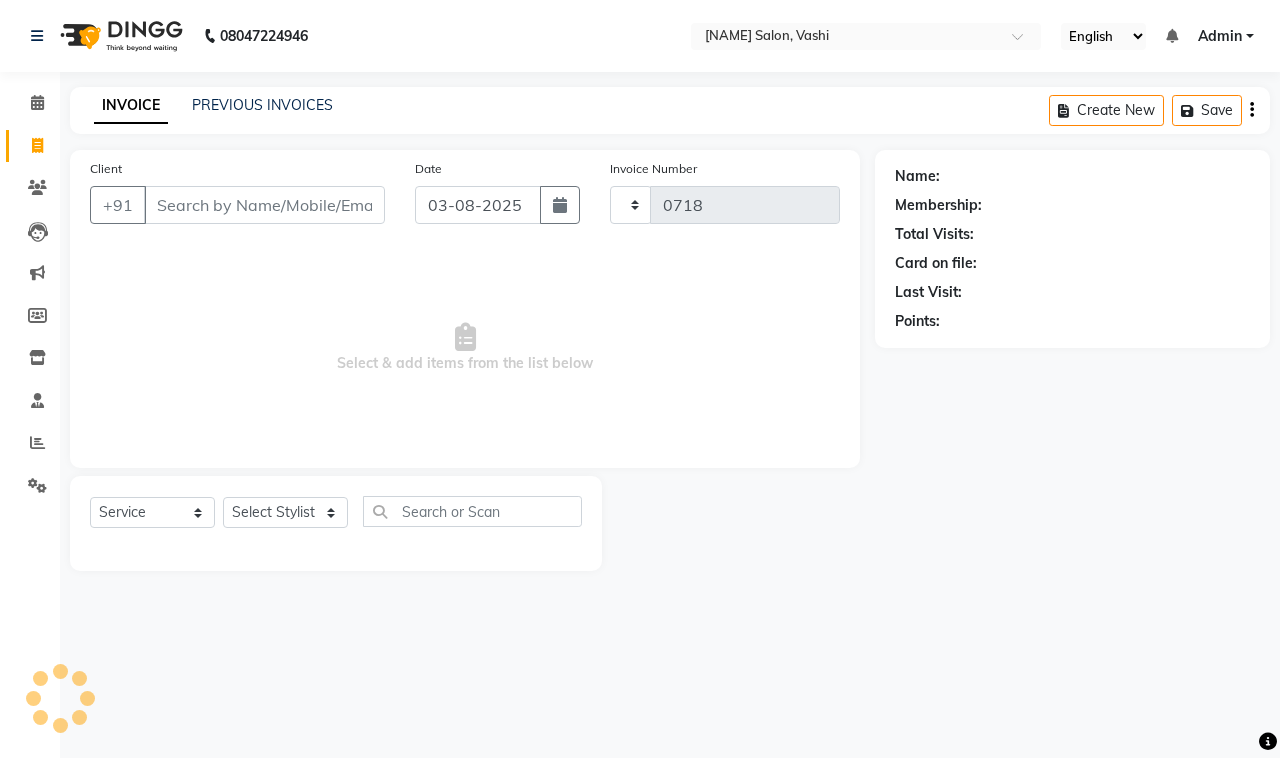 select on "695" 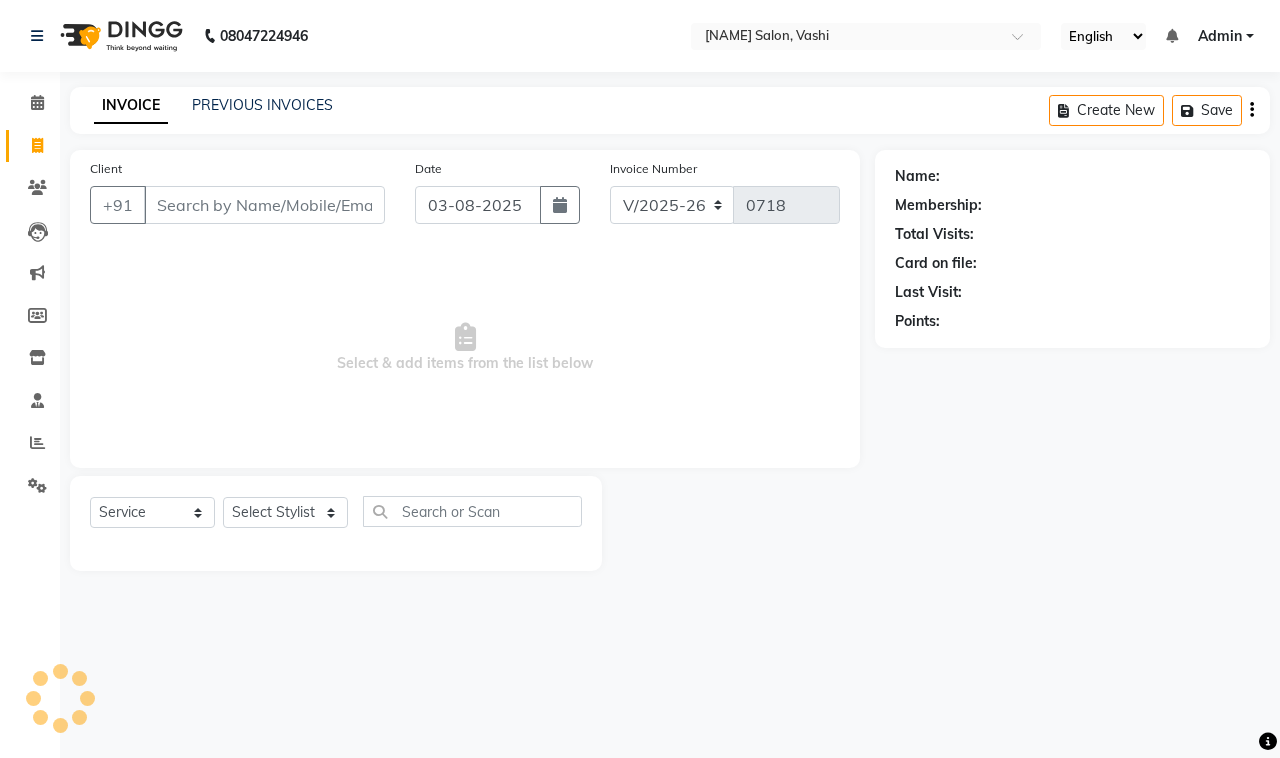 click on "Client" at bounding box center [264, 205] 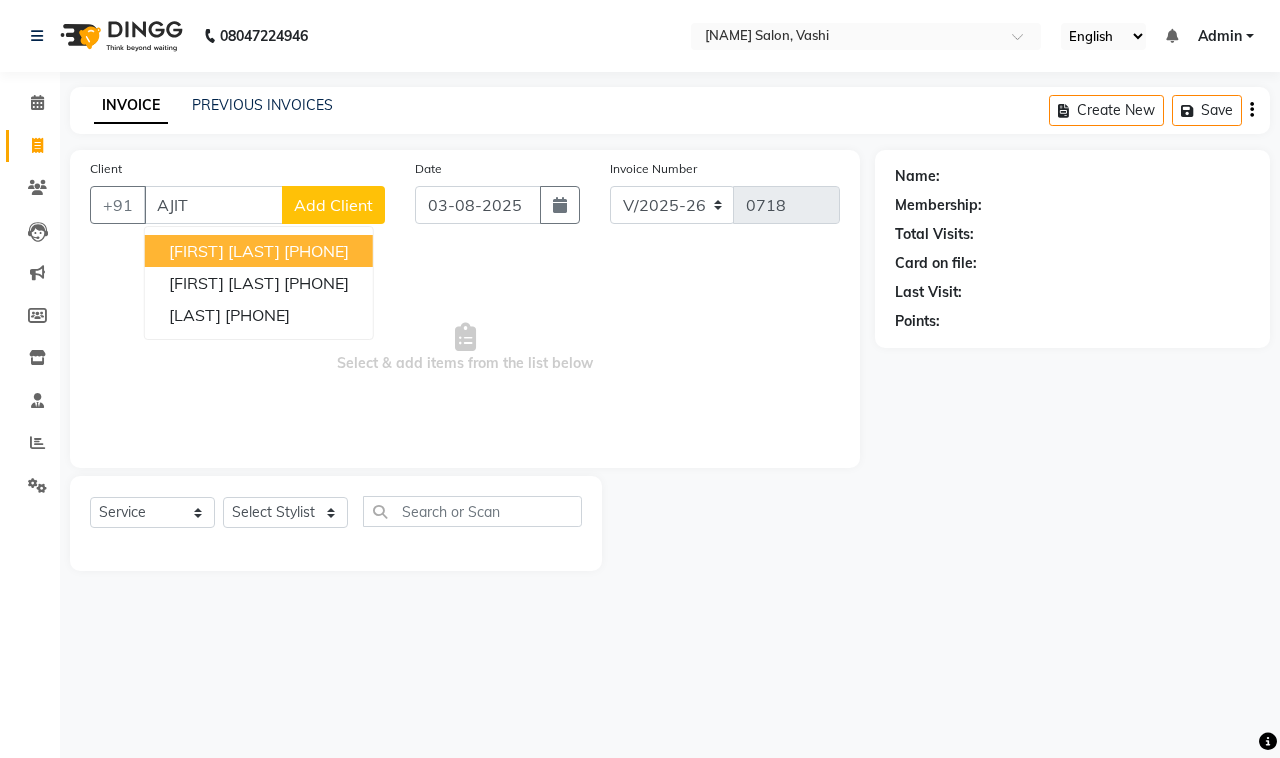 click on "[PHONE]" at bounding box center [316, 251] 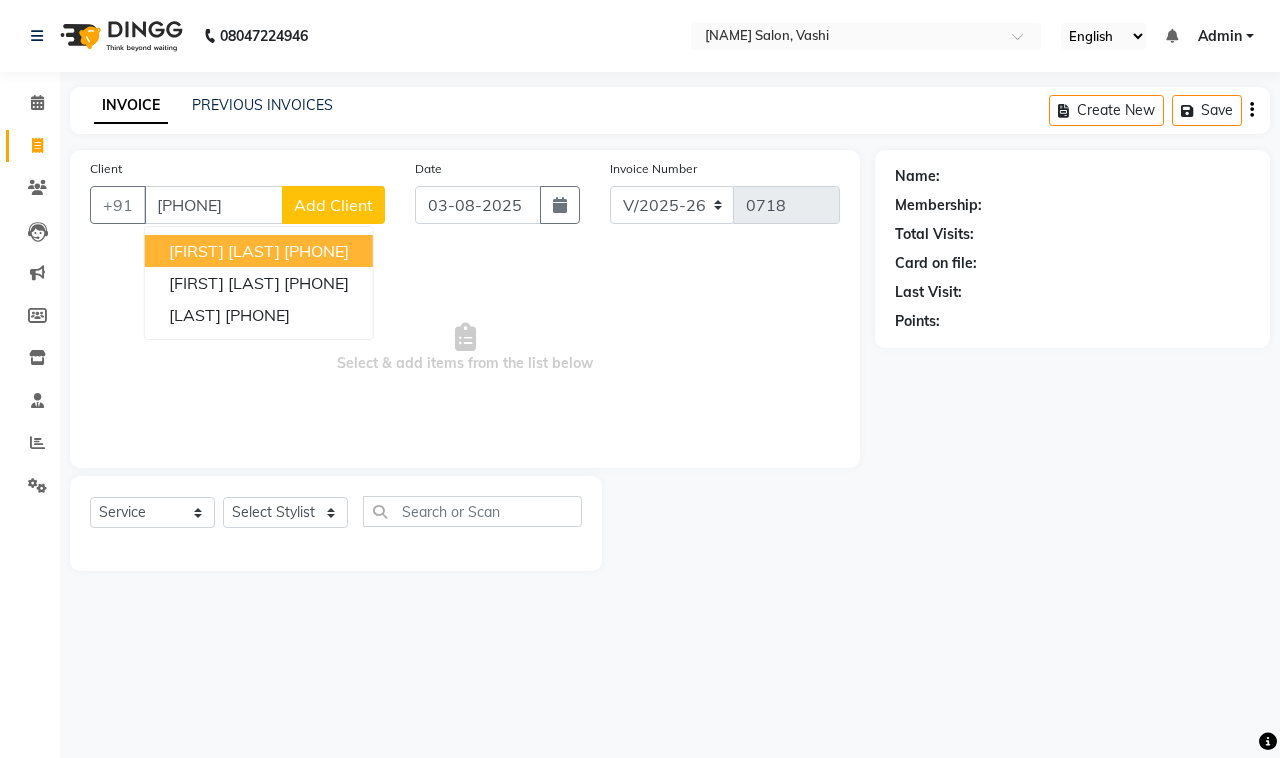 type on "[PHONE]" 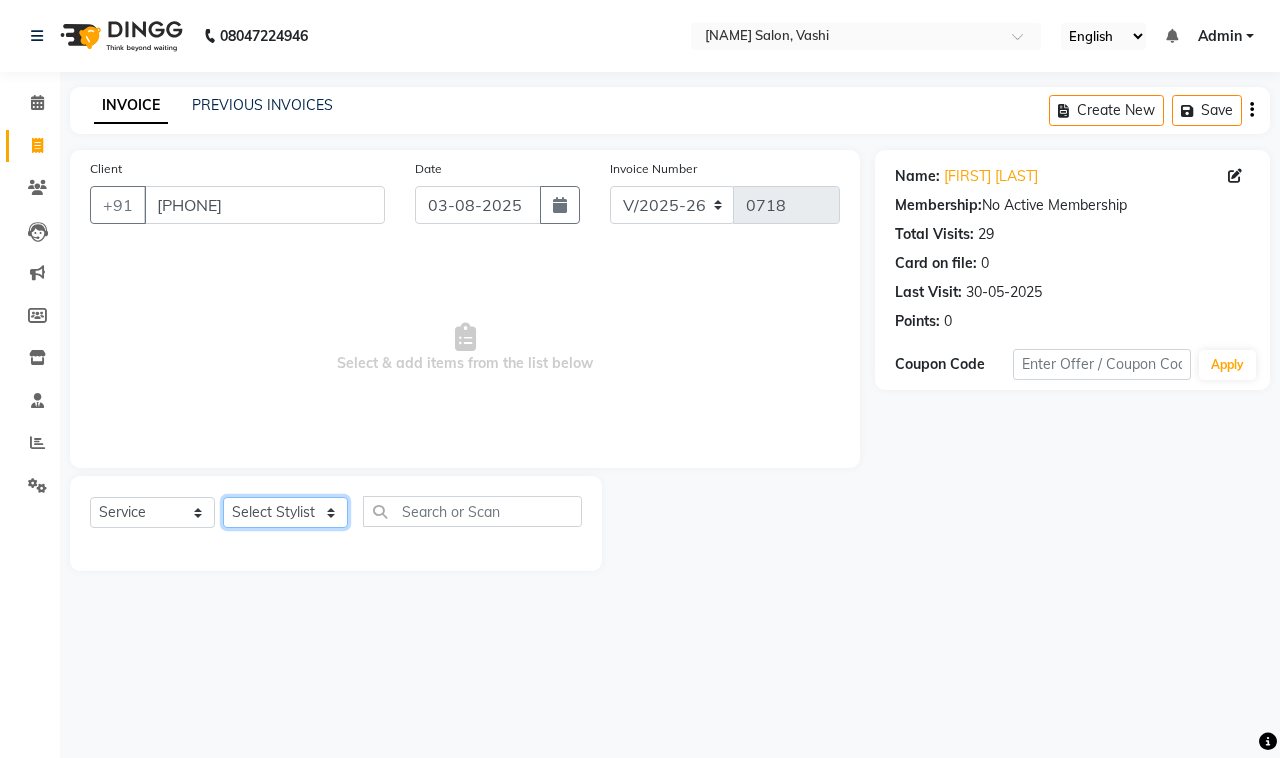 click on "Select Stylist DC Dipika Freelancer Hasan Rehan Salmani  Vinith Zoya Shaikh" 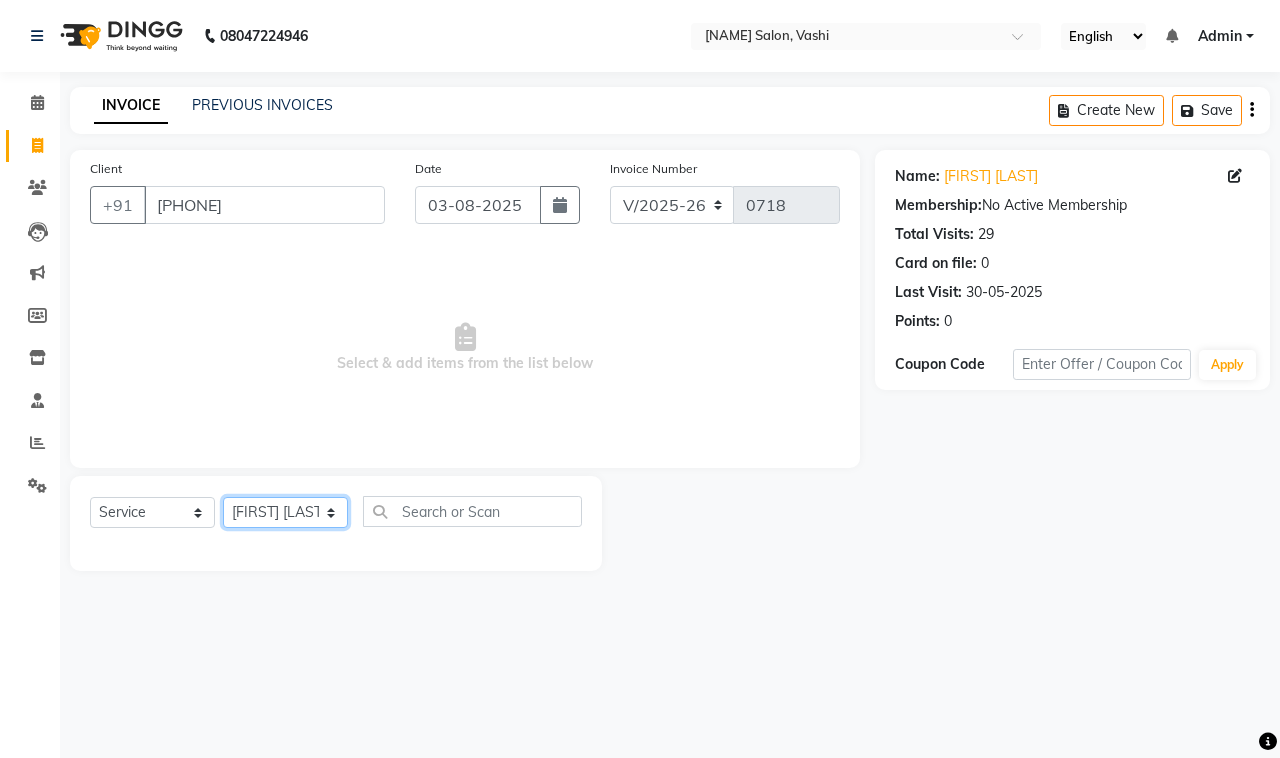 click on "Select Stylist DC Dipika Freelancer Hasan Rehan Salmani  Vinith Zoya Shaikh" 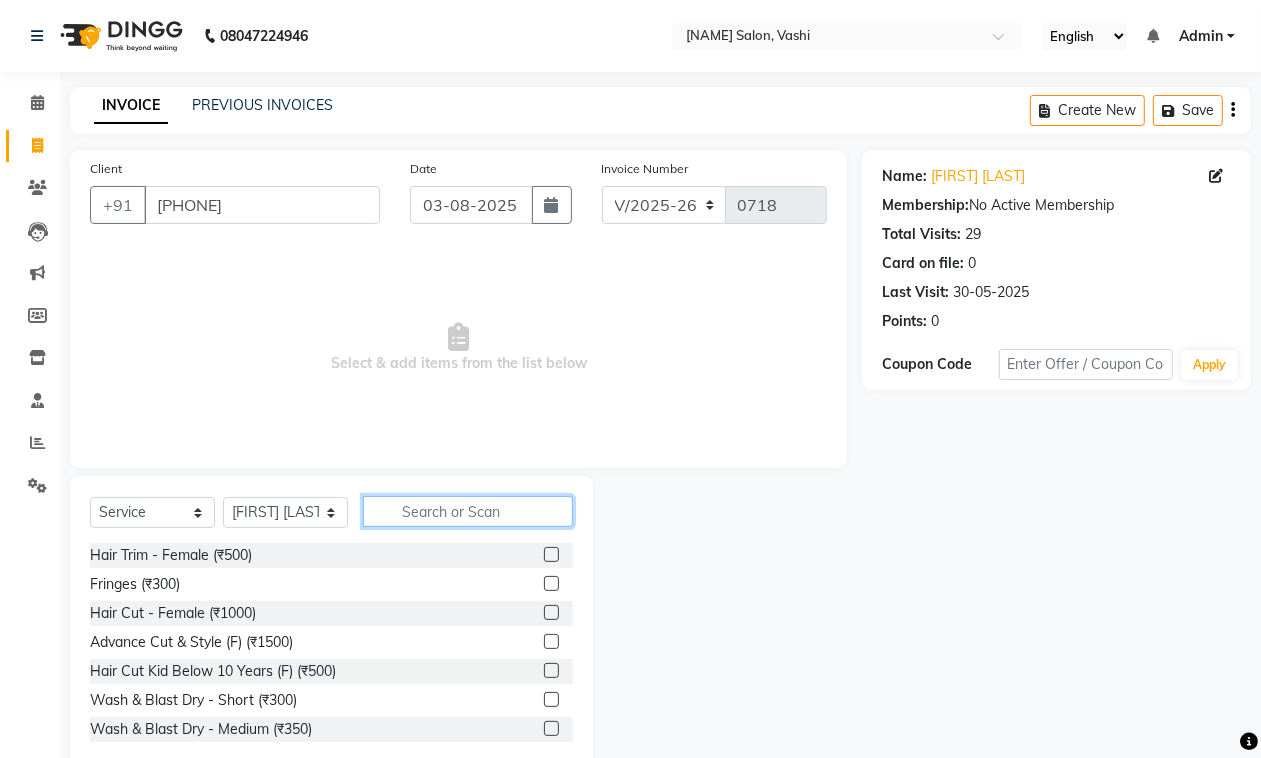drag, startPoint x: 432, startPoint y: 502, endPoint x: 453, endPoint y: 515, distance: 24.698177 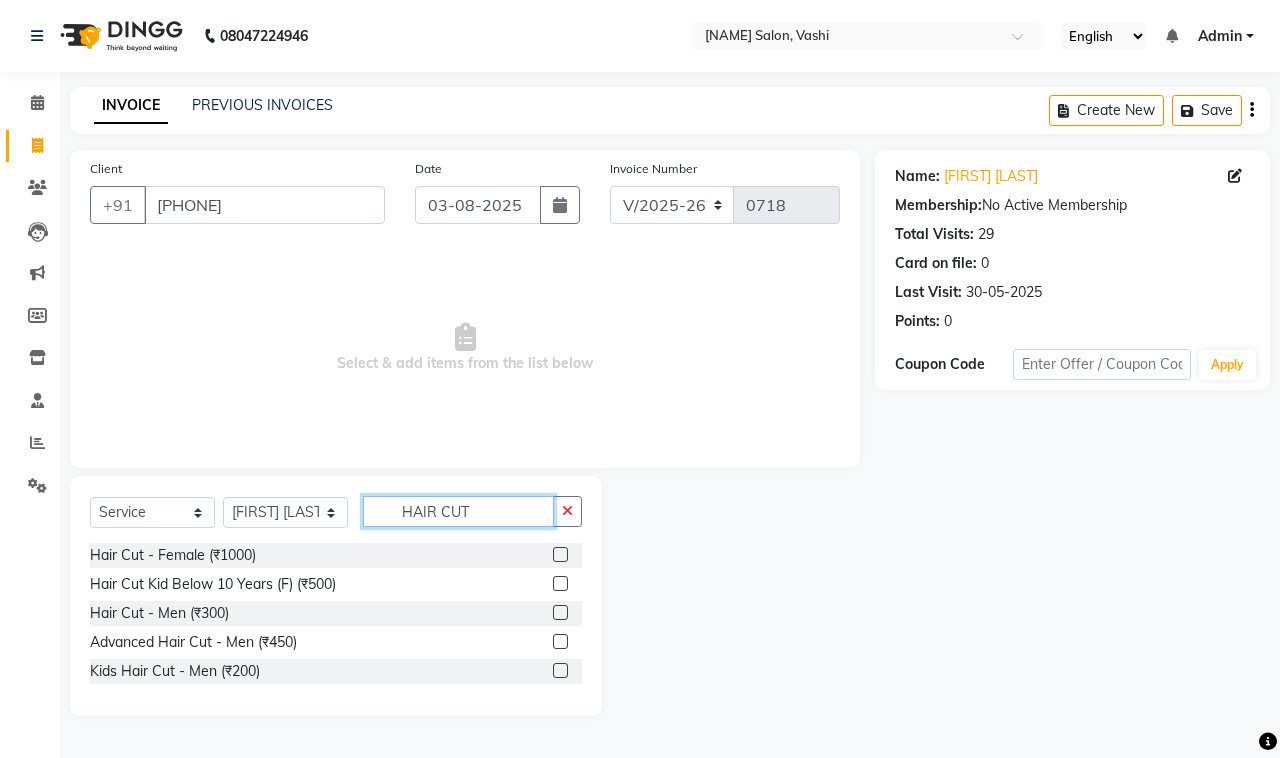 type on "HAIR CUT" 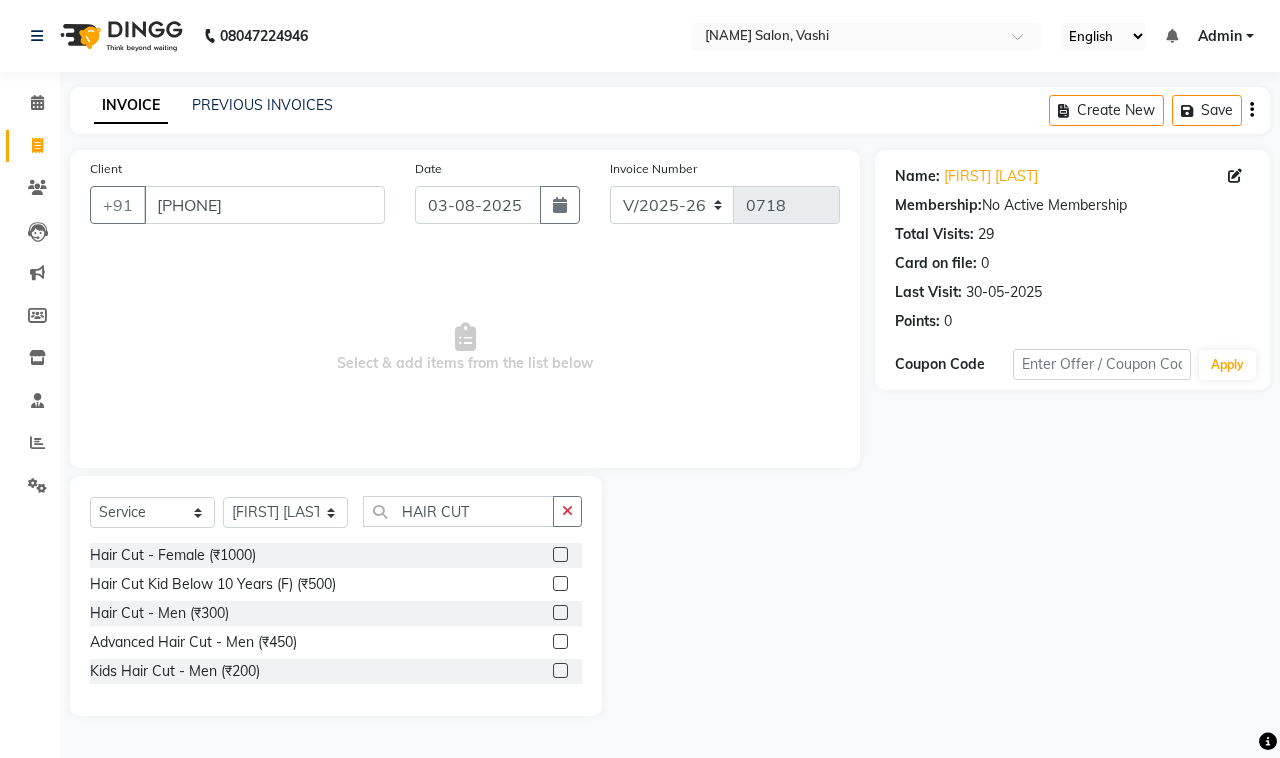 click 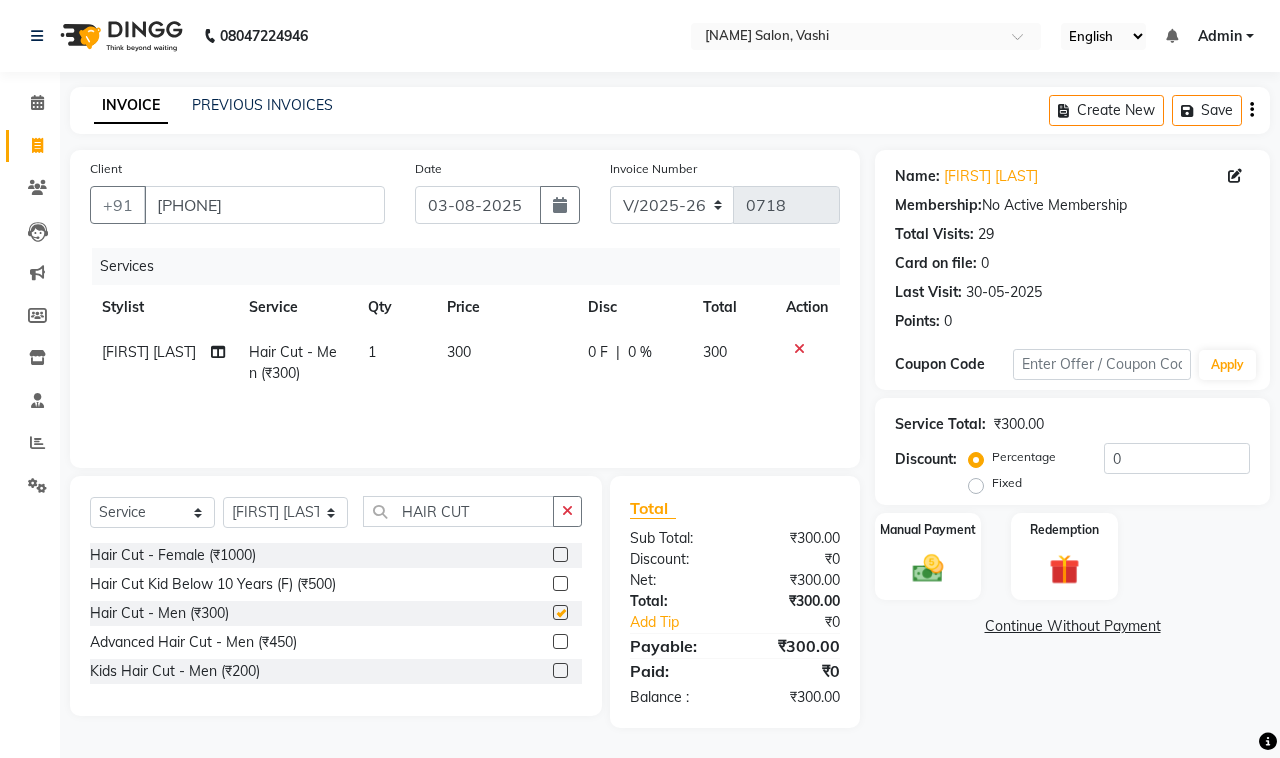 checkbox on "false" 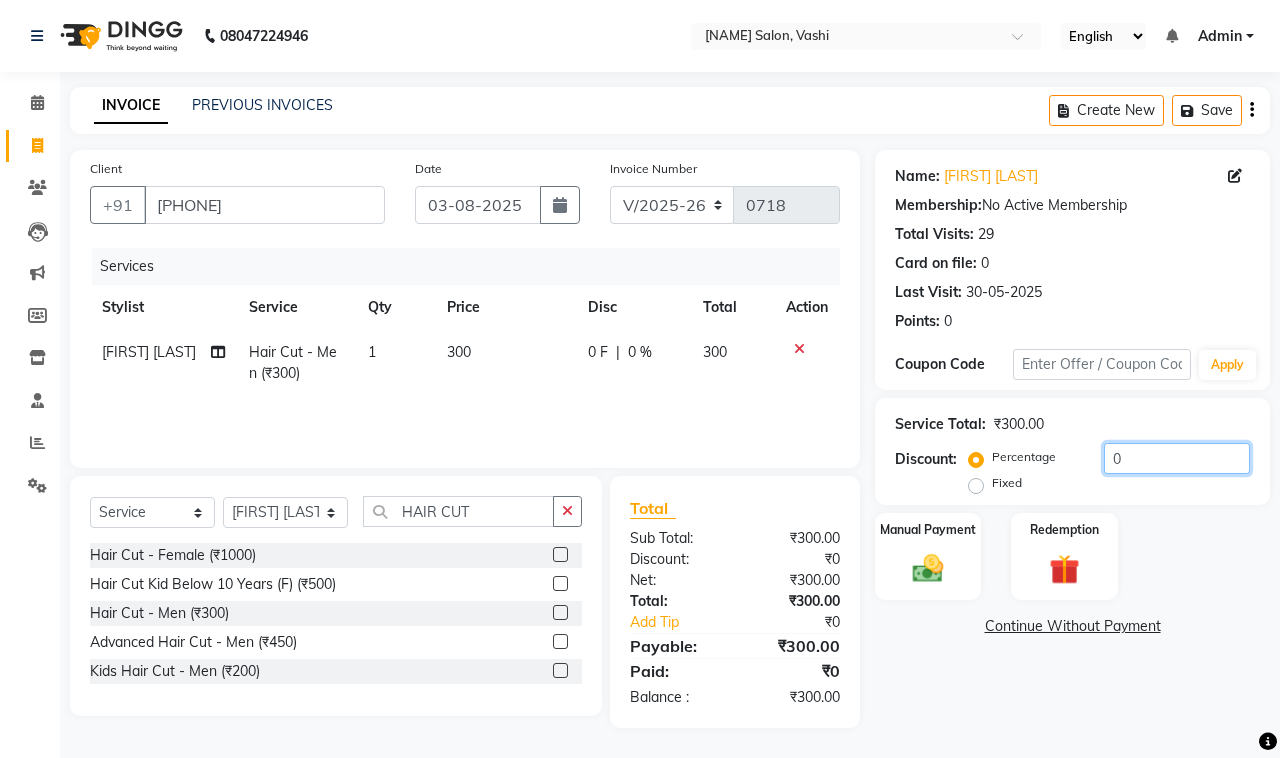 click on "0" 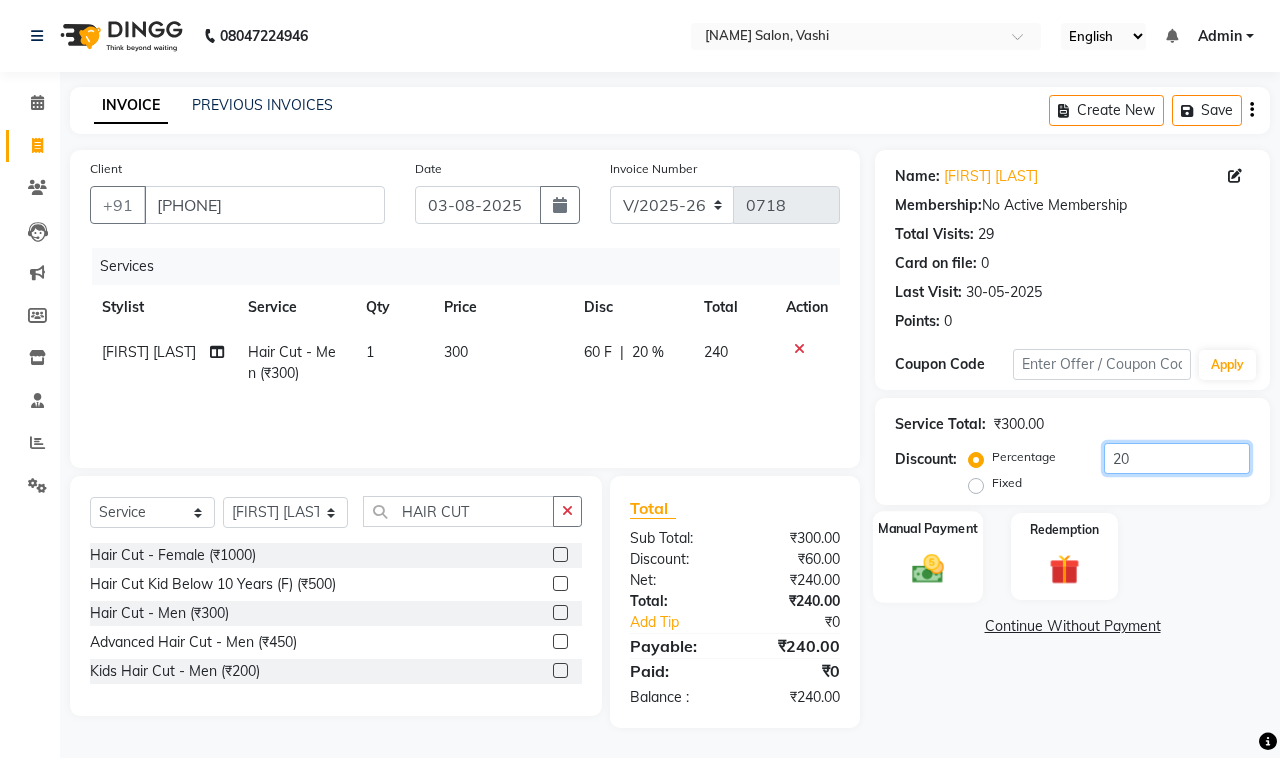 type on "20" 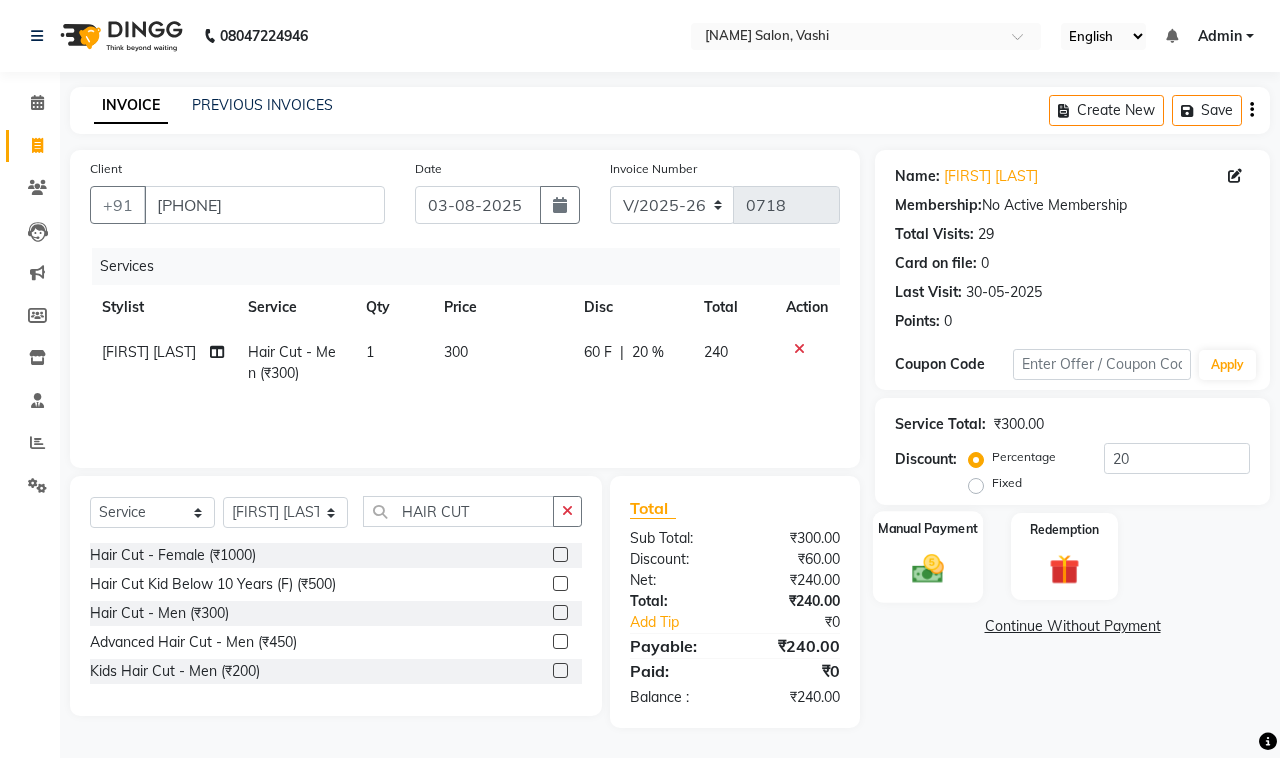 click 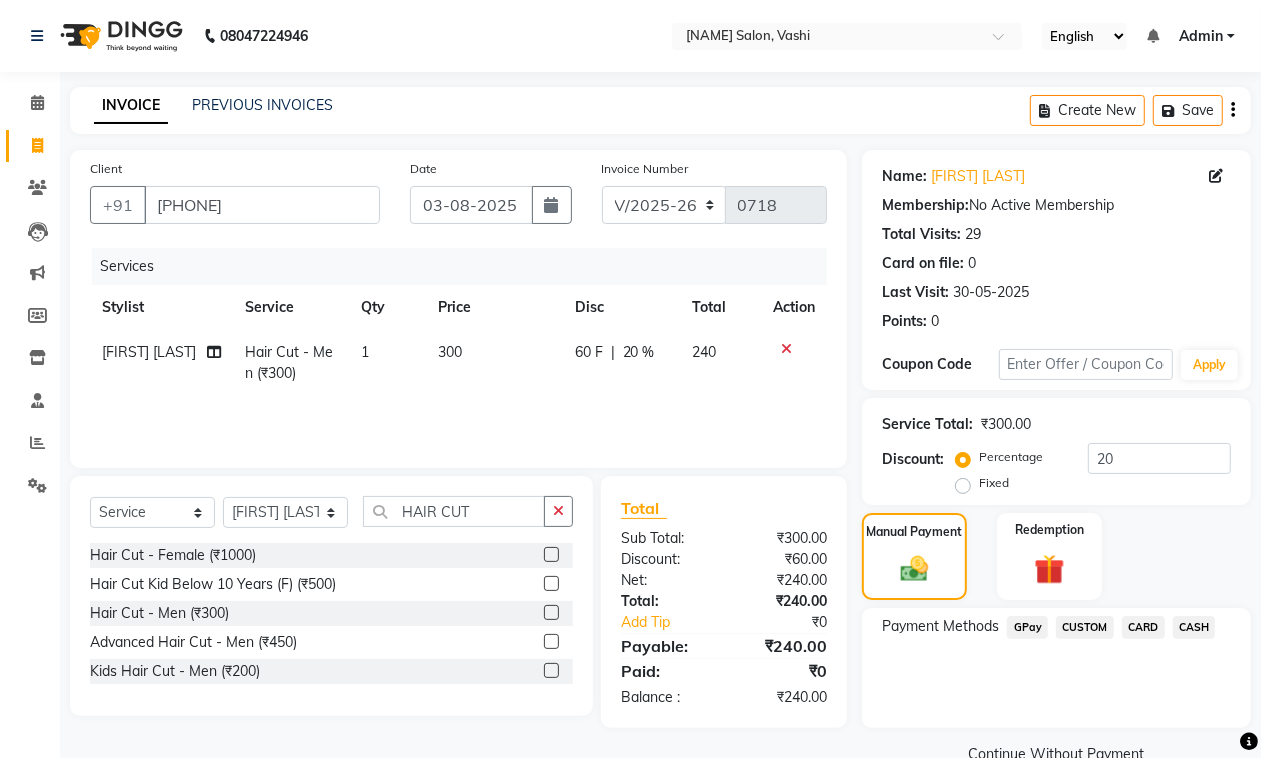 click on "CASH" 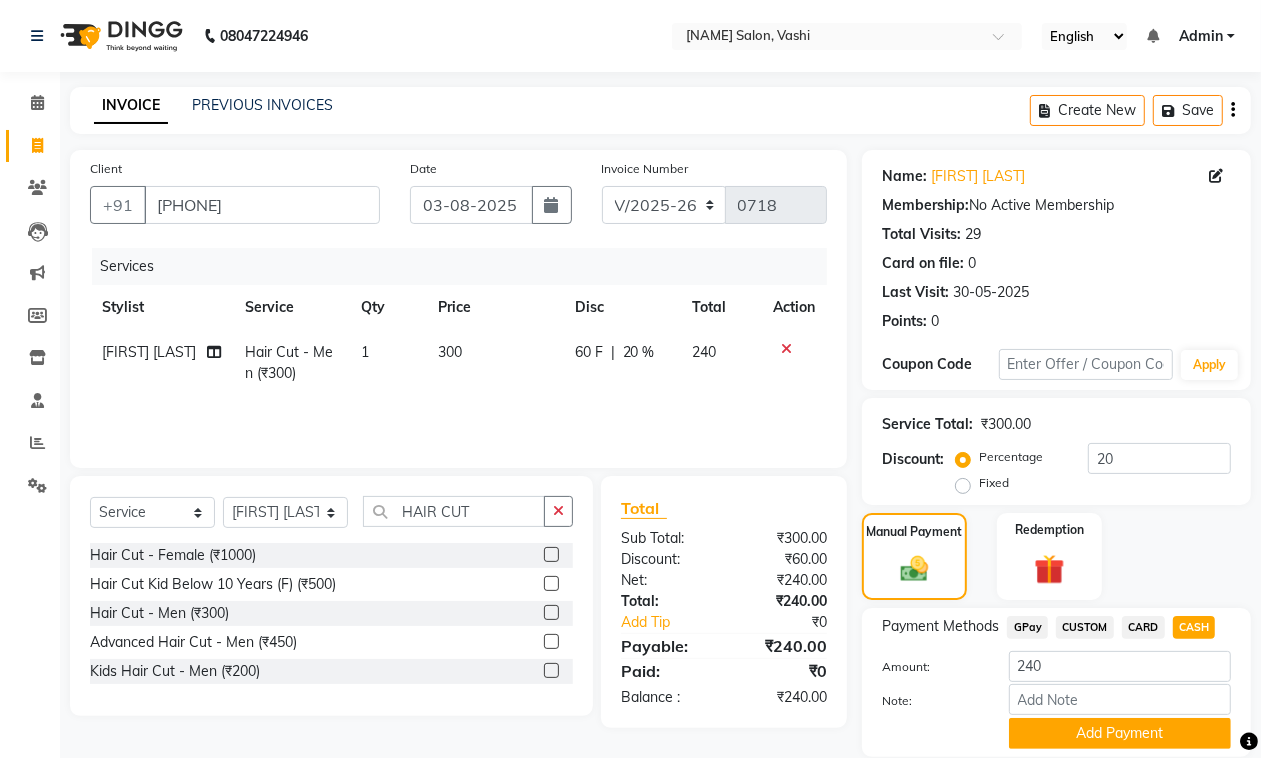 click on "CASH" 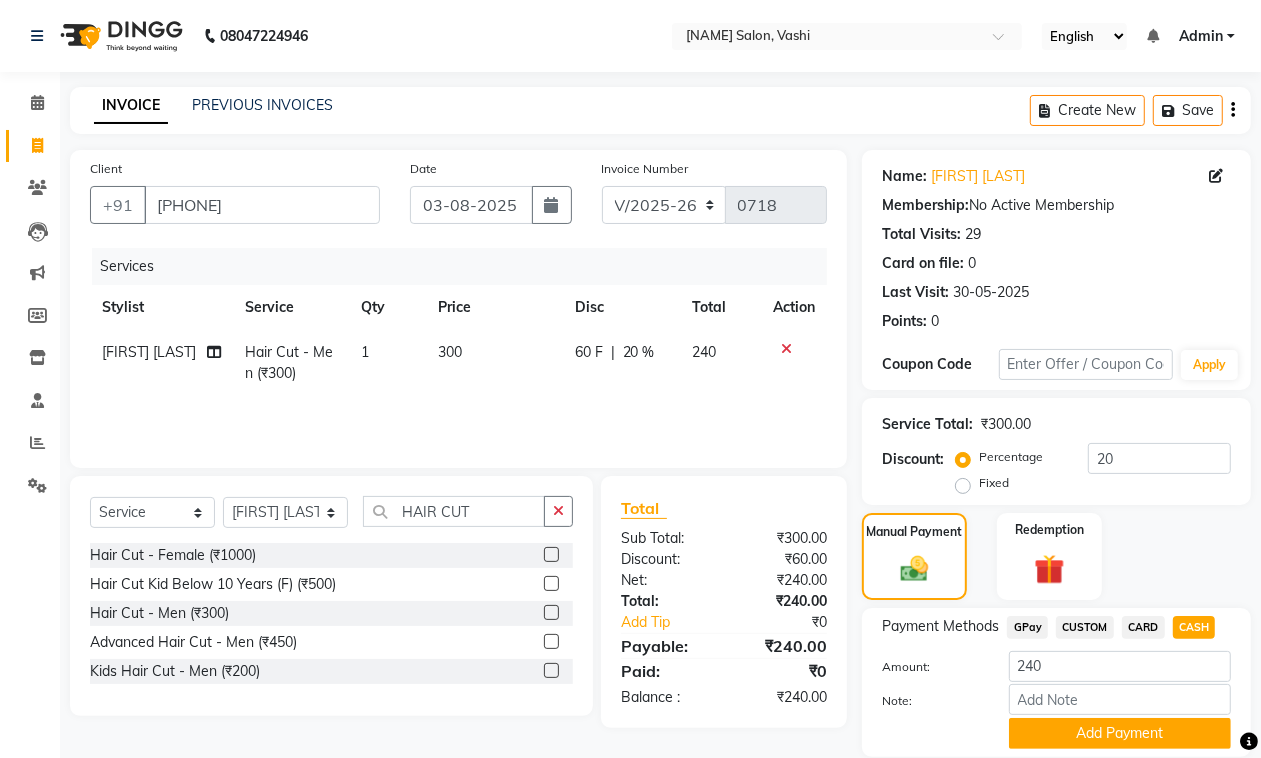 click on "Payment Methods  GPay   CUSTOM   CARD   CASH  Amount: 240 Note: Add Payment" 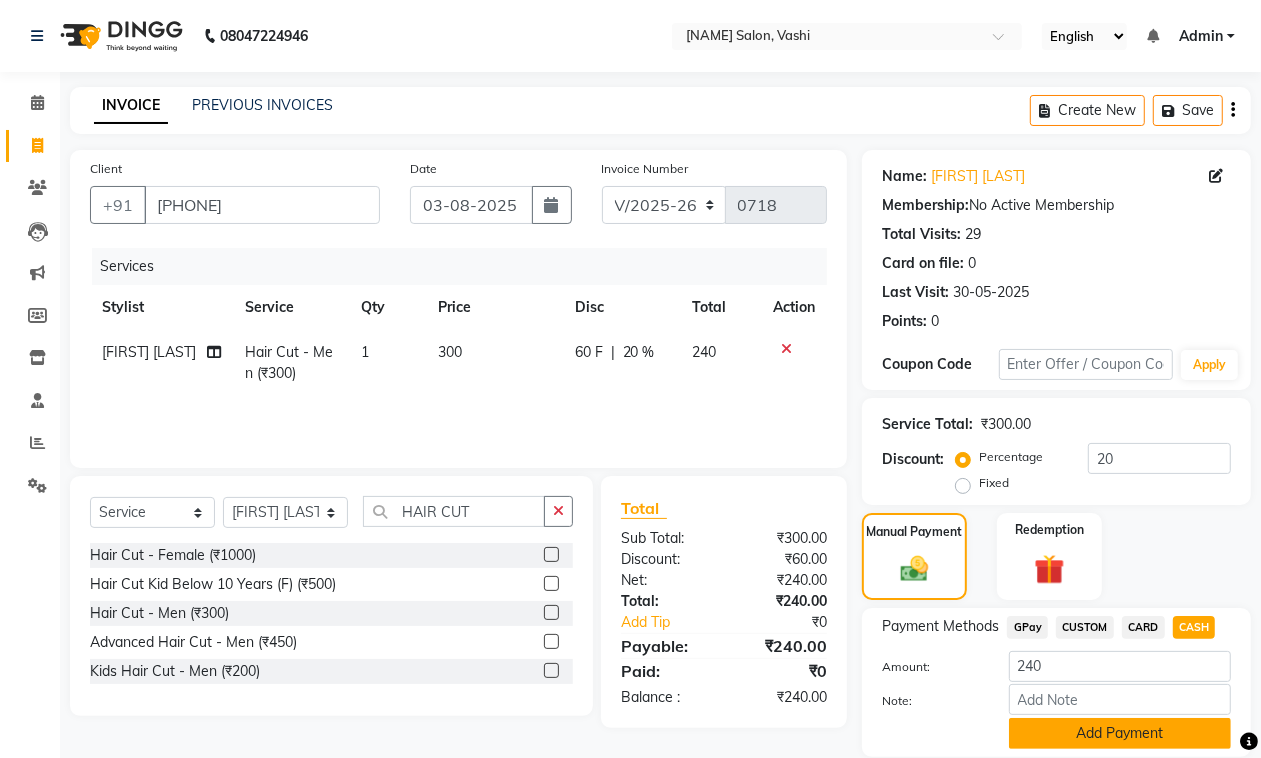 click on "Add Payment" 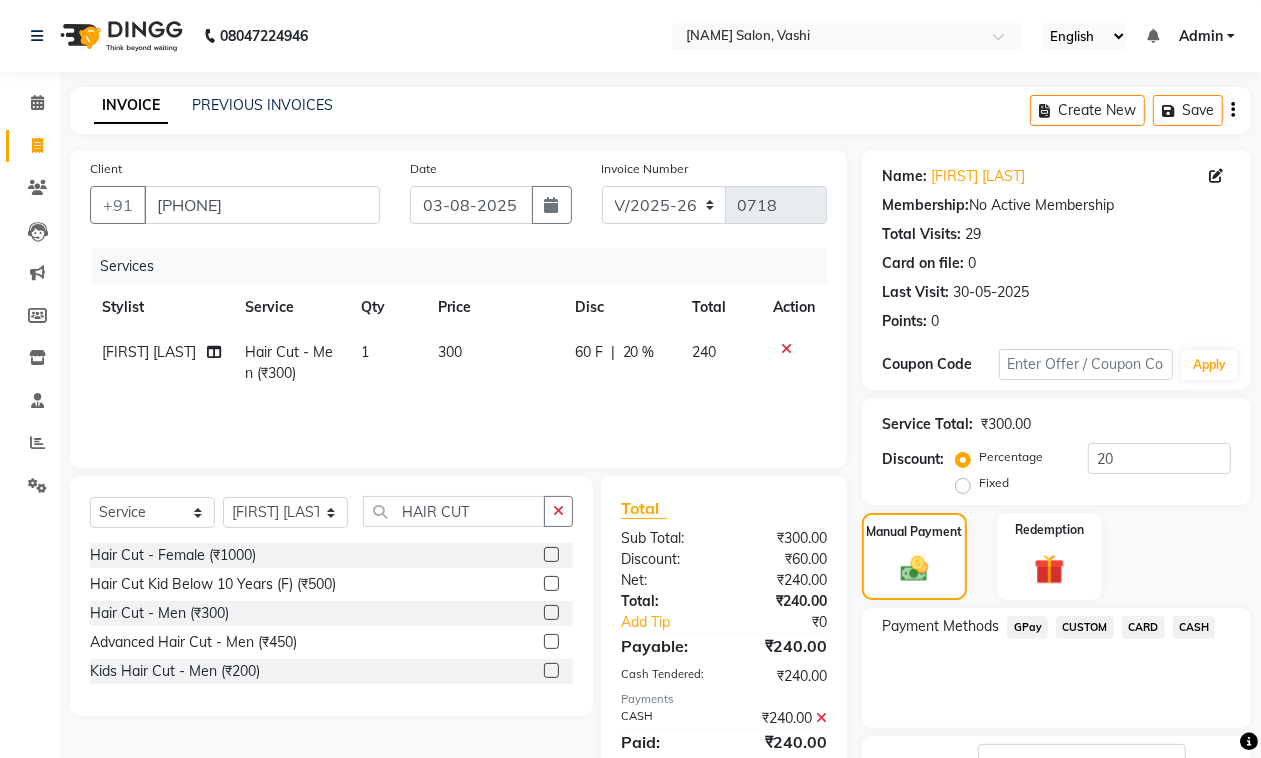 scroll, scrollTop: 153, scrollLeft: 0, axis: vertical 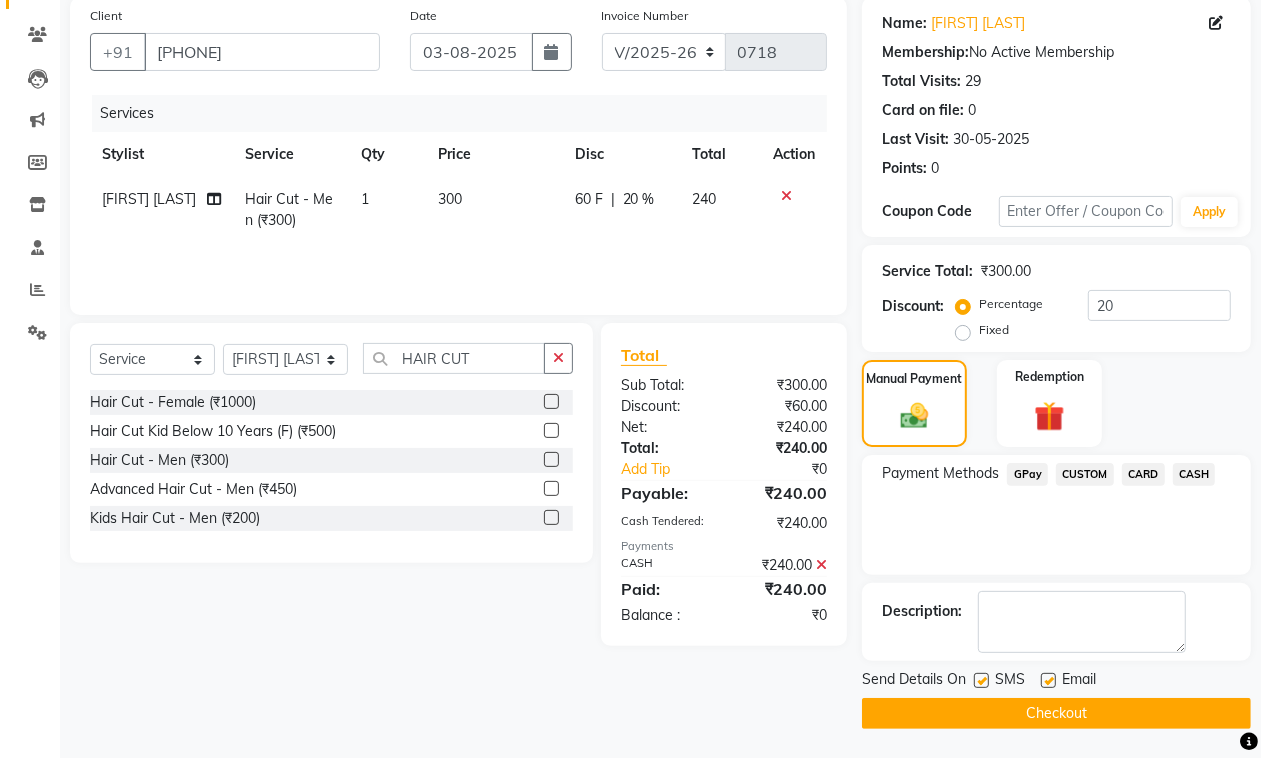 click 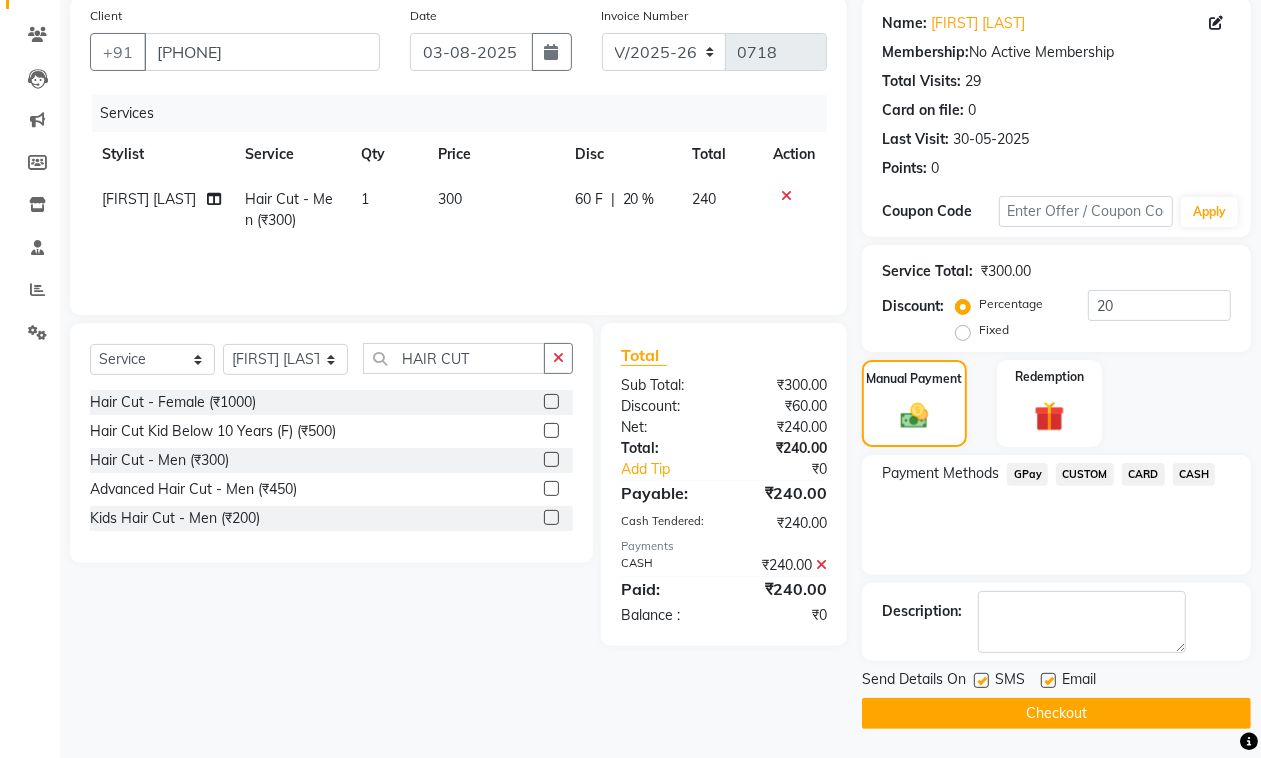 click at bounding box center (1047, 681) 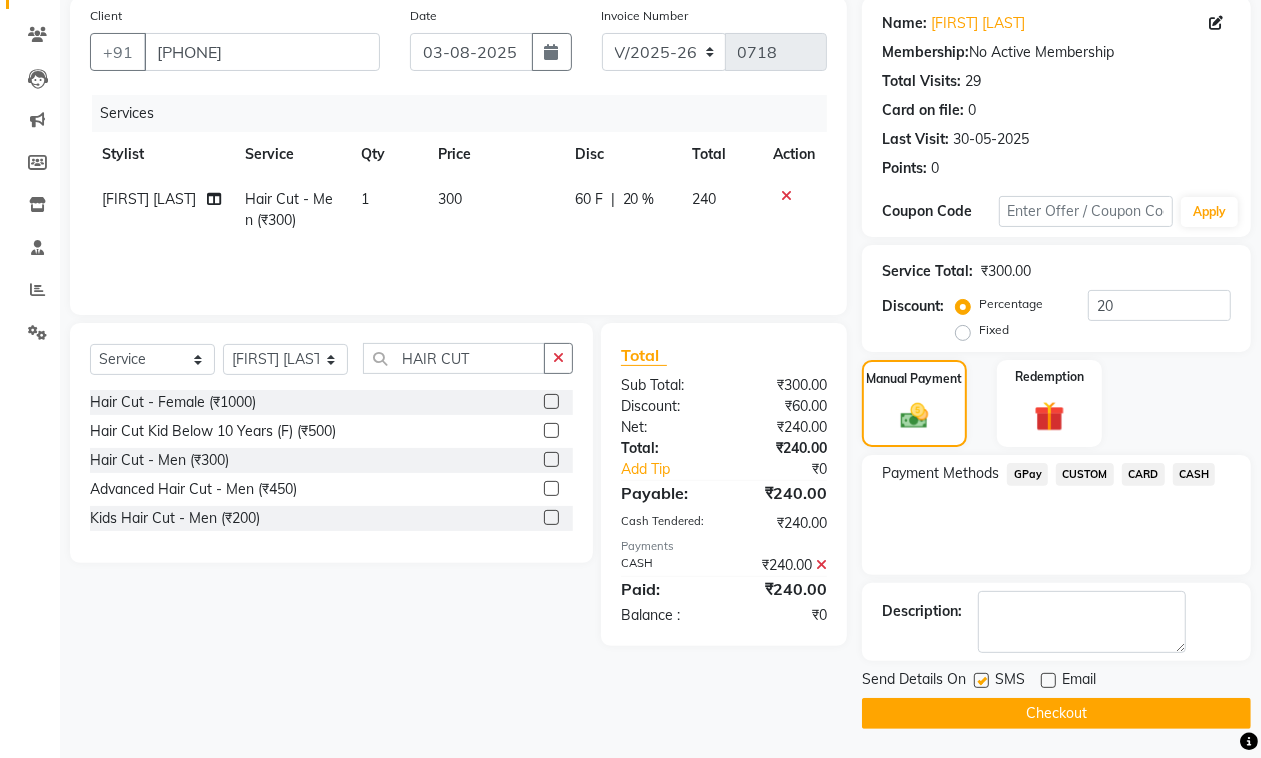 click 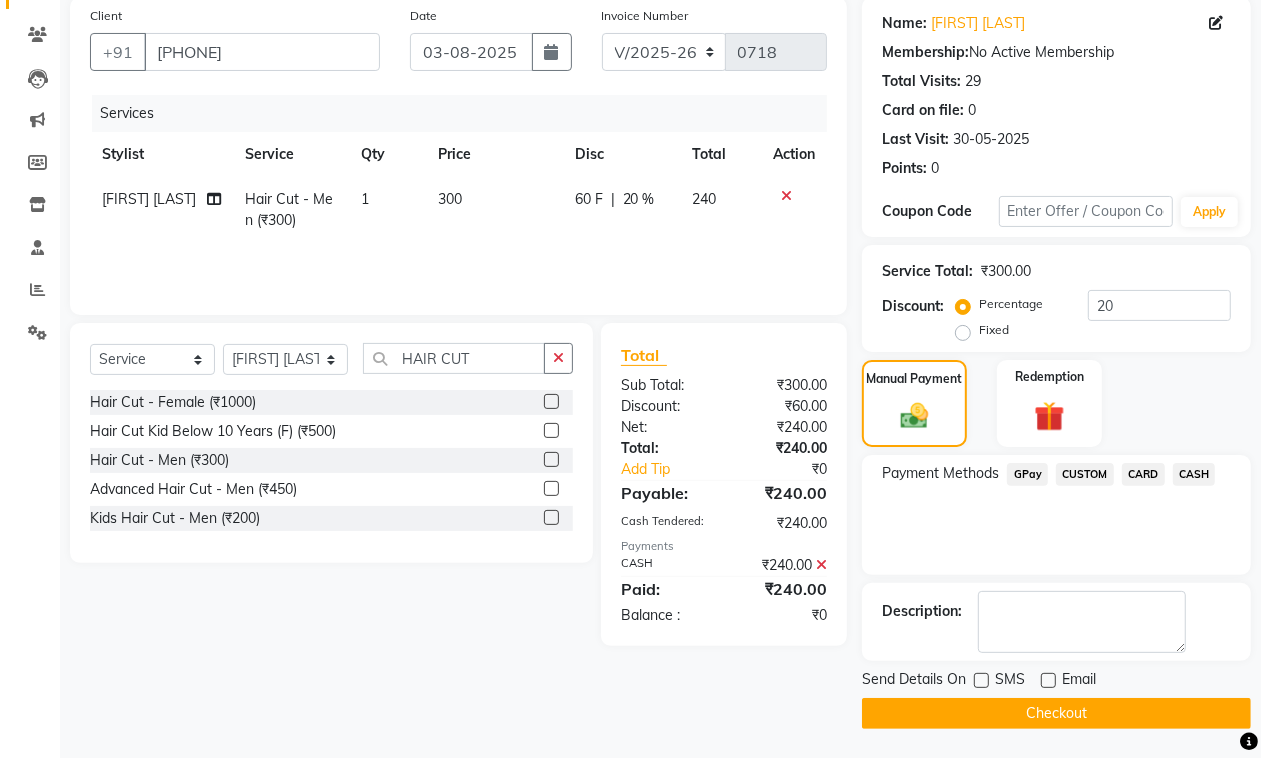 click on "Checkout" 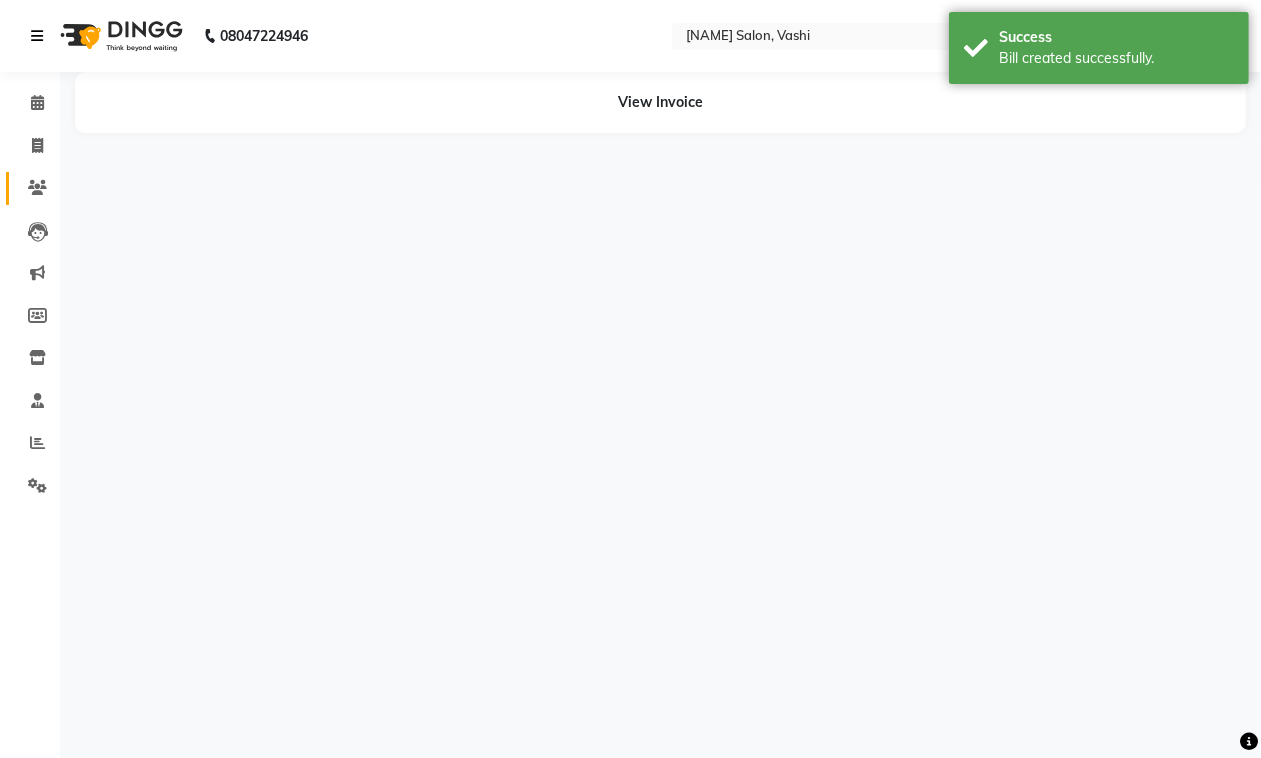 scroll, scrollTop: 0, scrollLeft: 0, axis: both 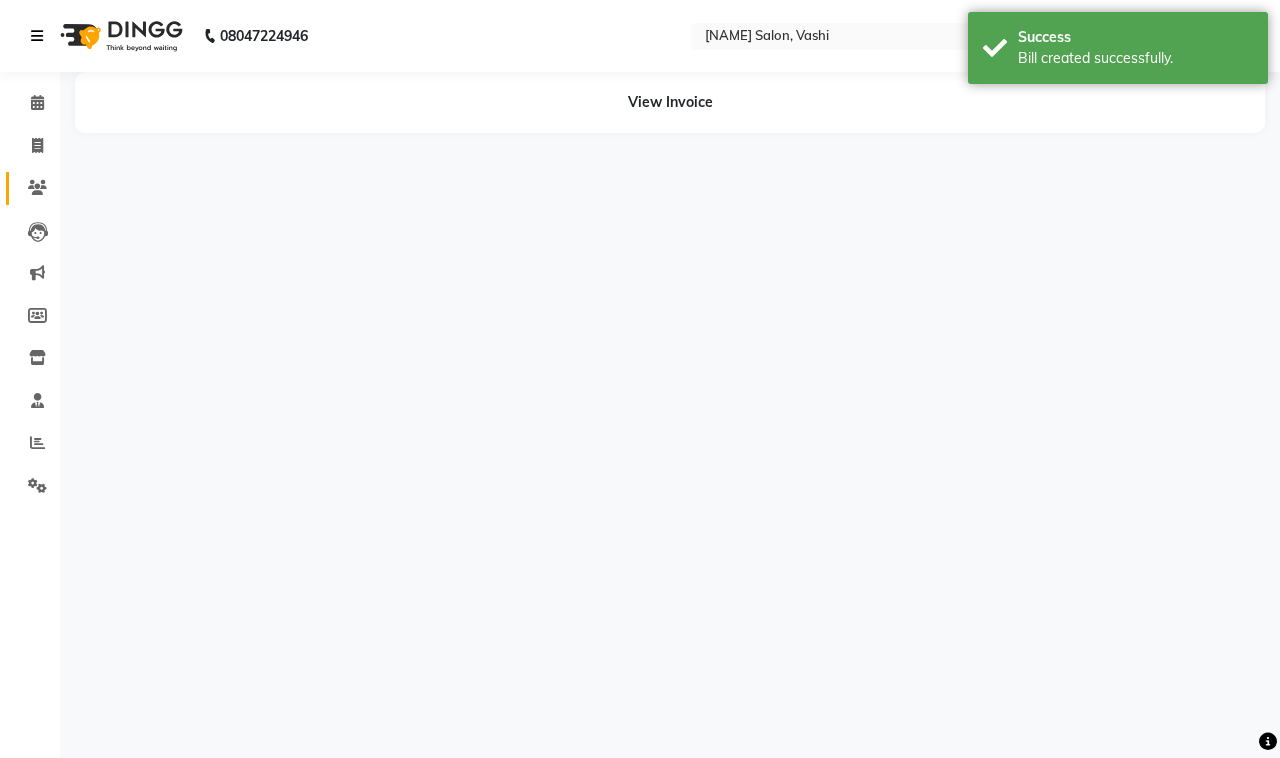 click at bounding box center (37, 36) 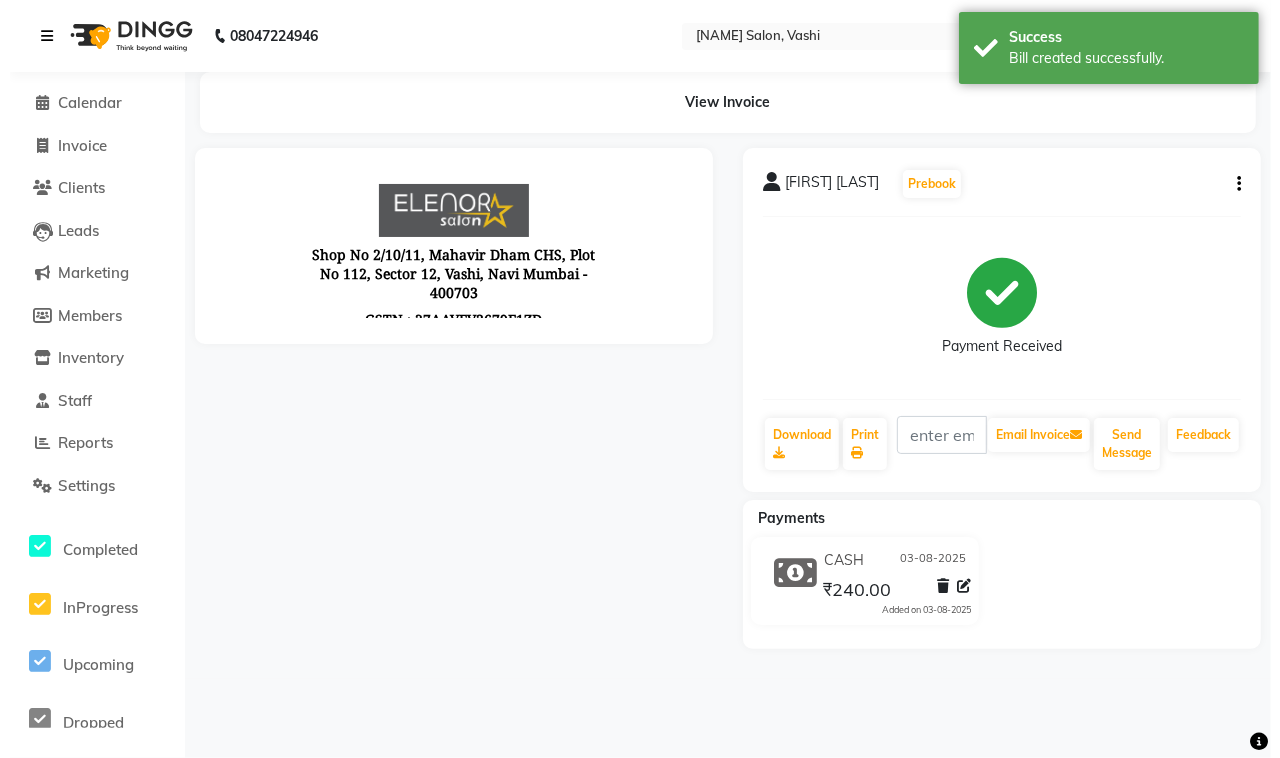 scroll, scrollTop: 0, scrollLeft: 0, axis: both 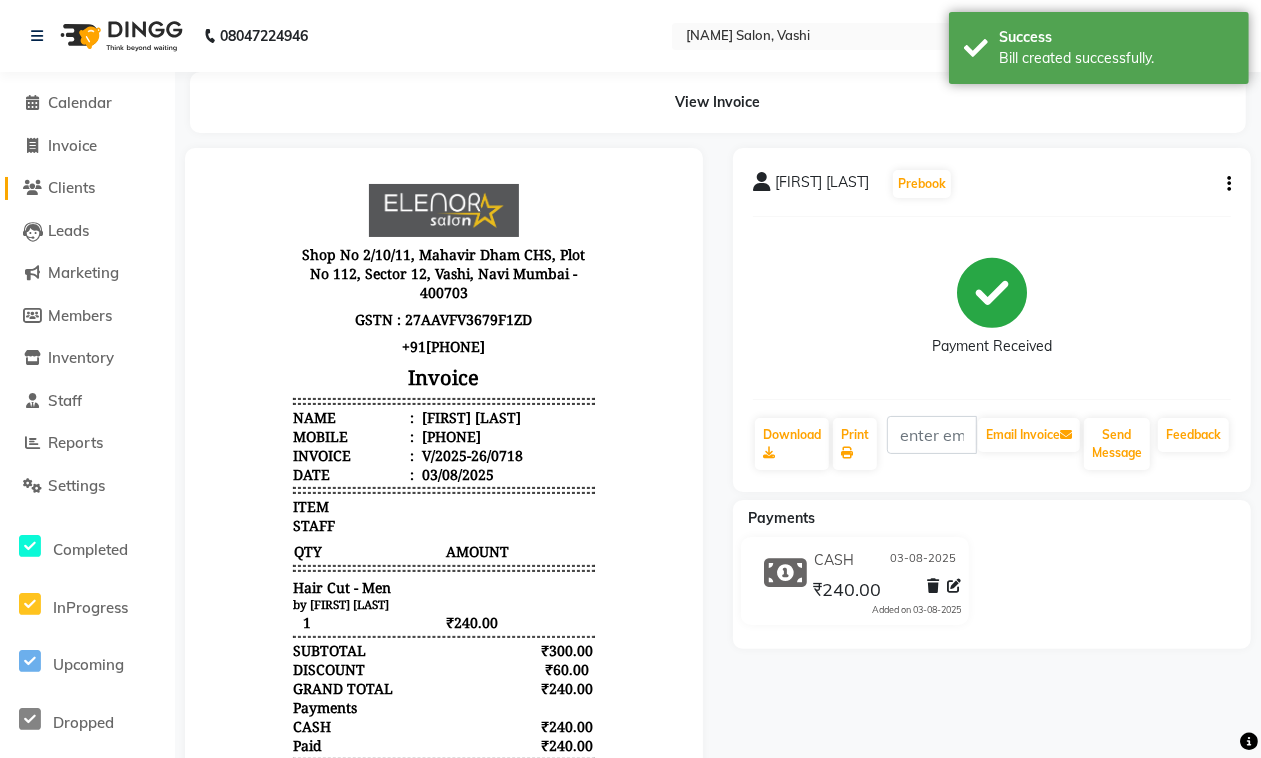 drag, startPoint x: 96, startPoint y: 186, endPoint x: 115, endPoint y: 190, distance: 19.416489 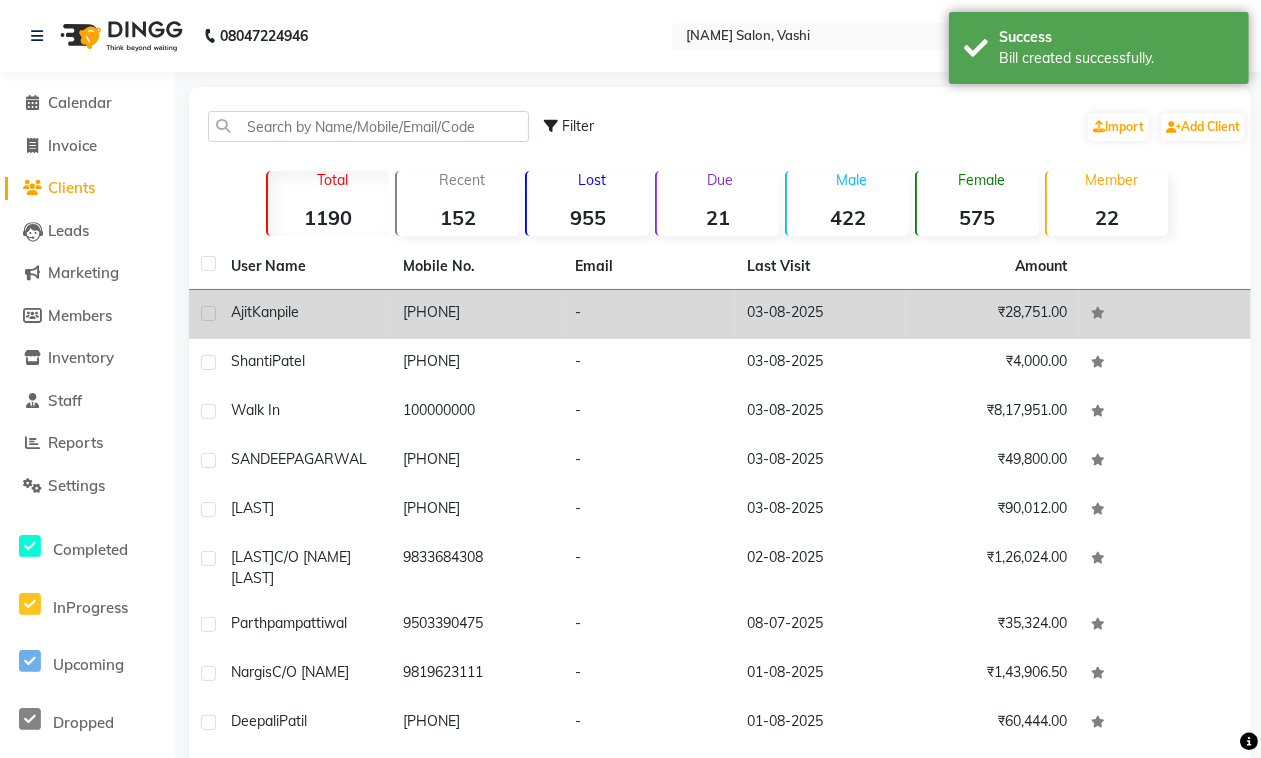 click on "[PHONE]" 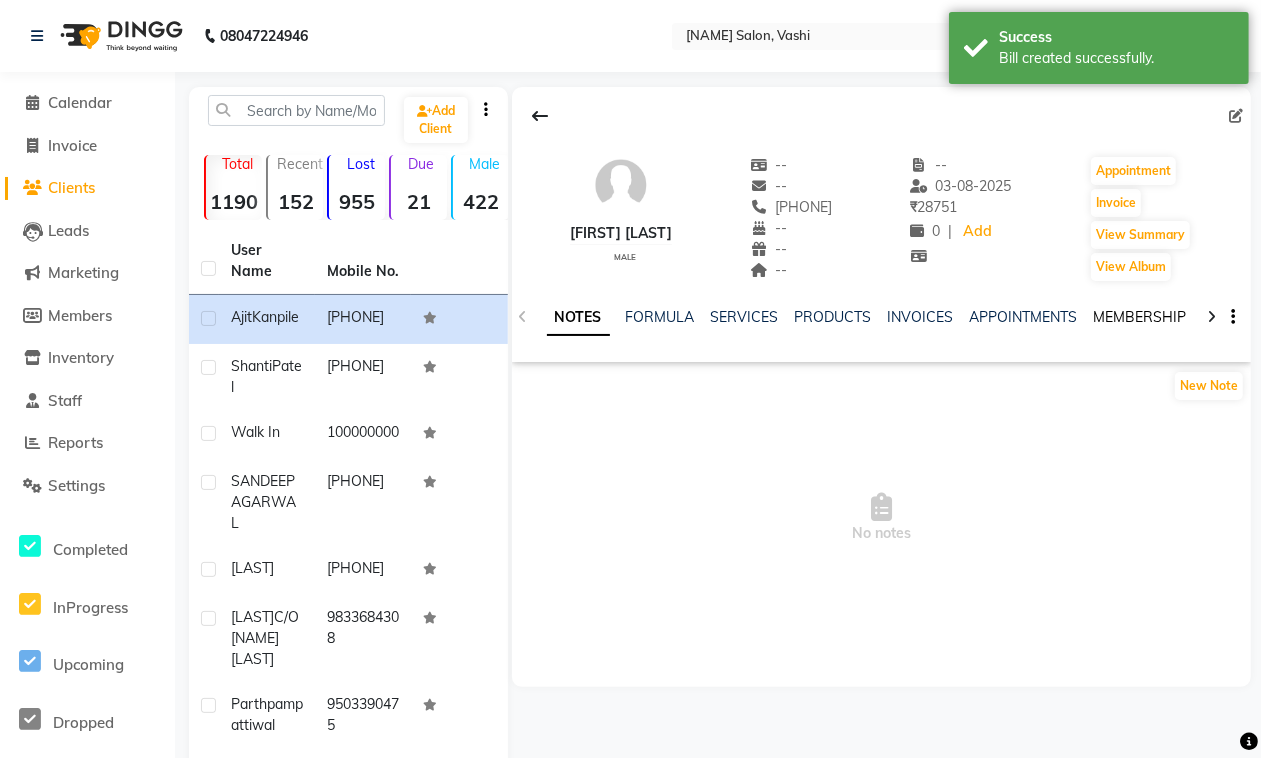 click on "MEMBERSHIP" 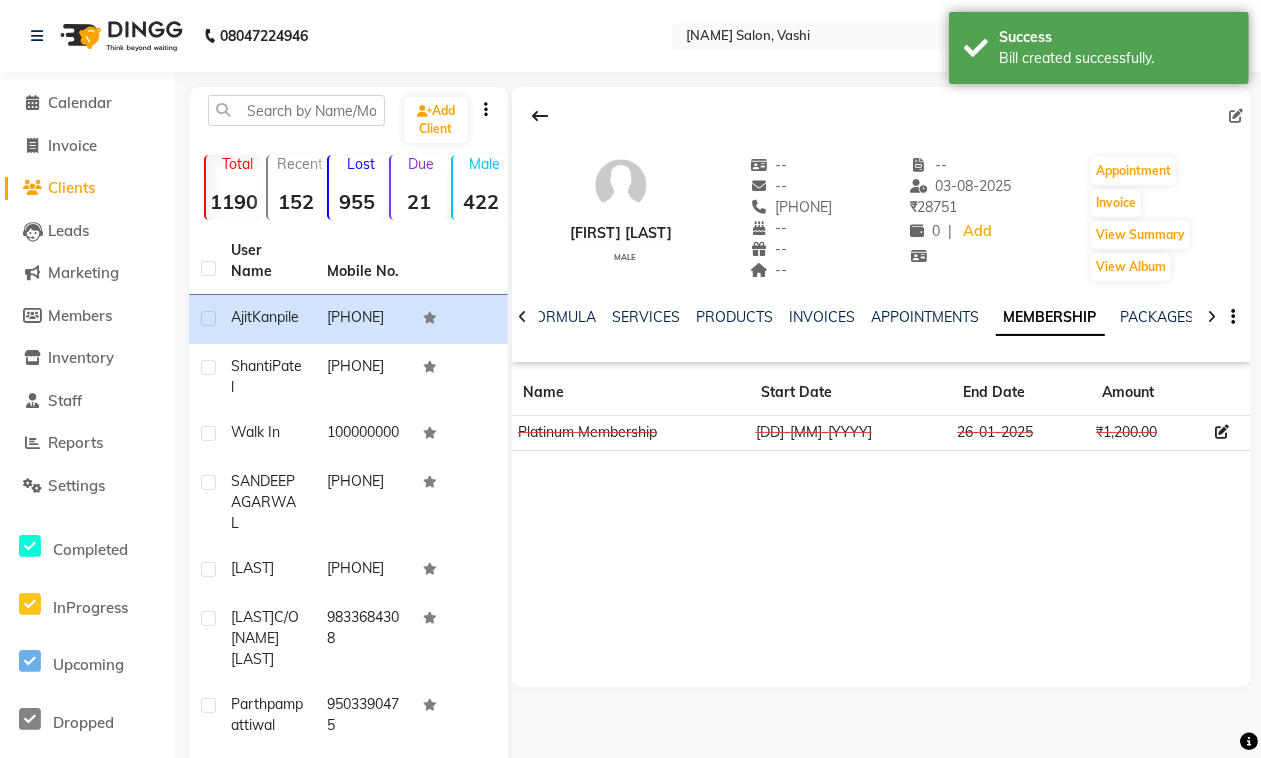 click 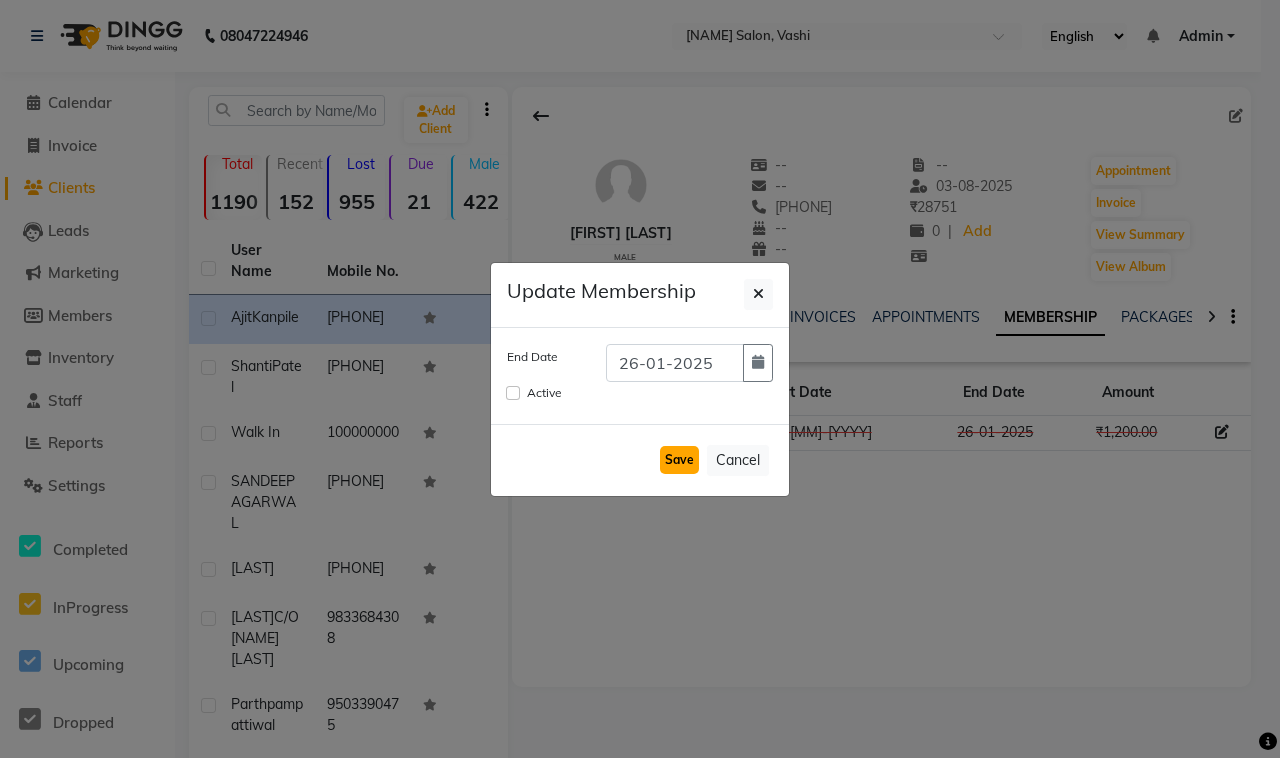 click on "Save" 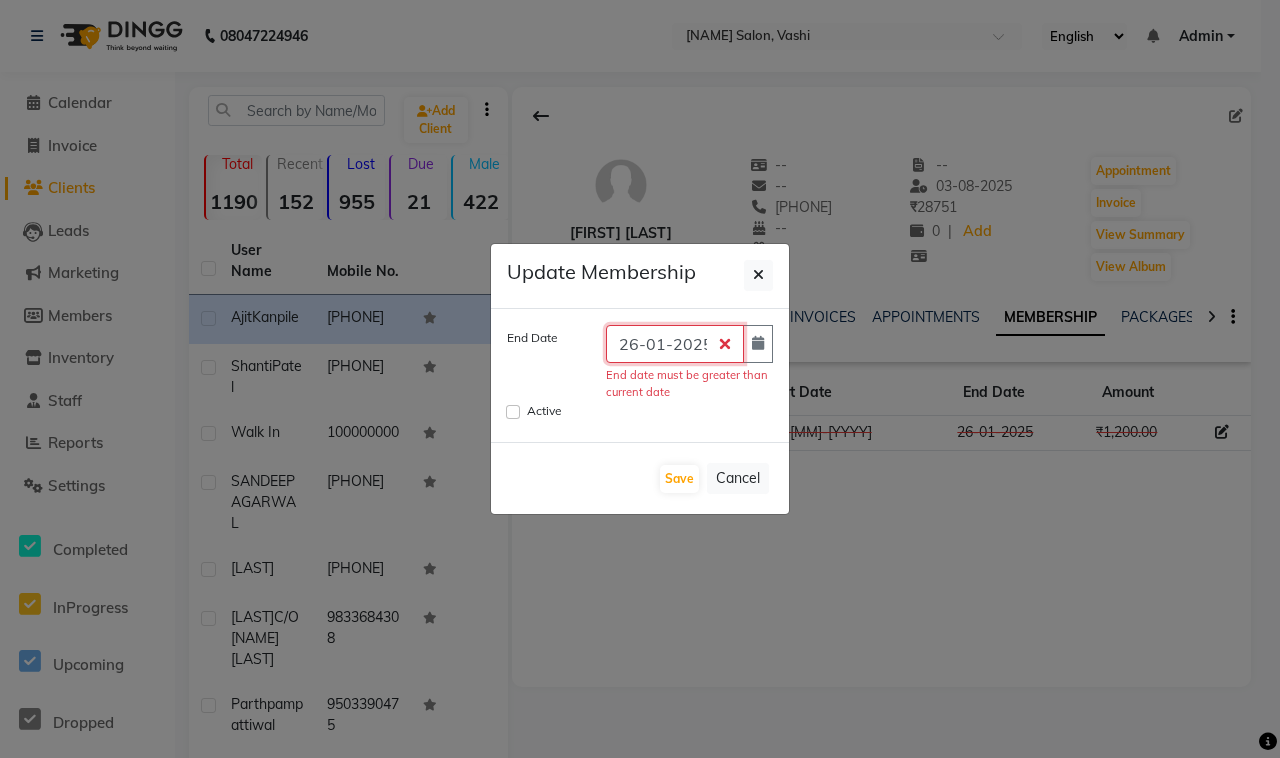 click on "26-01-2025" 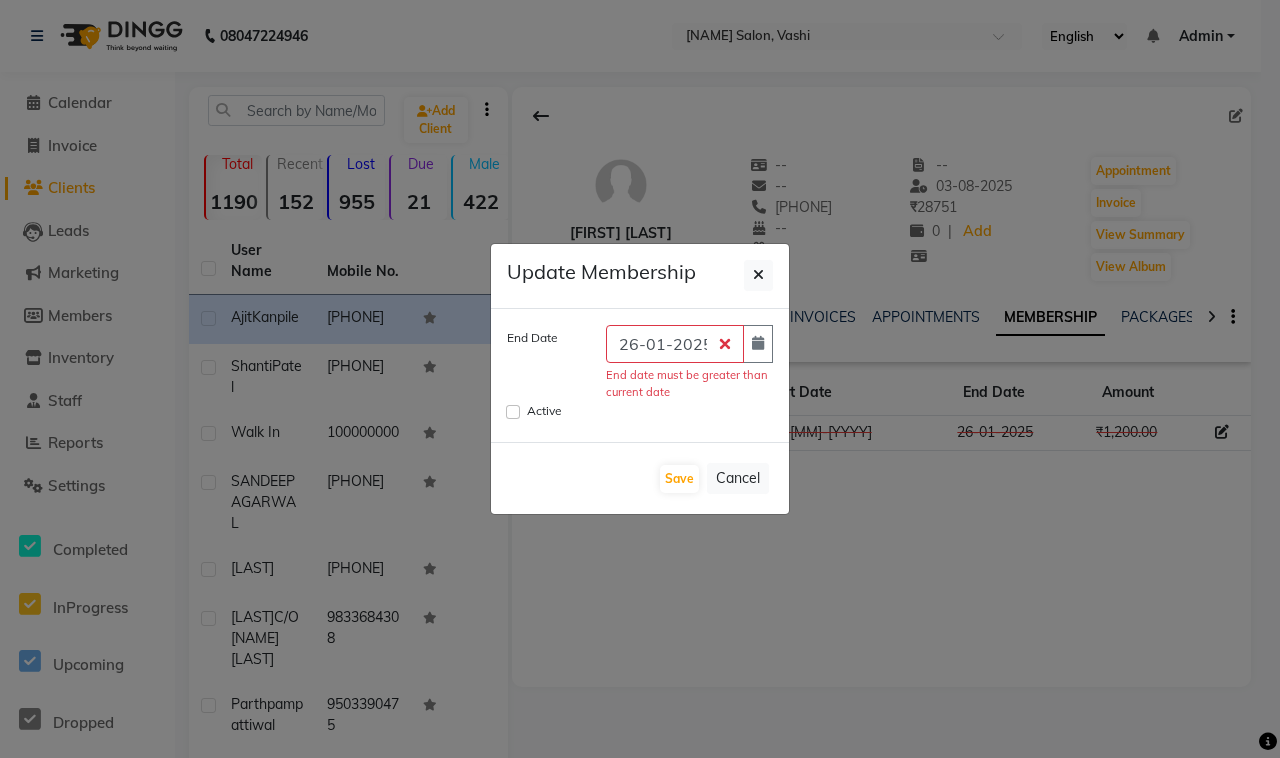 click on "End Date [DD]-[MM]-[YYYY]  End date must be greater than current date   Active" 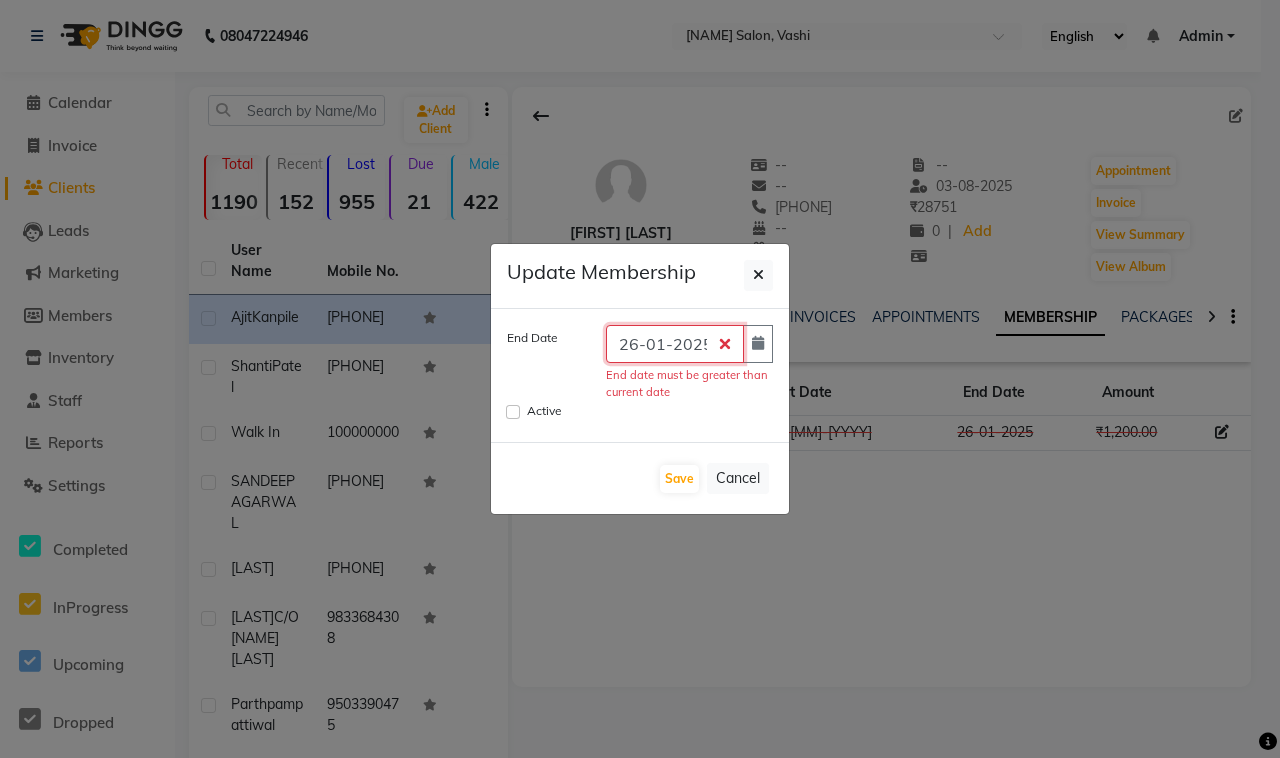 click on "26-01-2025" 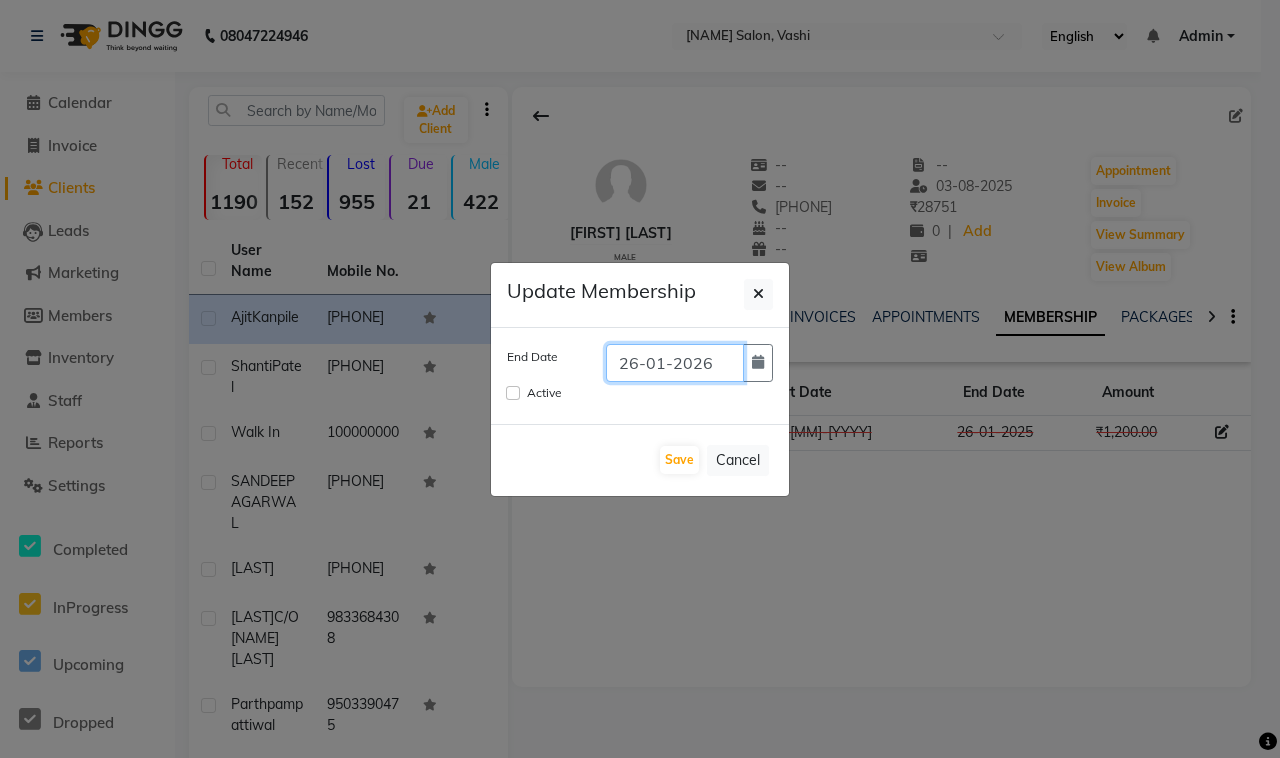 type on "26-01-2026" 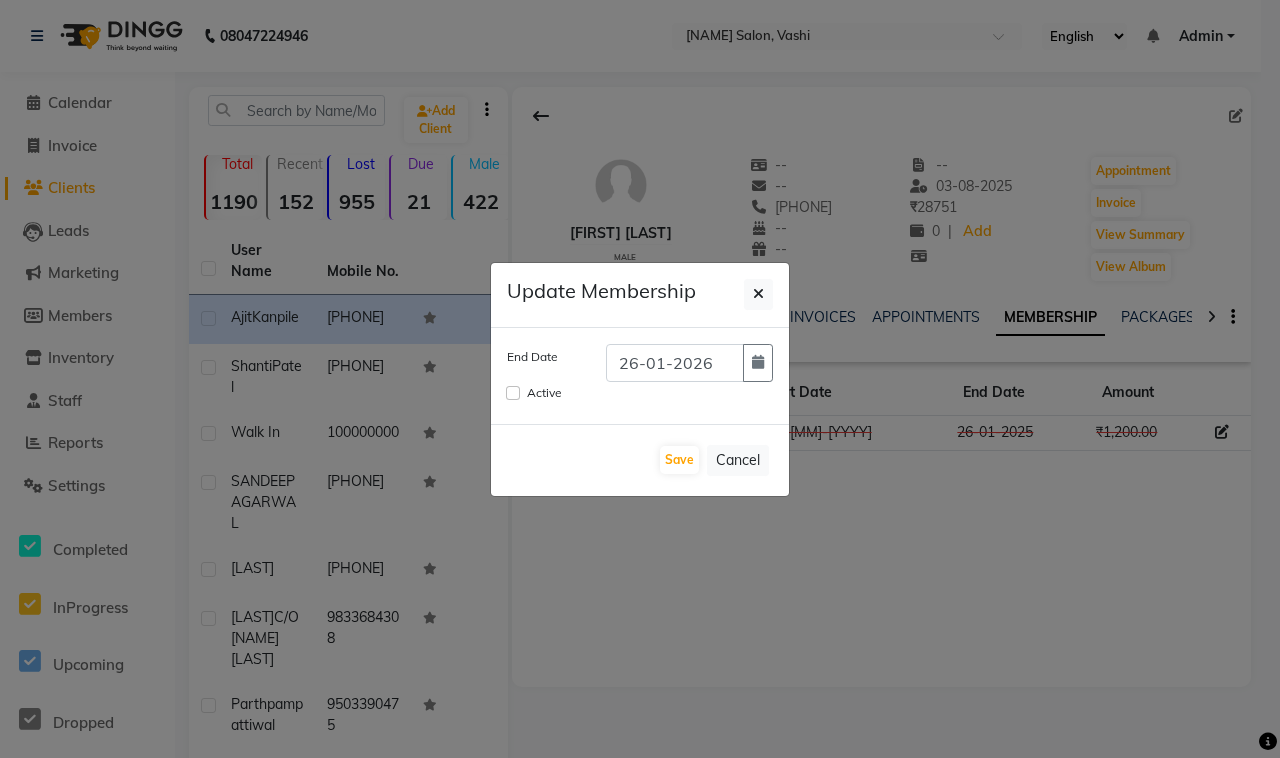 click on "Save   Cancel" 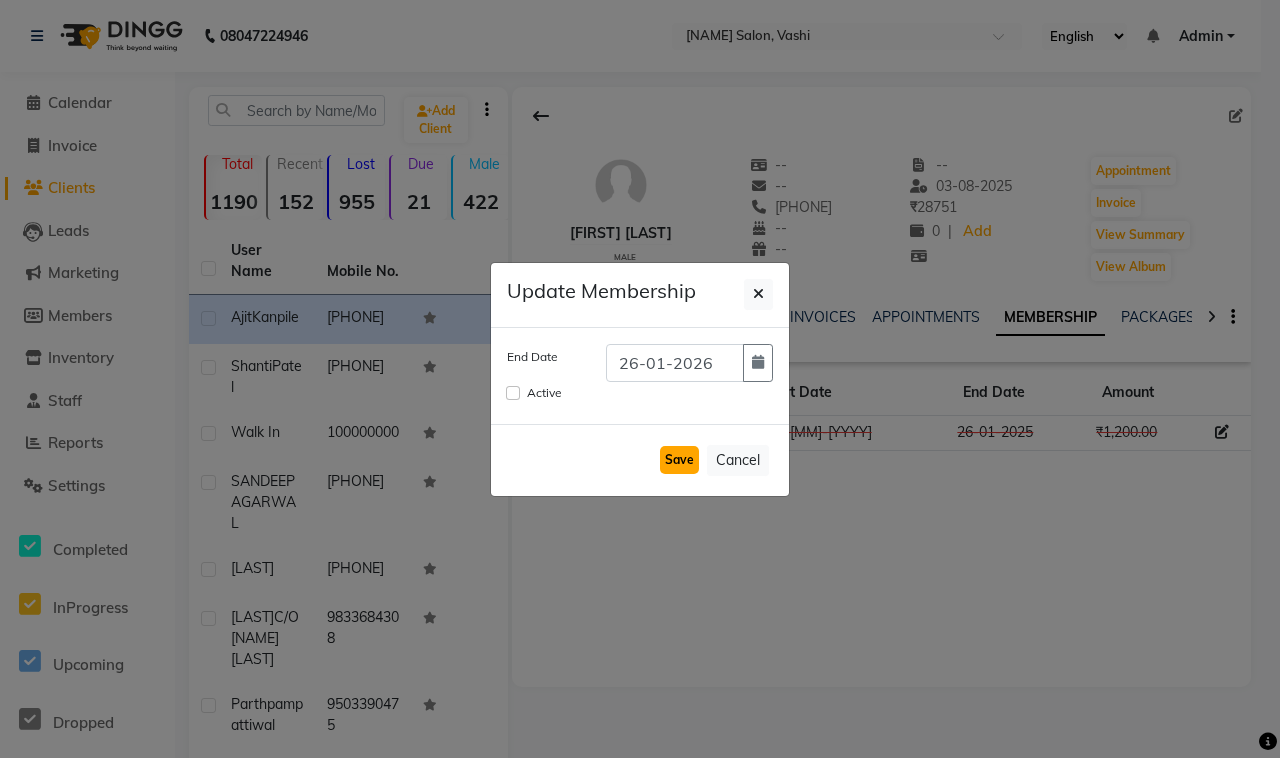 click on "Save" 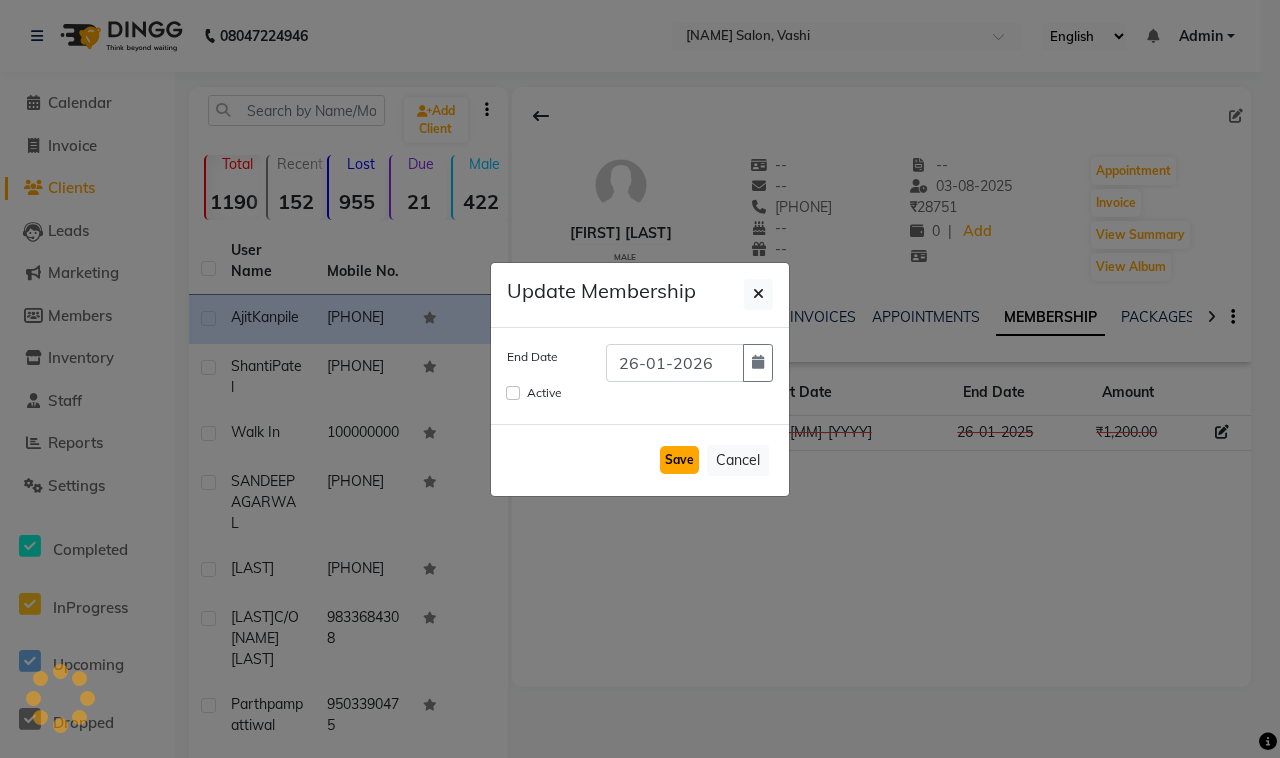 type 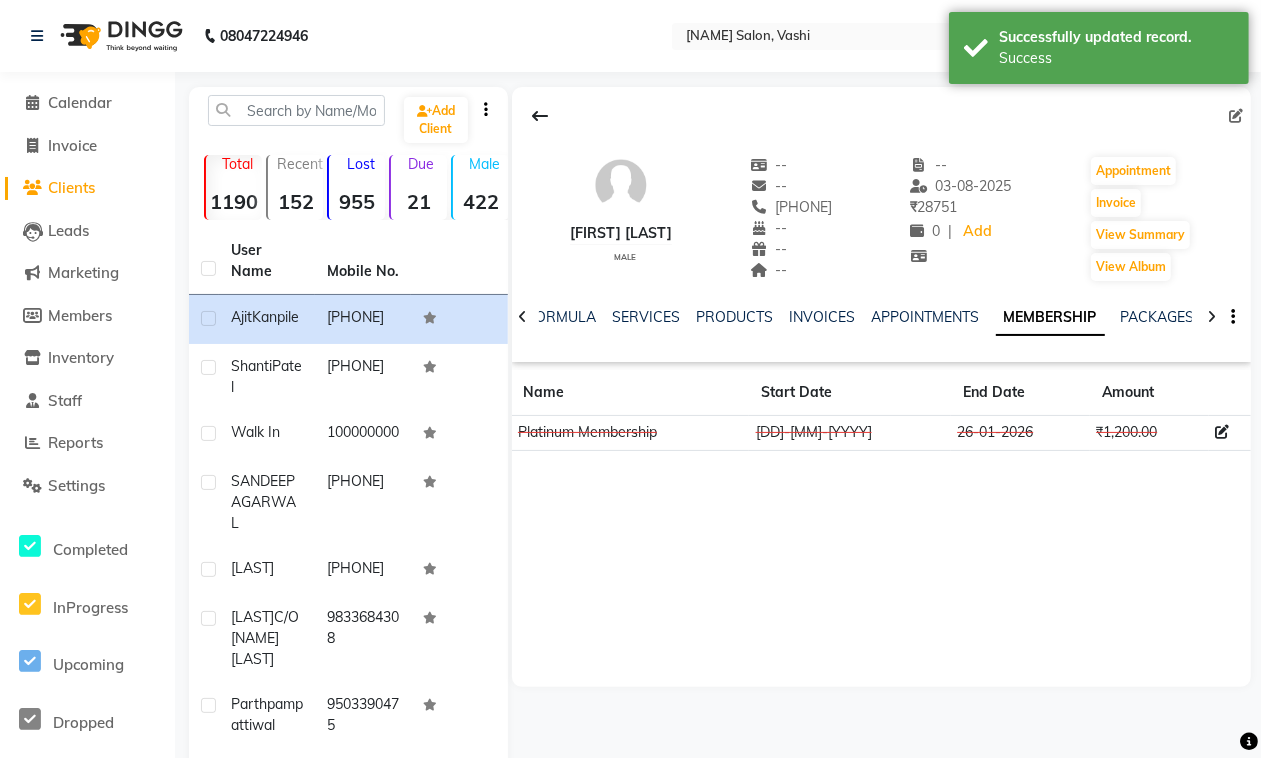 click on "[FIRST] [LAST]   male  --   --   [PHONE]  --  --  --  -- [DD]-[MM]-[YYYY] ₹    28751 0 |  Add   Appointment   Invoice  View Summary  View Album  NOTES FORMULA SERVICES PRODUCTS INVOICES APPOINTMENTS MEMBERSHIP PACKAGES VOUCHERS GIFTCARDS POINTS FORMS FAMILY CARDS WALLET Name Start Date End Date Amount Platinum Membership [DD]-[MM]-[YYYY] [DD]-[MM]-[YYYY]  ₹1,200.00" 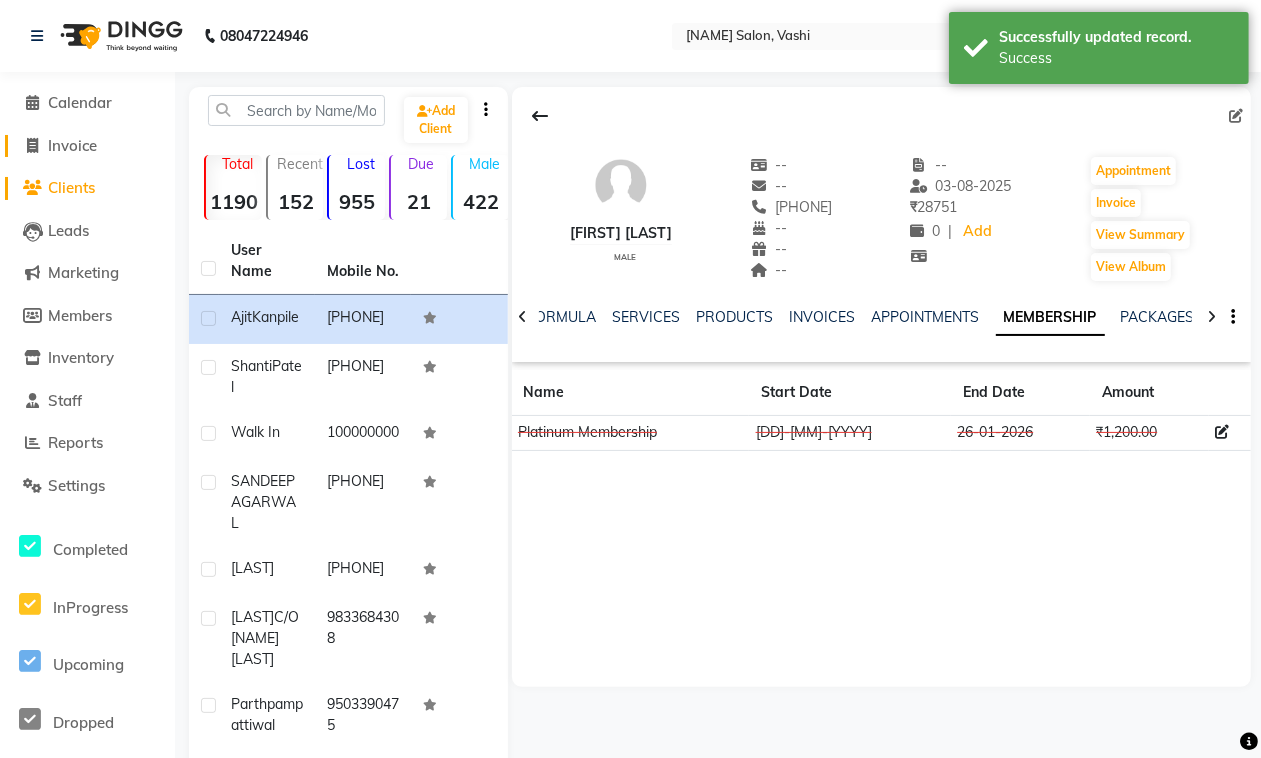 click 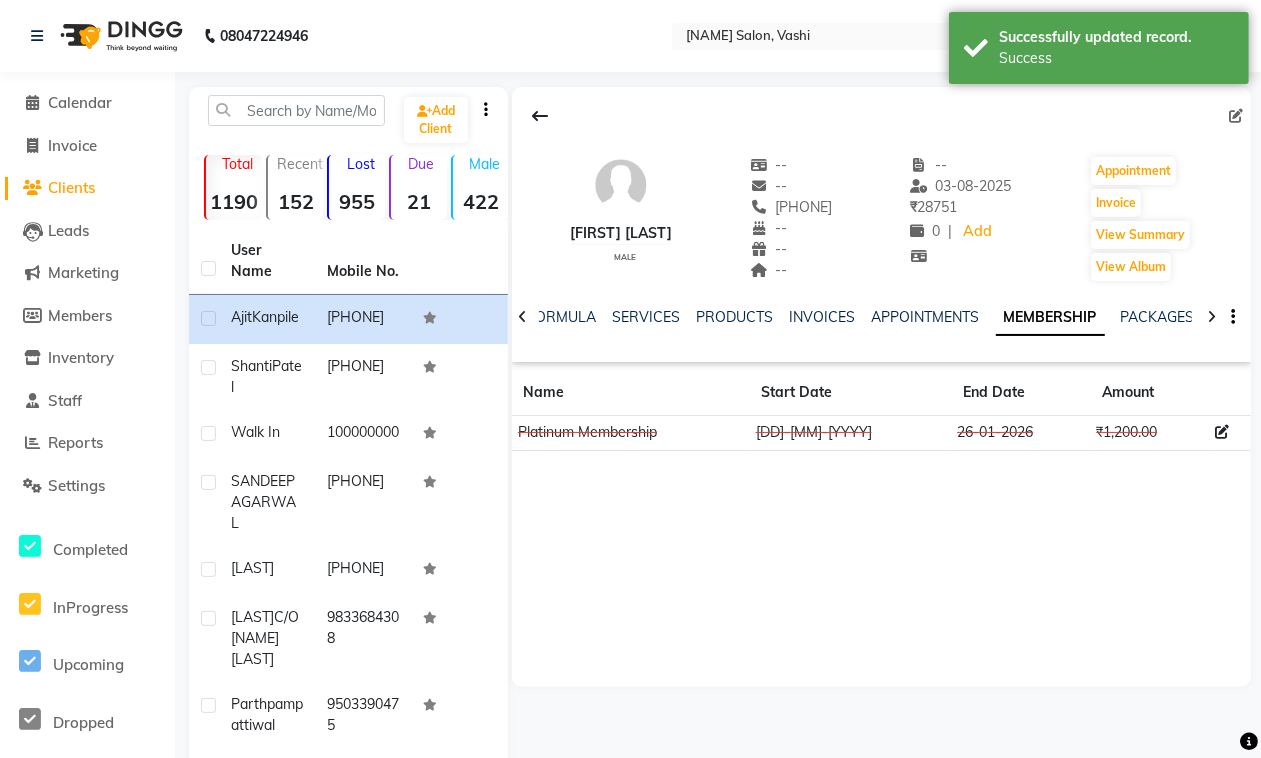 select on "695" 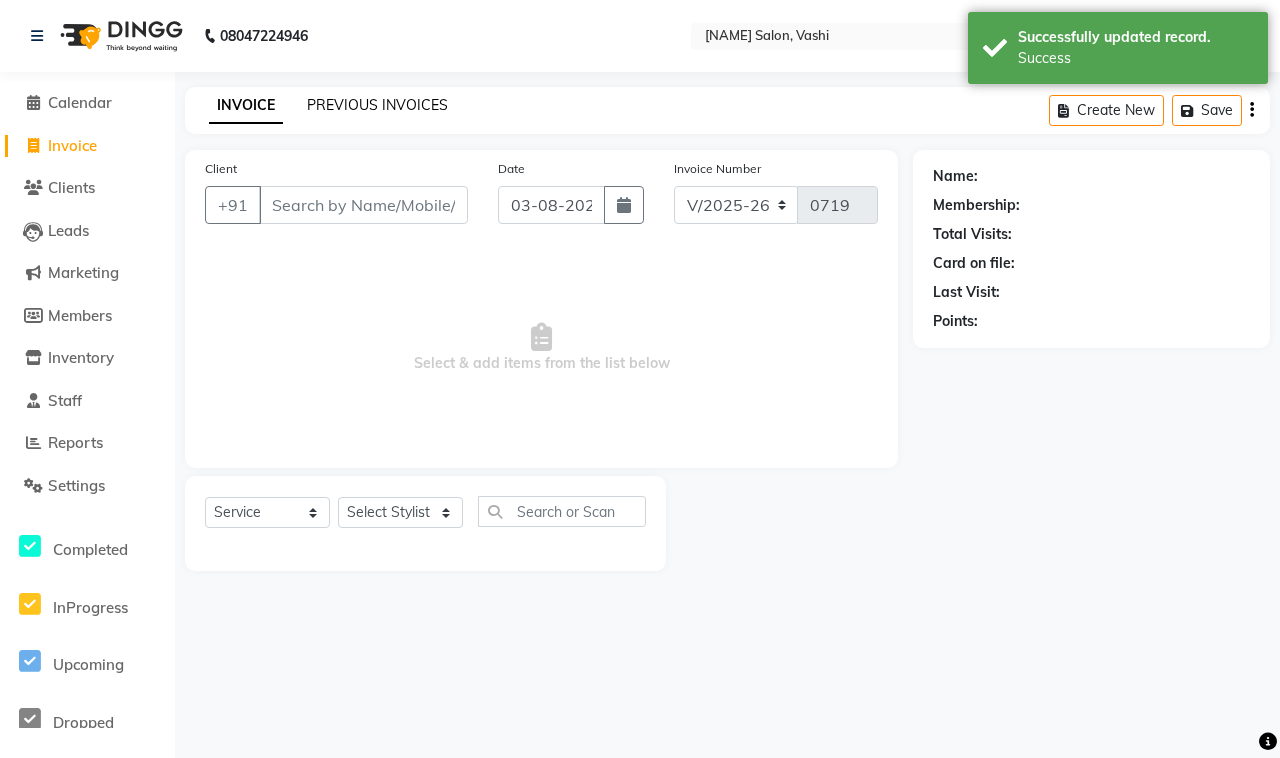 click on "PREVIOUS INVOICES" 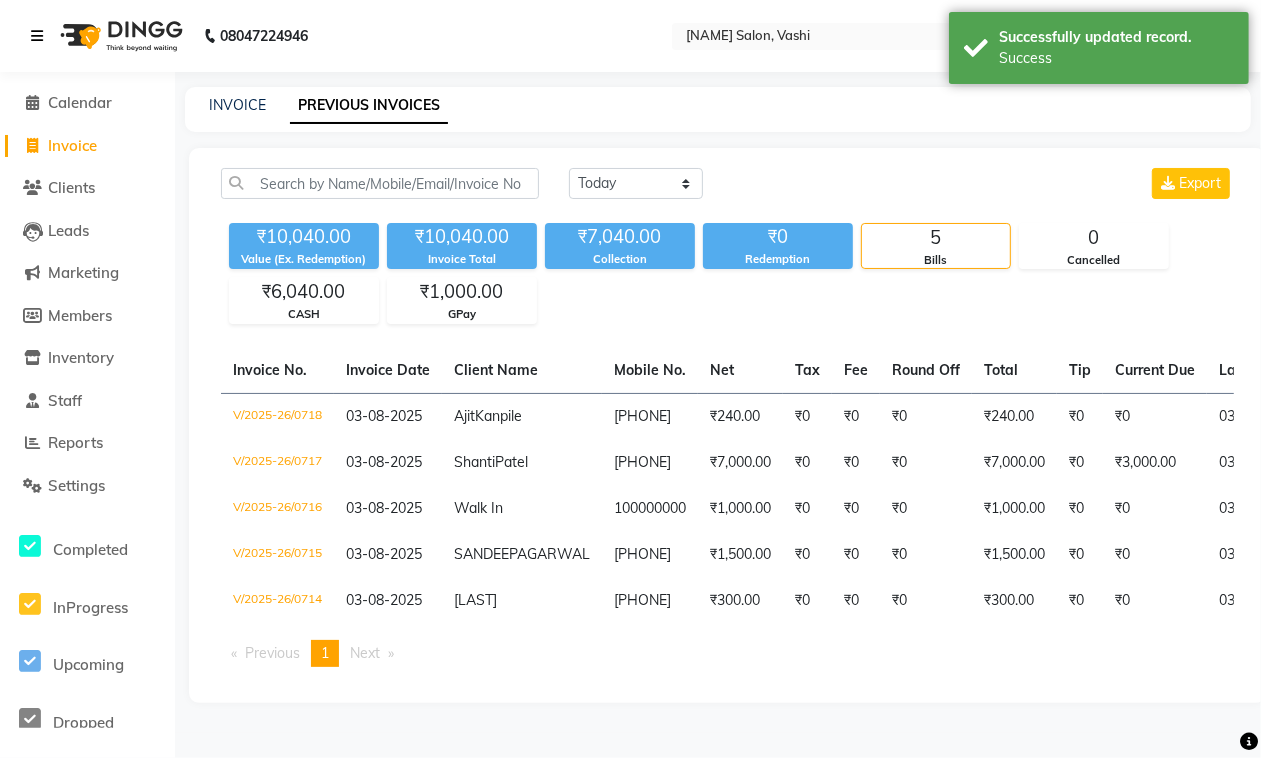 click at bounding box center (37, 36) 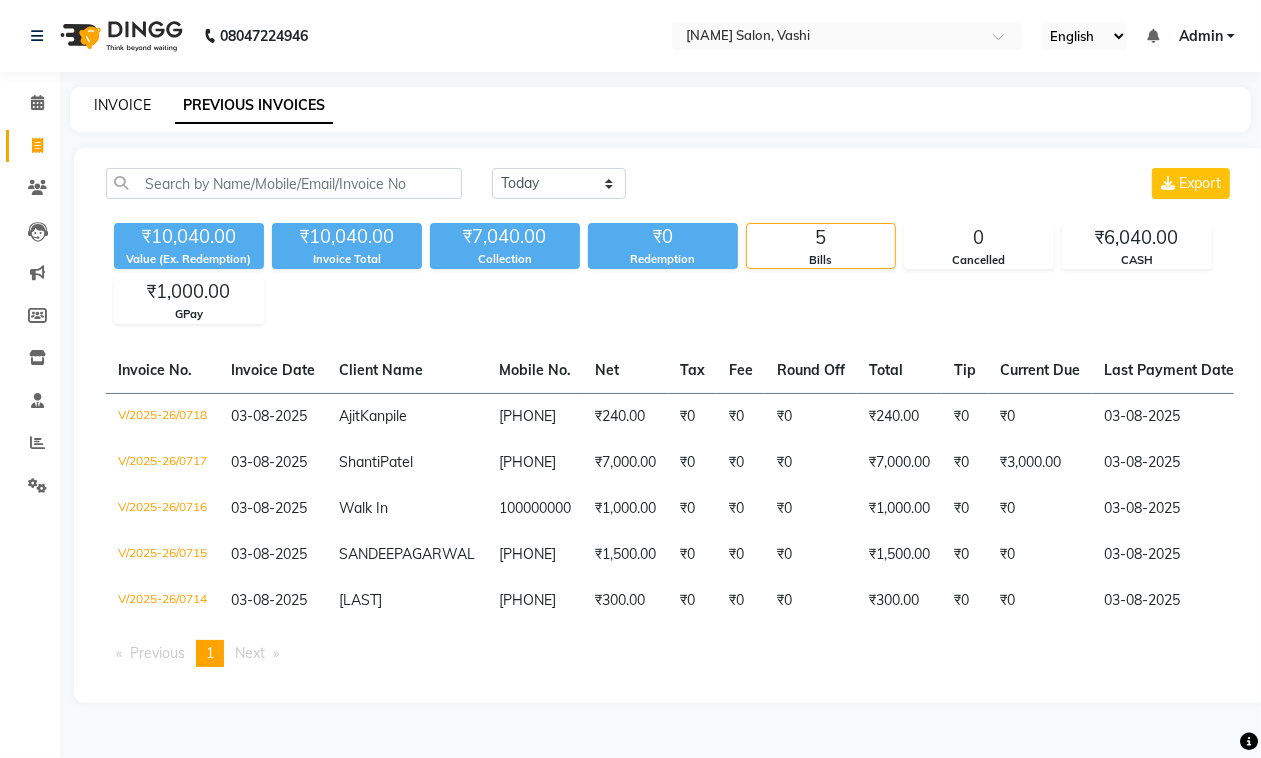 click on "INVOICE" 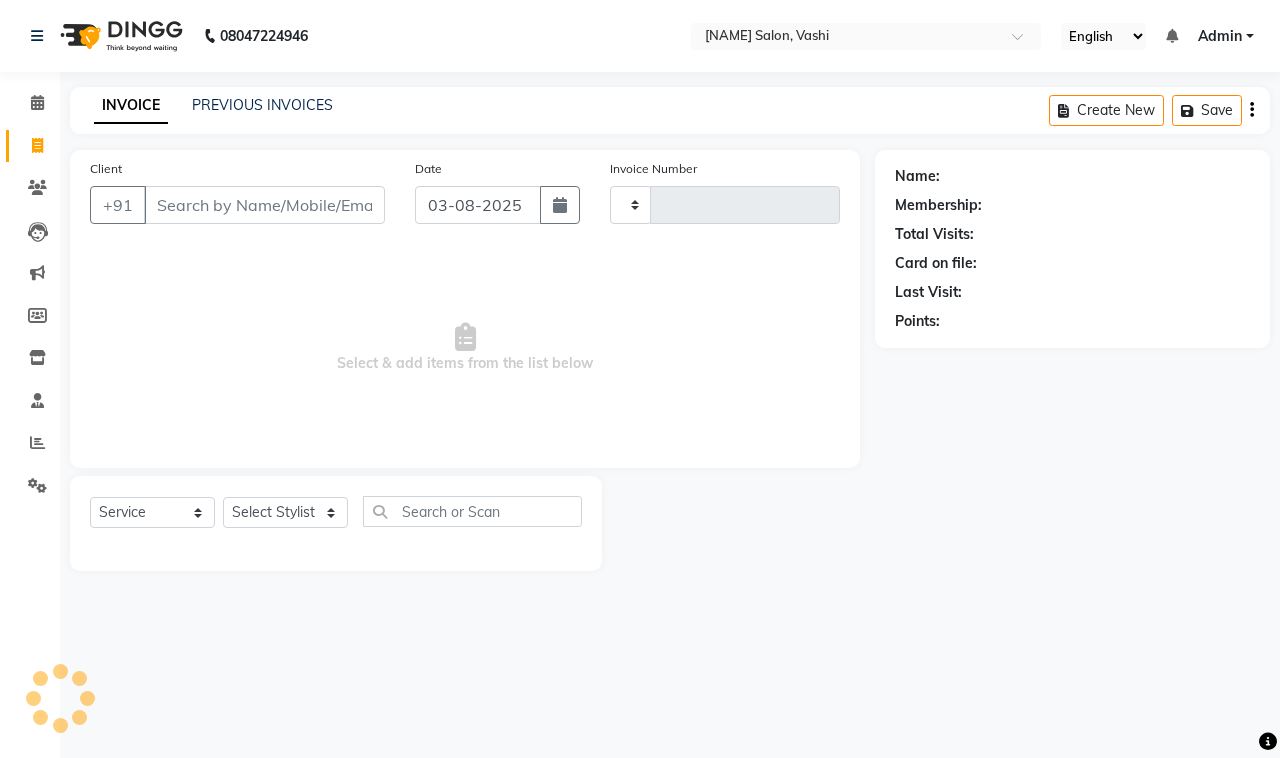 type on "0719" 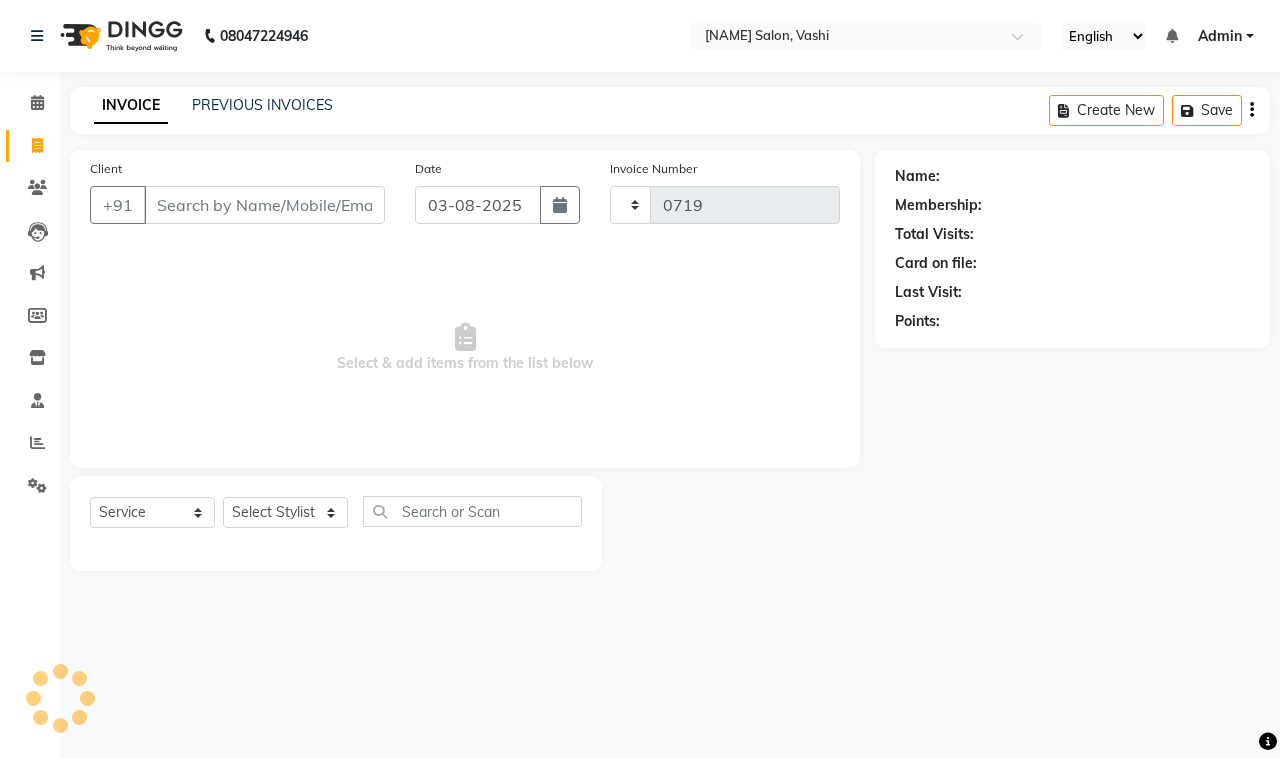 select on "695" 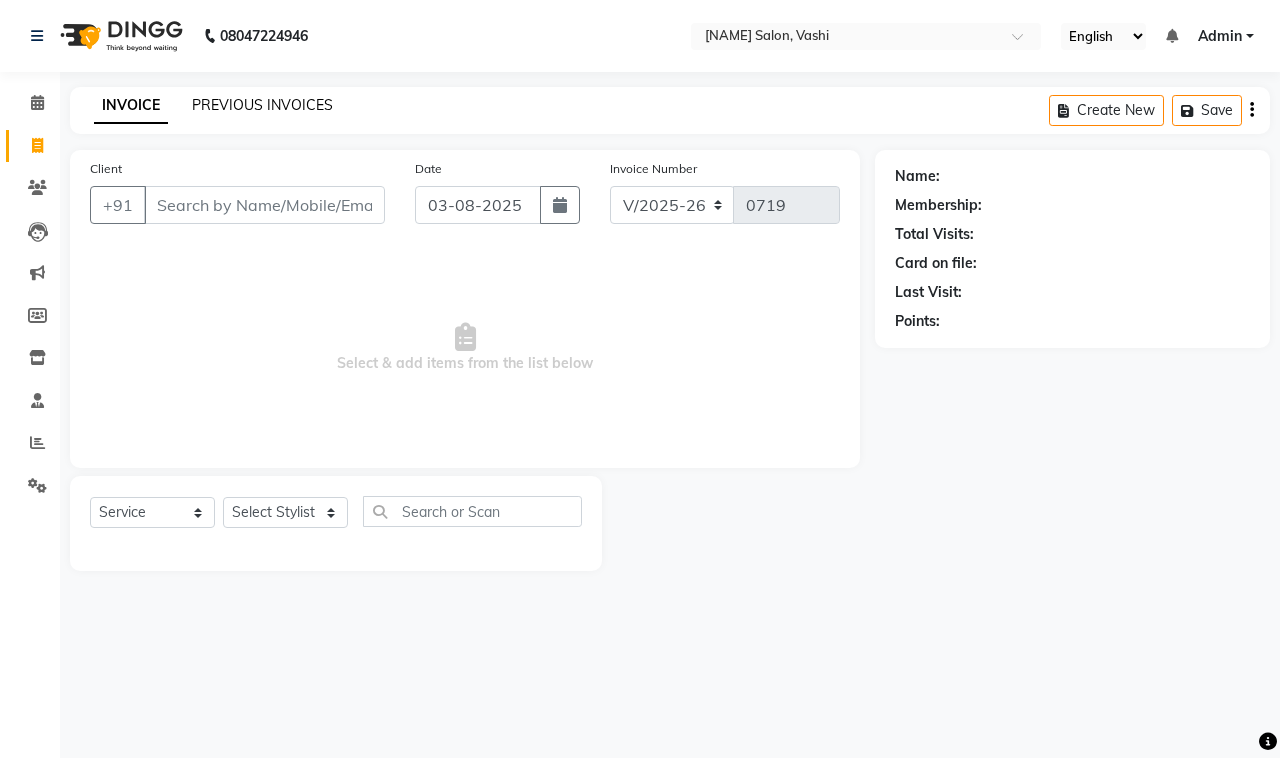 click on "PREVIOUS INVOICES" 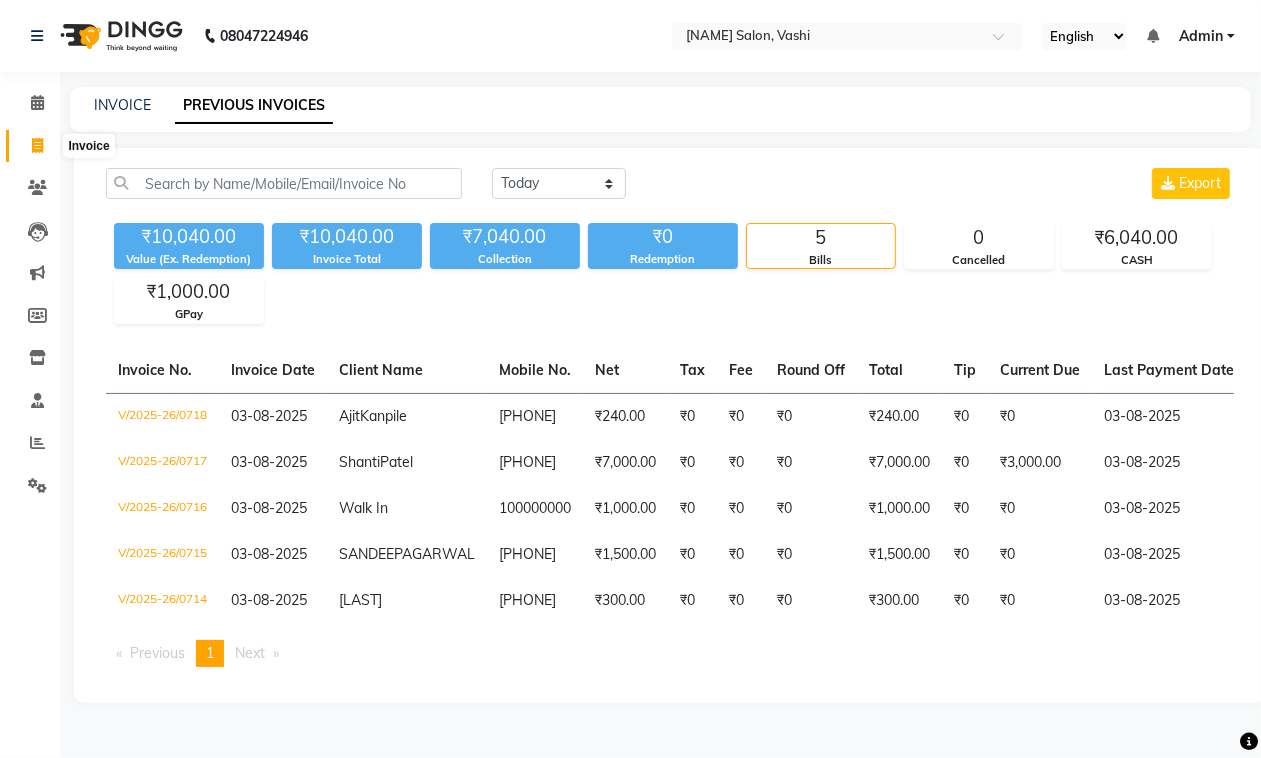 click 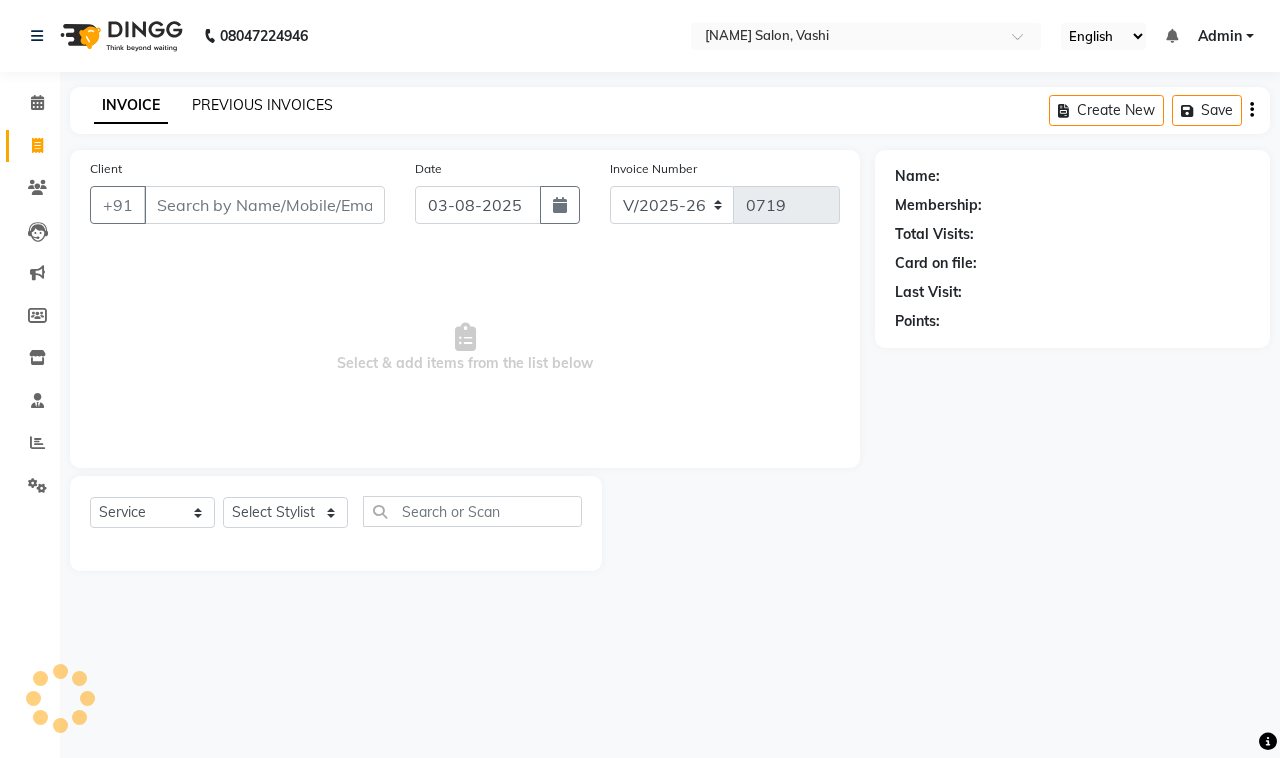 click on "PREVIOUS INVOICES" 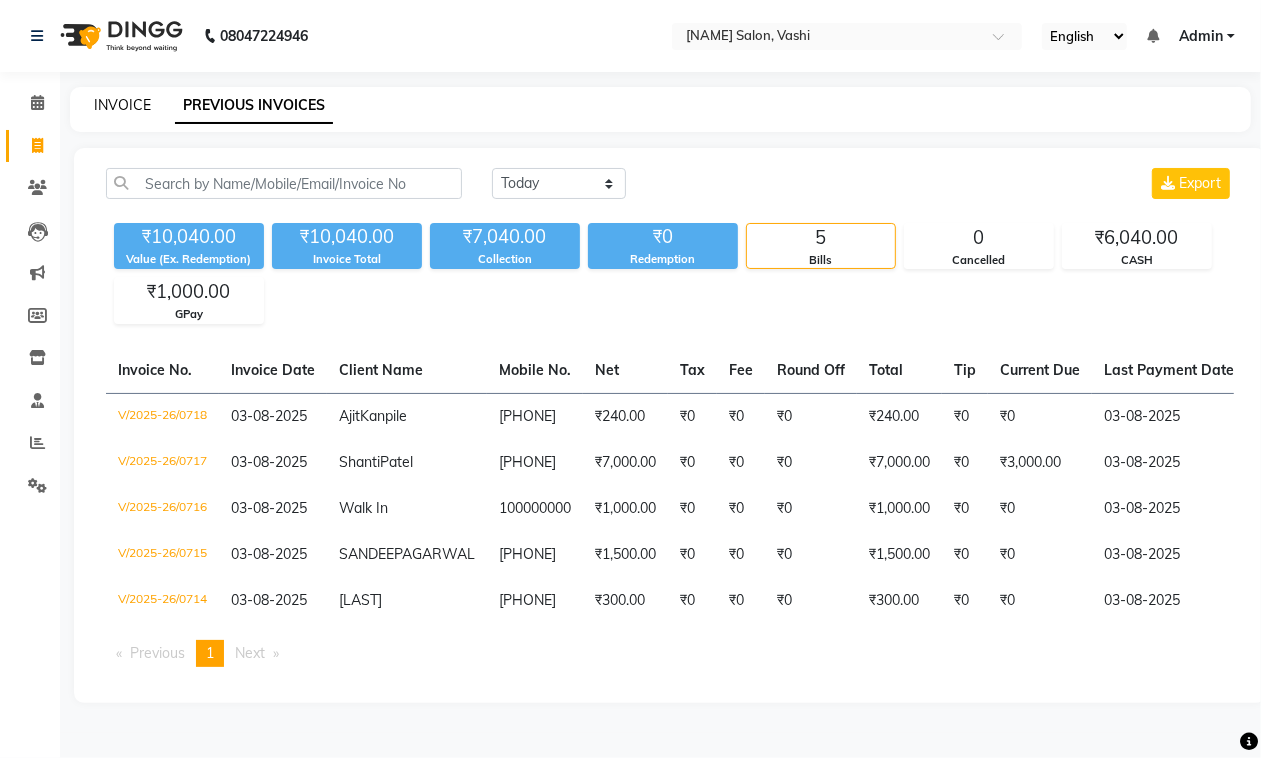 click on "INVOICE" 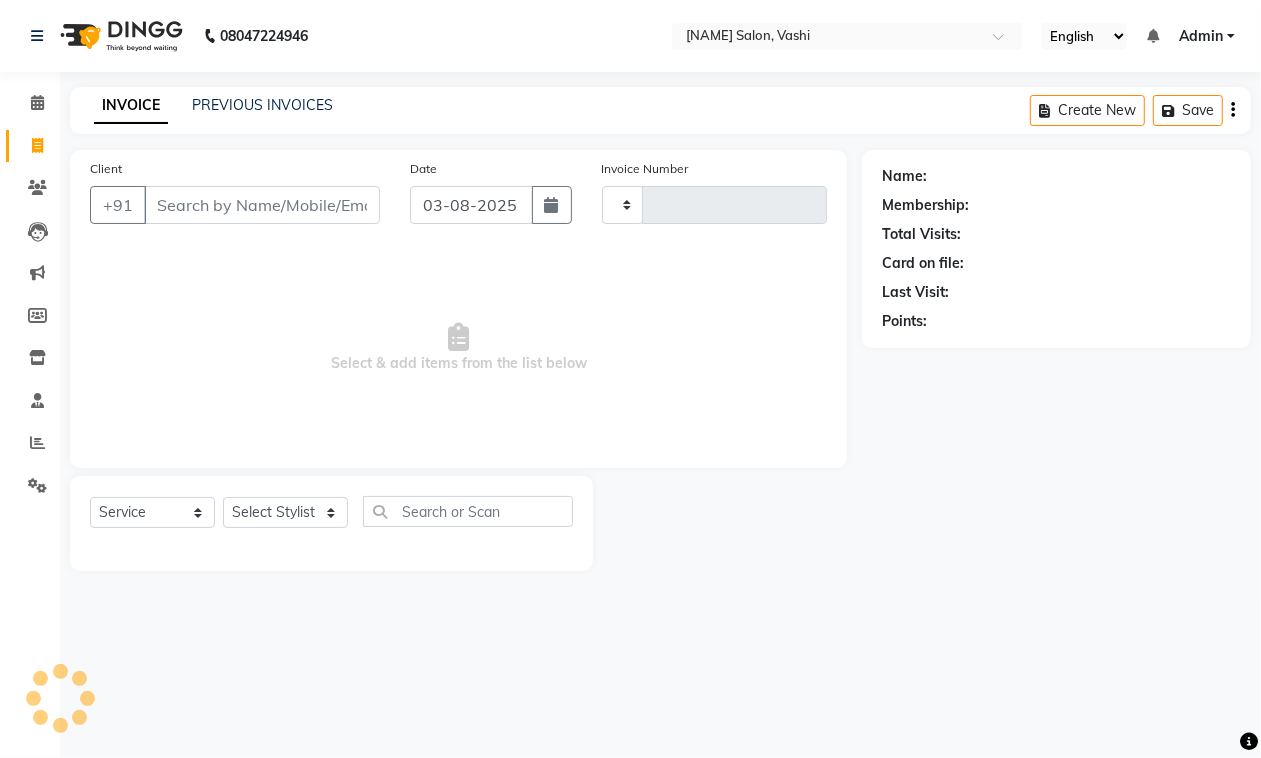 type on "0719" 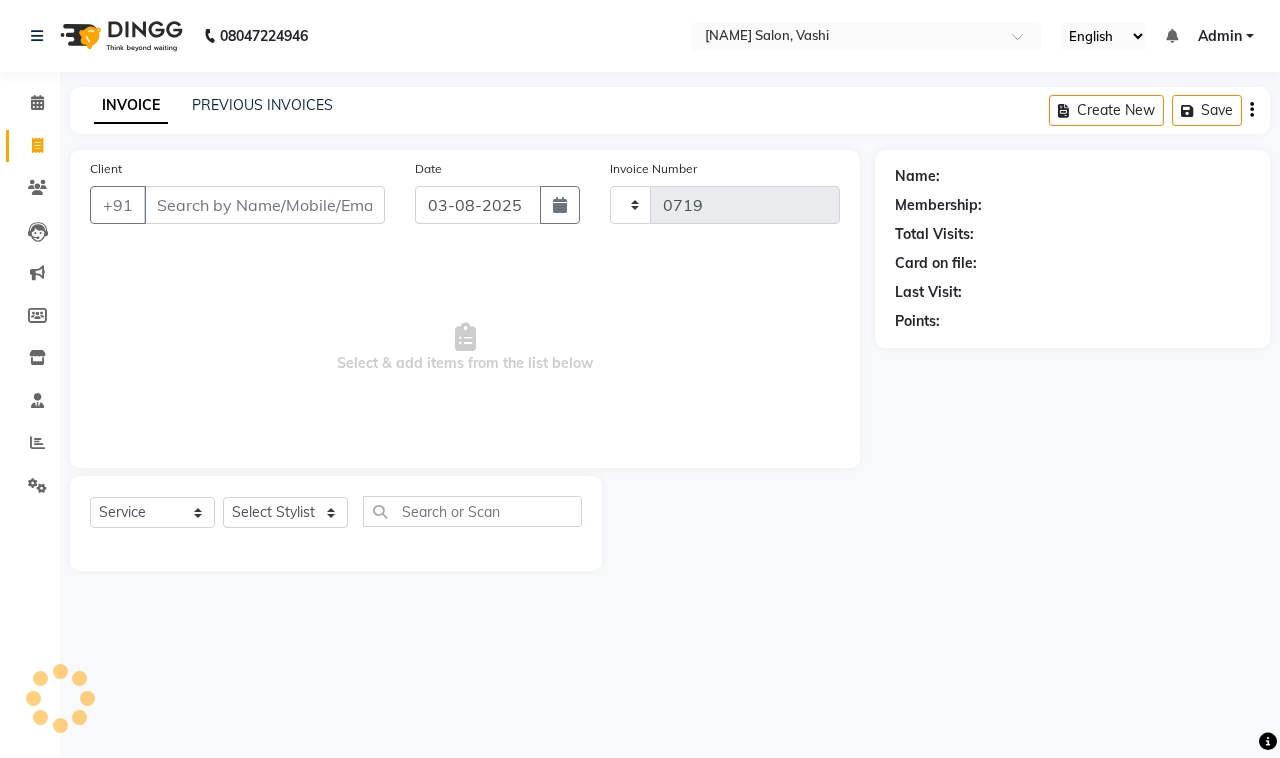 select on "695" 